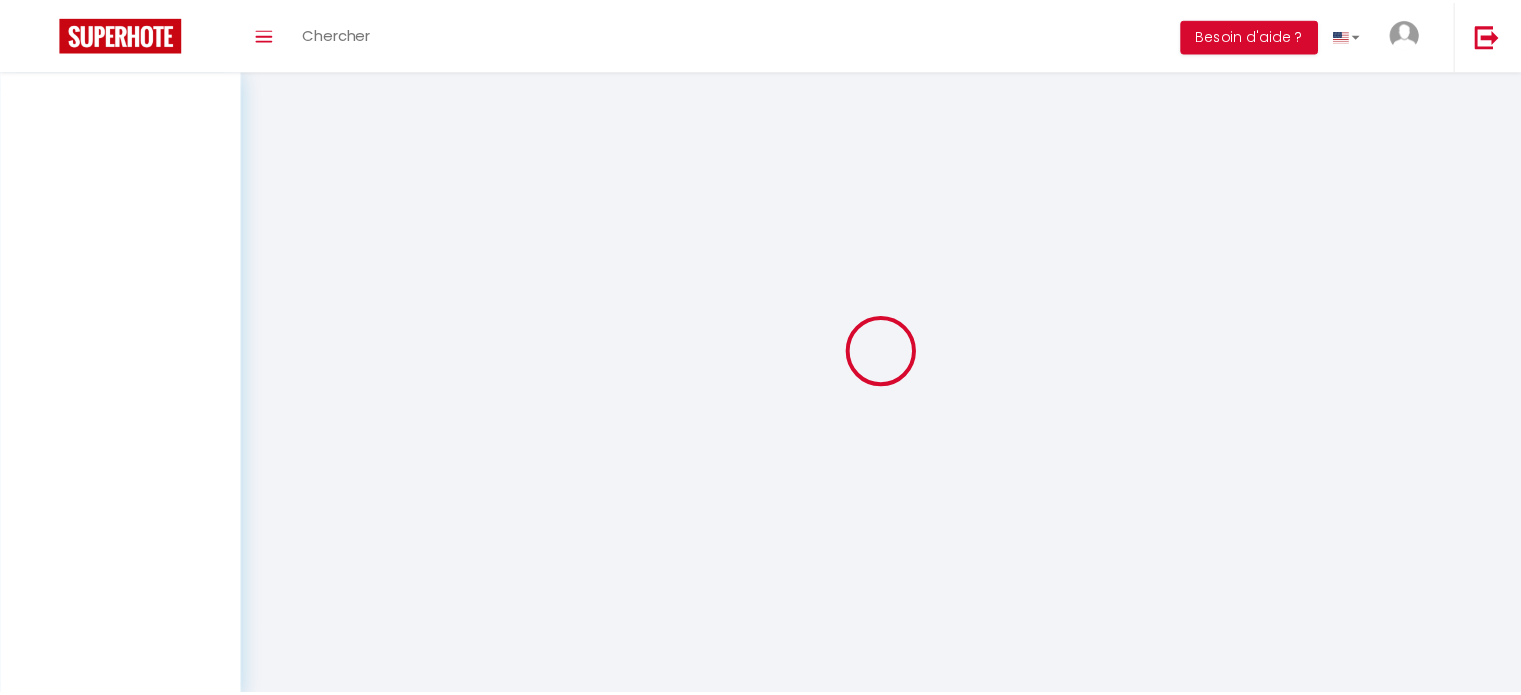 scroll, scrollTop: 0, scrollLeft: 0, axis: both 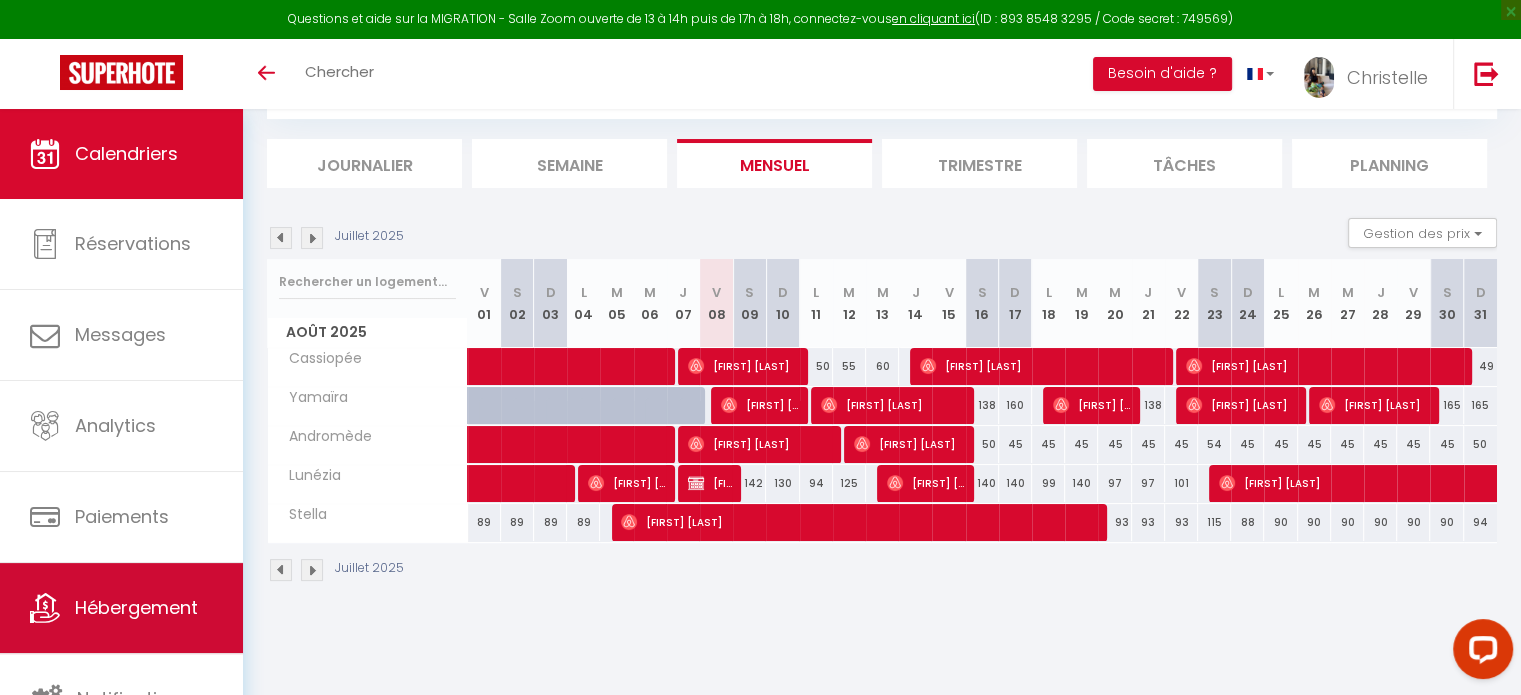 click on "Hébergement" at bounding box center [136, 607] 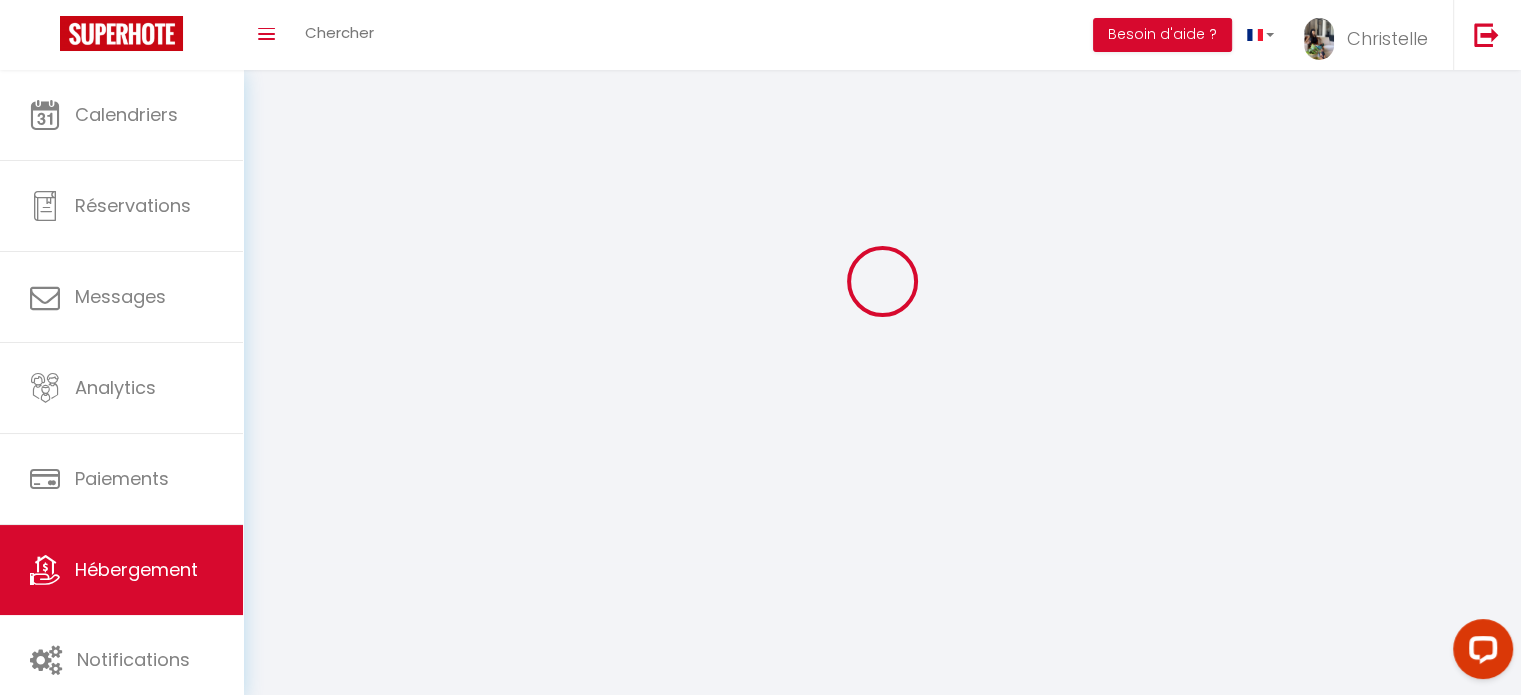 scroll, scrollTop: 0, scrollLeft: 0, axis: both 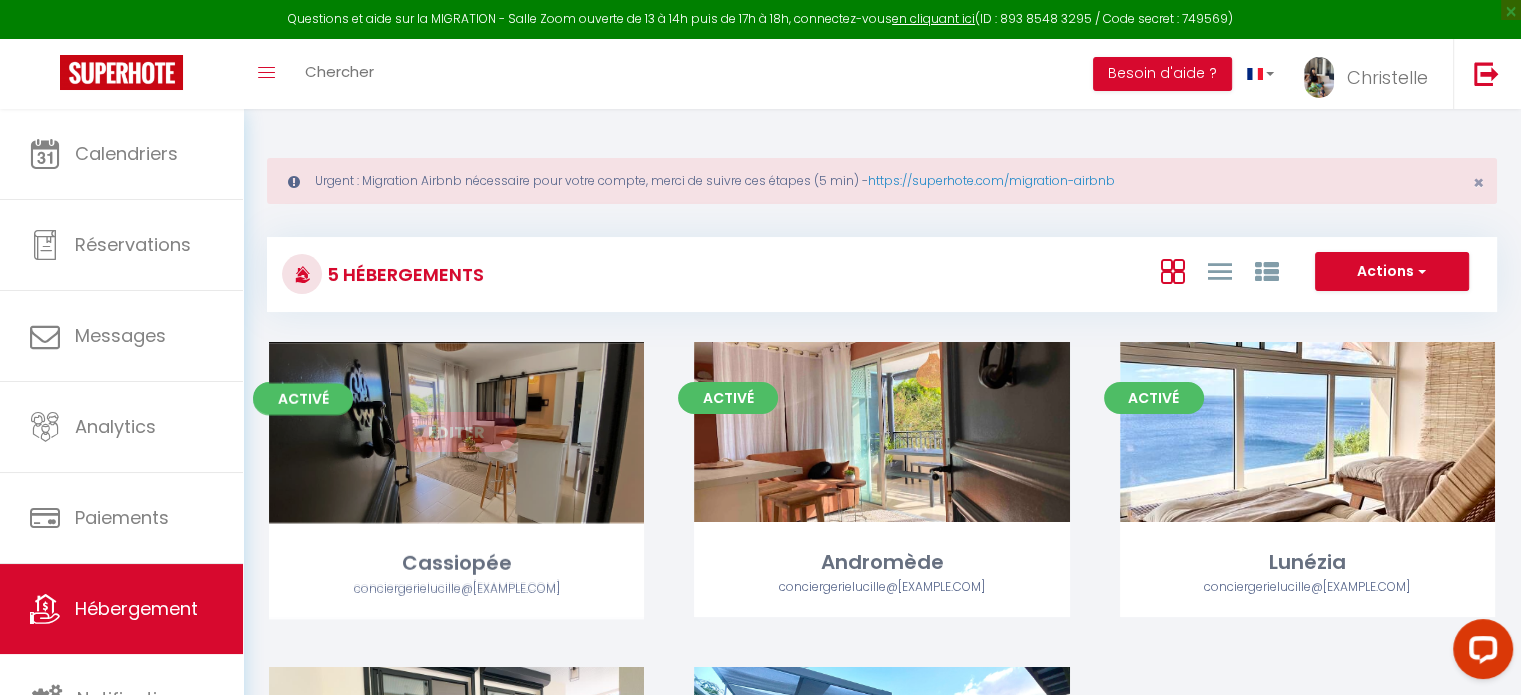 click on "Editer" at bounding box center [457, 432] 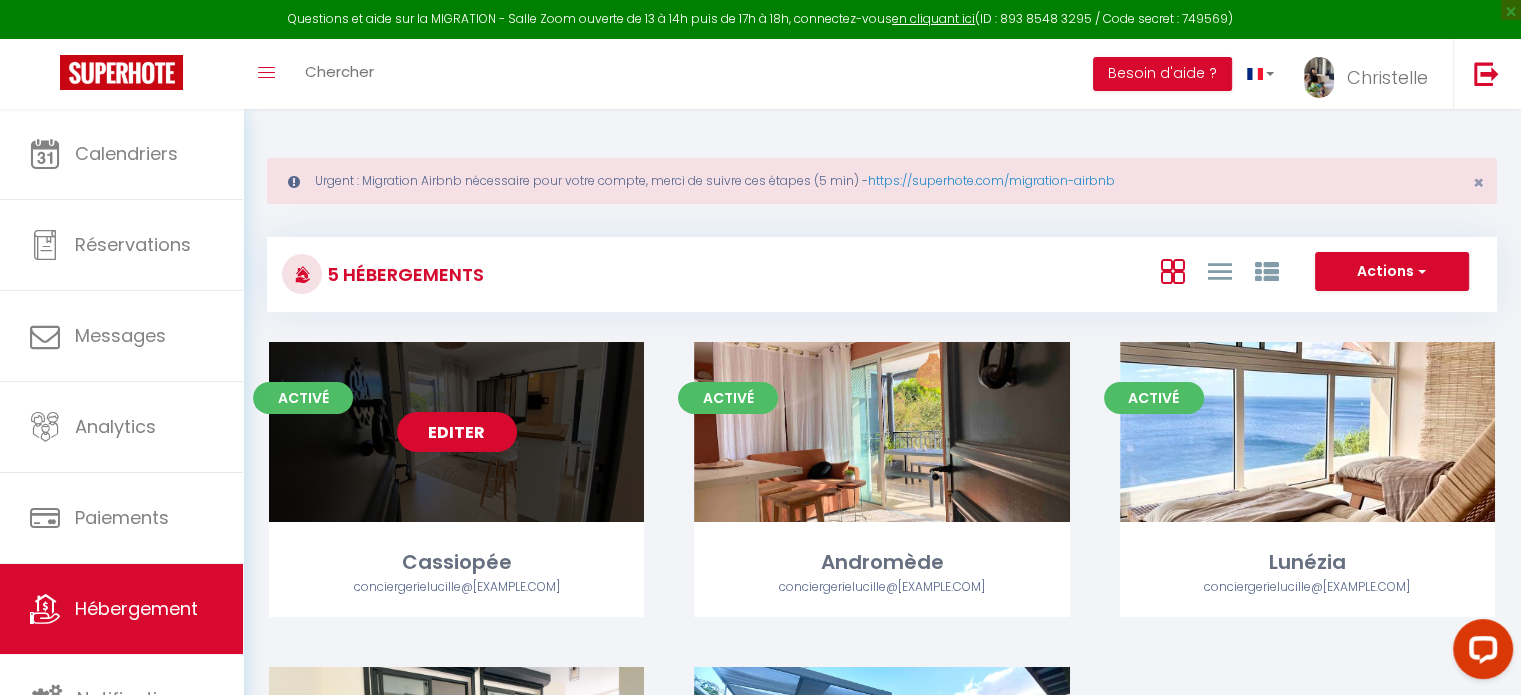 click on "Editer" at bounding box center (457, 432) 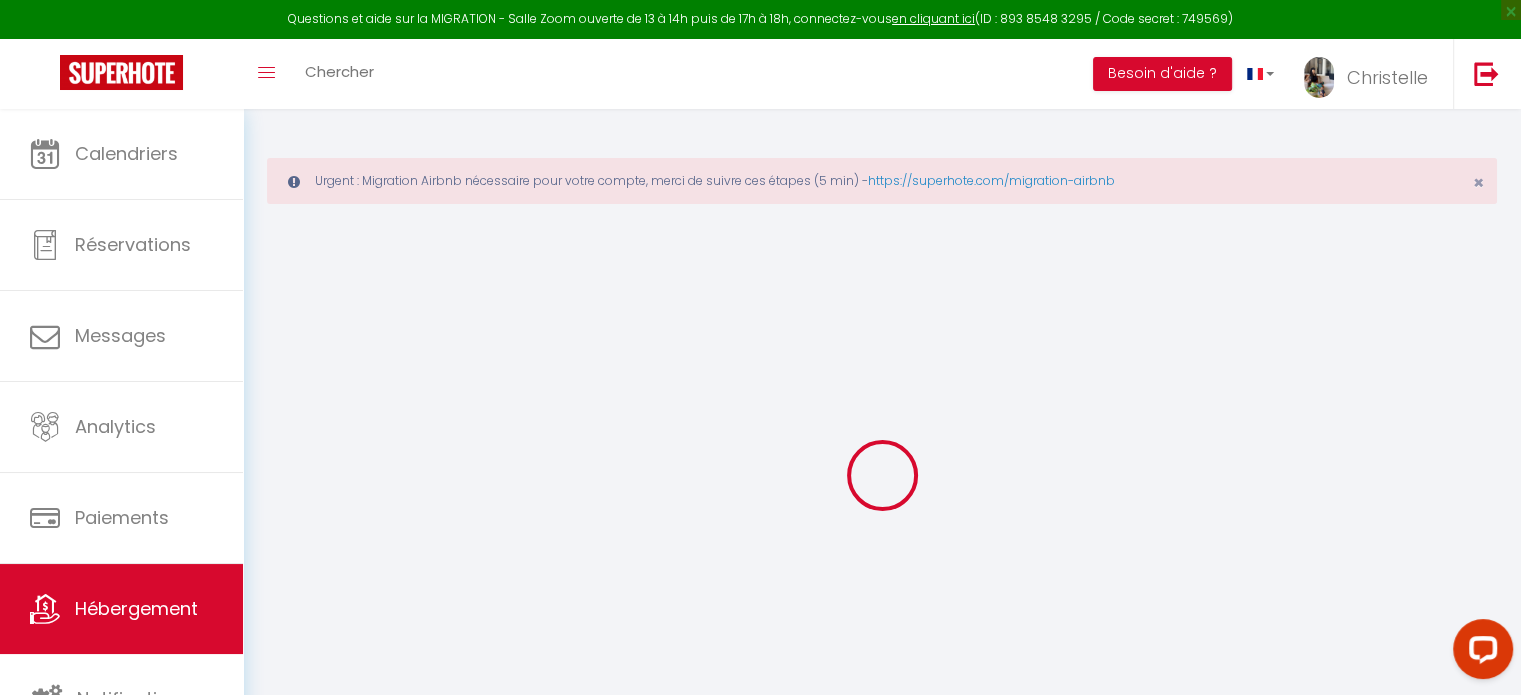 select 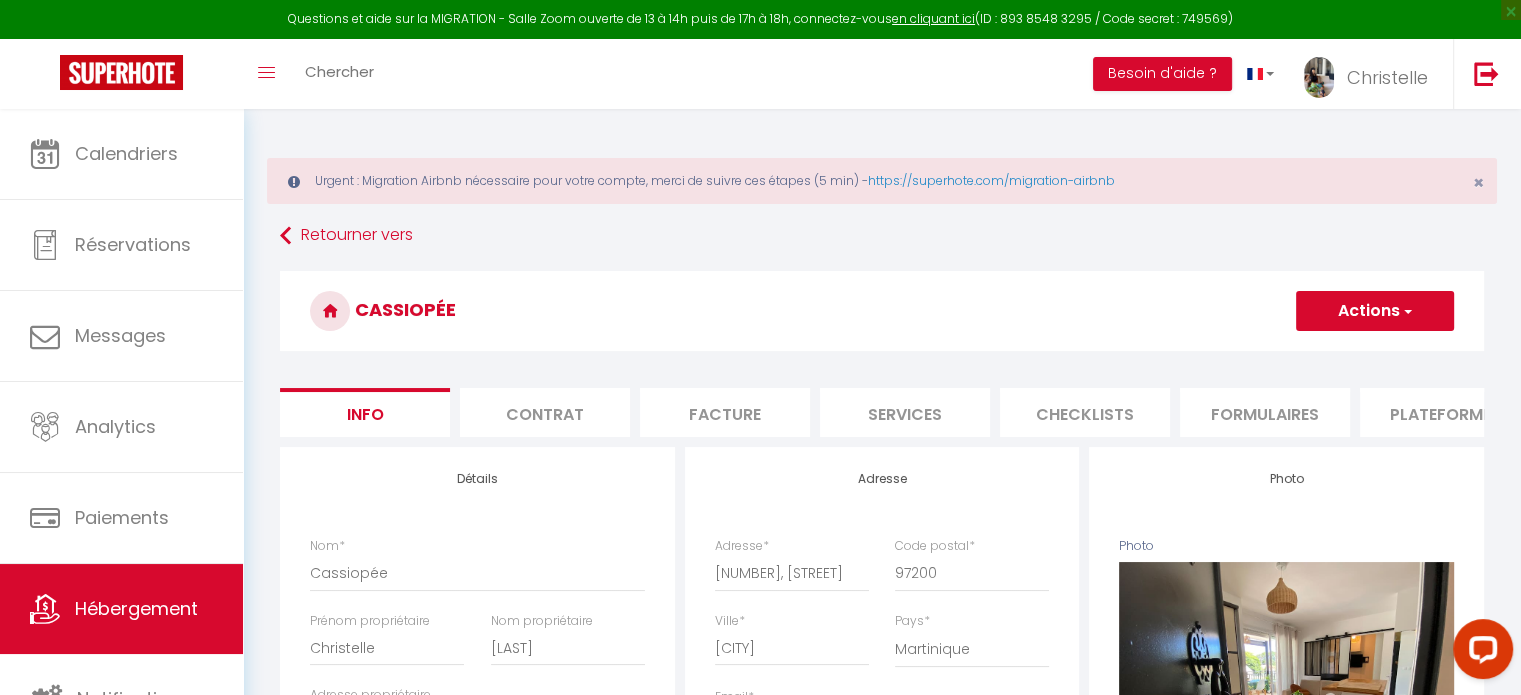 click on "Checklists" at bounding box center (1085, 412) 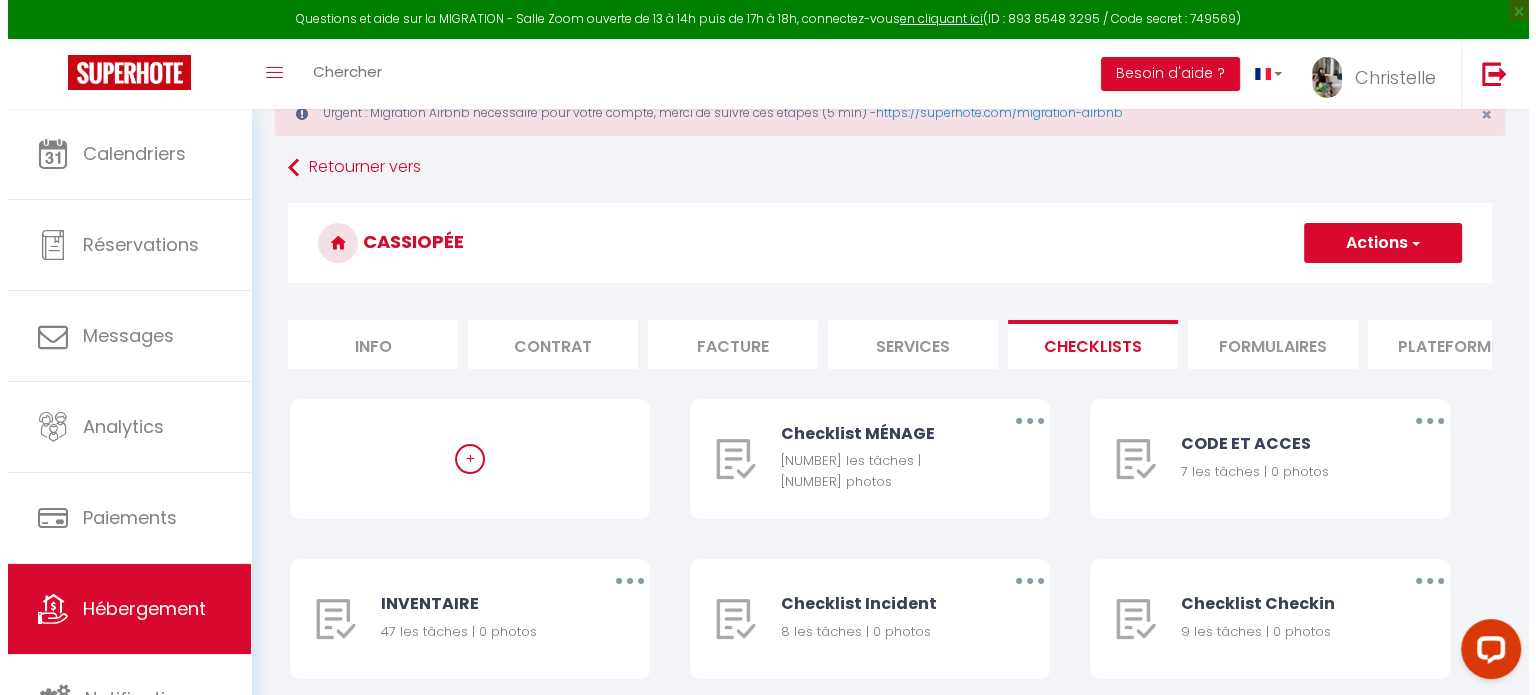 scroll, scrollTop: 100, scrollLeft: 0, axis: vertical 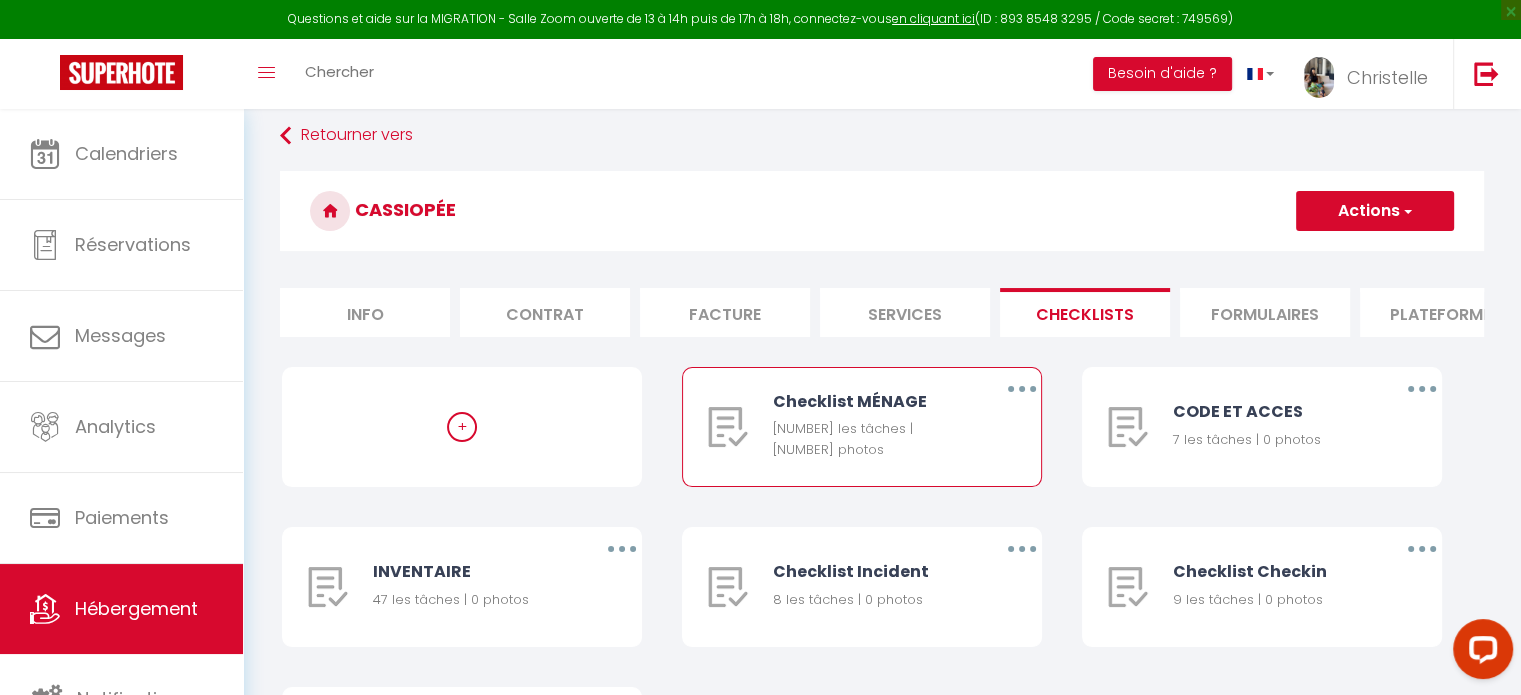 click at bounding box center [1022, 389] 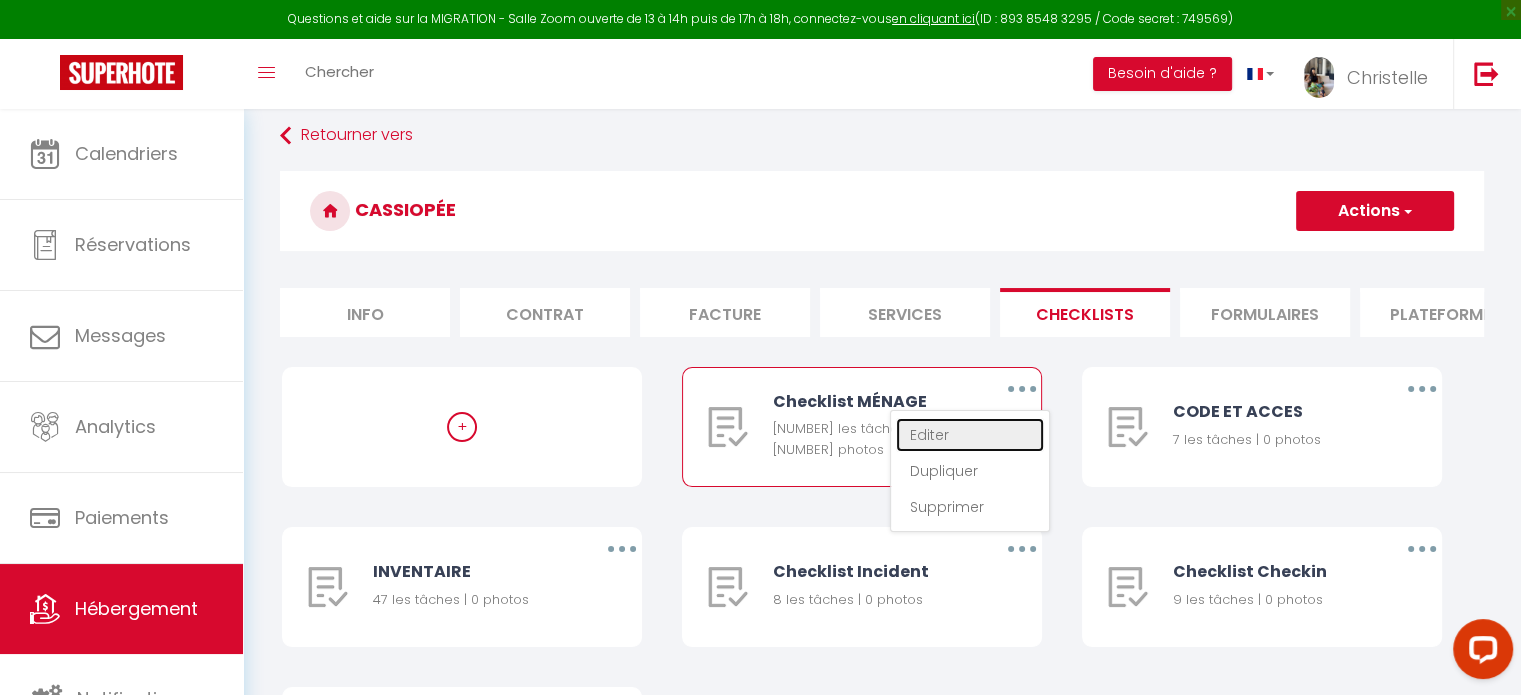 click on "Editer" at bounding box center [970, 435] 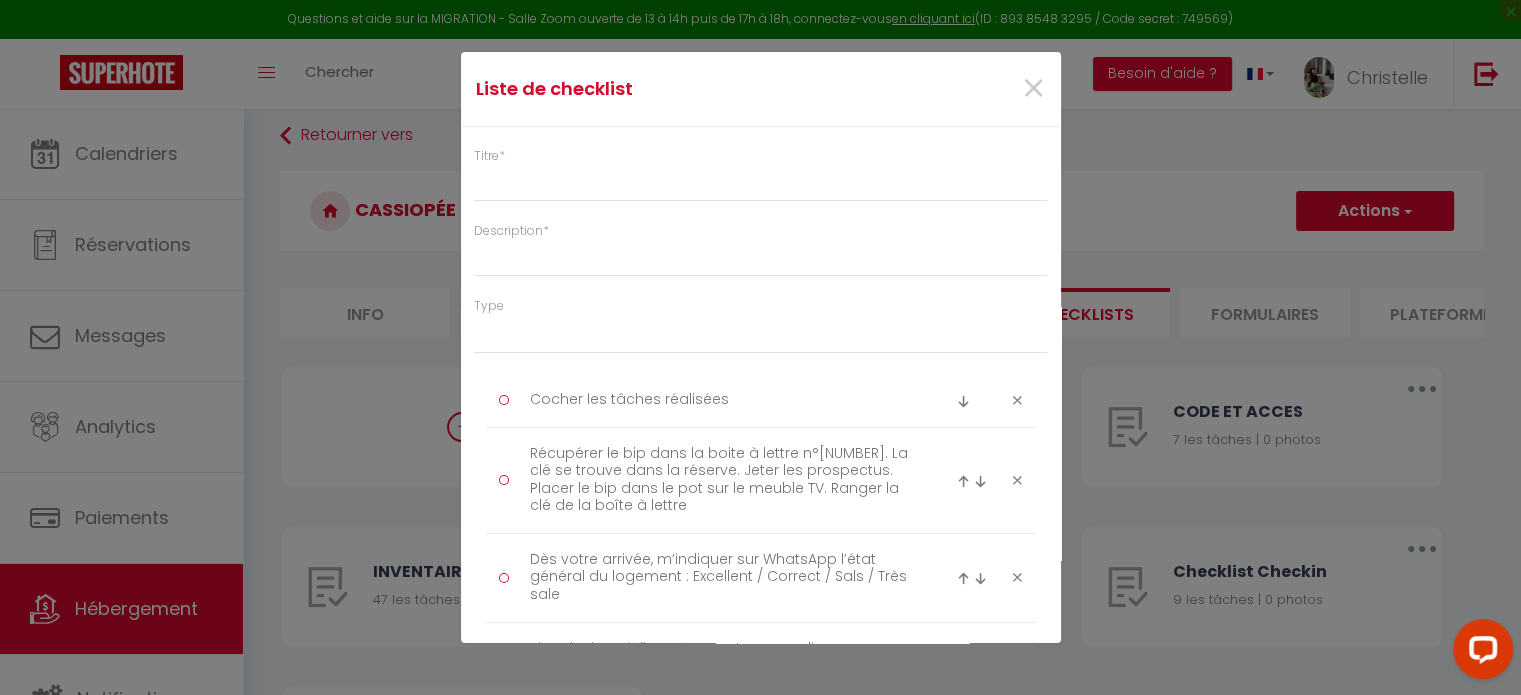 type on "Checklist MÉNAGE" 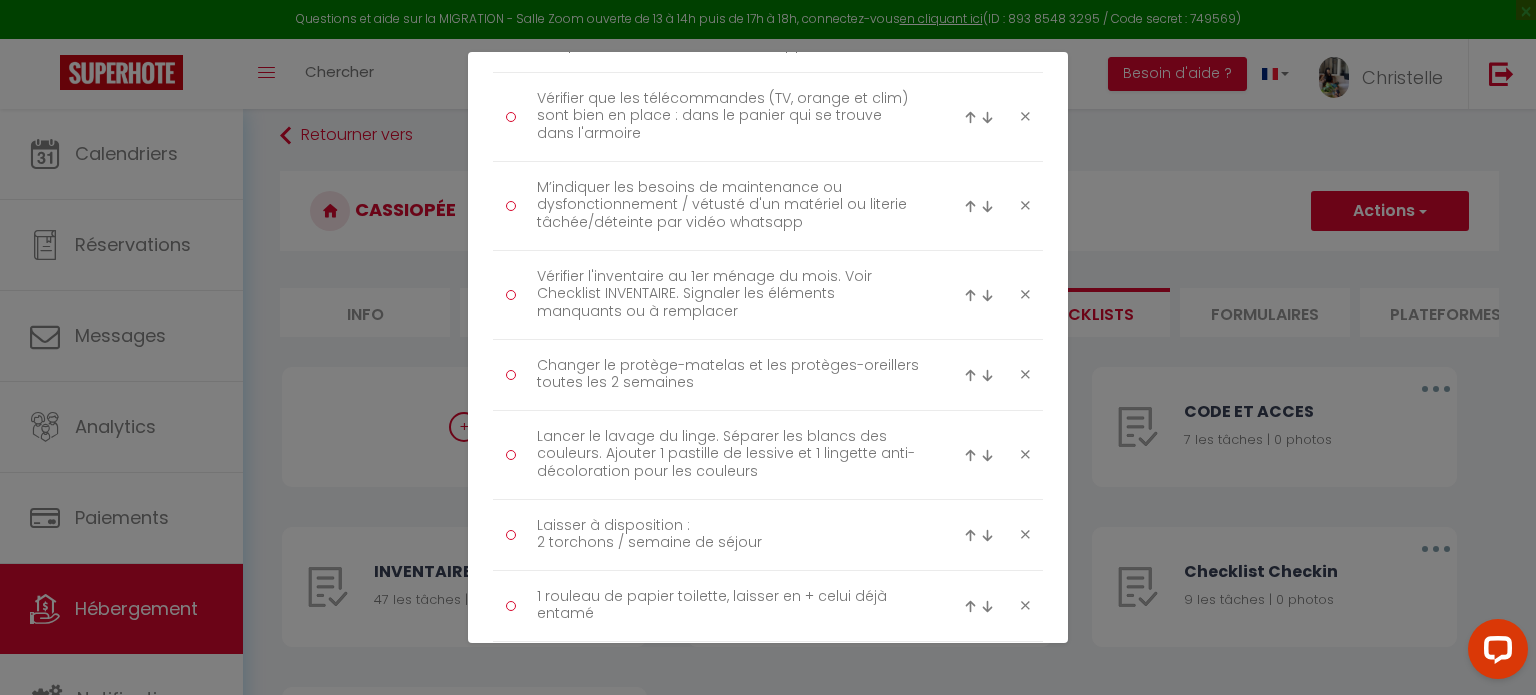 scroll, scrollTop: 800, scrollLeft: 0, axis: vertical 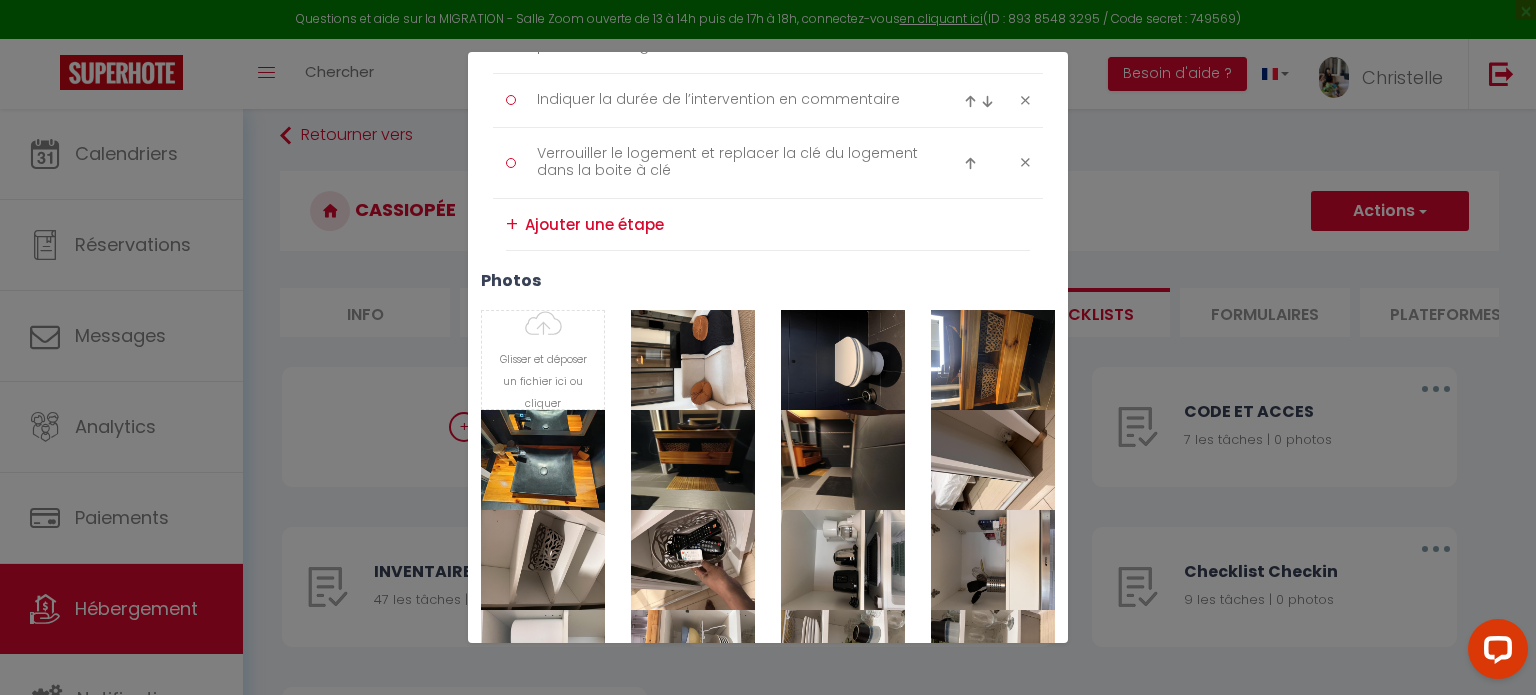 click at bounding box center [777, 224] 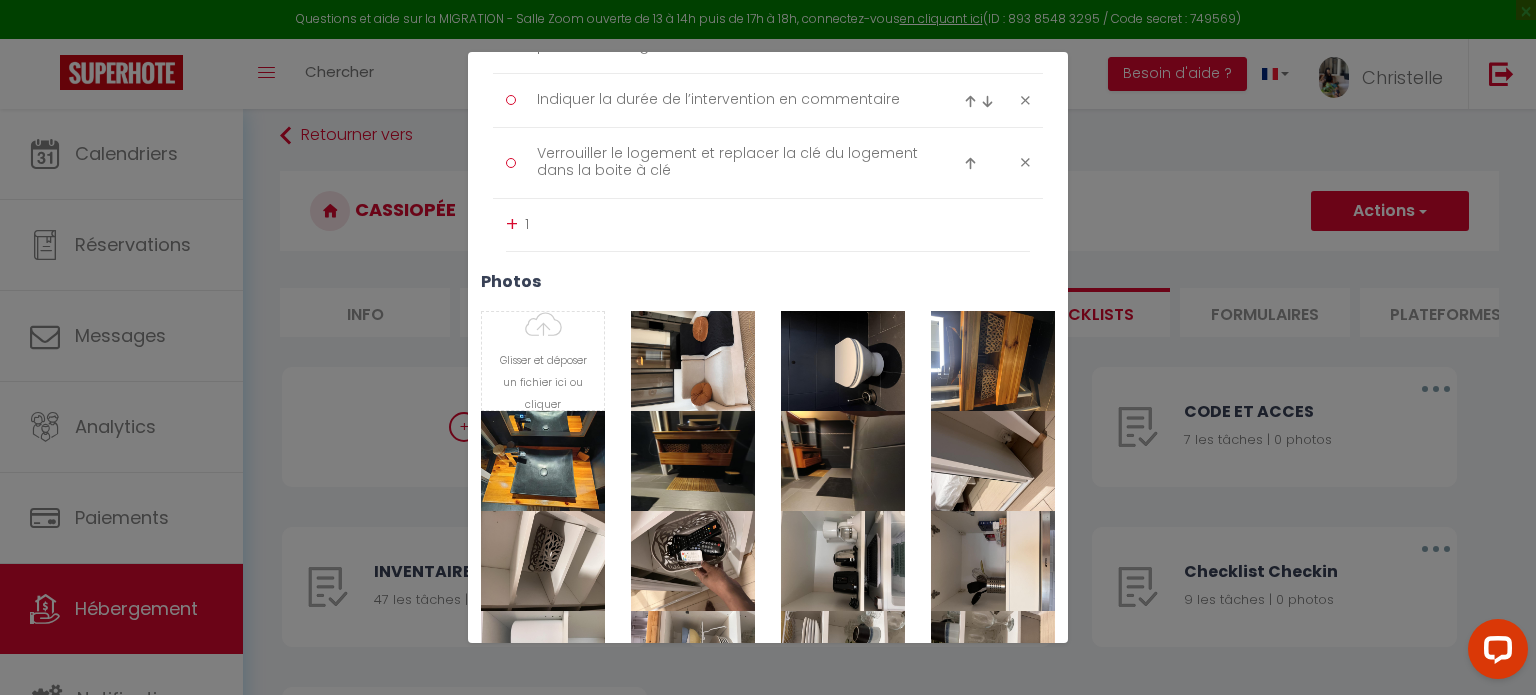 type on "1" 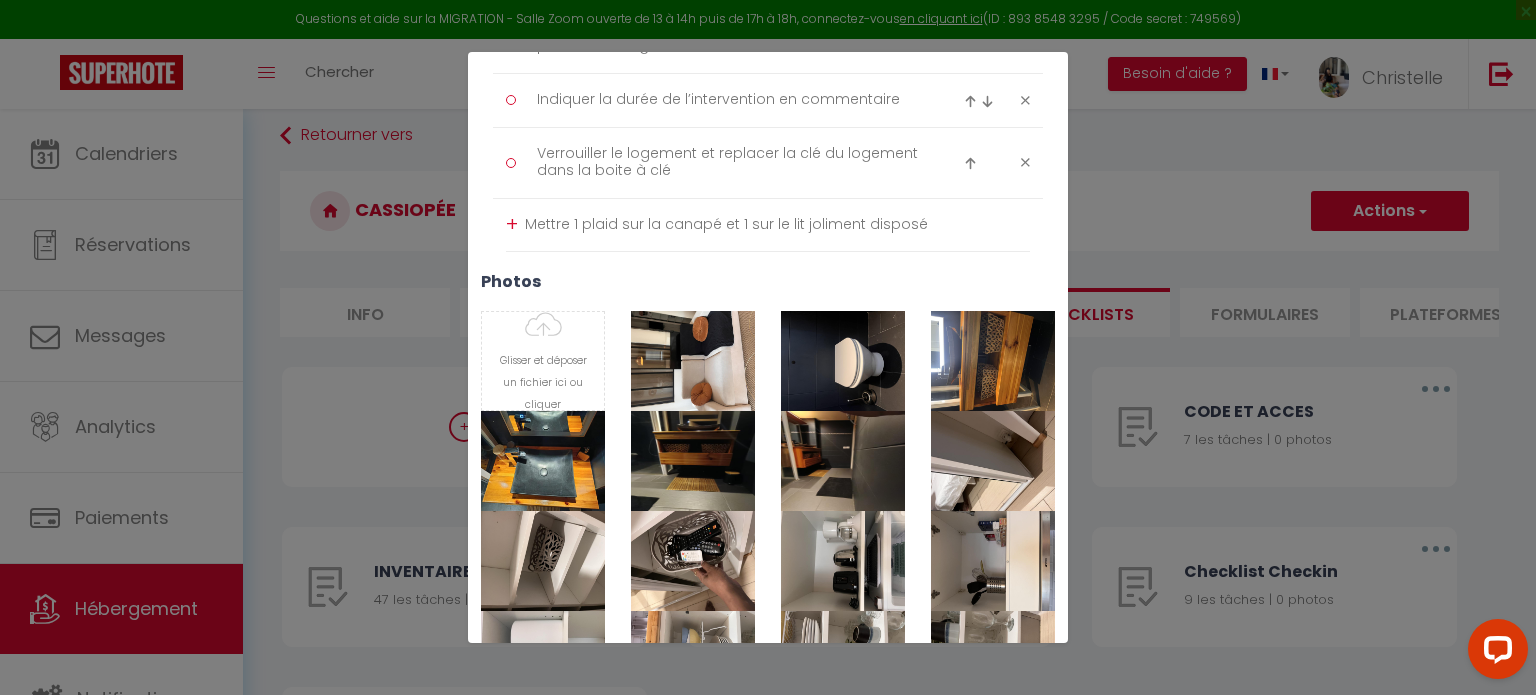 click on "Mettre 1 plaid sur la canapé et 1 sur le lit joliment disposé" at bounding box center (777, 225) 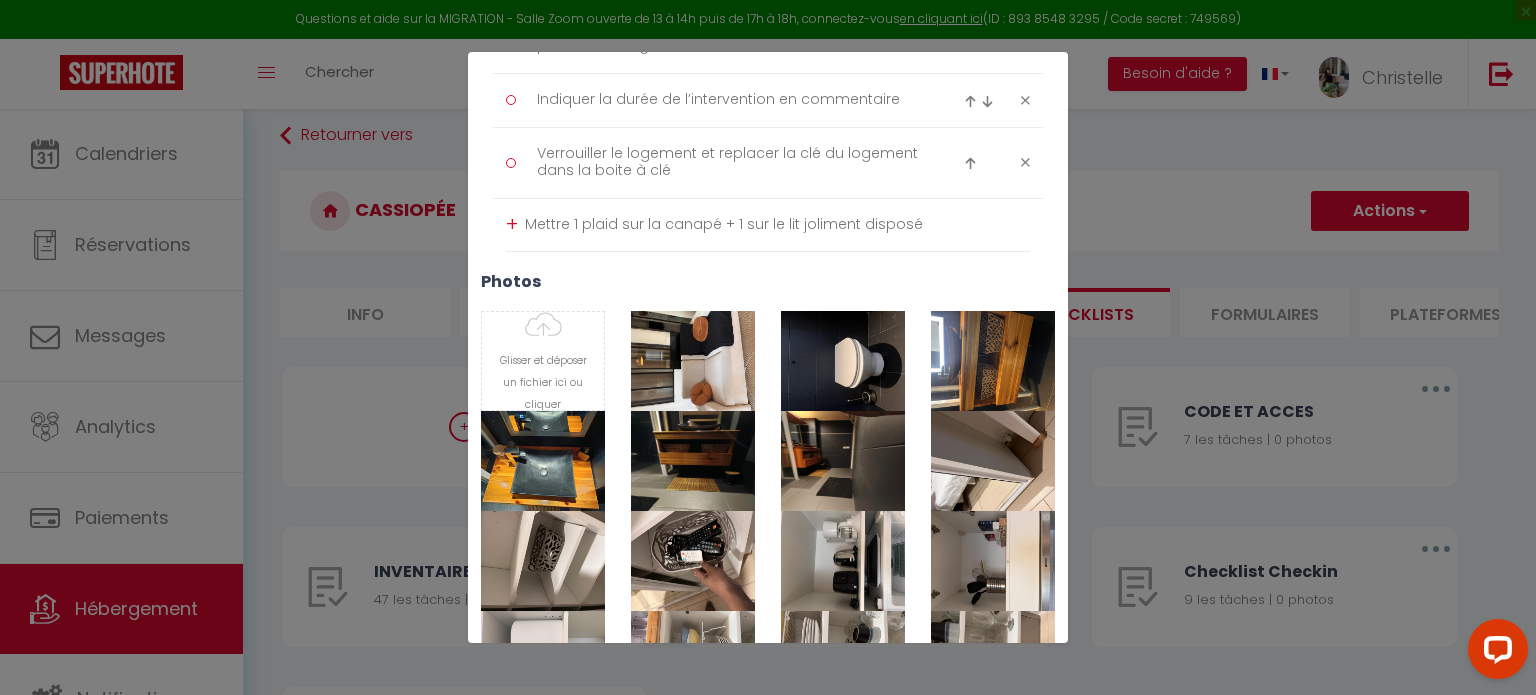 click on "Mettre 1 plaid sur la canapé + 1 sur le lit joliment disposé" at bounding box center (777, 225) 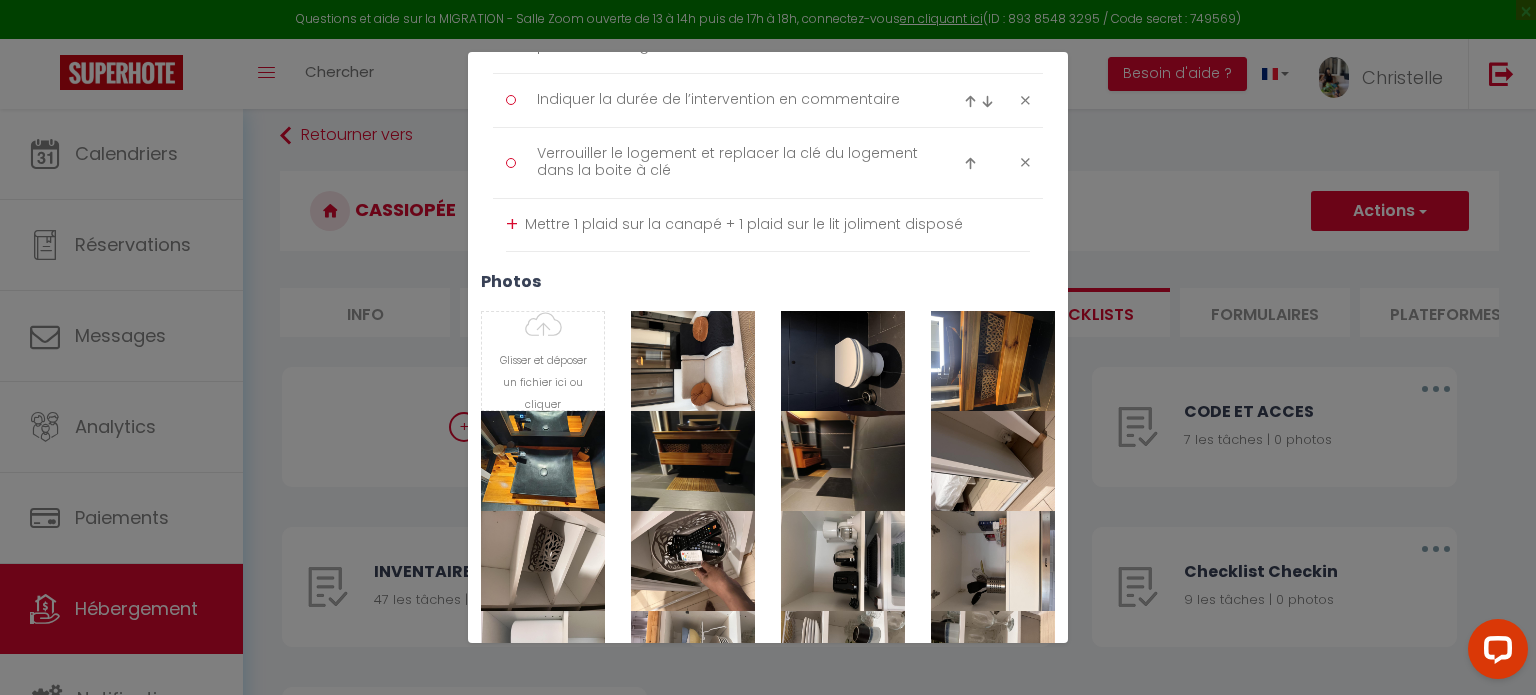 type on "Mettre 1 plaid sur la canapé + 1 plaid sur le lit joliment disposé" 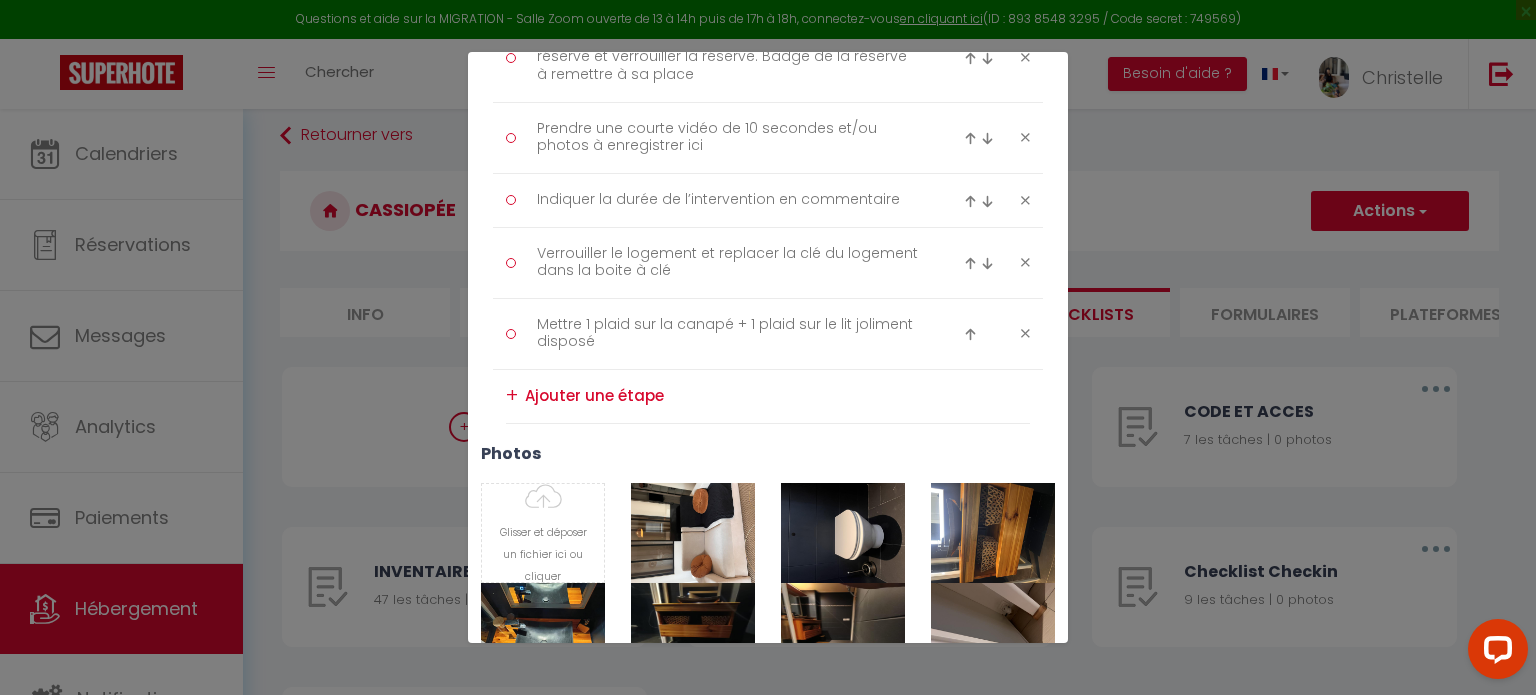 scroll, scrollTop: 3400, scrollLeft: 0, axis: vertical 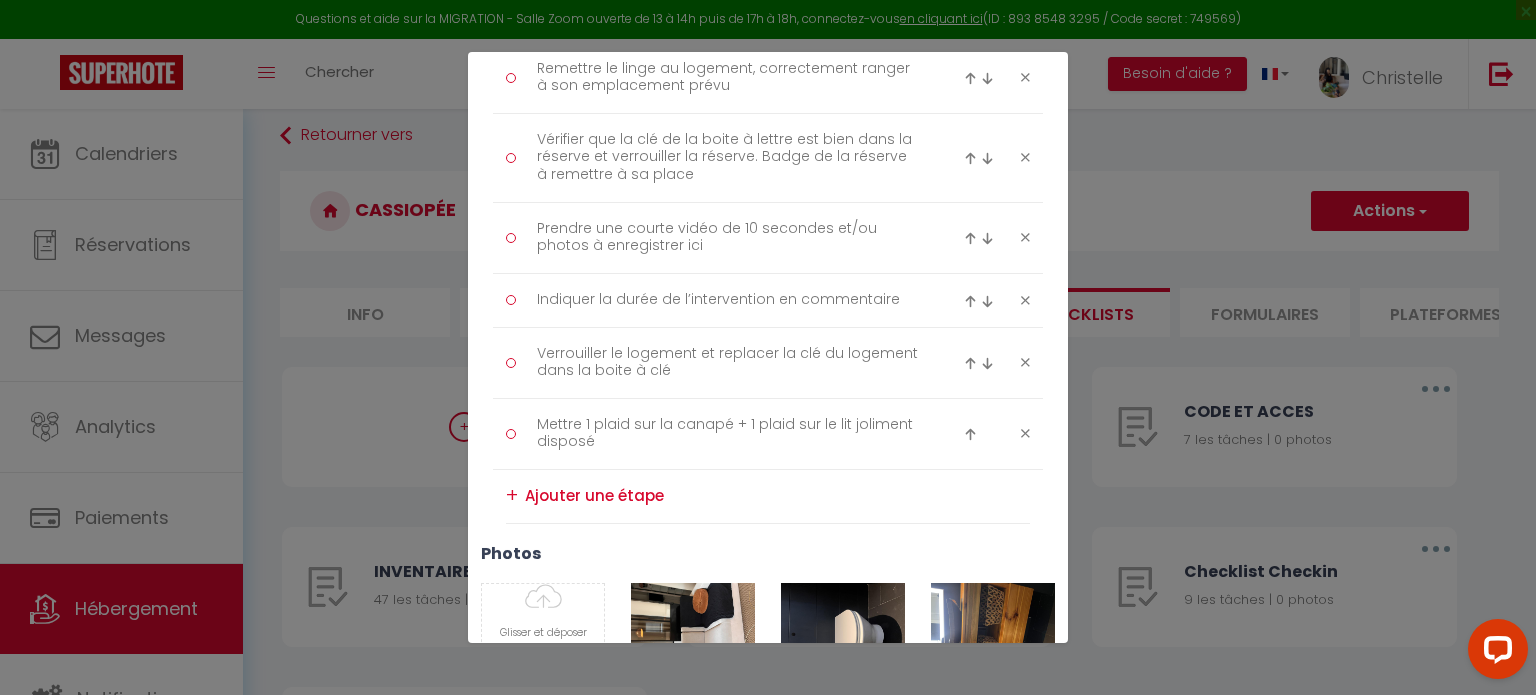 click at bounding box center [970, 434] 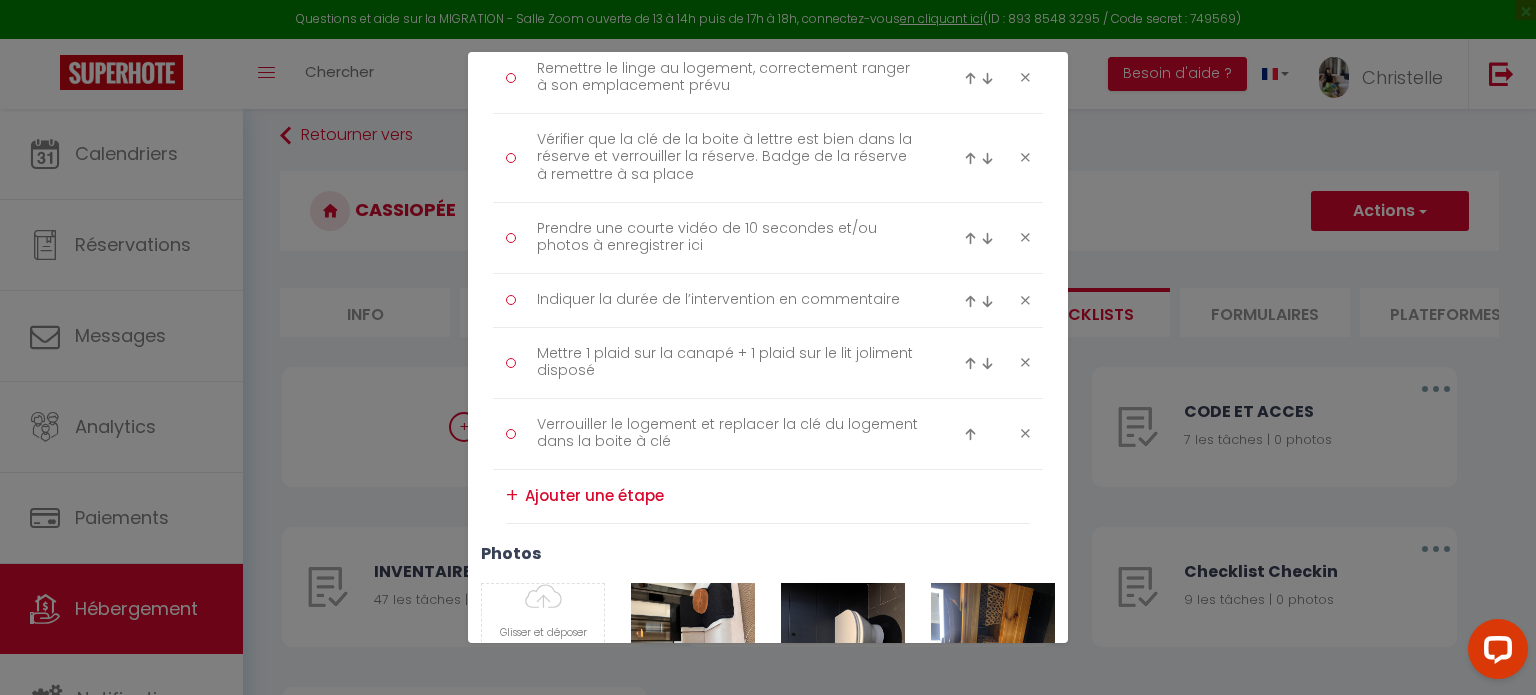 click at bounding box center (970, 363) 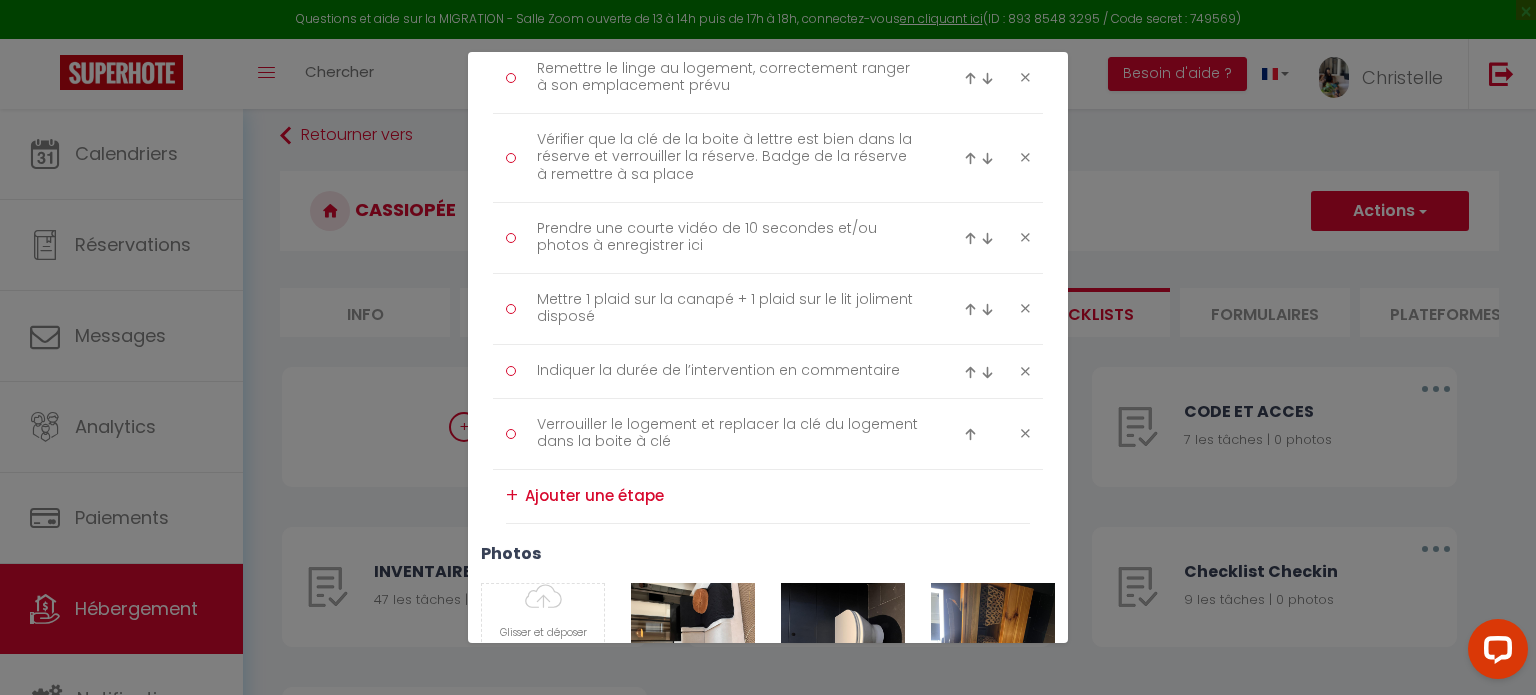 drag, startPoint x: 956, startPoint y: 299, endPoint x: 954, endPoint y: 286, distance: 13.152946 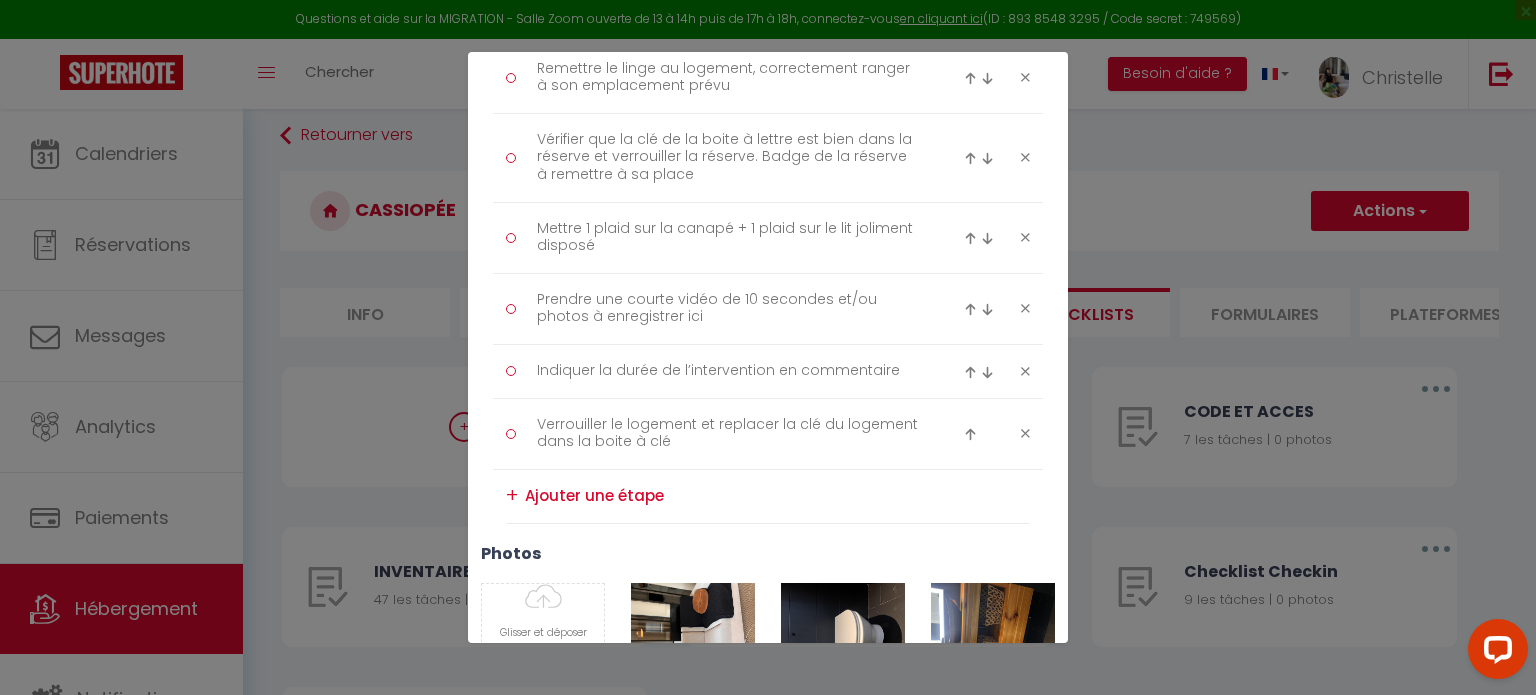 click at bounding box center (970, 238) 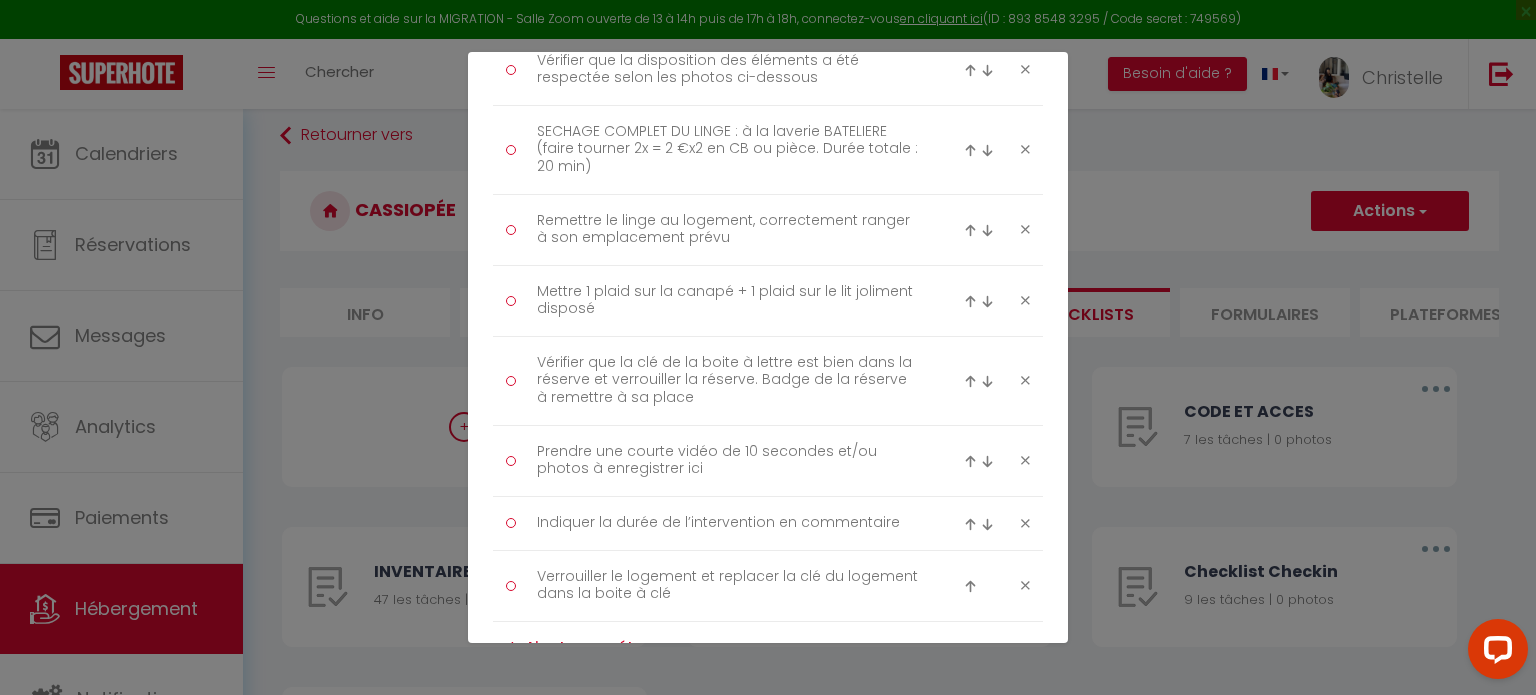 scroll, scrollTop: 3200, scrollLeft: 0, axis: vertical 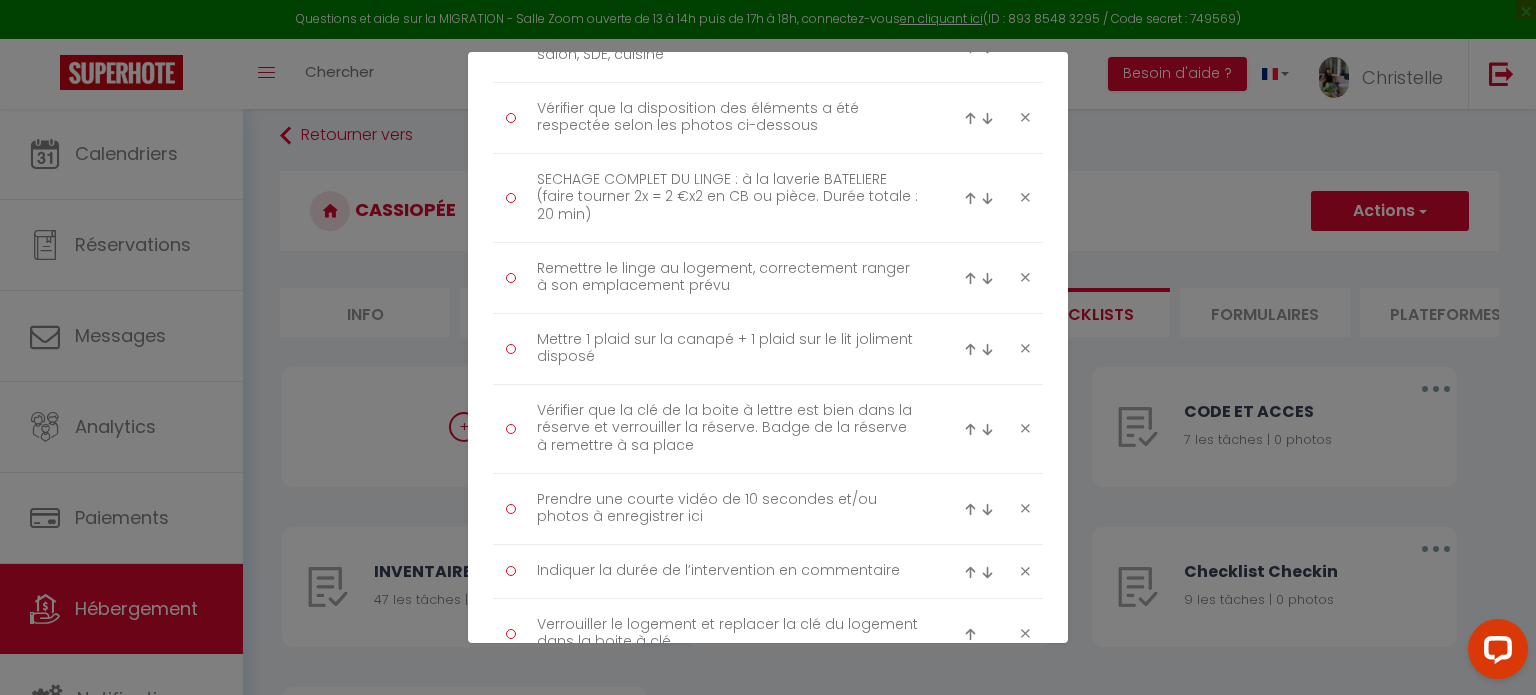 click at bounding box center [970, 349] 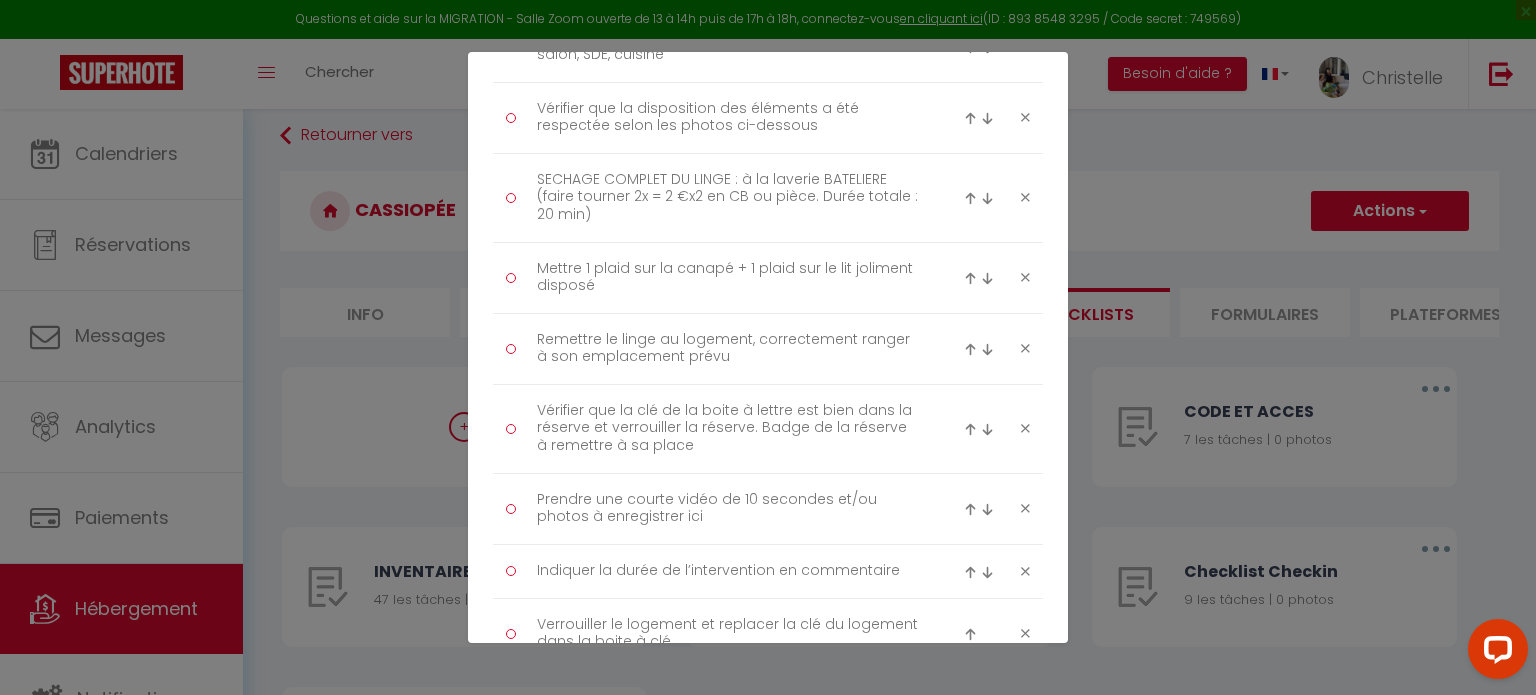 click at bounding box center [970, 278] 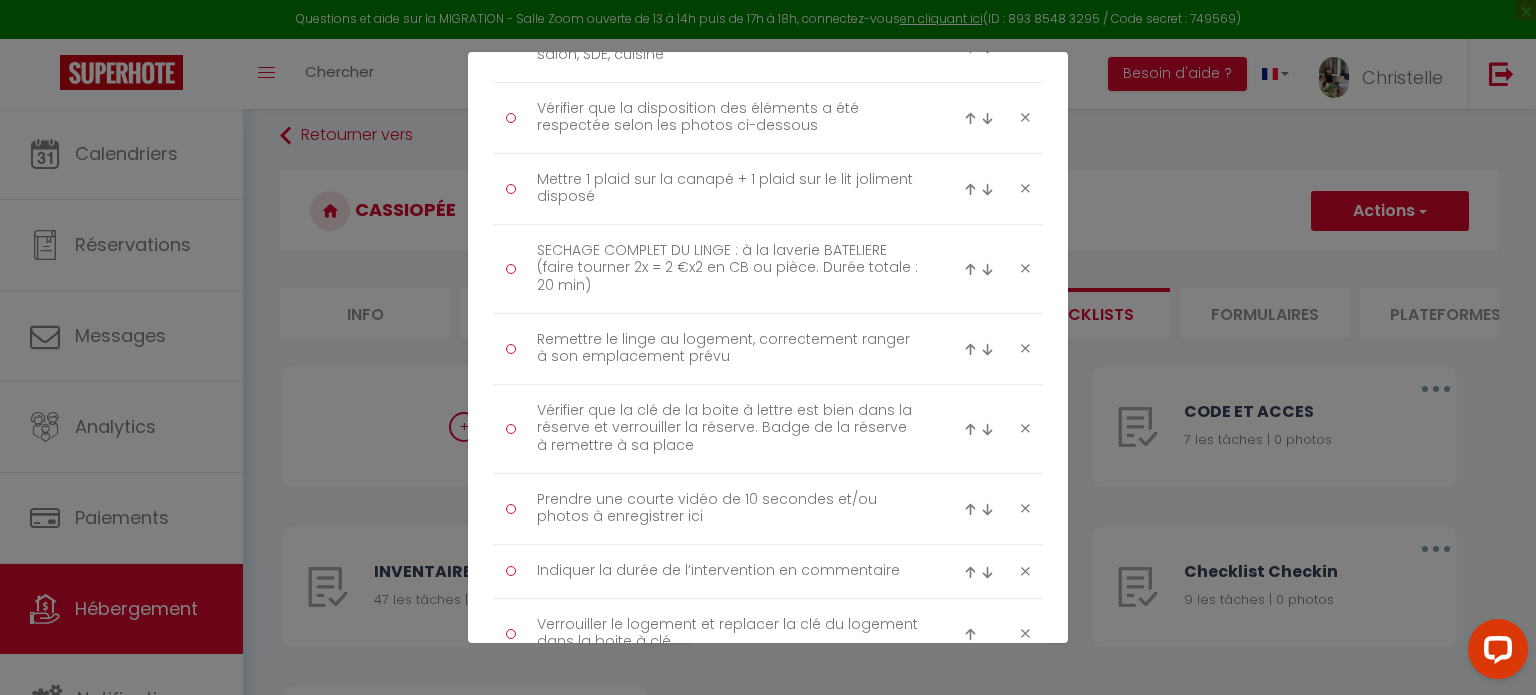 click at bounding box center [970, 189] 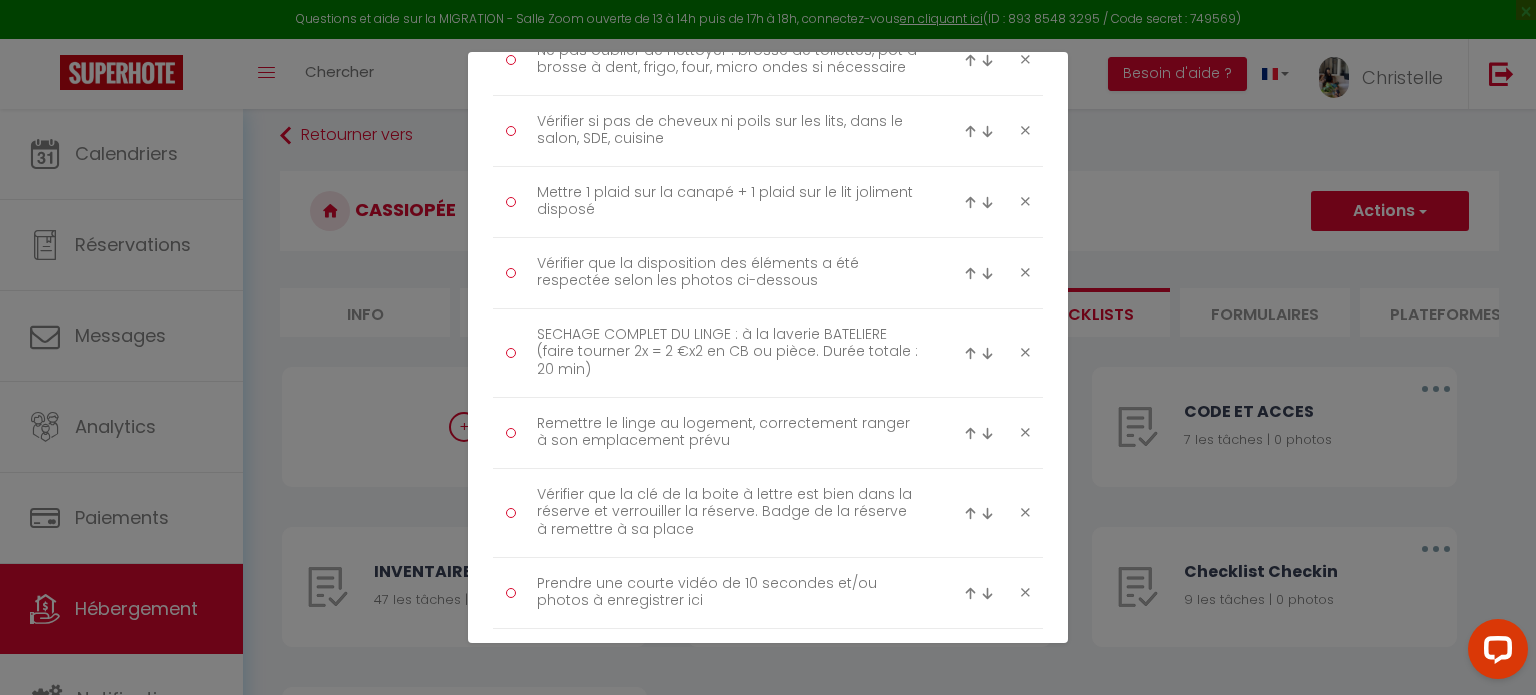 scroll, scrollTop: 2900, scrollLeft: 0, axis: vertical 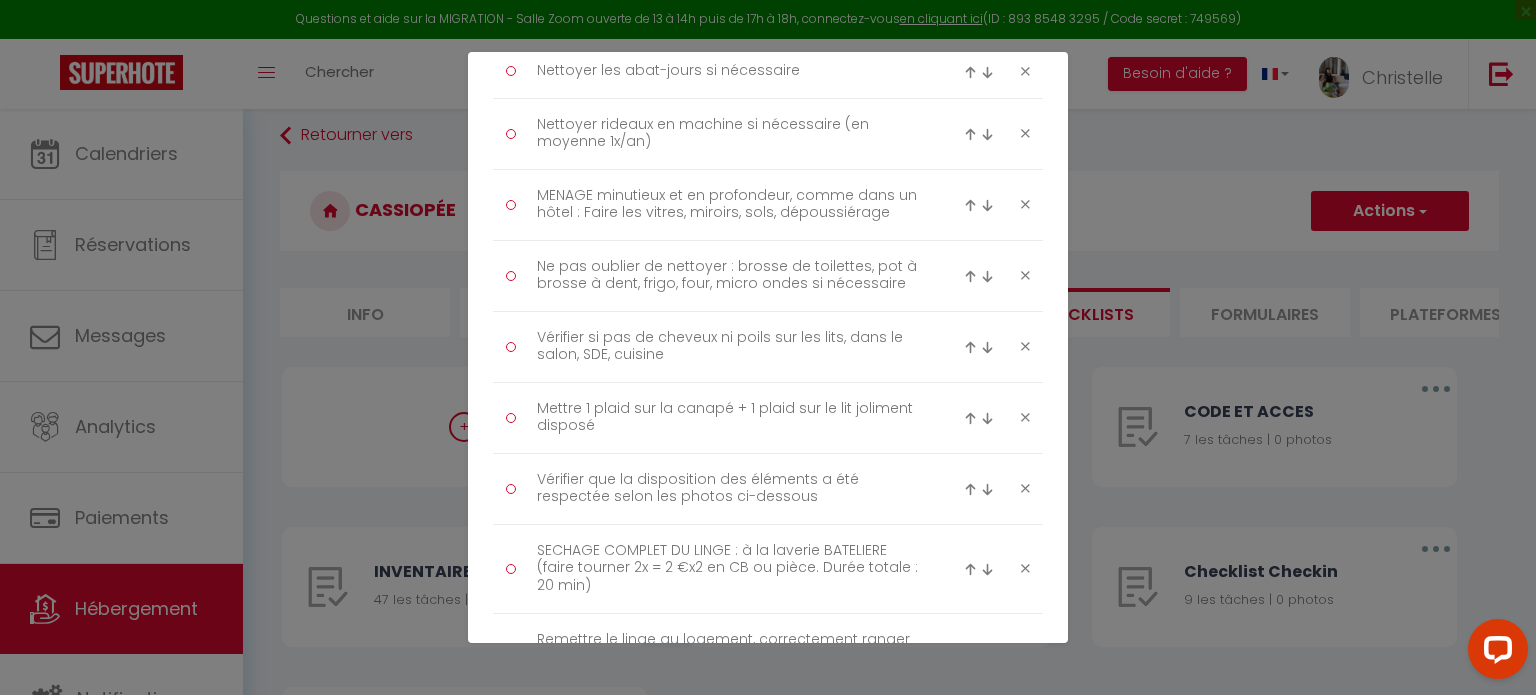 click at bounding box center (970, 418) 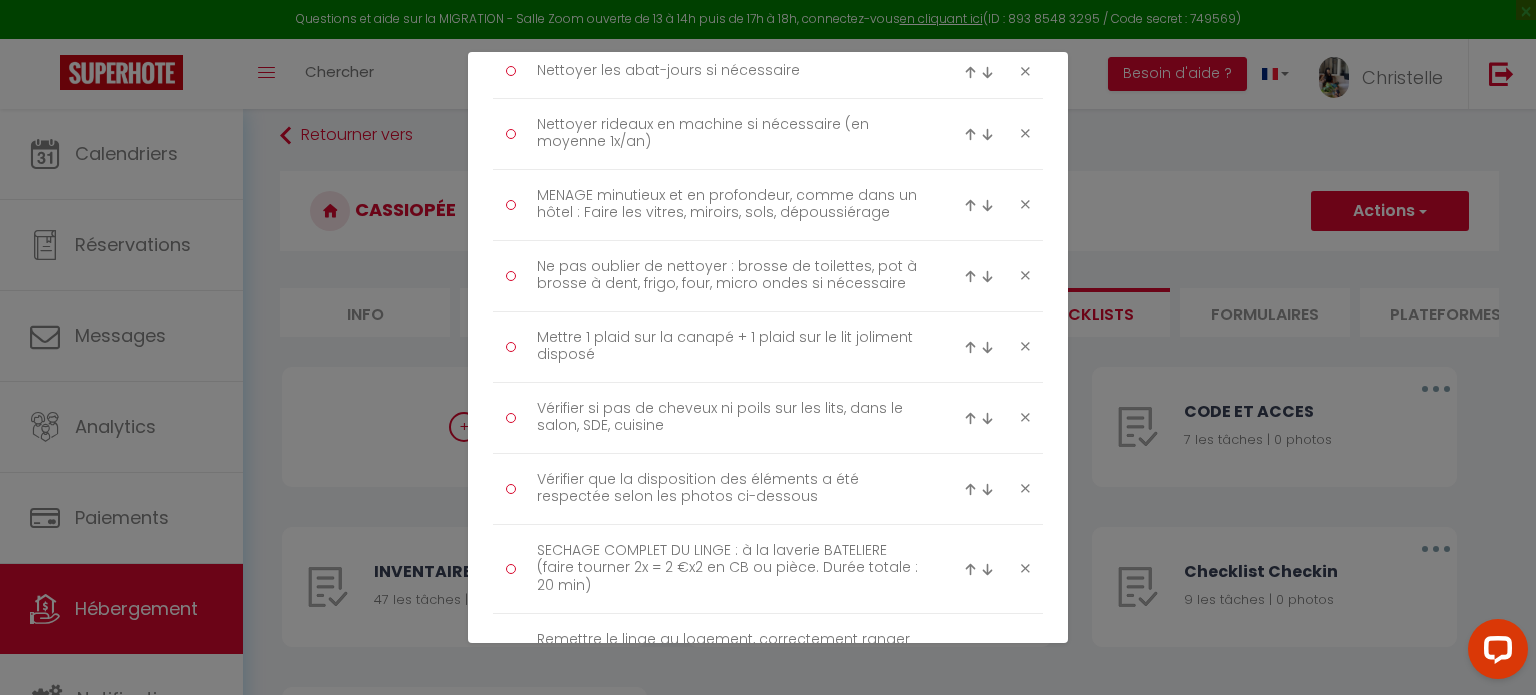 click at bounding box center [970, 347] 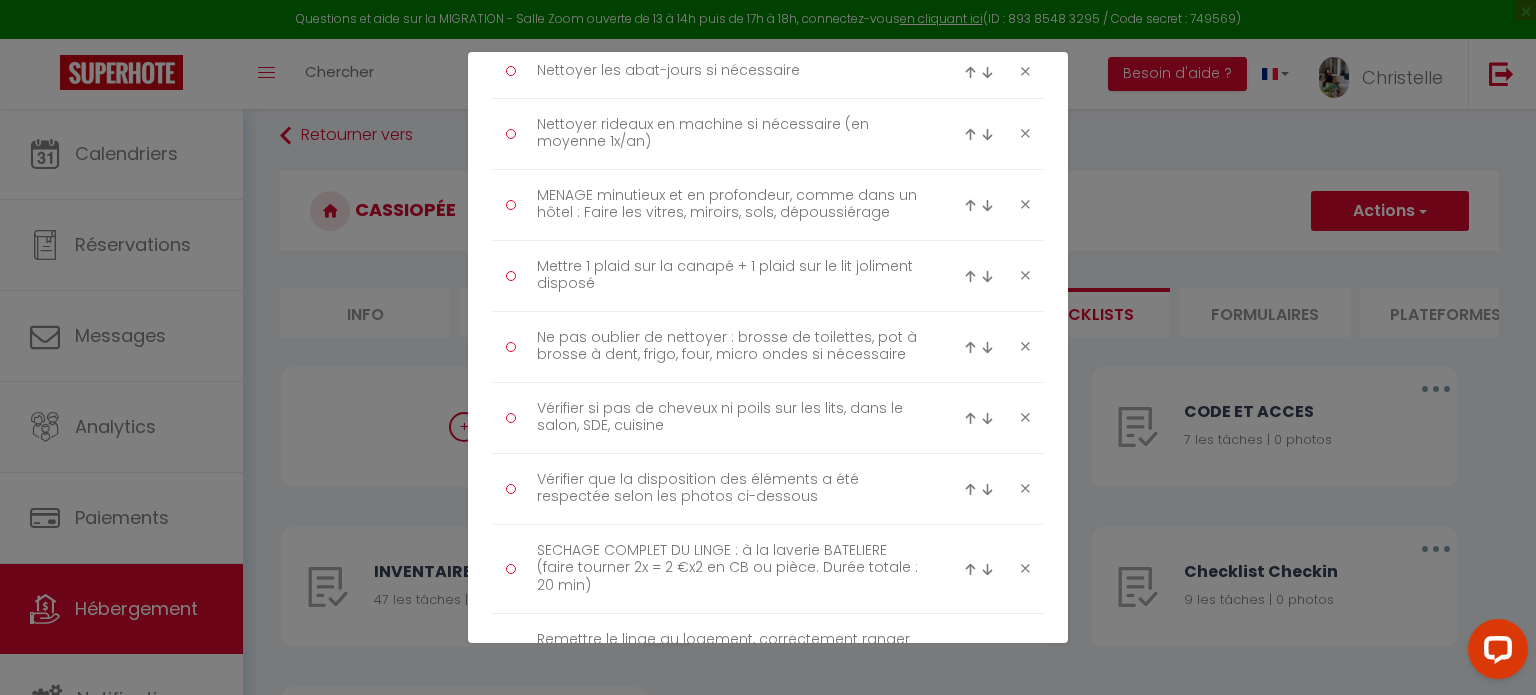 click at bounding box center (970, 276) 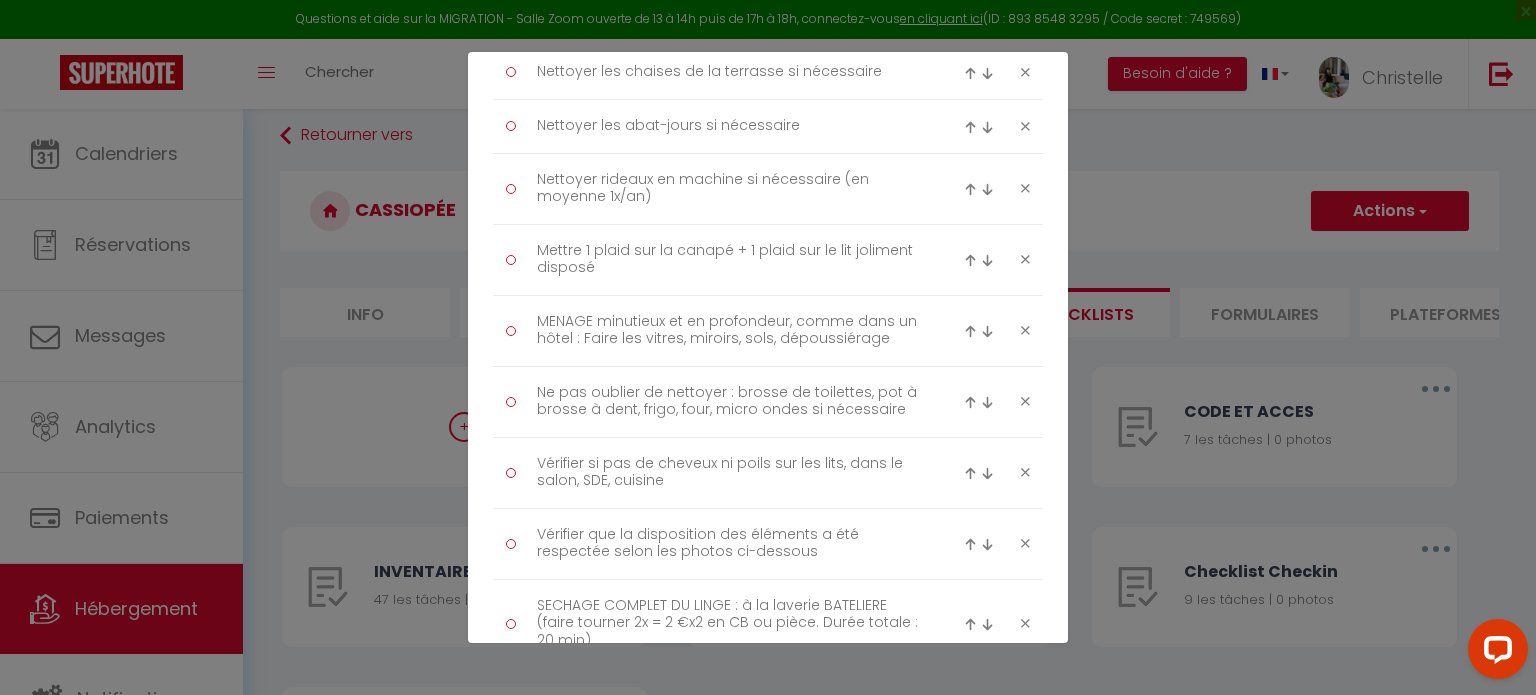 scroll, scrollTop: 2800, scrollLeft: 0, axis: vertical 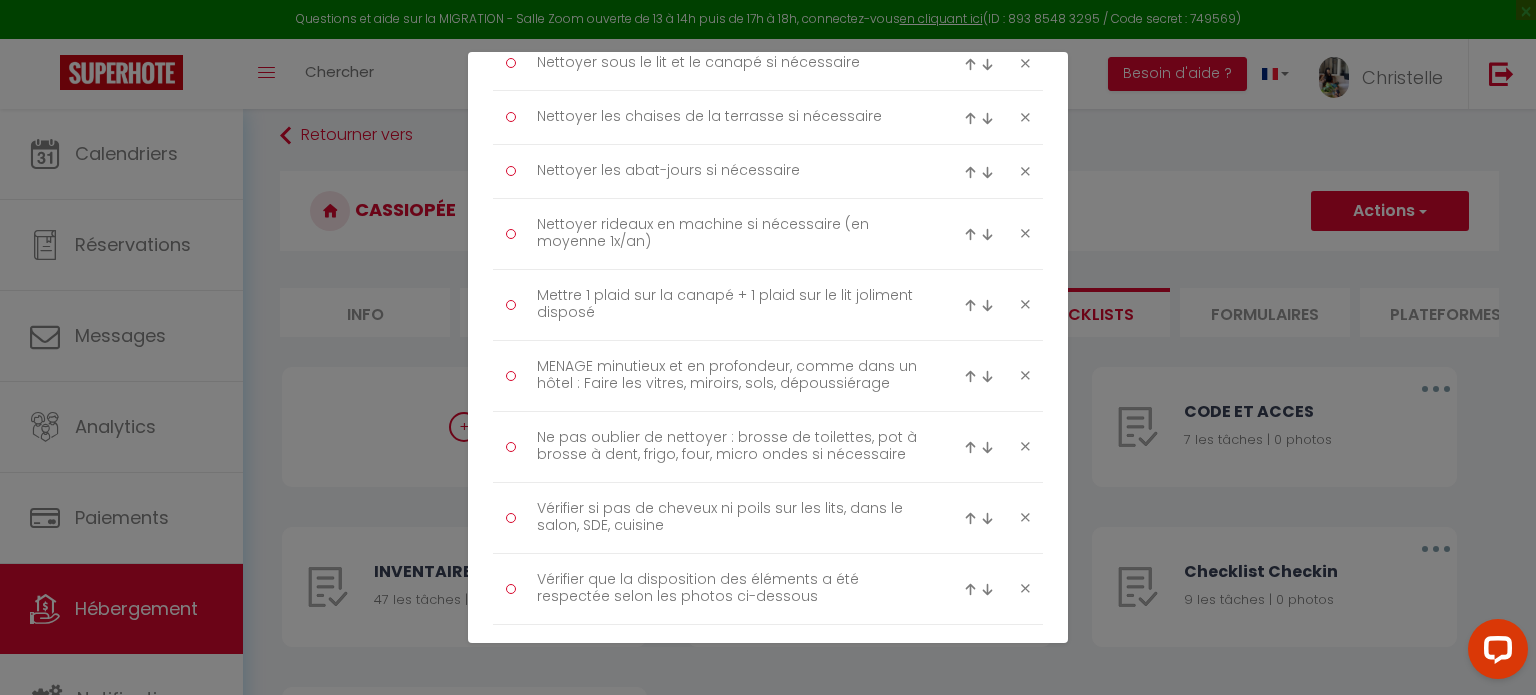 click at bounding box center (970, 305) 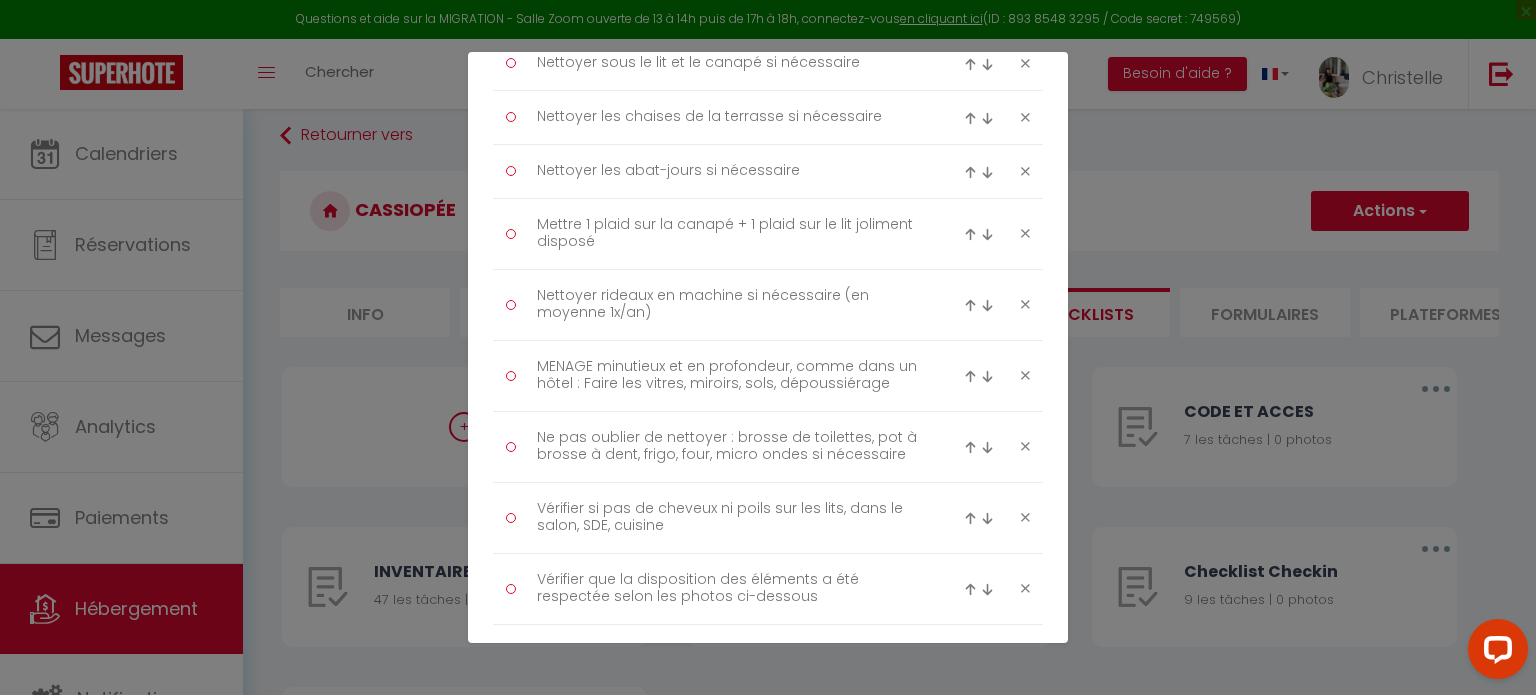 click at bounding box center (970, 234) 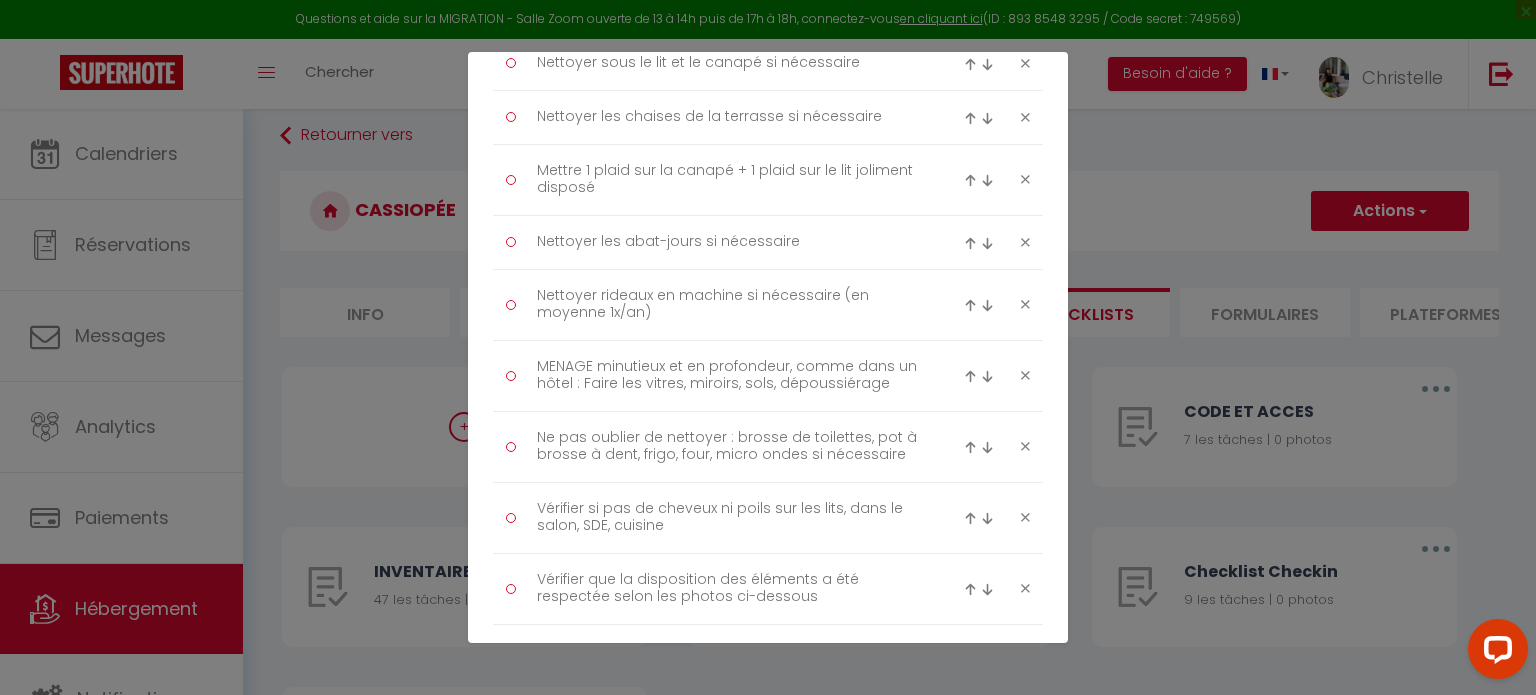 click at bounding box center [970, 180] 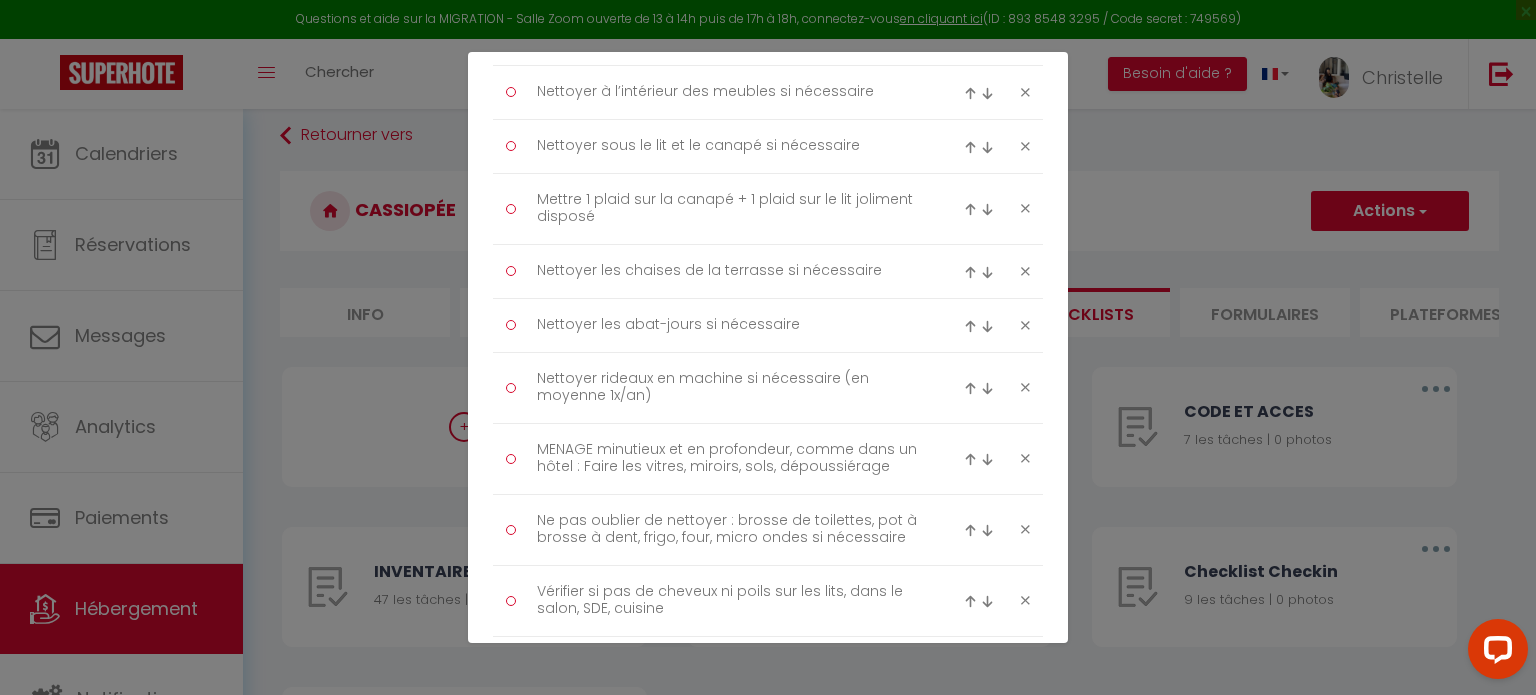 scroll, scrollTop: 2600, scrollLeft: 0, axis: vertical 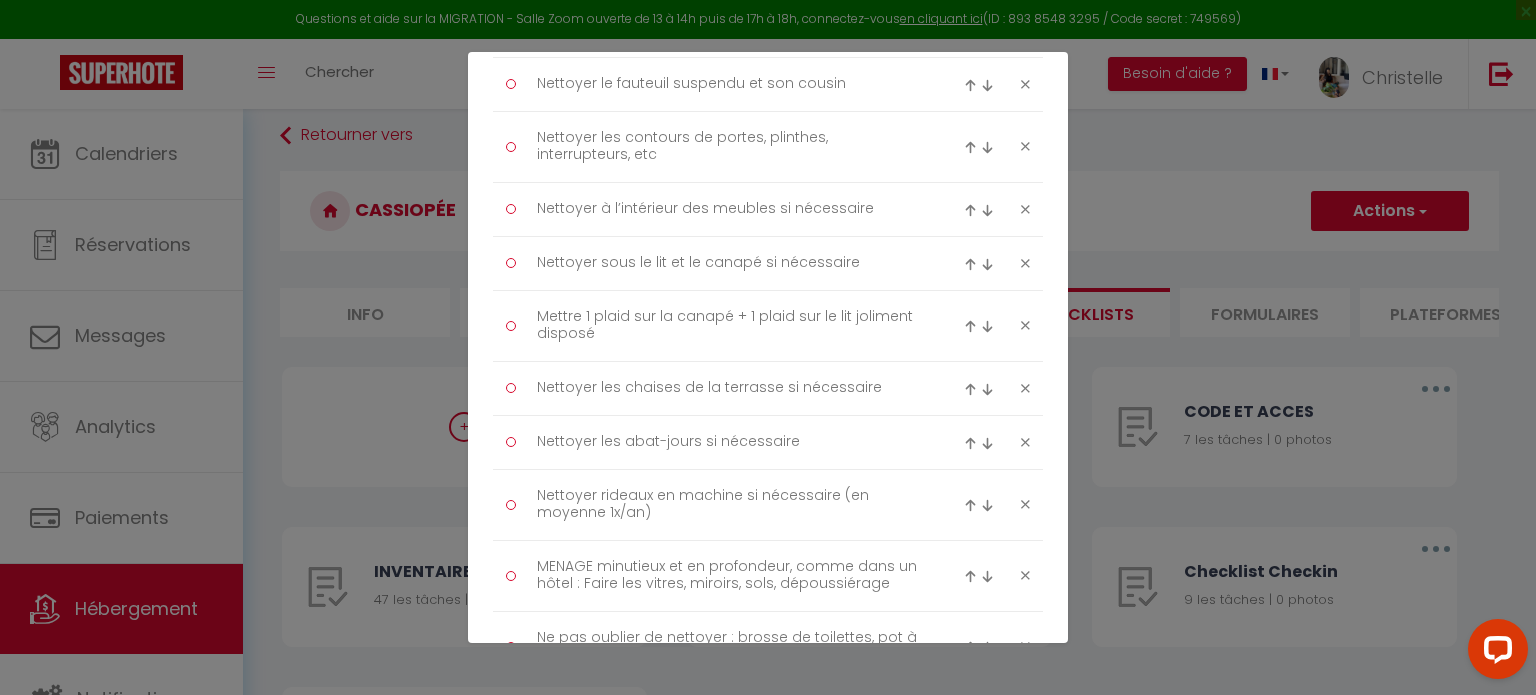 click at bounding box center (970, 326) 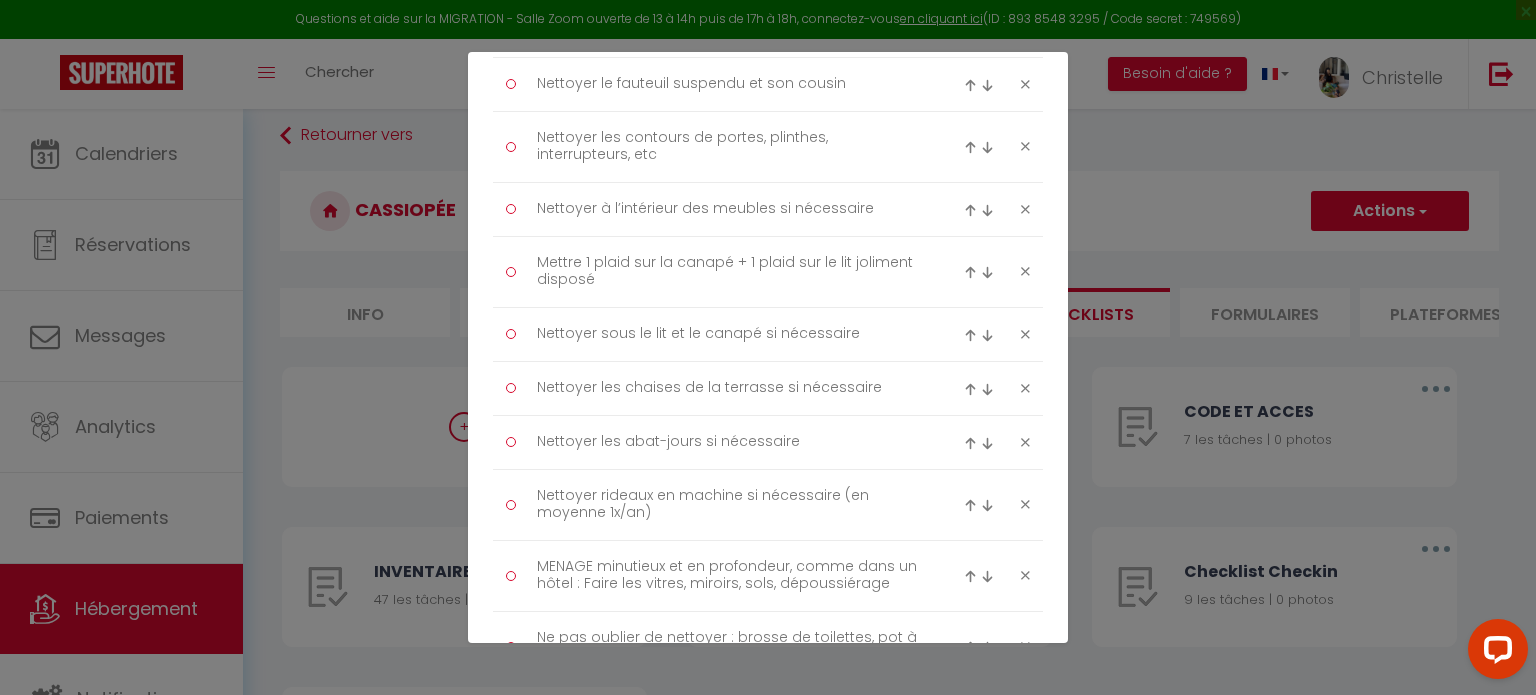 click at bounding box center (970, 272) 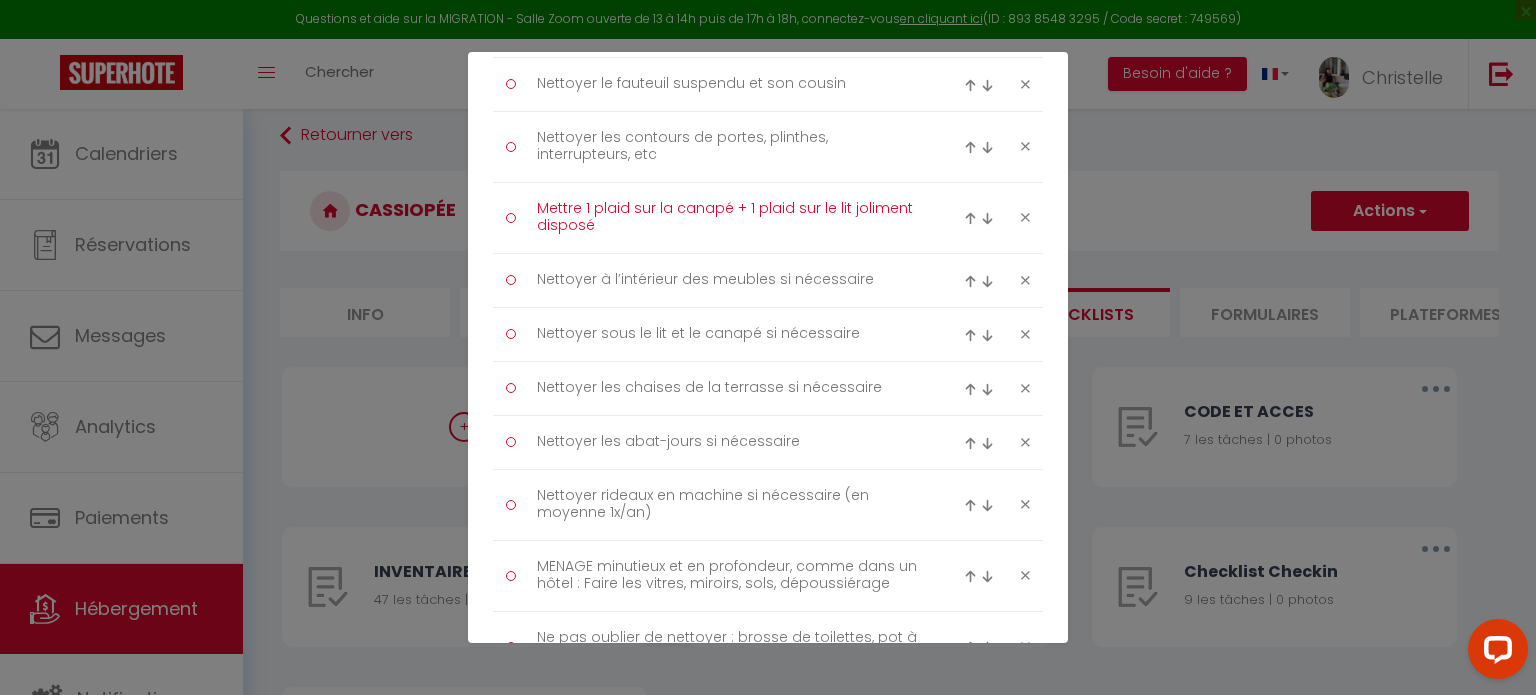 click on "Mettre 1 plaid sur la canapé + 1 plaid sur le lit joliment disposé" at bounding box center [728, 218] 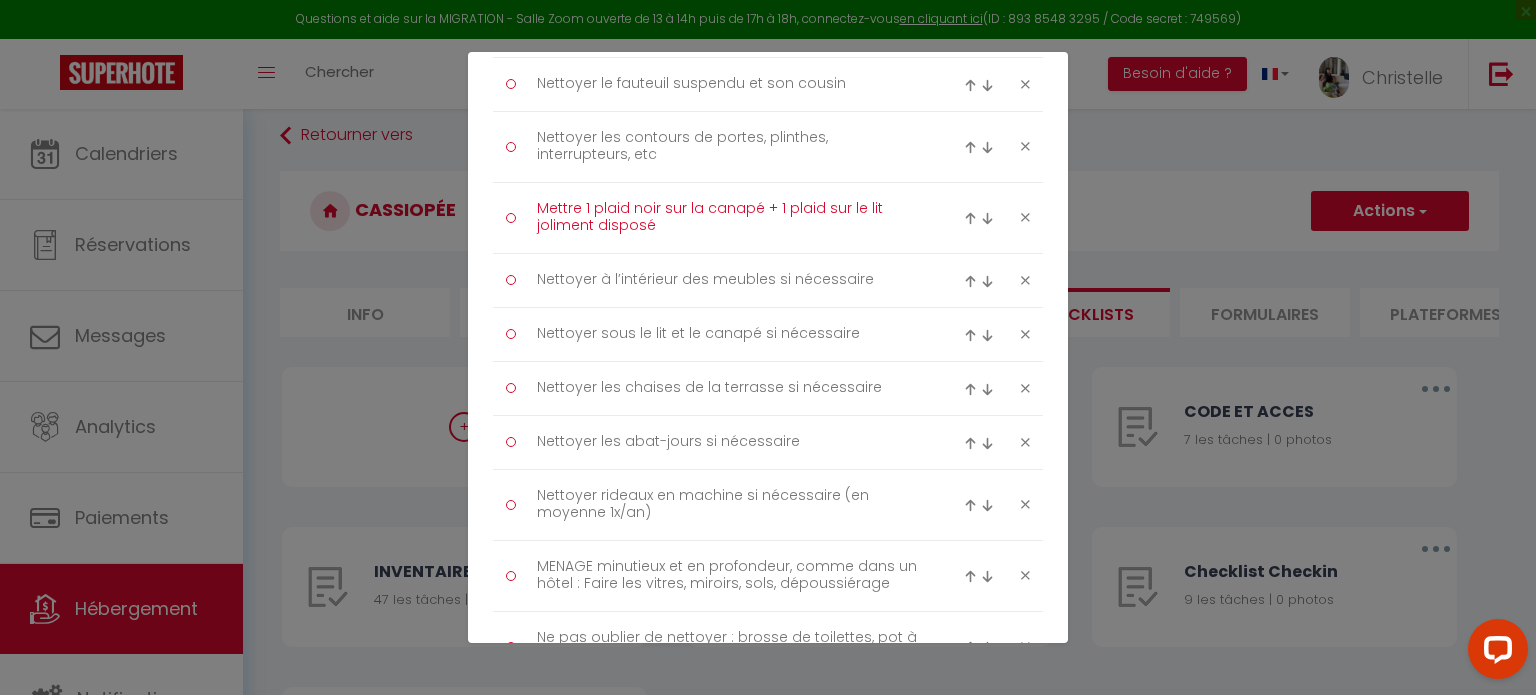 type on "Mettre 1 plaid noir sur la canapé + 1 plaid sur le lit joliment disposé" 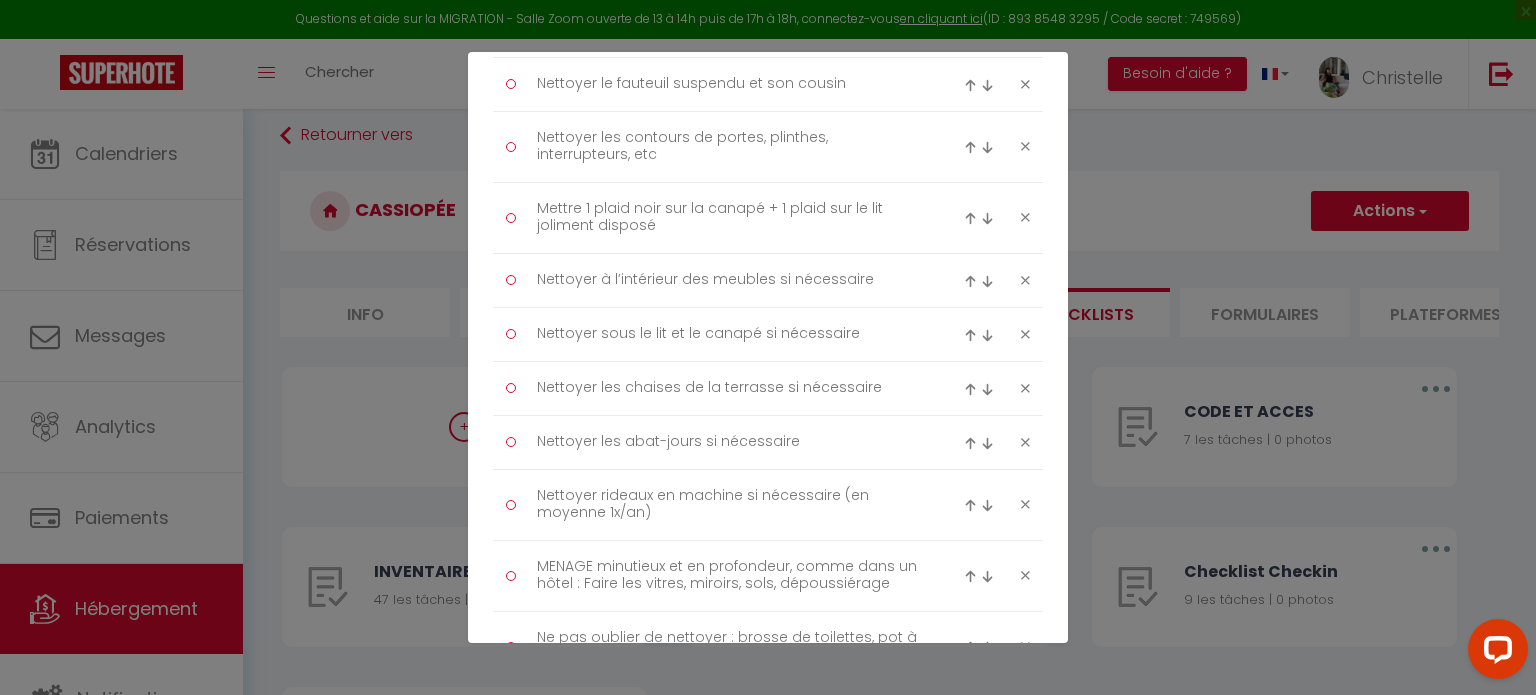 click at bounding box center (970, 218) 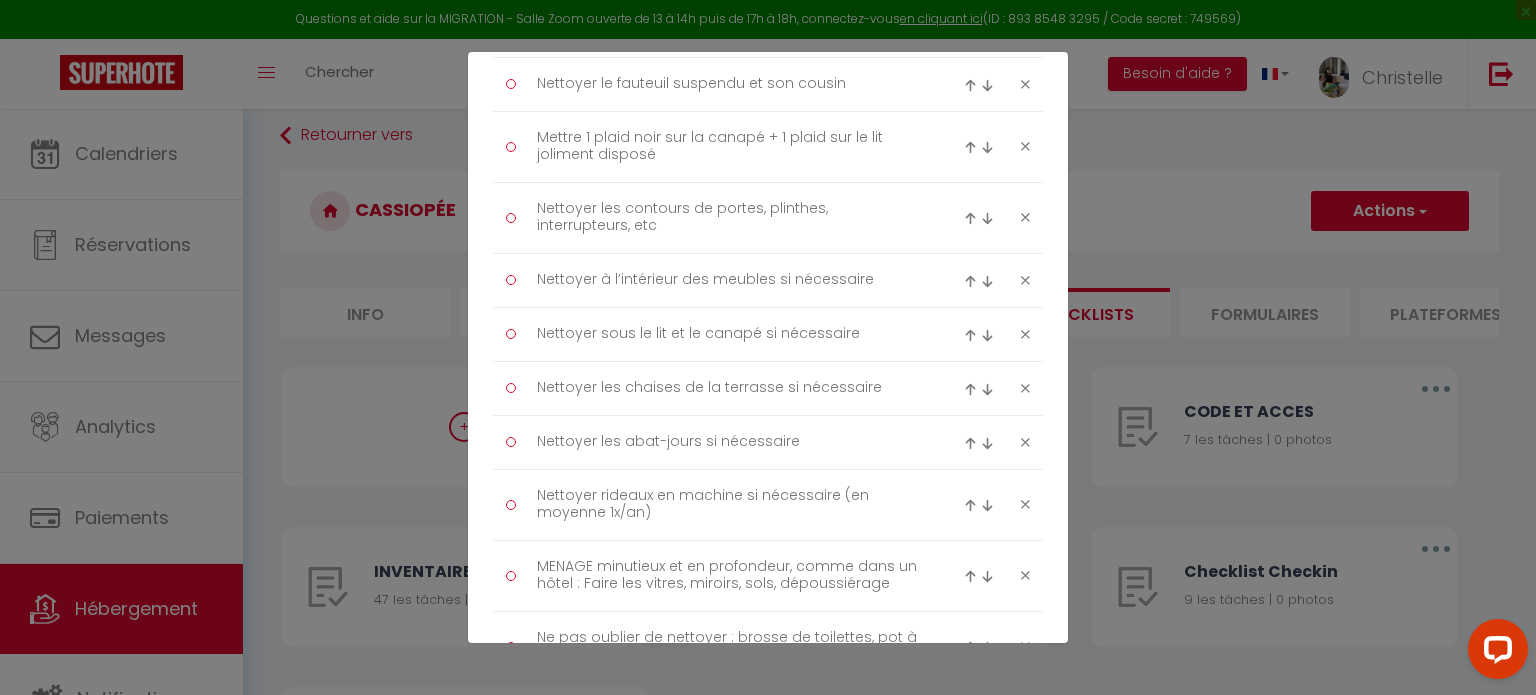 click at bounding box center (970, 147) 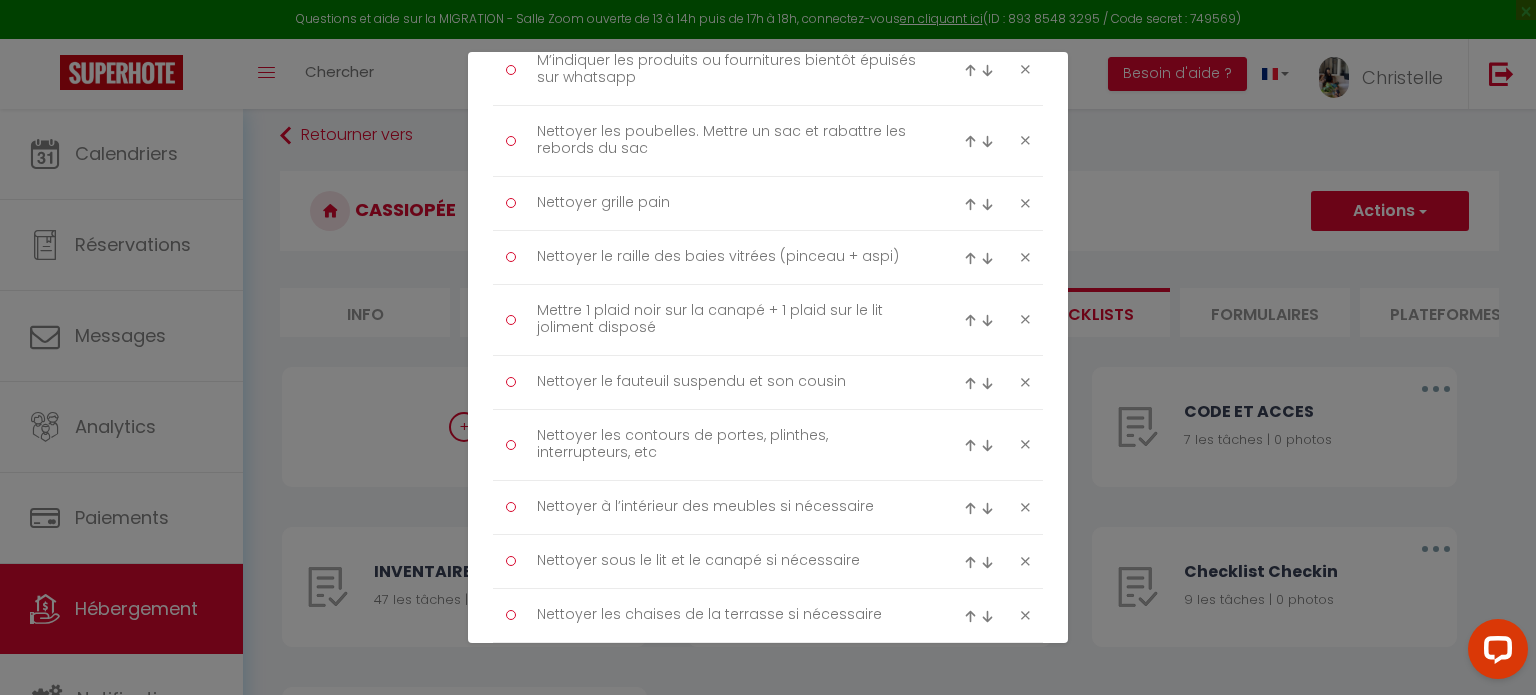 scroll, scrollTop: 2300, scrollLeft: 0, axis: vertical 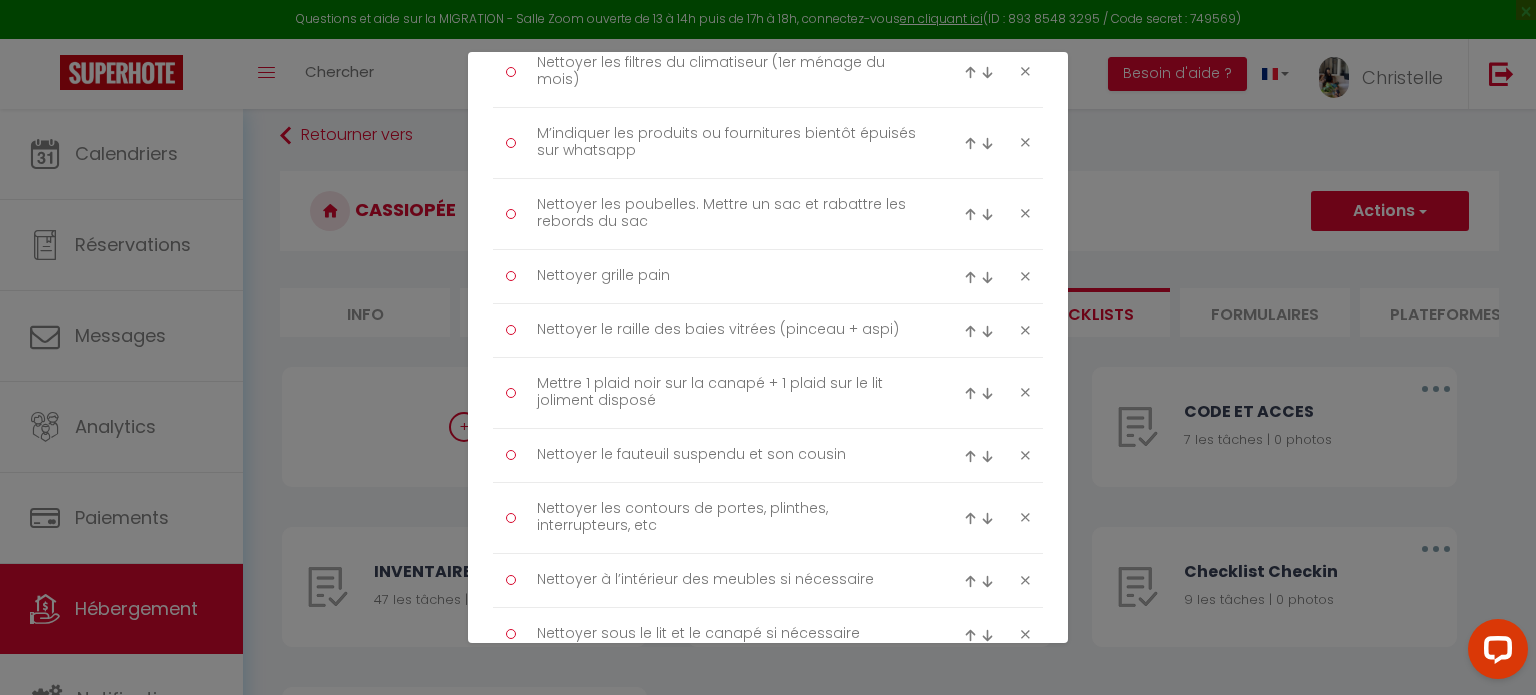 click at bounding box center (970, 393) 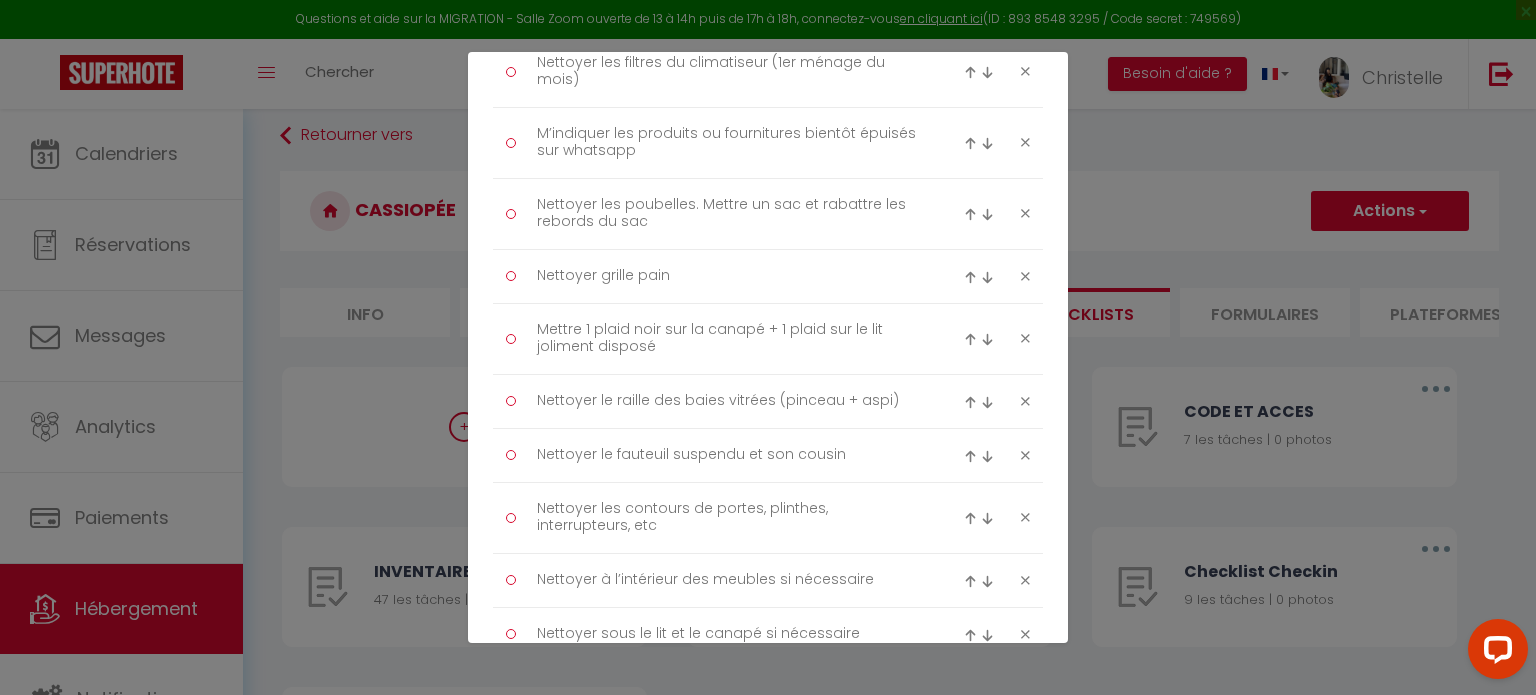 click at bounding box center [970, 339] 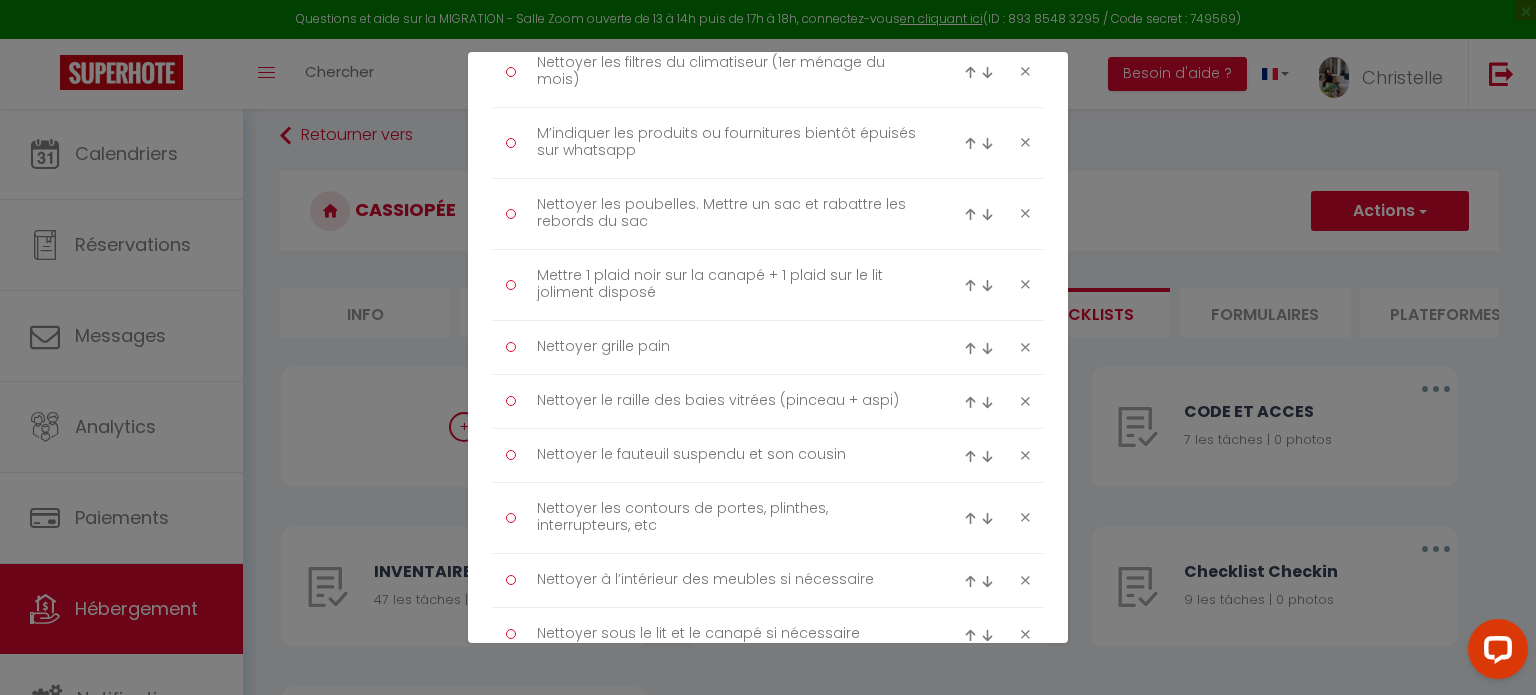click at bounding box center [970, 285] 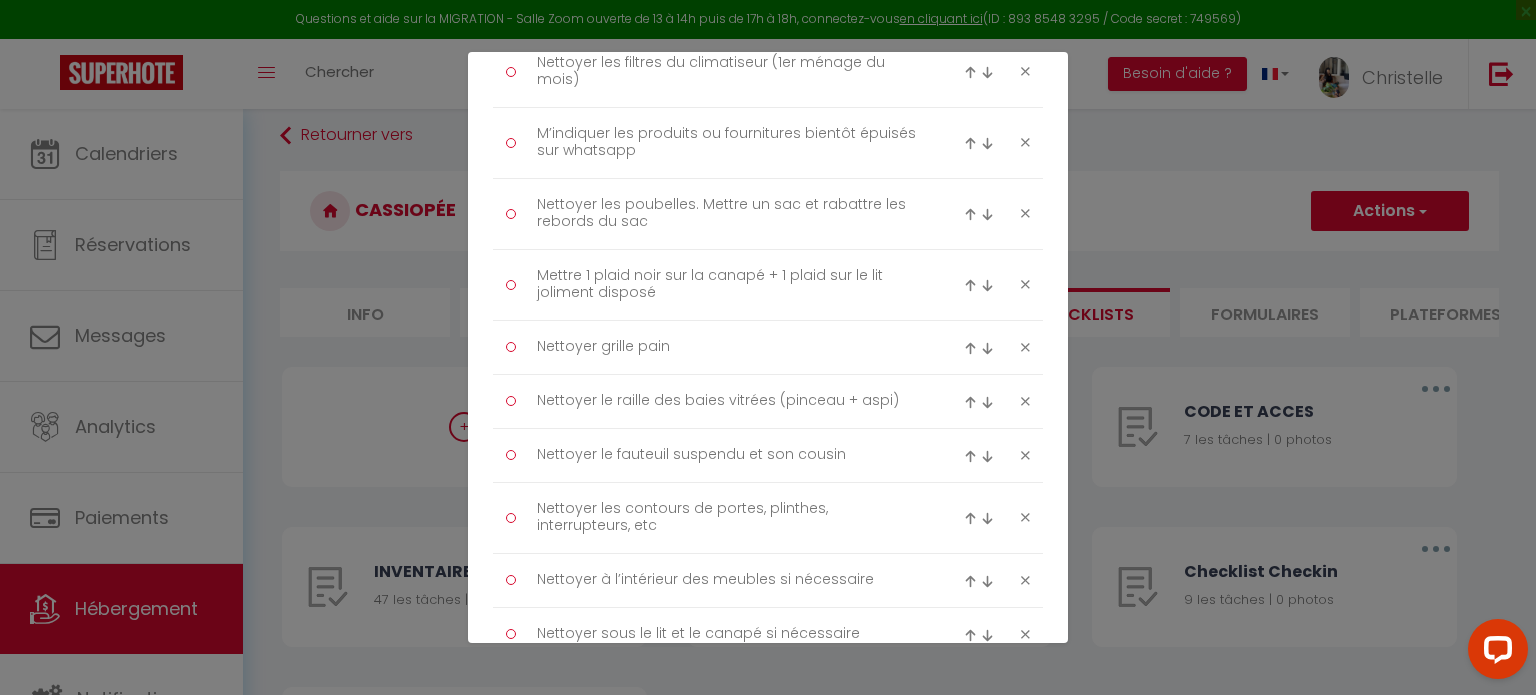 type on "Mettre 1 plaid noir sur la canapé + 1 plaid sur le lit joliment disposé" 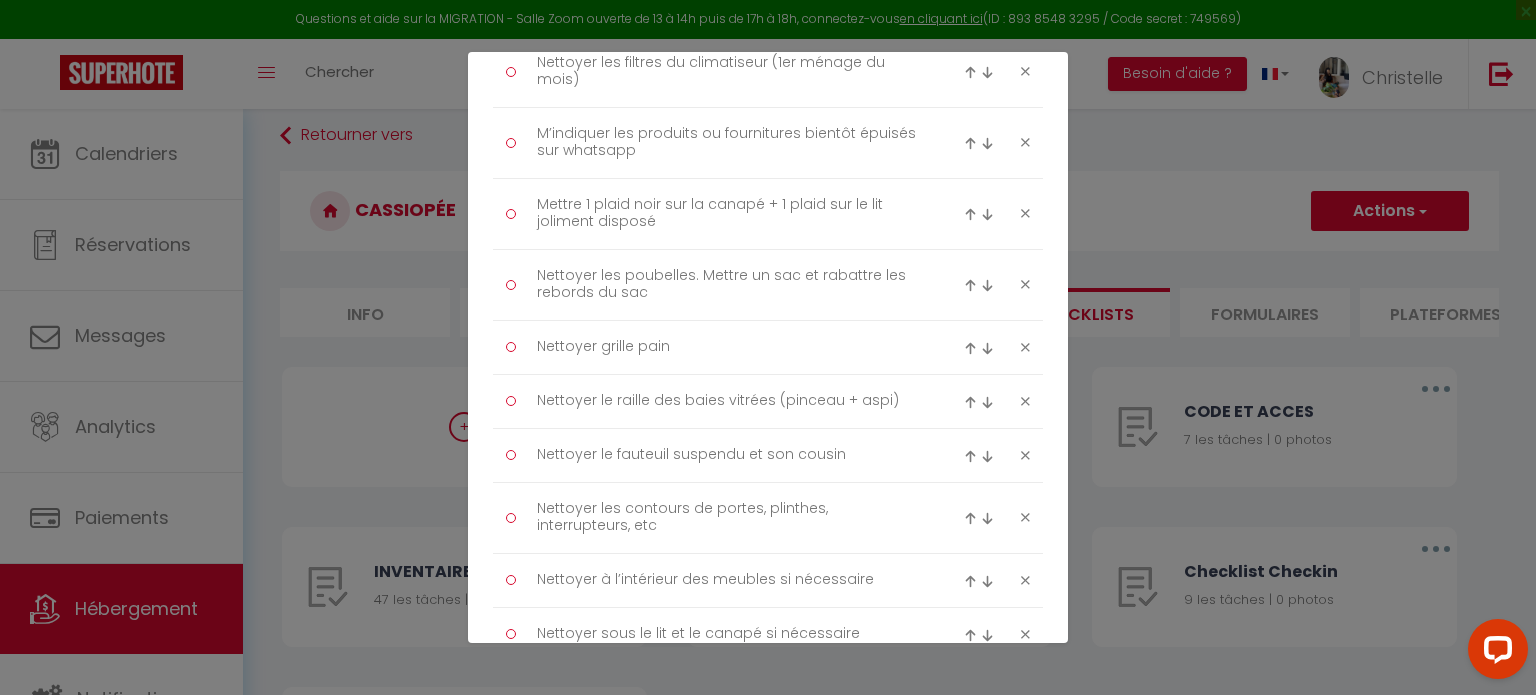 click at bounding box center [970, 214] 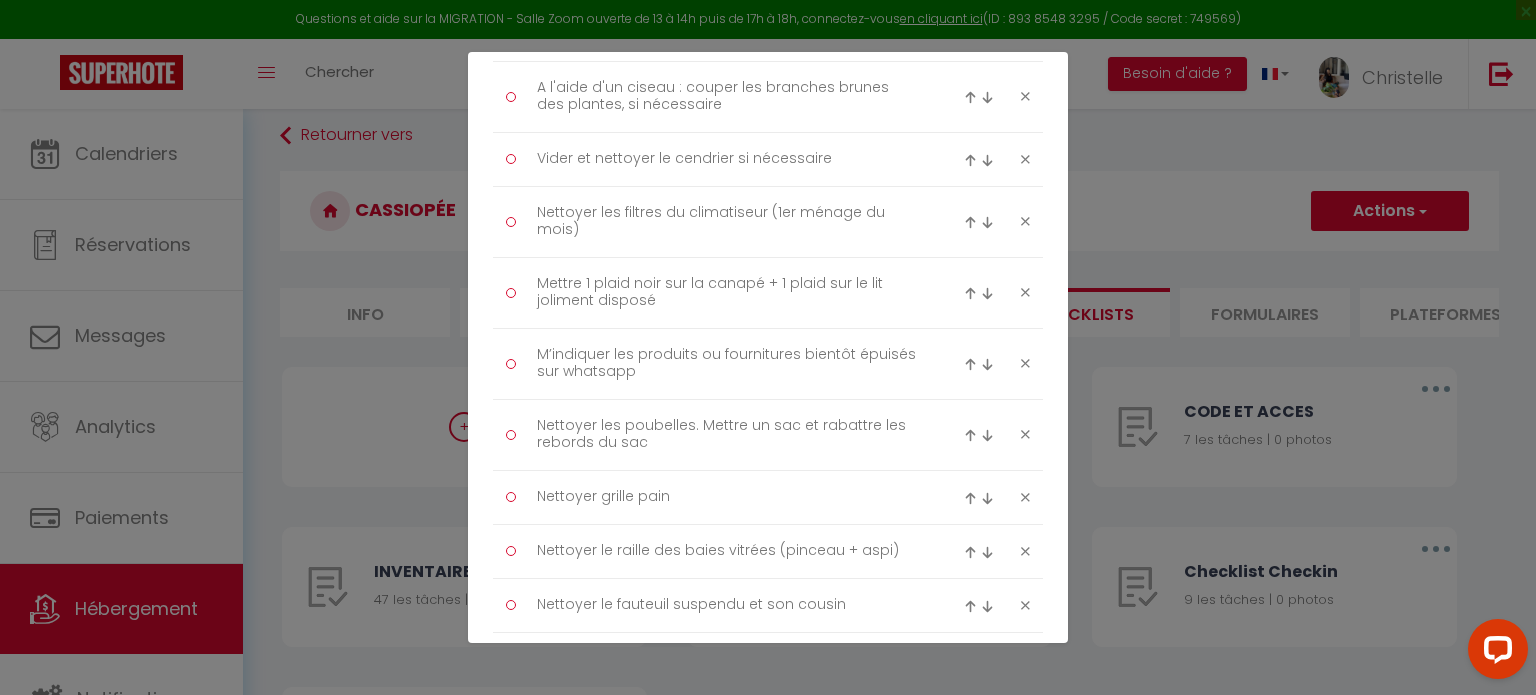 scroll, scrollTop: 2100, scrollLeft: 0, axis: vertical 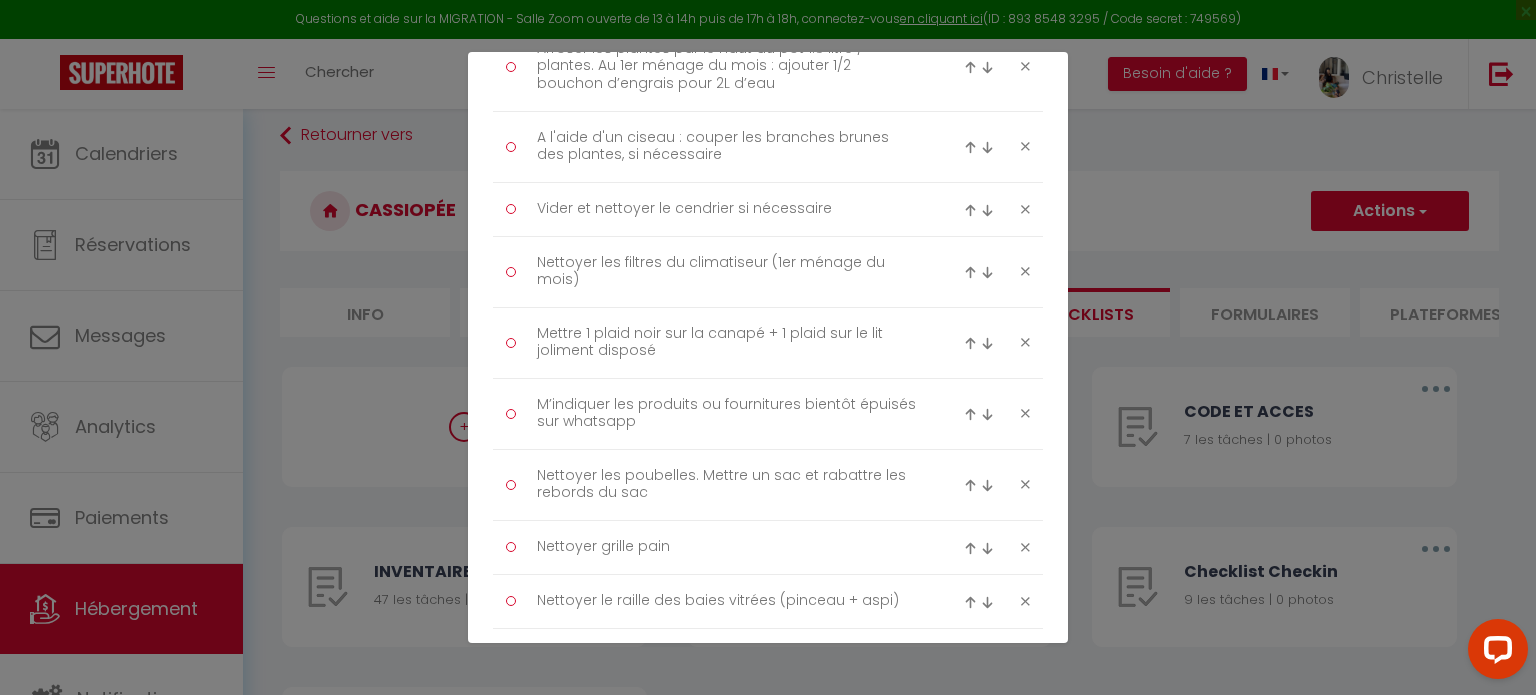 click at bounding box center [970, 343] 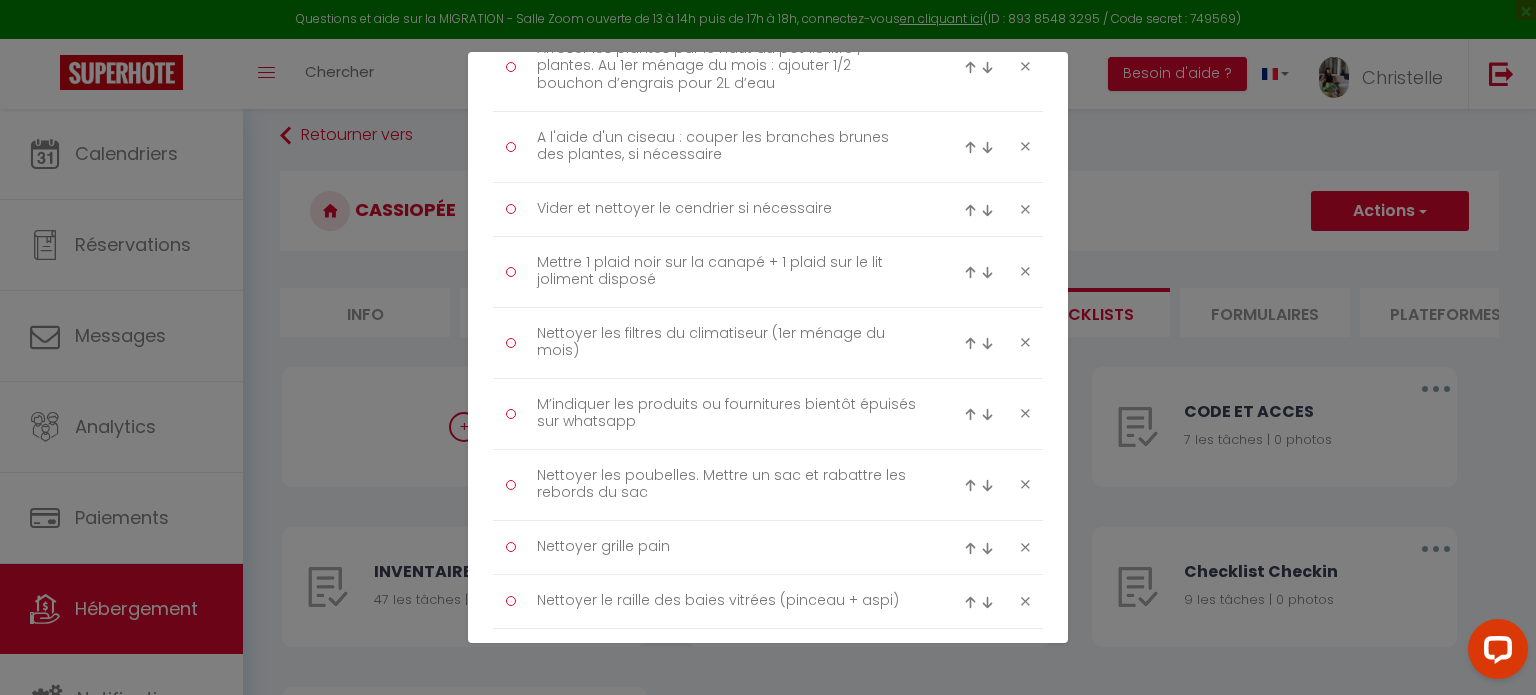 click at bounding box center [970, 272] 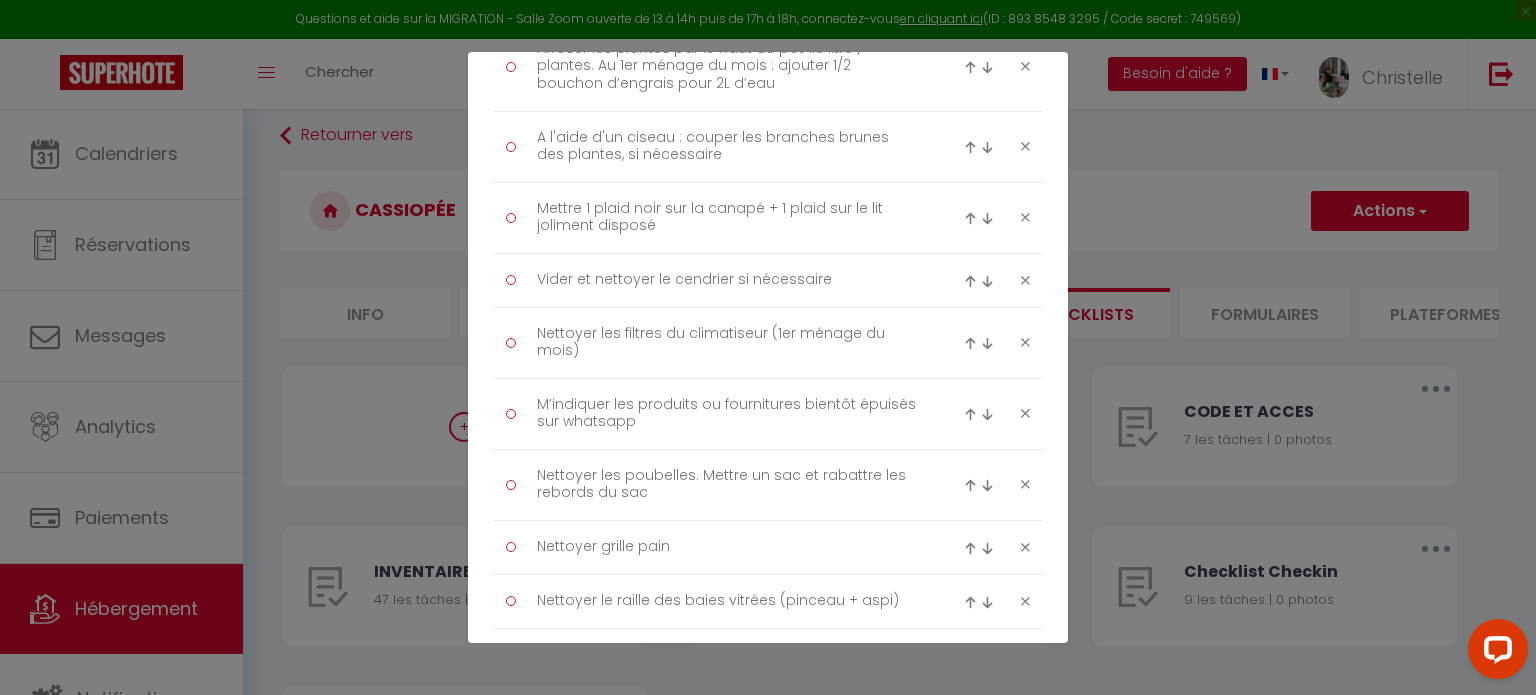 click at bounding box center (970, 218) 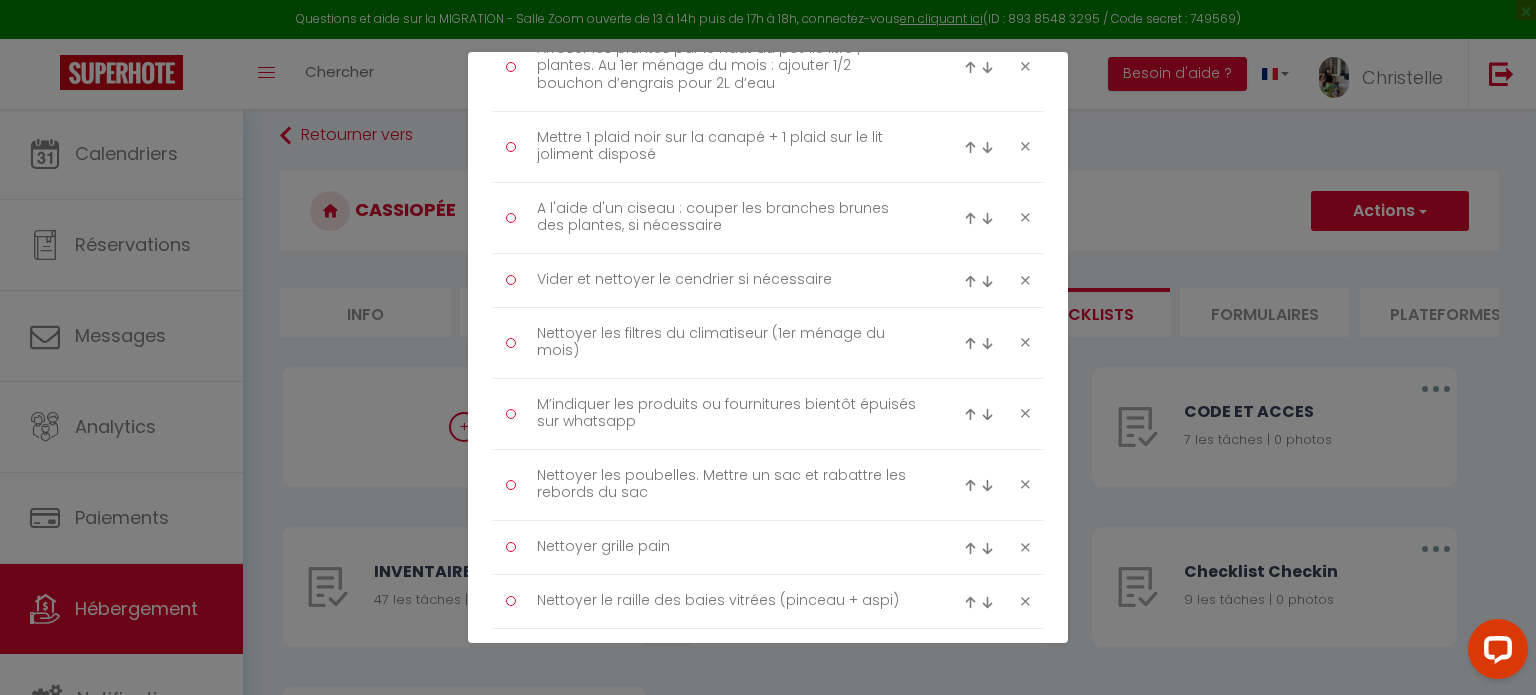scroll, scrollTop: 1900, scrollLeft: 0, axis: vertical 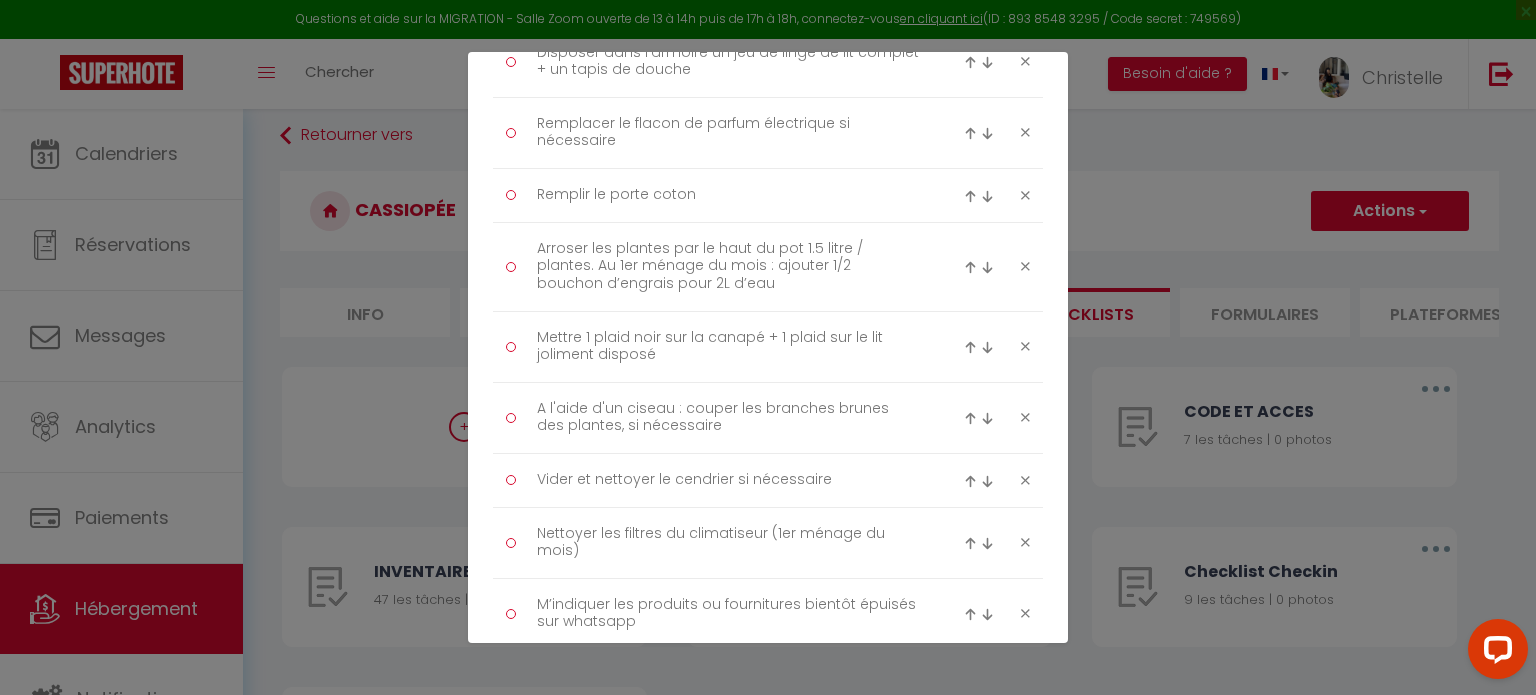 click at bounding box center [970, 347] 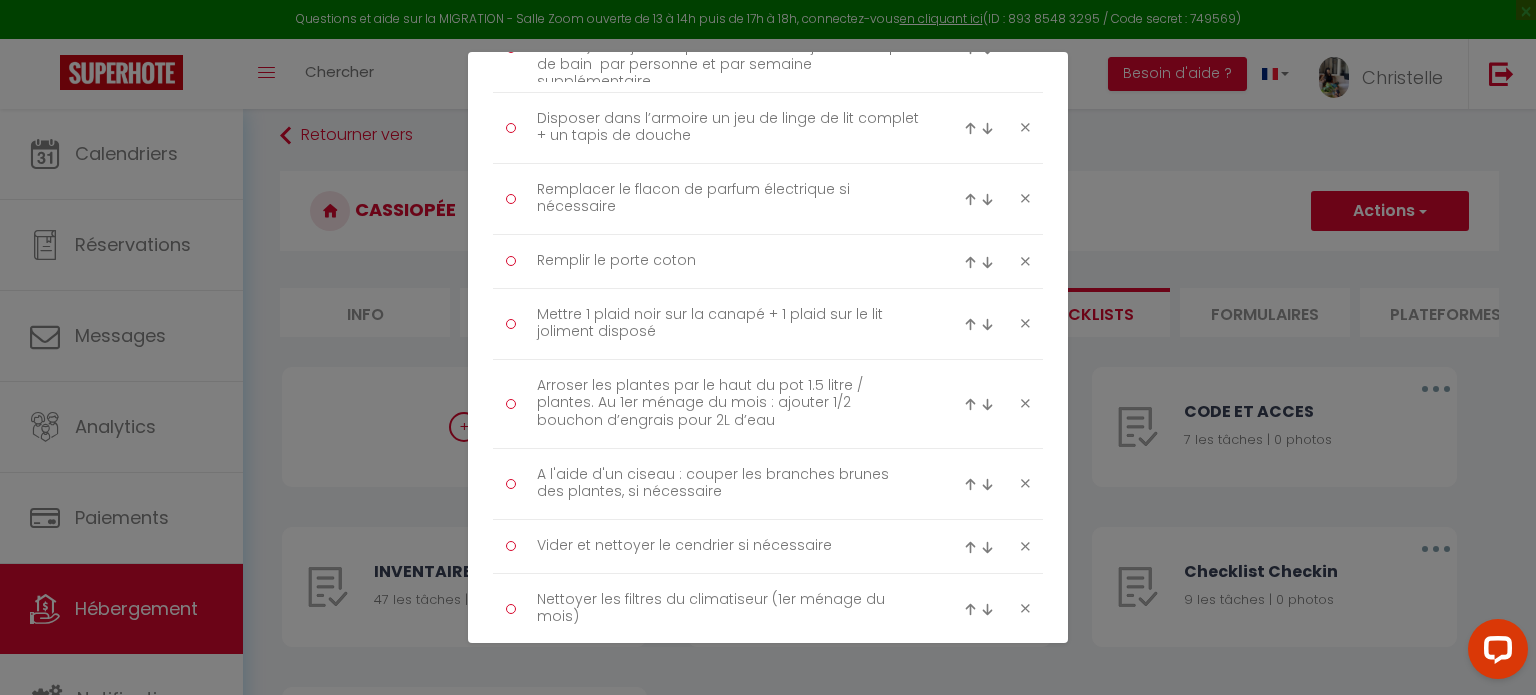 scroll, scrollTop: 1800, scrollLeft: 0, axis: vertical 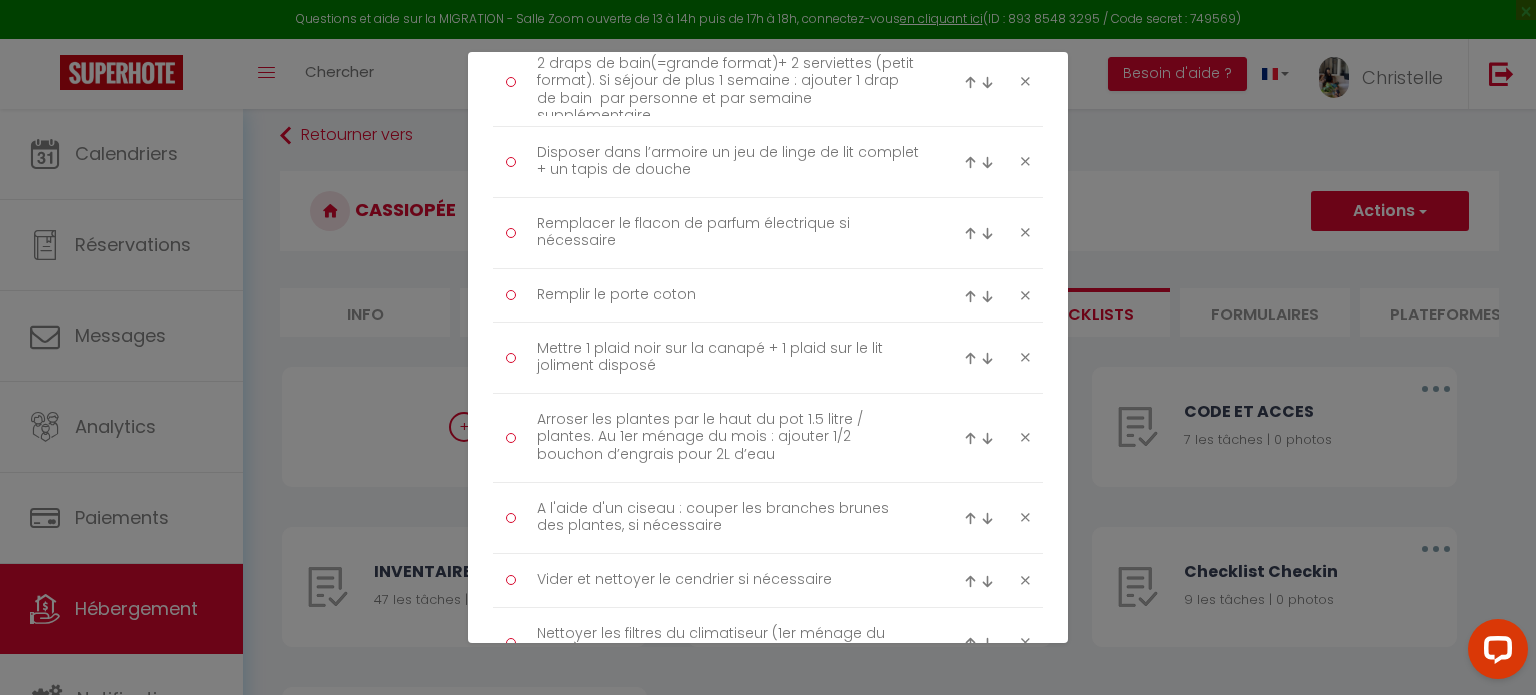click at bounding box center (970, 358) 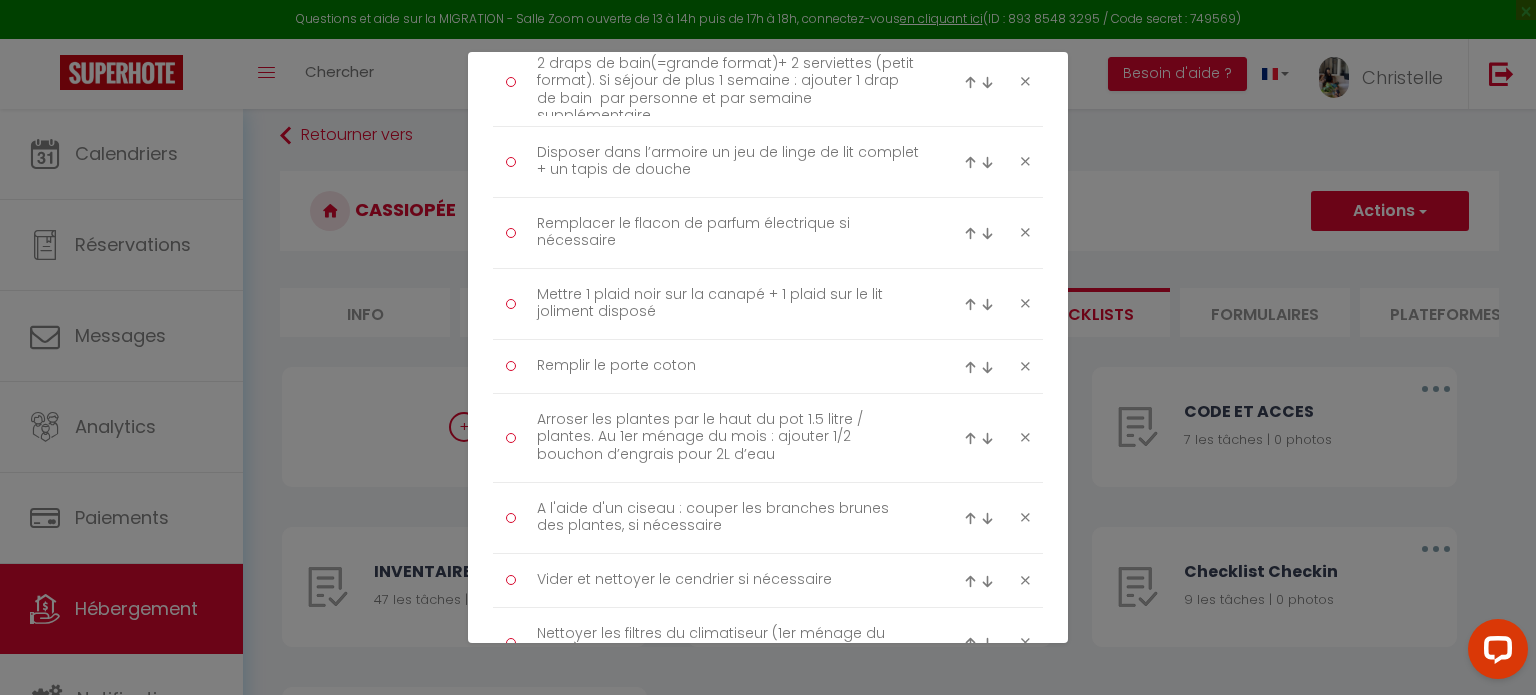 click at bounding box center (970, 304) 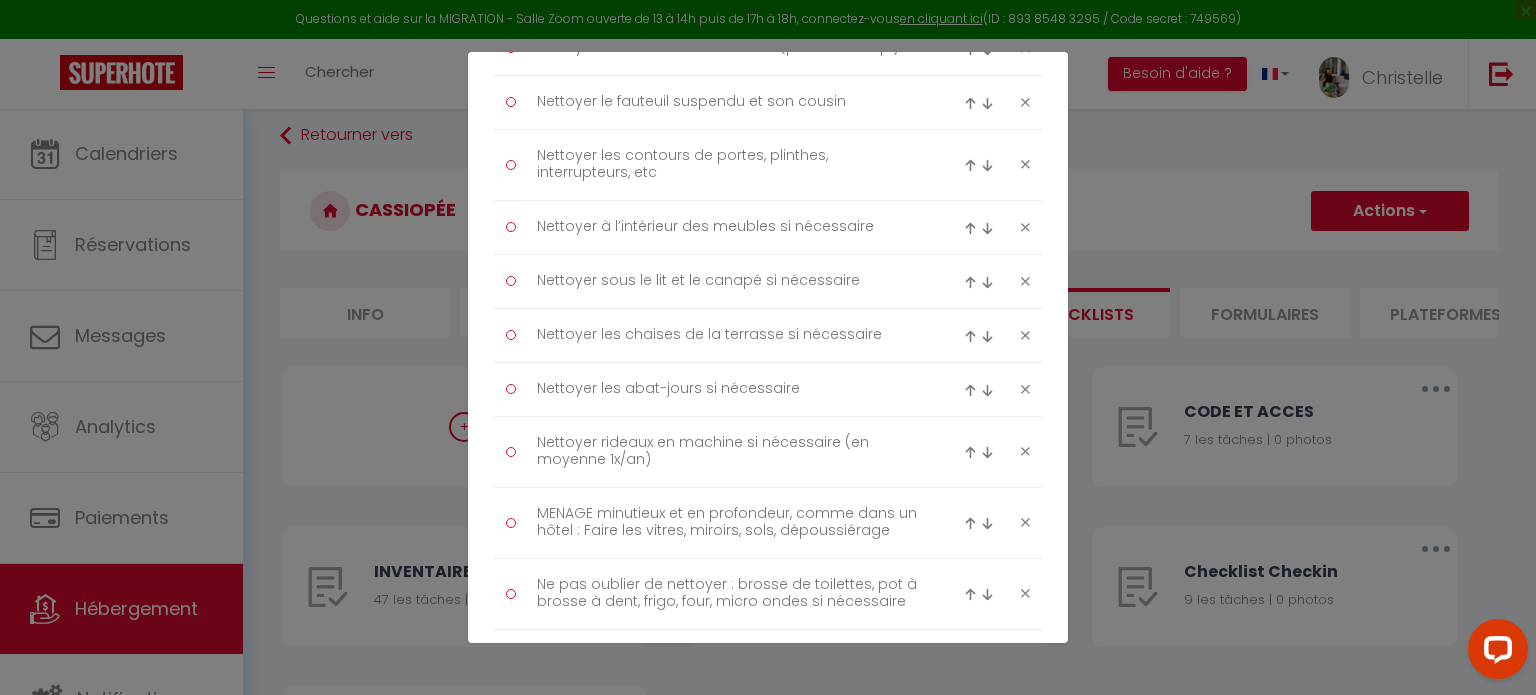 scroll, scrollTop: 2700, scrollLeft: 0, axis: vertical 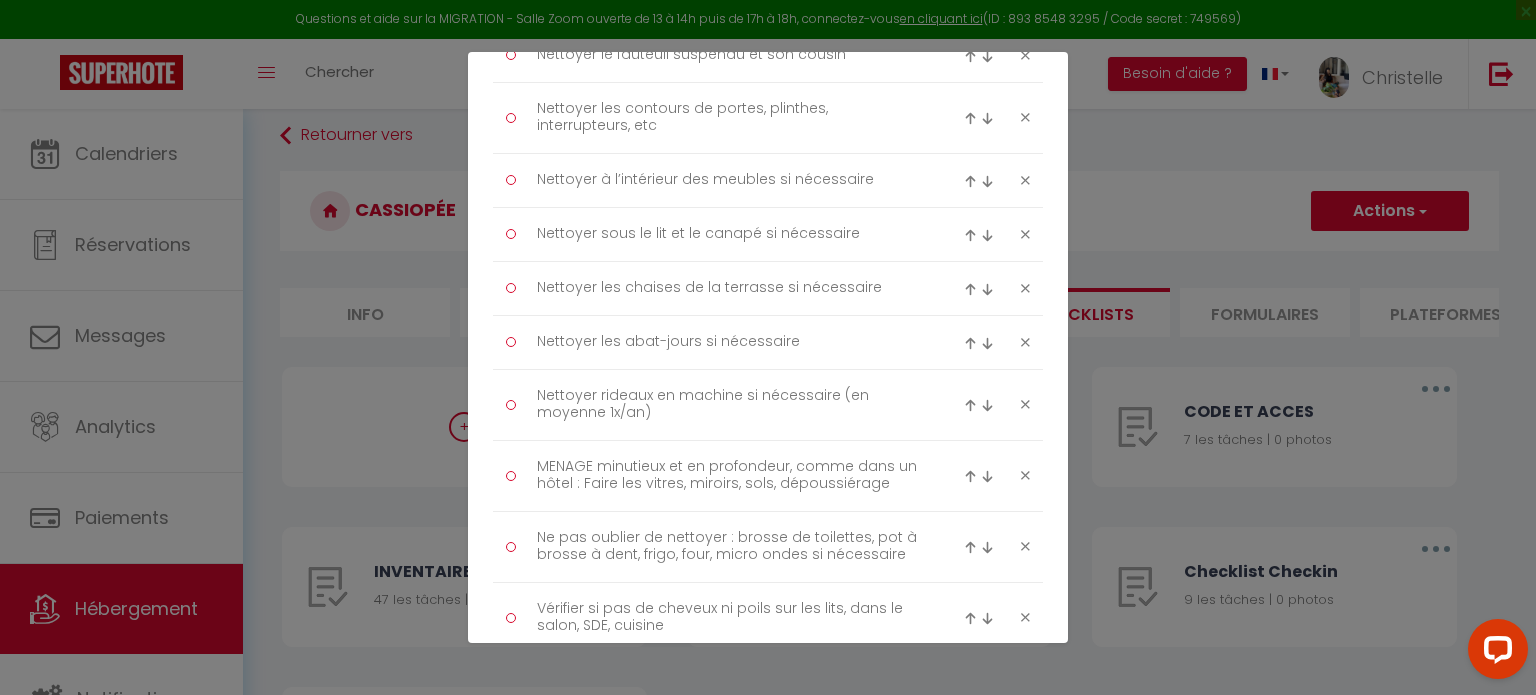 click at bounding box center (970, 476) 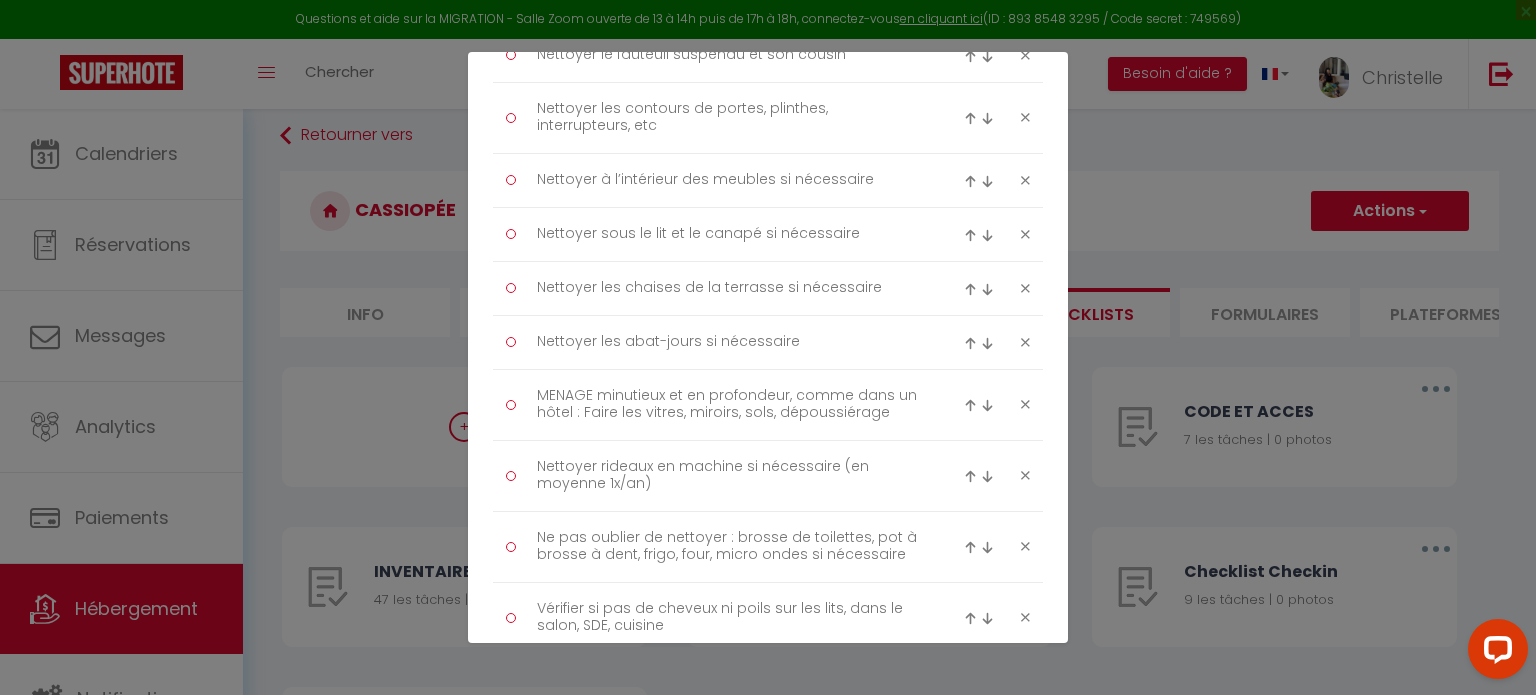 click at bounding box center (970, 405) 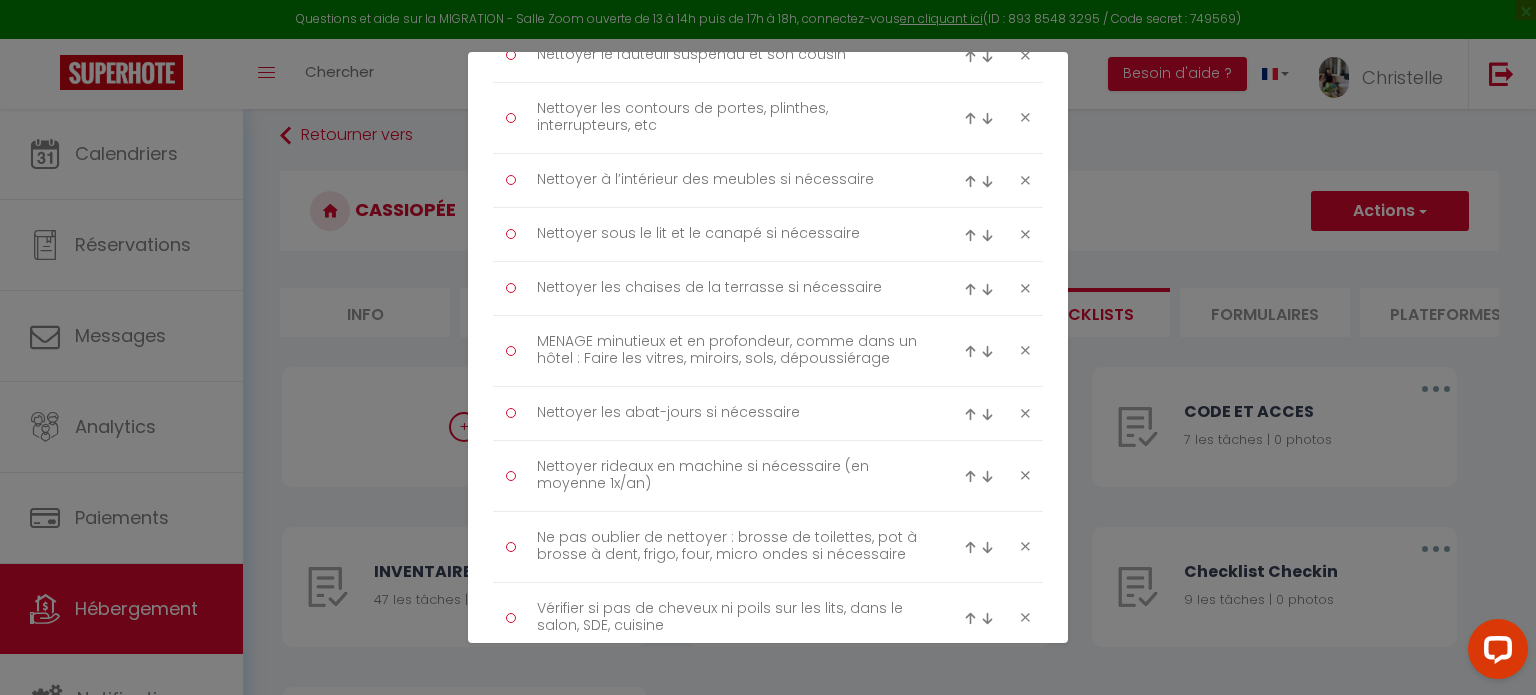 click at bounding box center [982, 351] 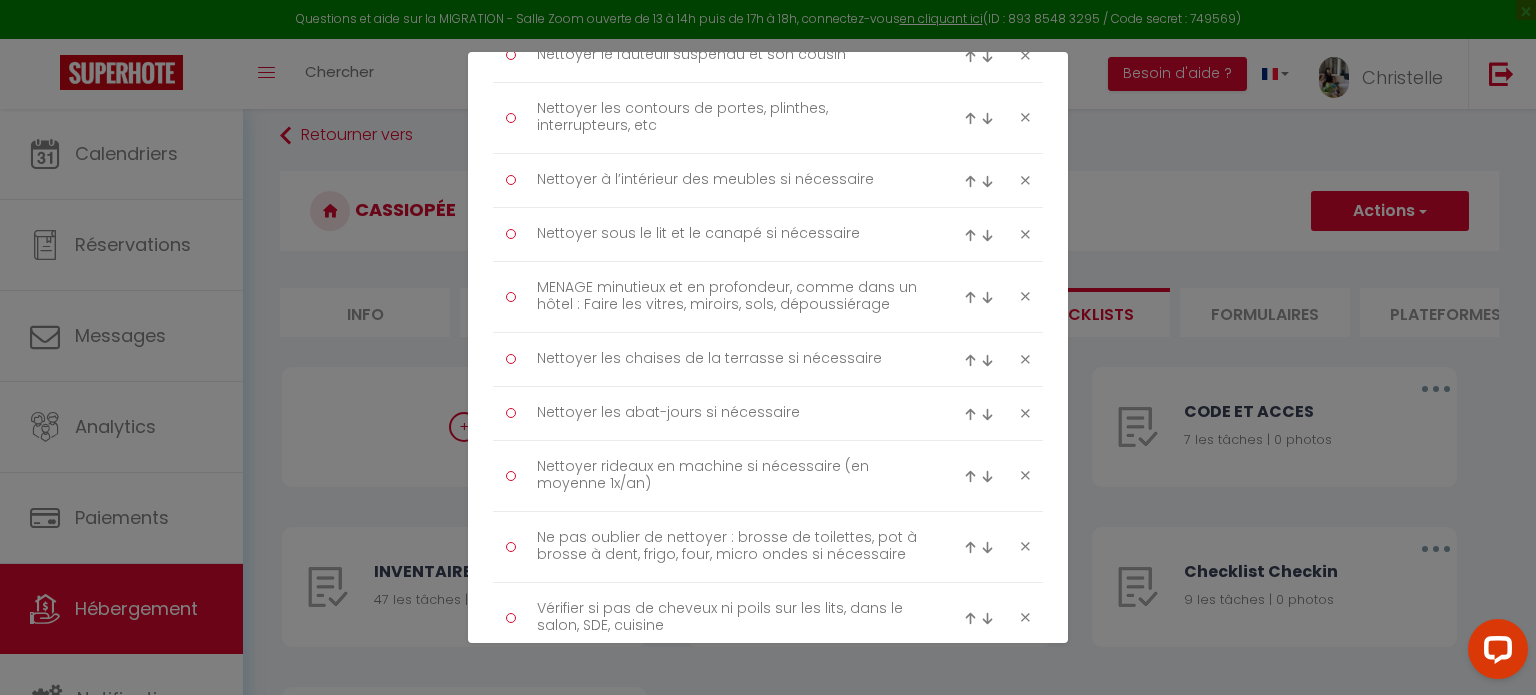 click at bounding box center [970, 297] 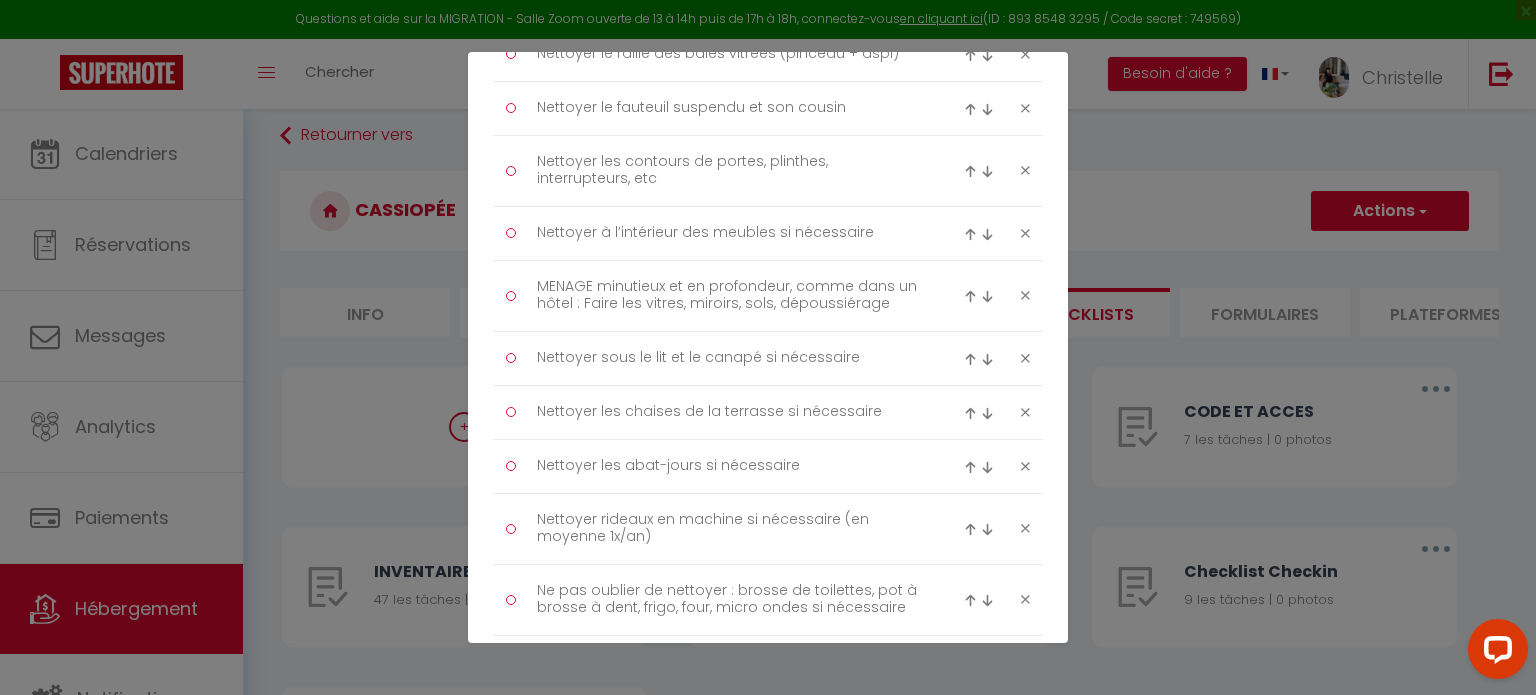 scroll, scrollTop: 2600, scrollLeft: 0, axis: vertical 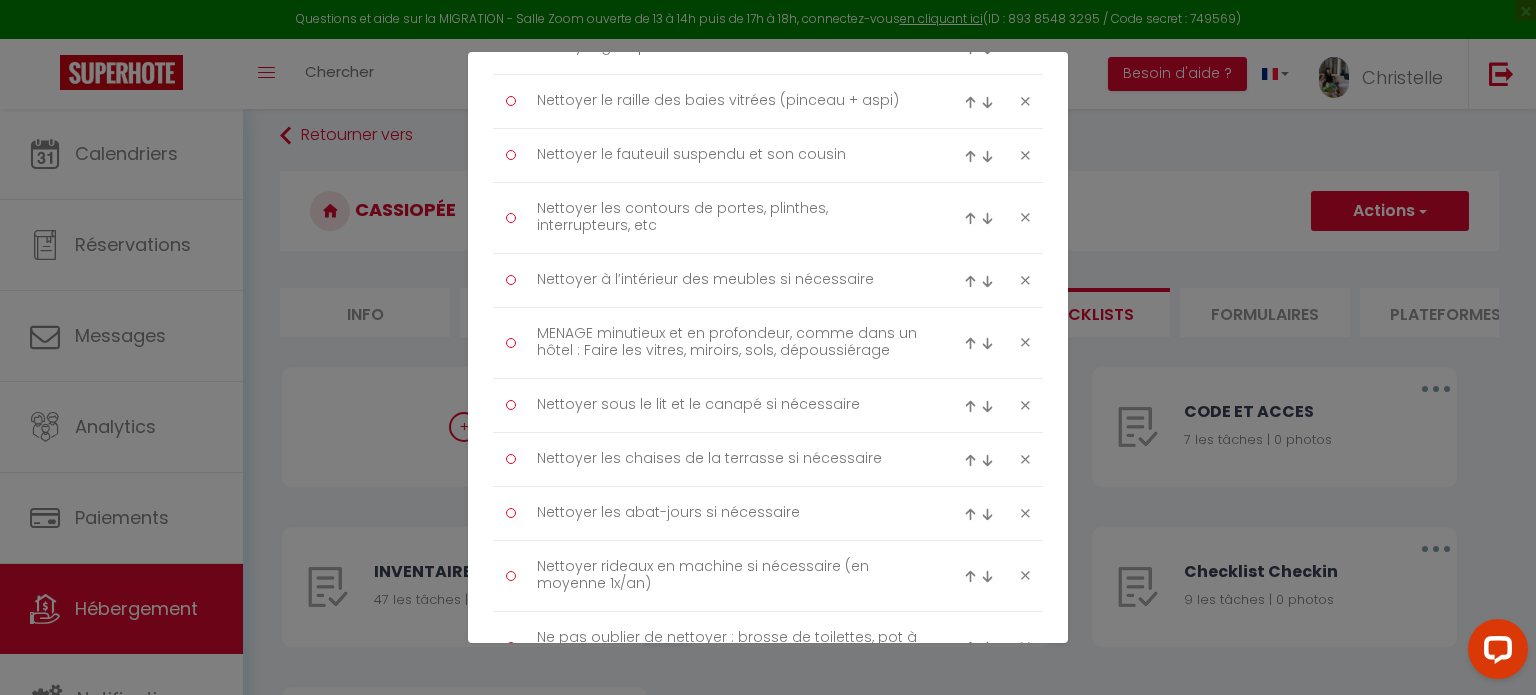 click at bounding box center [982, 343] 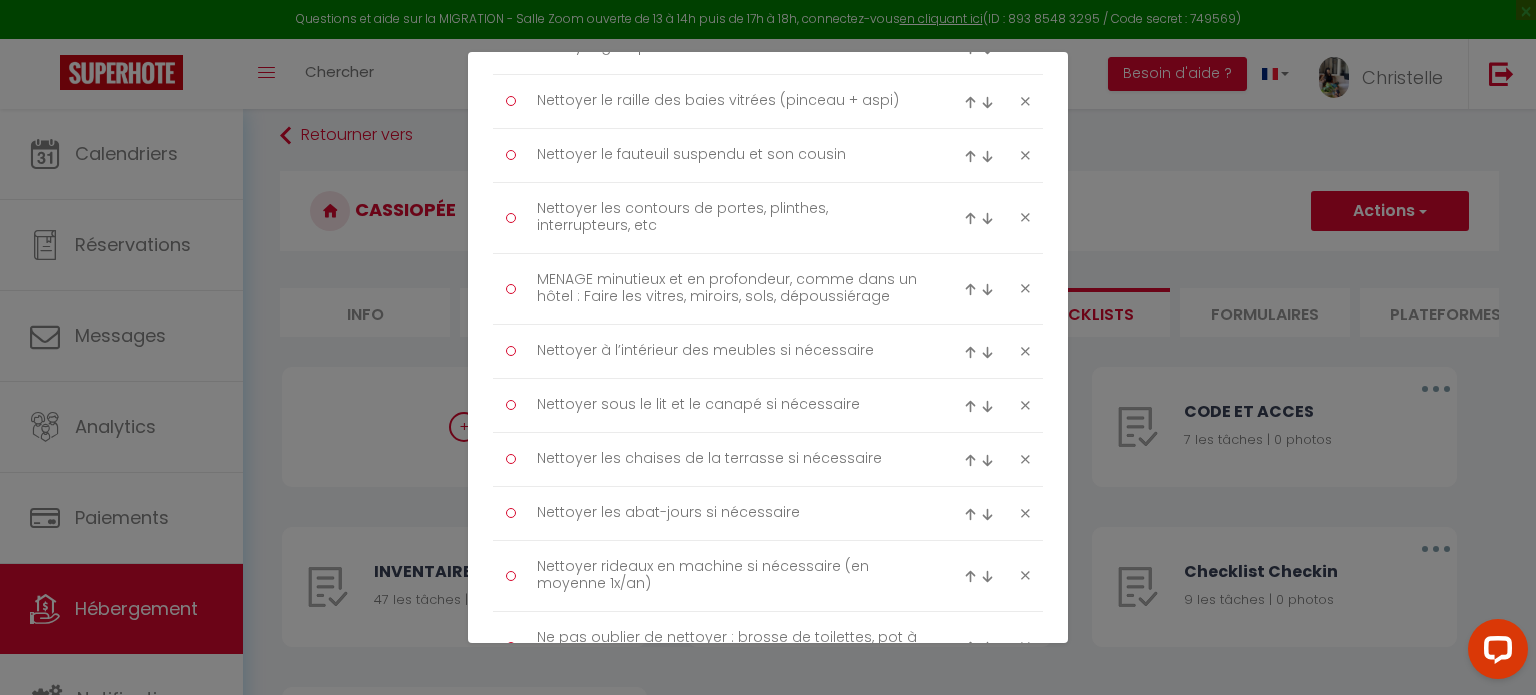 click at bounding box center (970, 289) 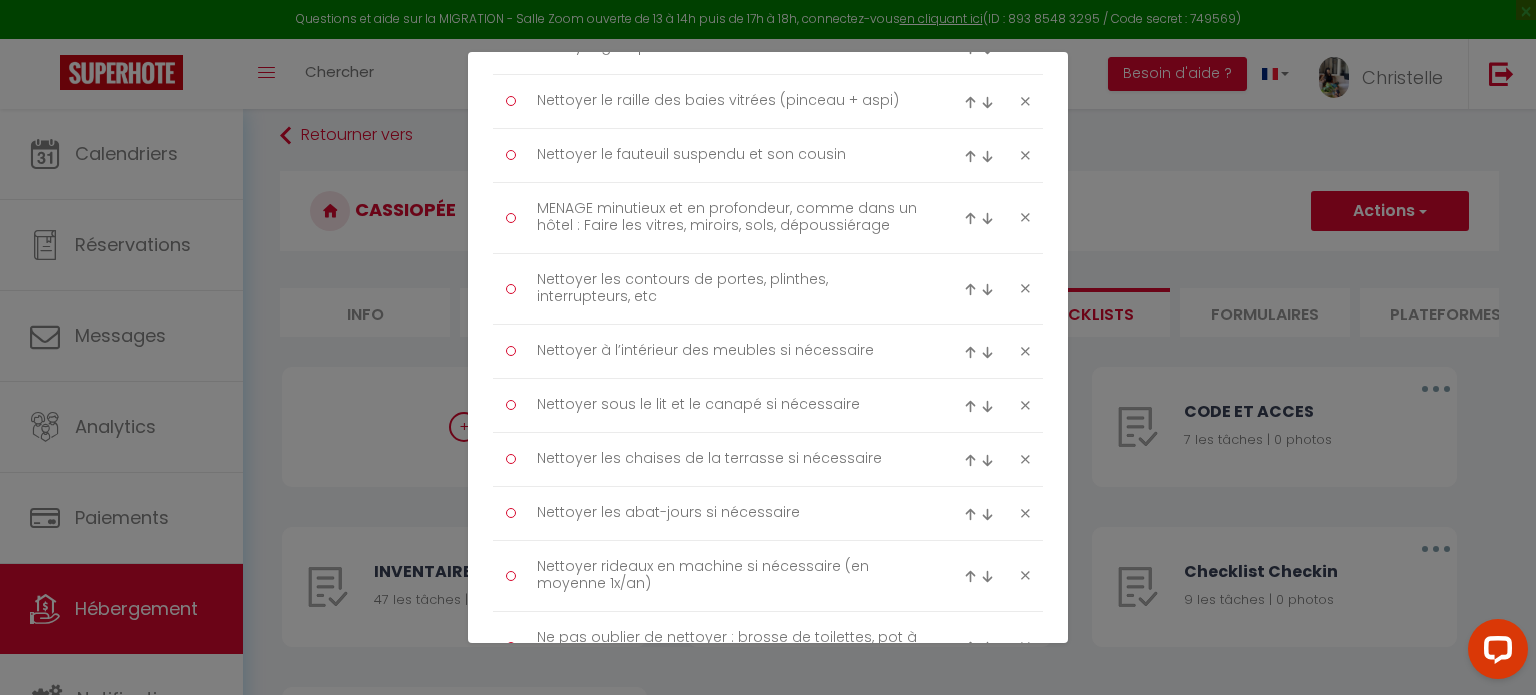 click at bounding box center (982, 218) 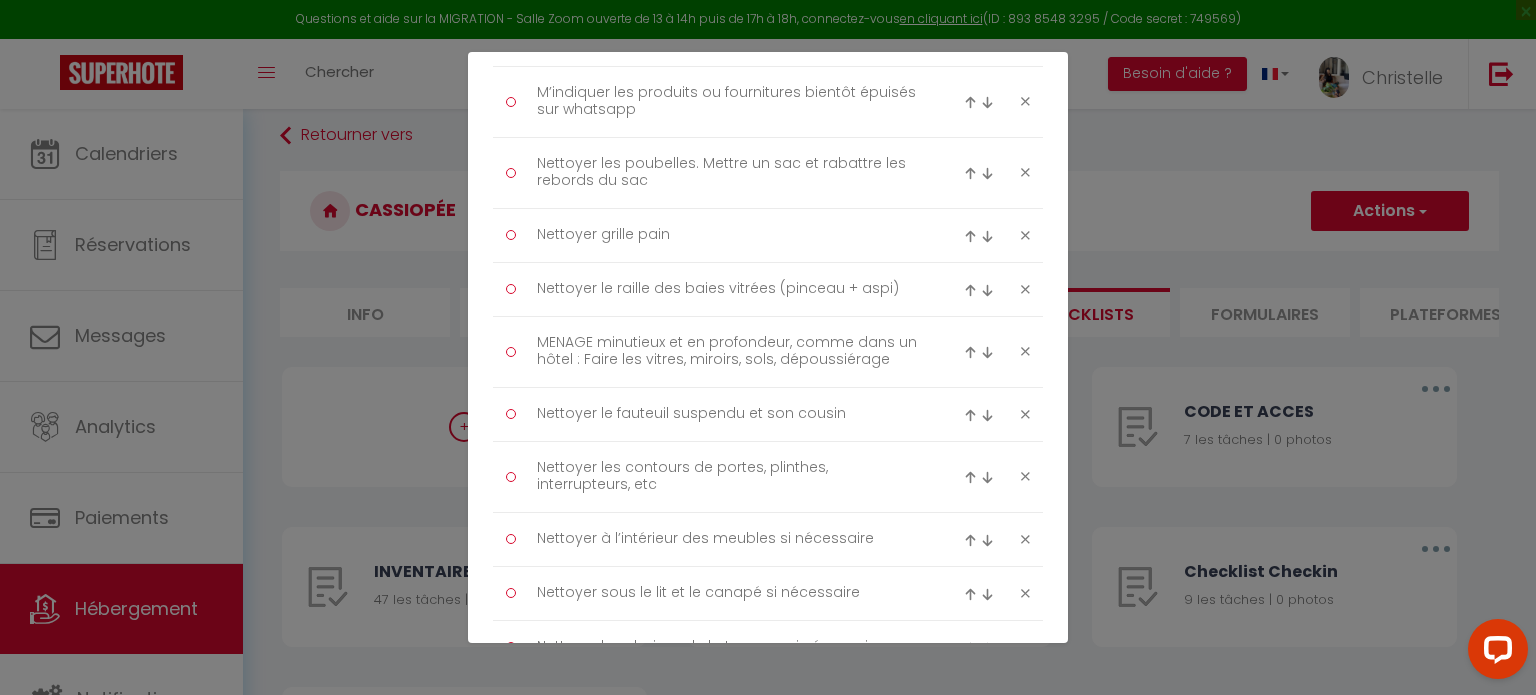 scroll, scrollTop: 2400, scrollLeft: 0, axis: vertical 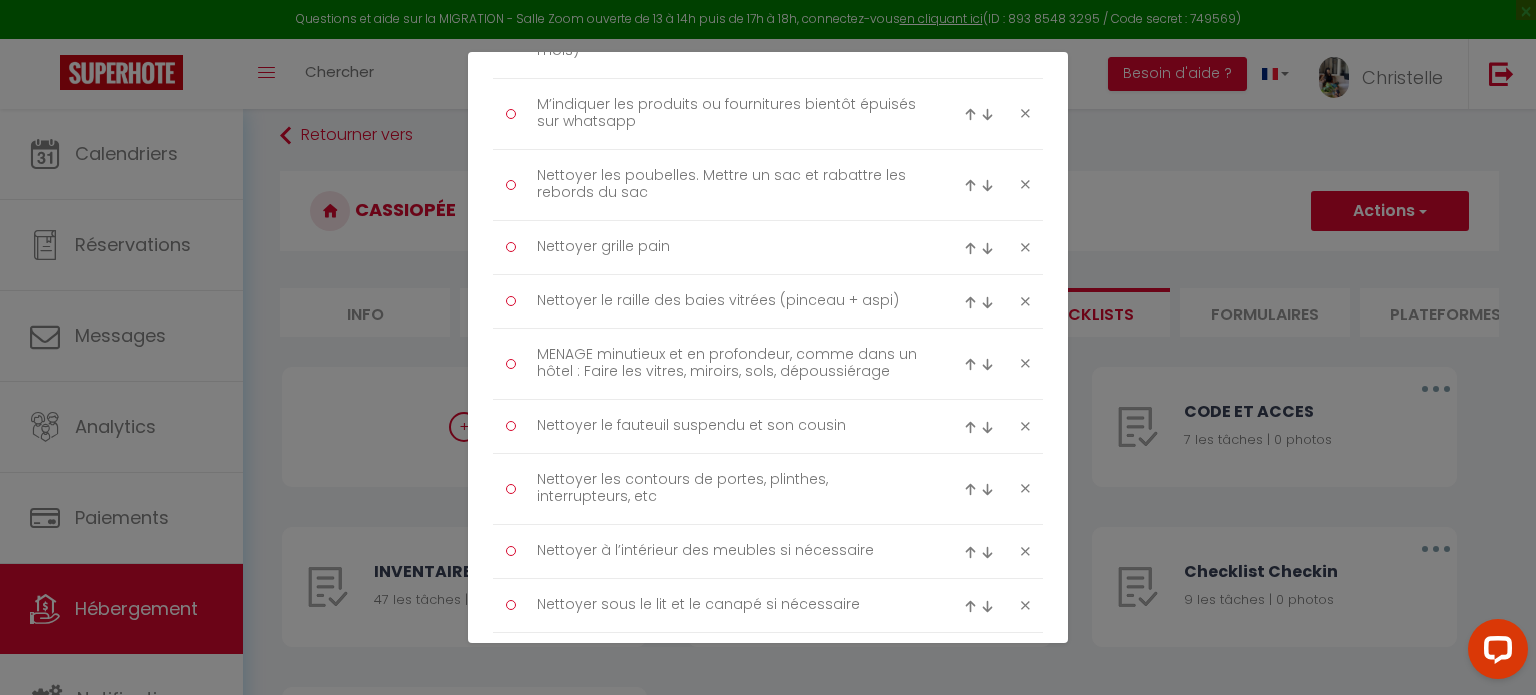 click at bounding box center (970, 364) 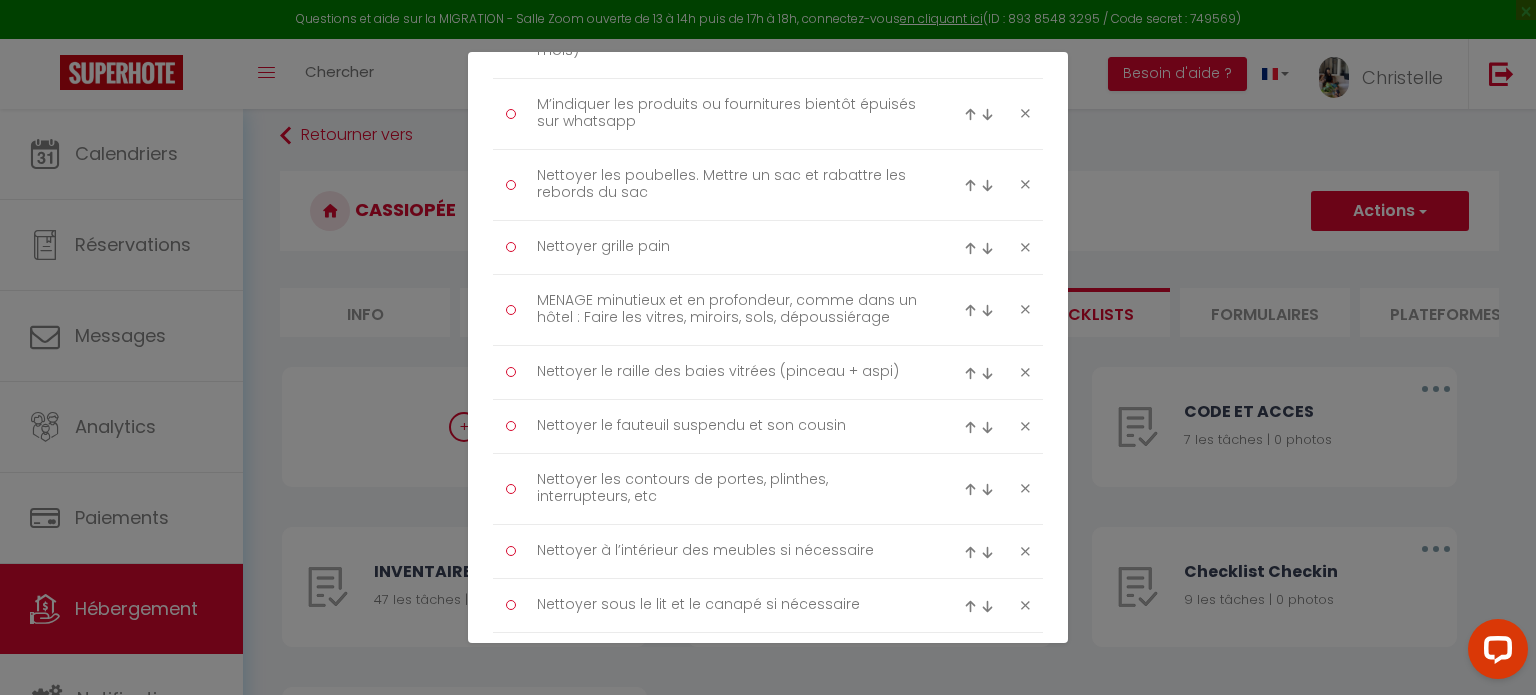 click at bounding box center (970, 310) 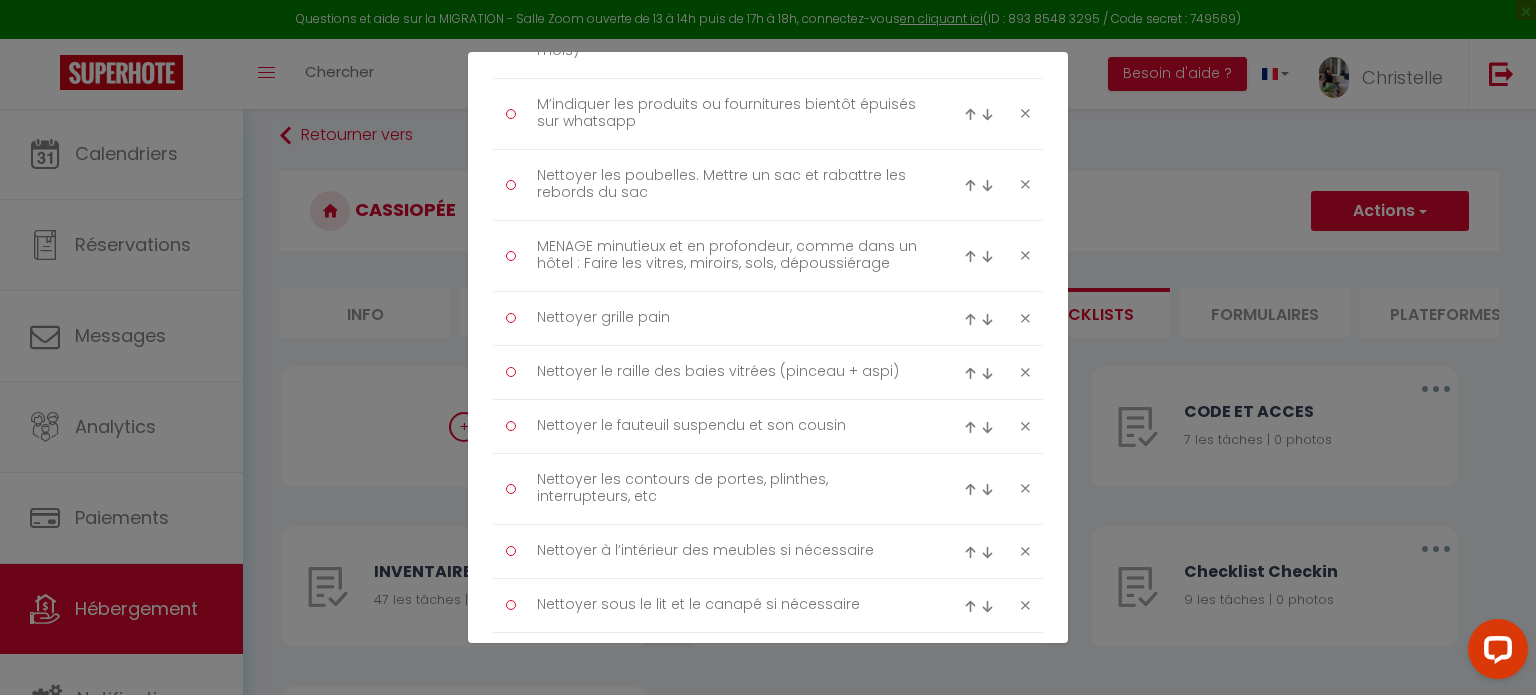 click at bounding box center (970, 256) 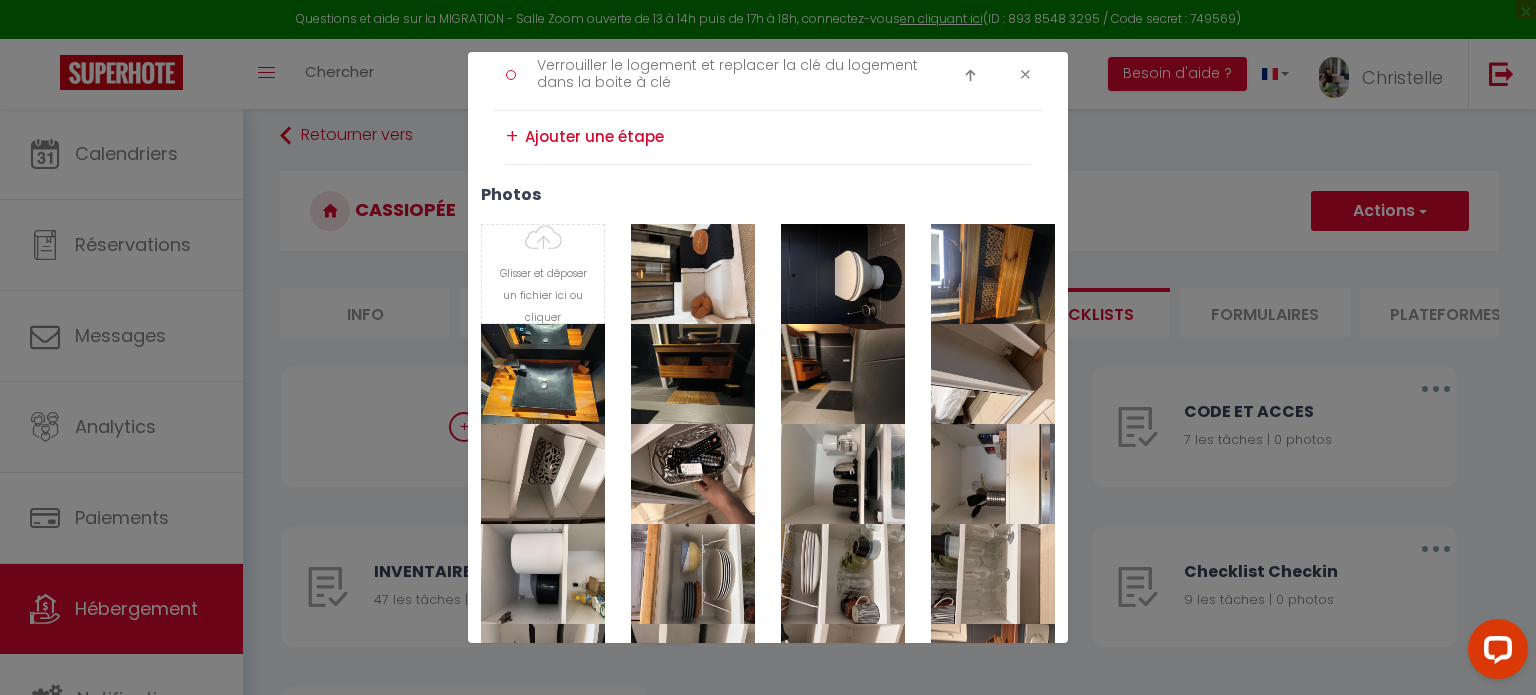 scroll, scrollTop: 3459, scrollLeft: 0, axis: vertical 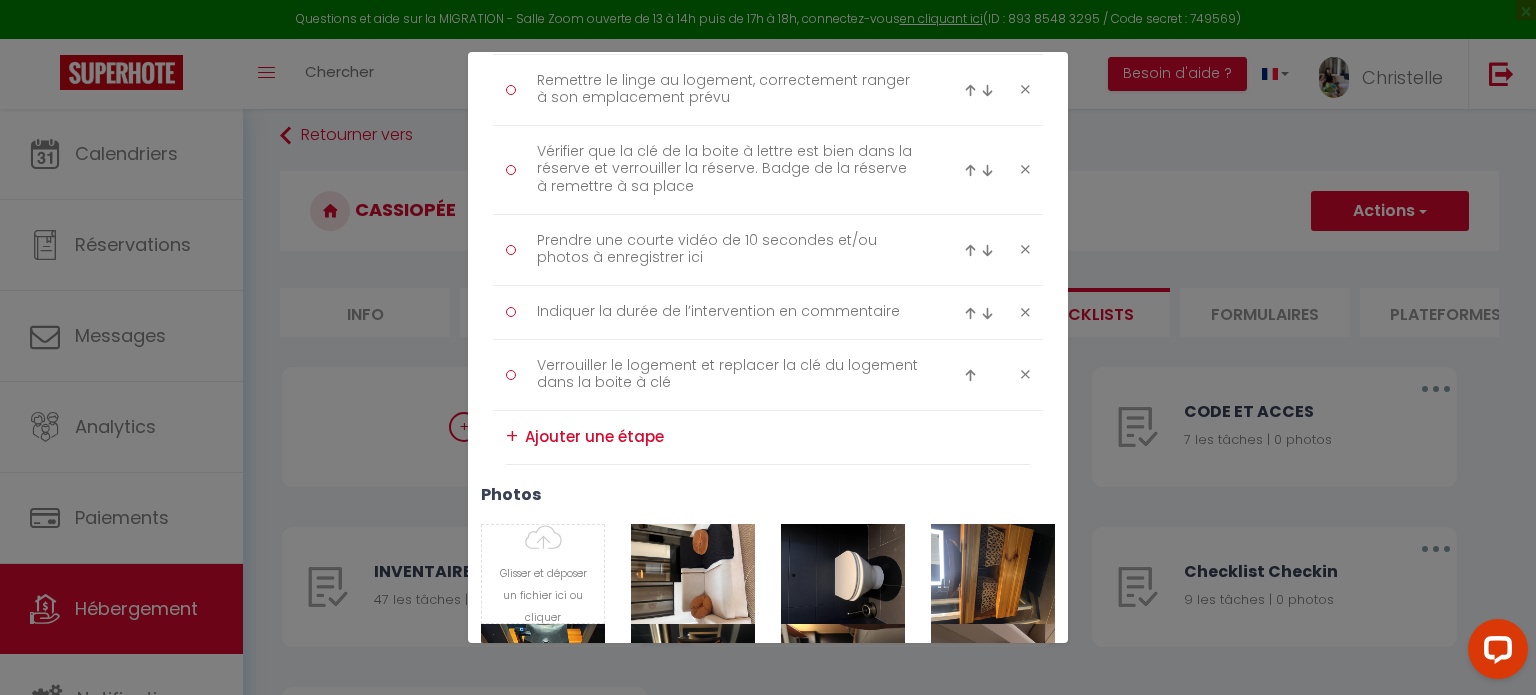 click at bounding box center [777, 437] 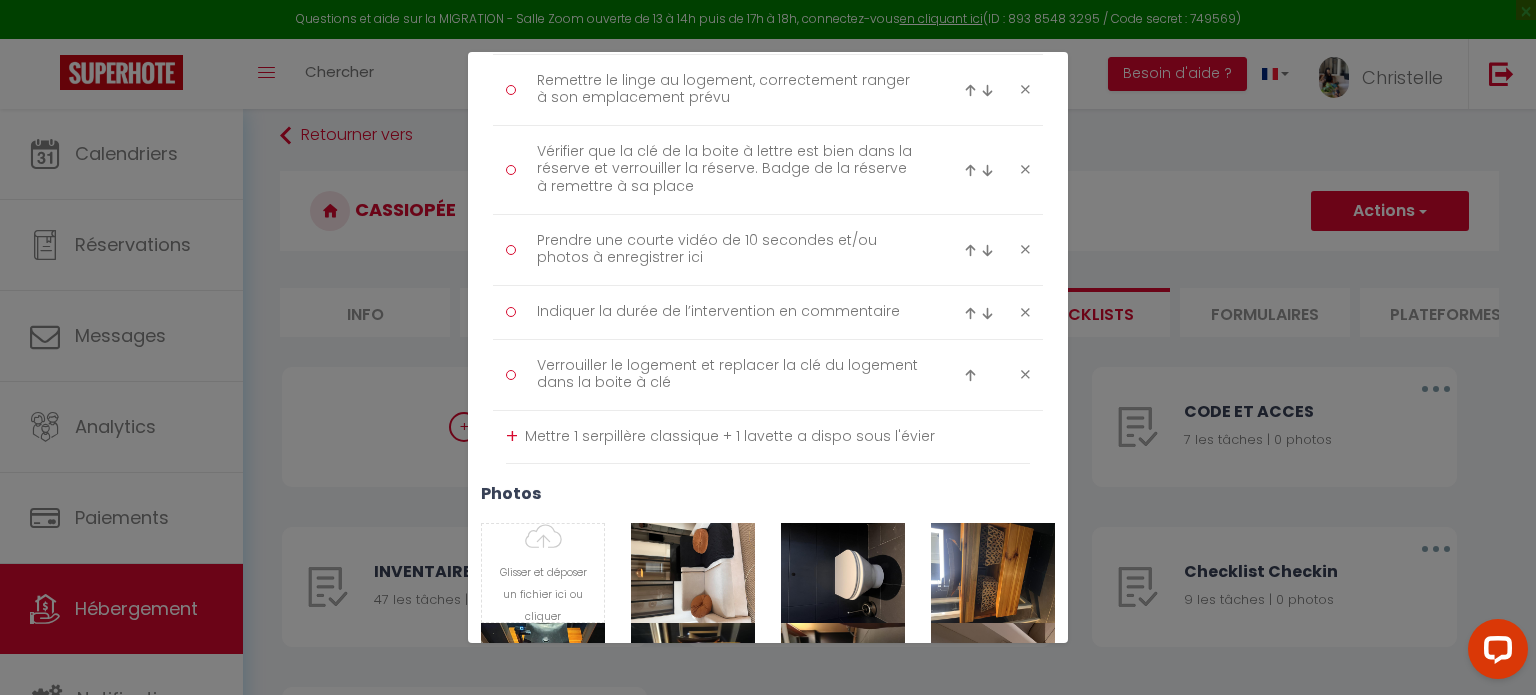 click on "Mettre 1 serpillère classique + 1 lavette a dispo sous l'évier" at bounding box center (777, 437) 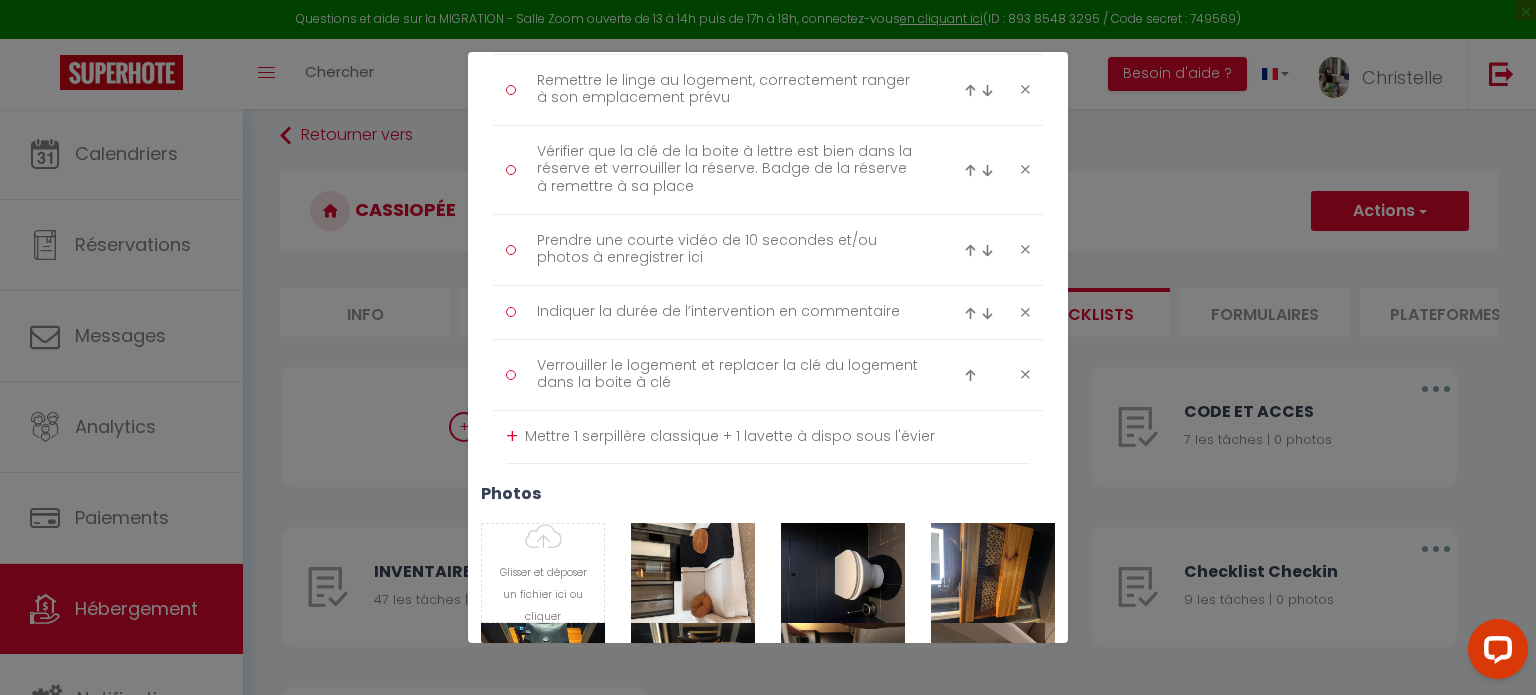 type on "Mettre 1 serpillère classique + 1 lavette à dispo sous l'évier" 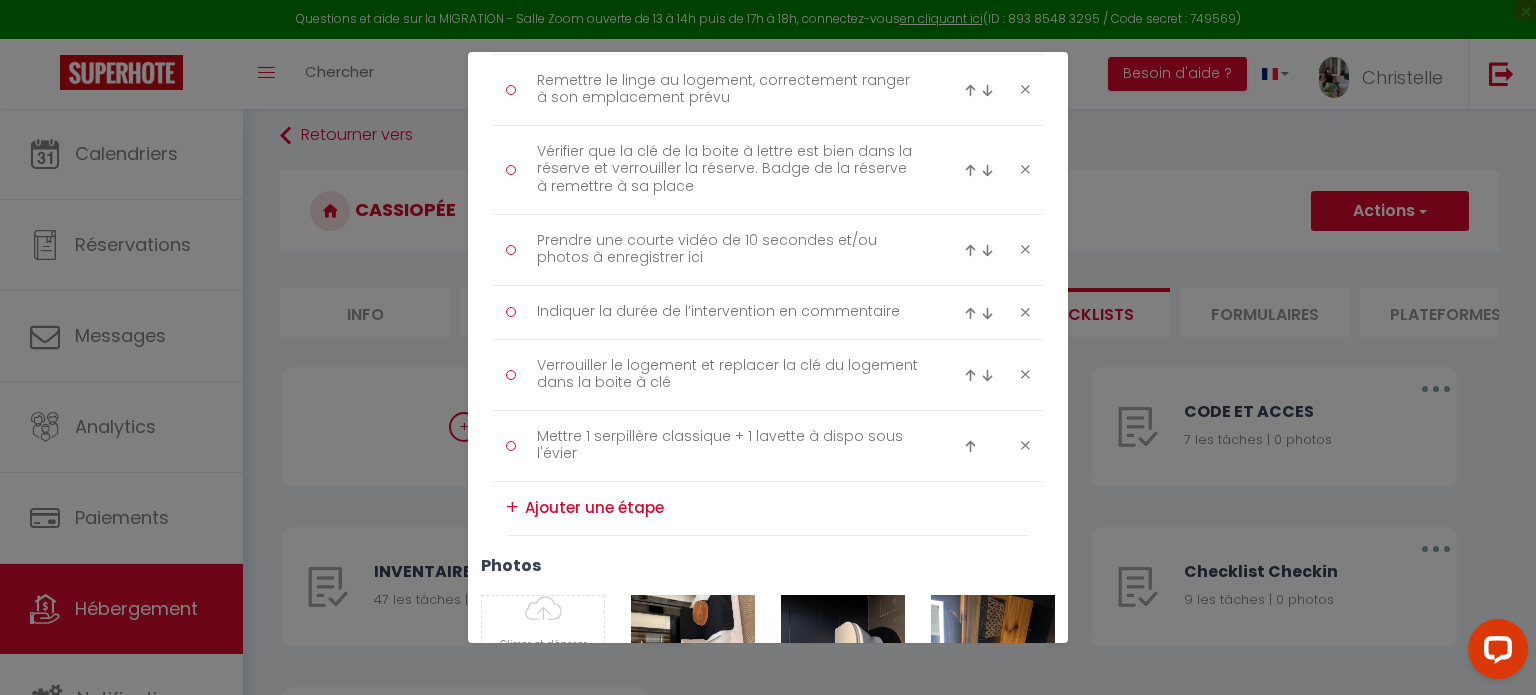 click at bounding box center (970, 446) 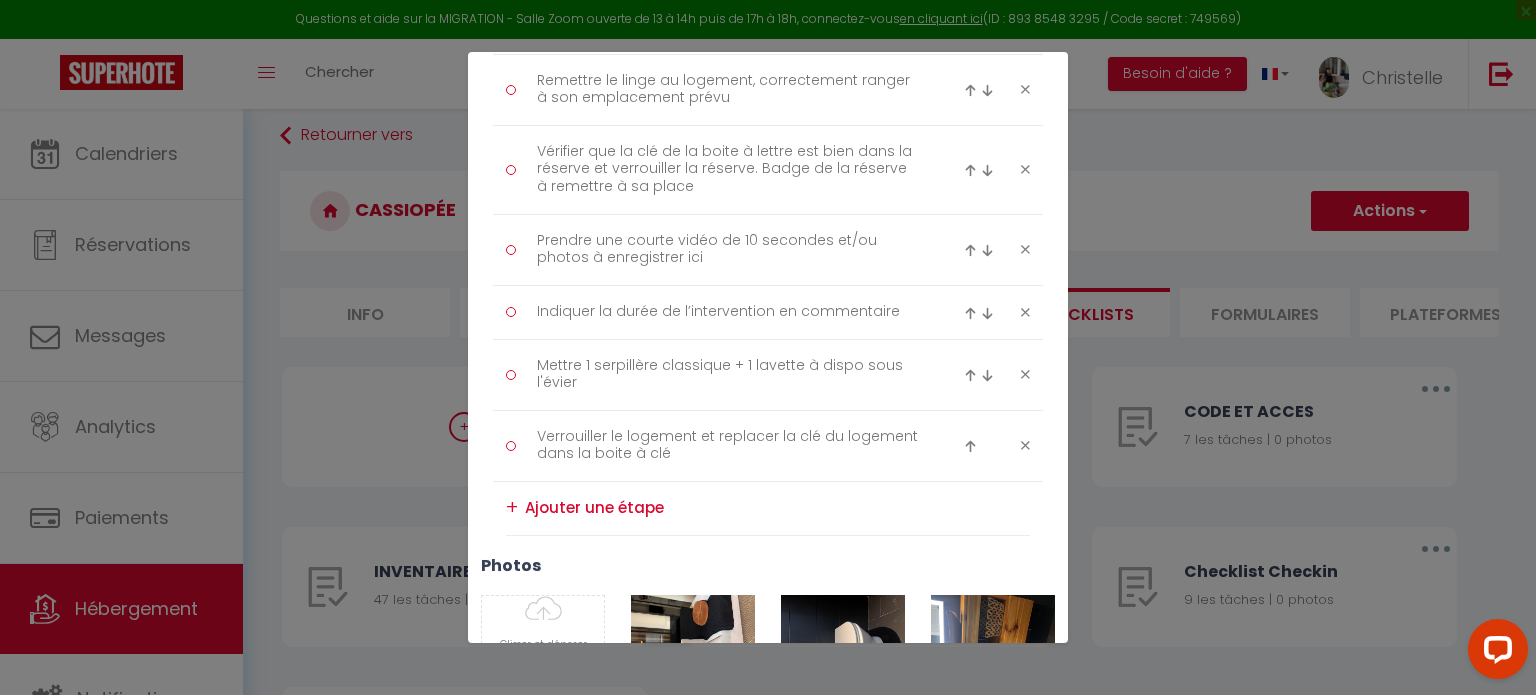 click at bounding box center (970, 375) 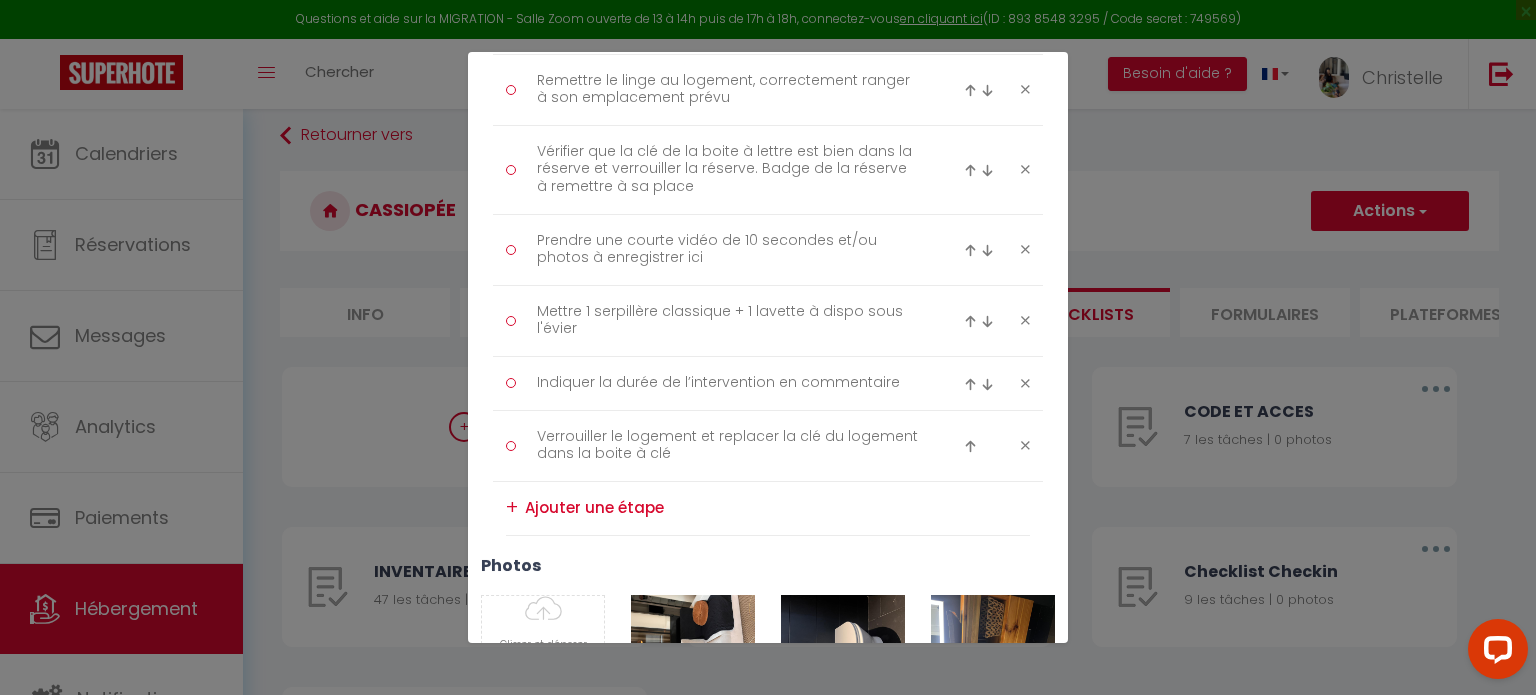 click at bounding box center (970, 321) 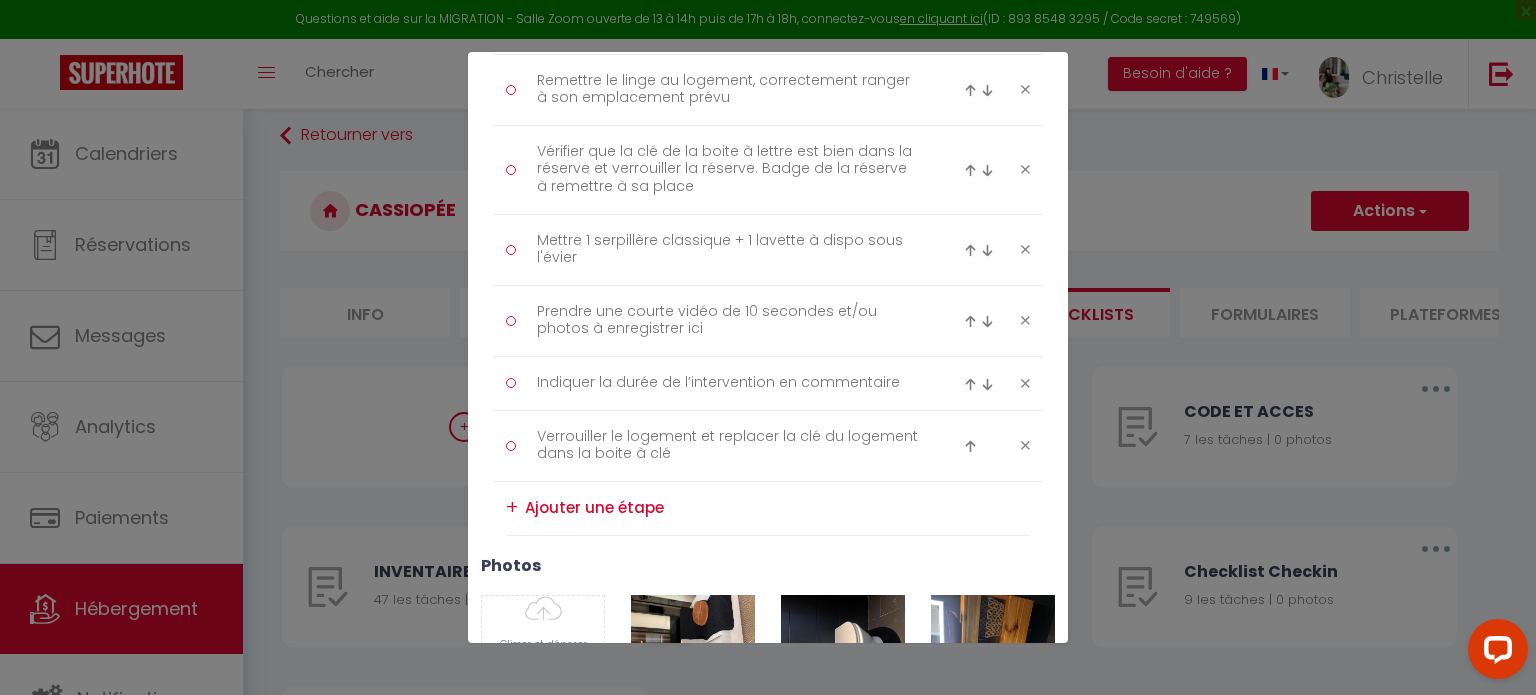 click at bounding box center [970, 250] 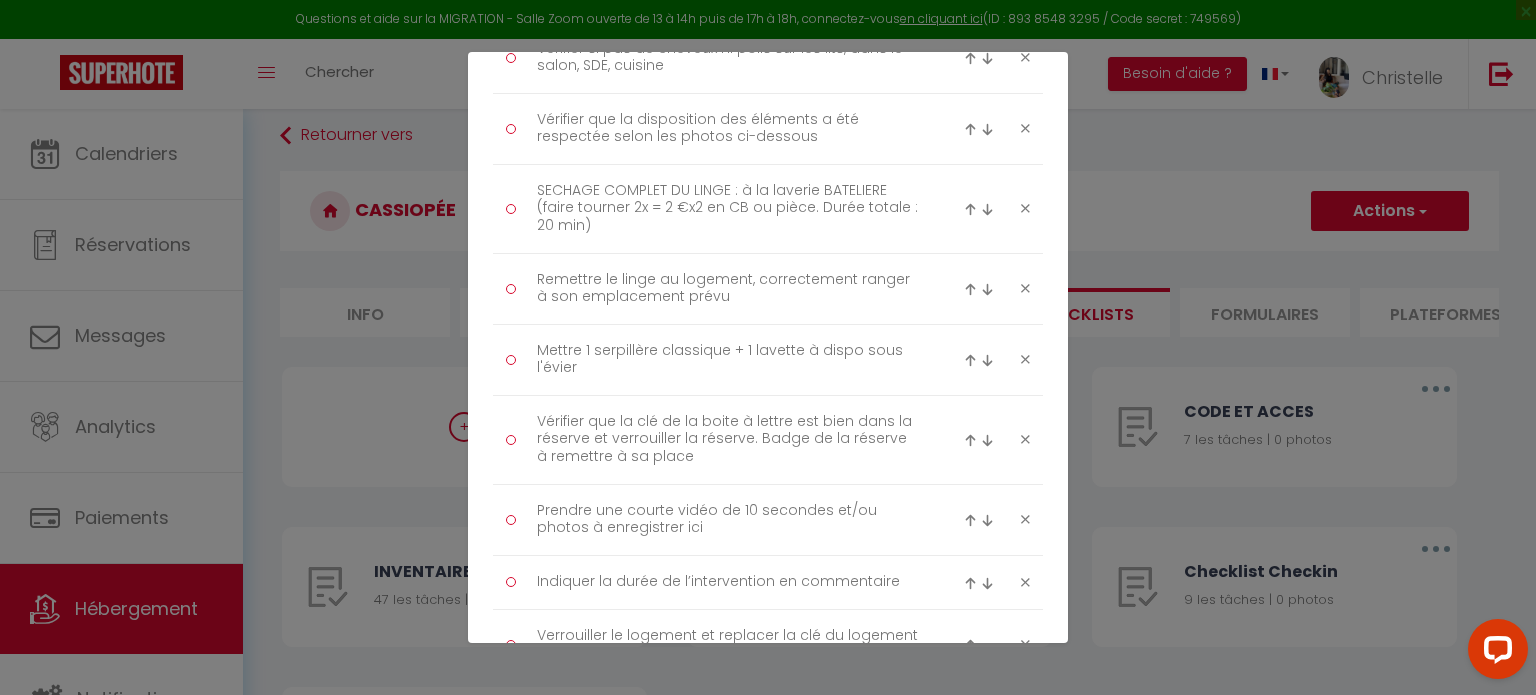 scroll, scrollTop: 3259, scrollLeft: 0, axis: vertical 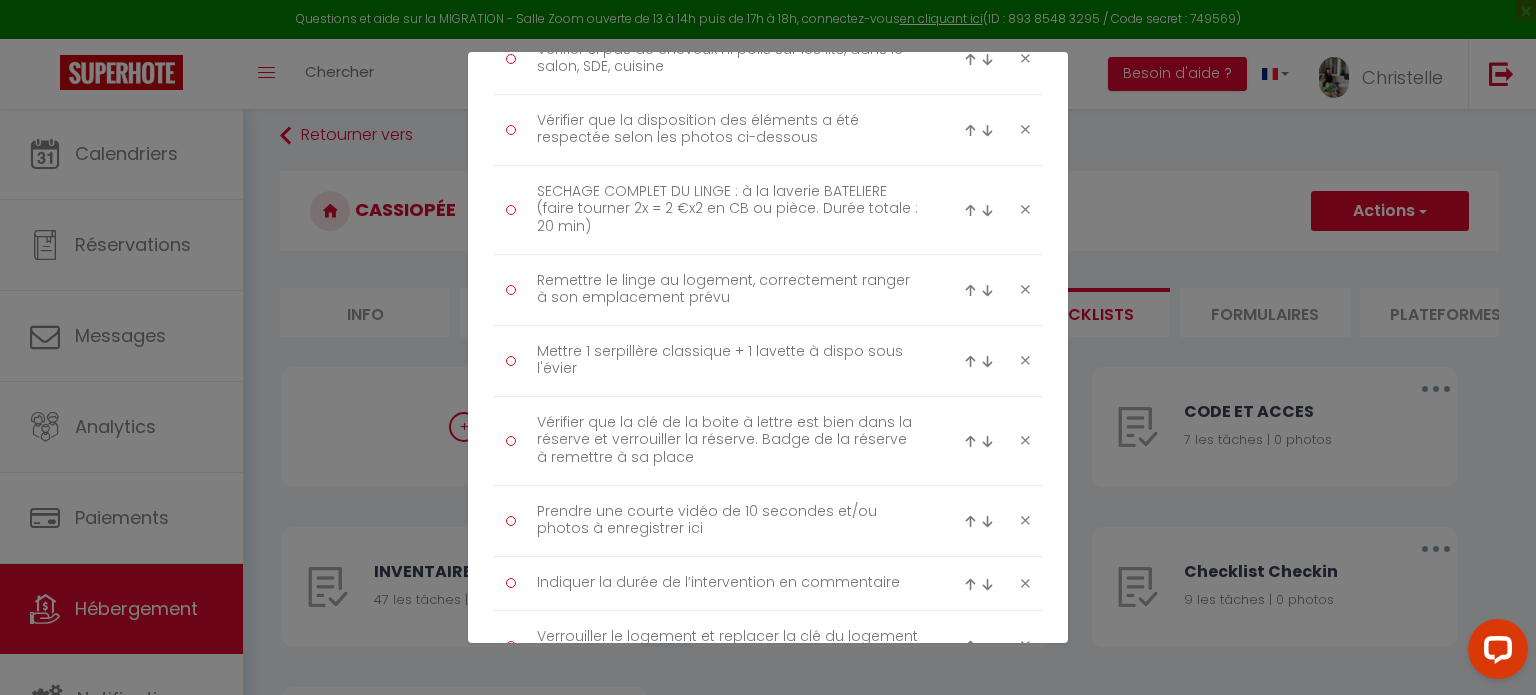 click at bounding box center [970, 361] 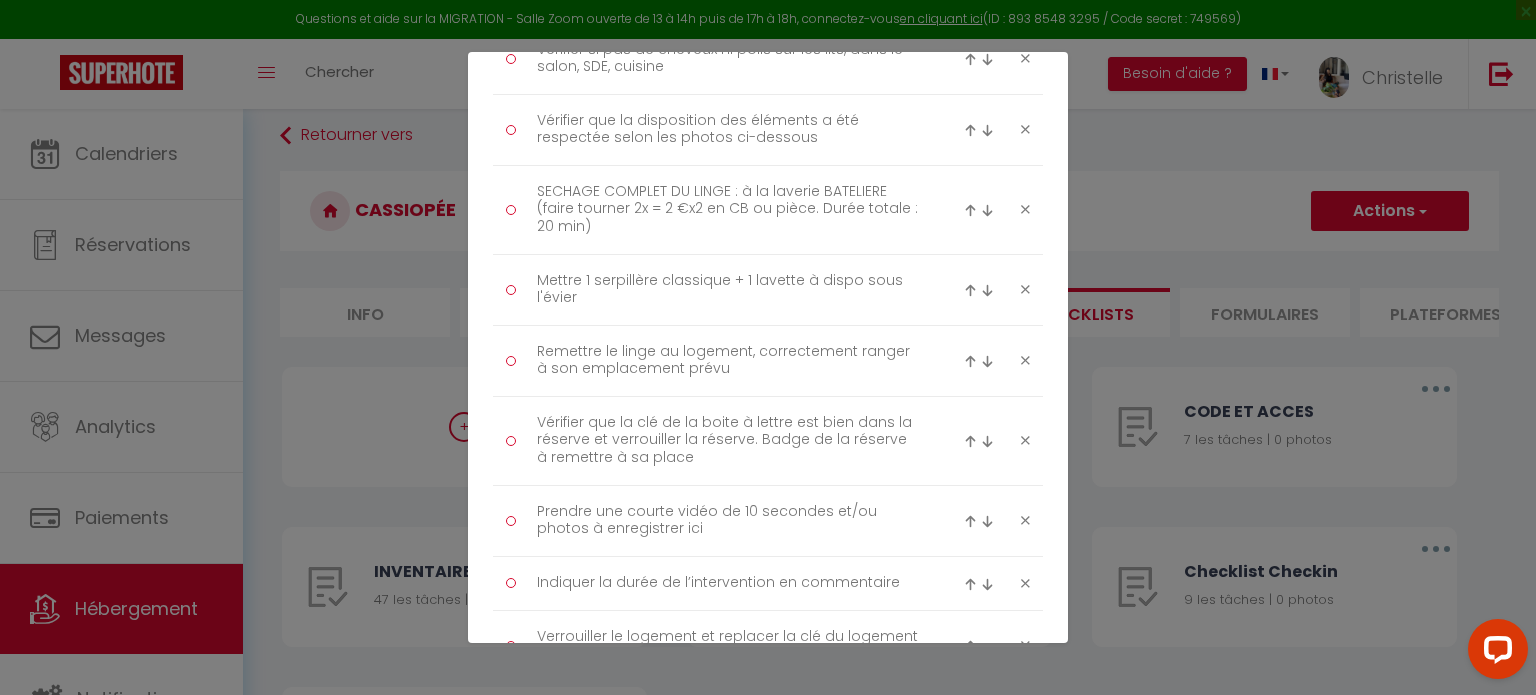click at bounding box center [970, 290] 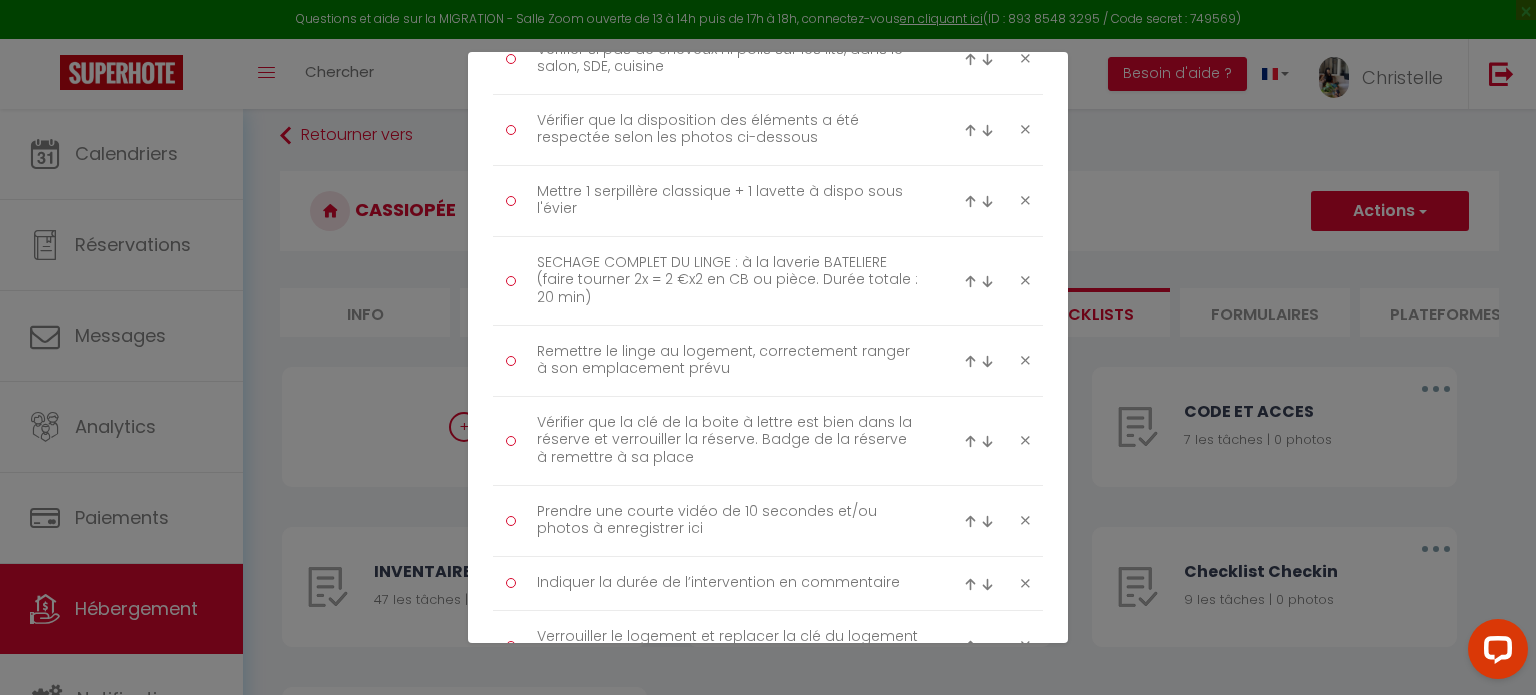 click at bounding box center (970, 201) 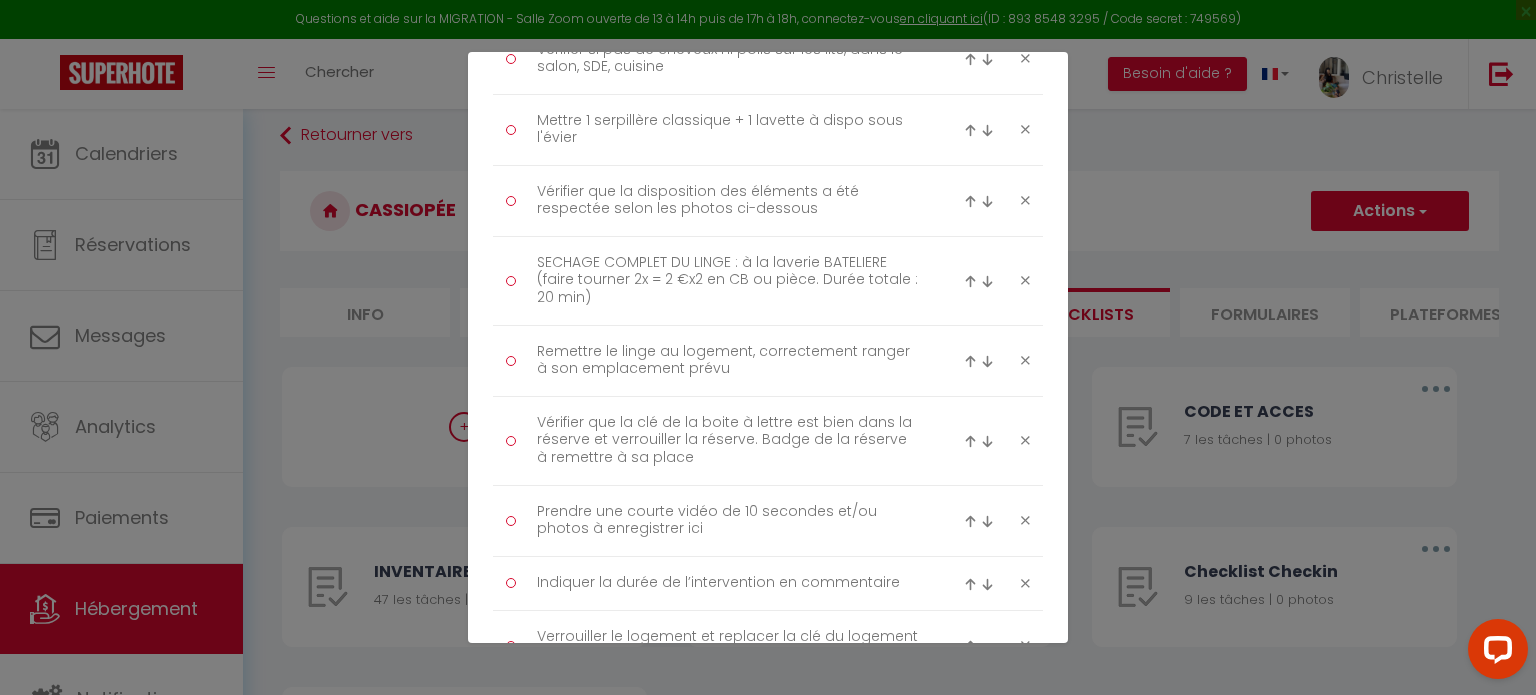 click at bounding box center (970, 130) 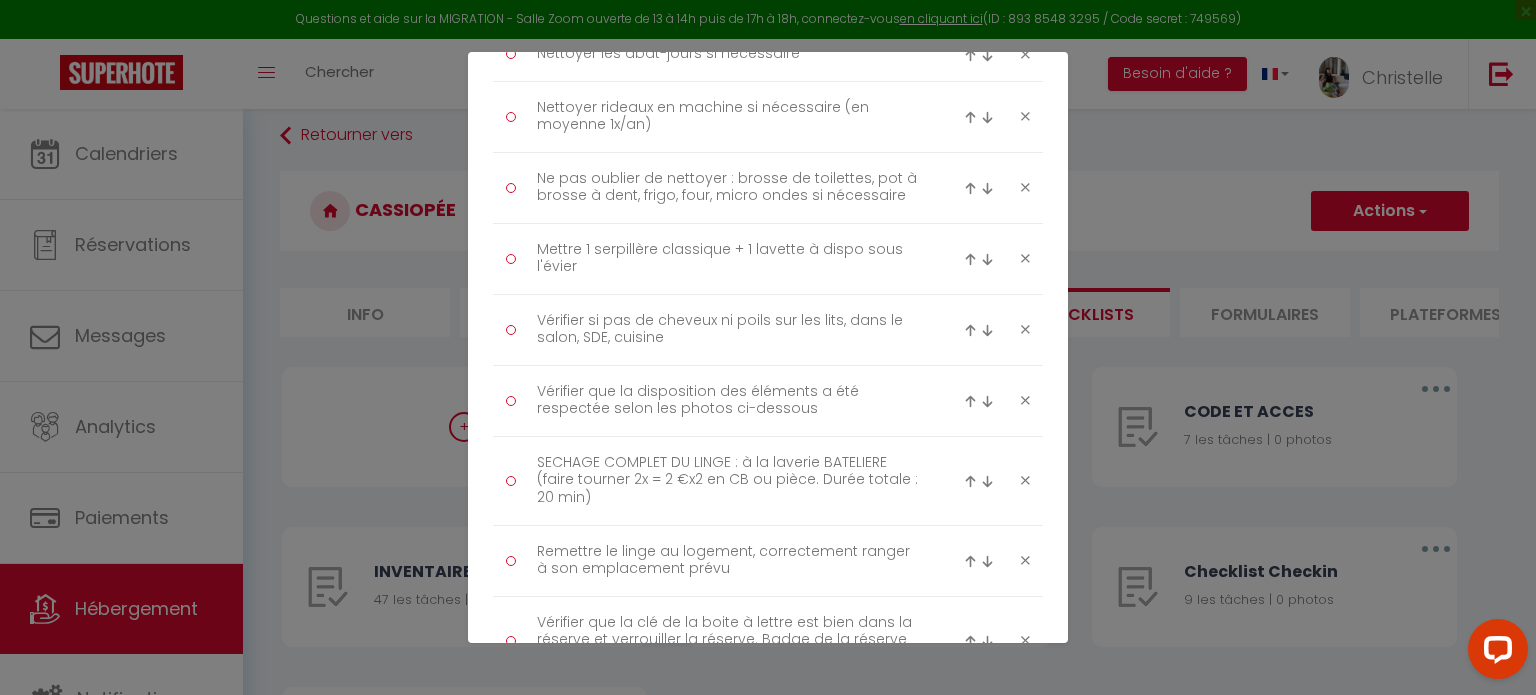 scroll, scrollTop: 2959, scrollLeft: 0, axis: vertical 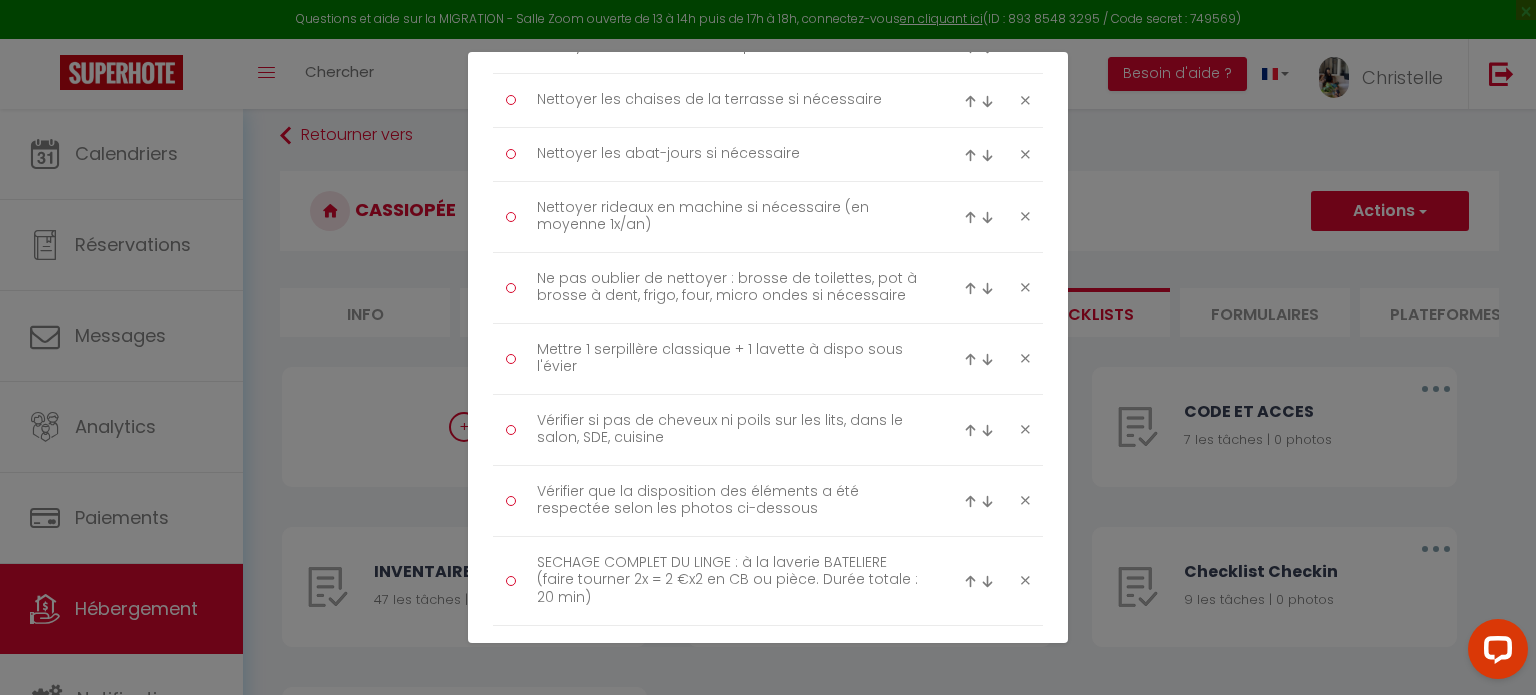click at bounding box center [970, 359] 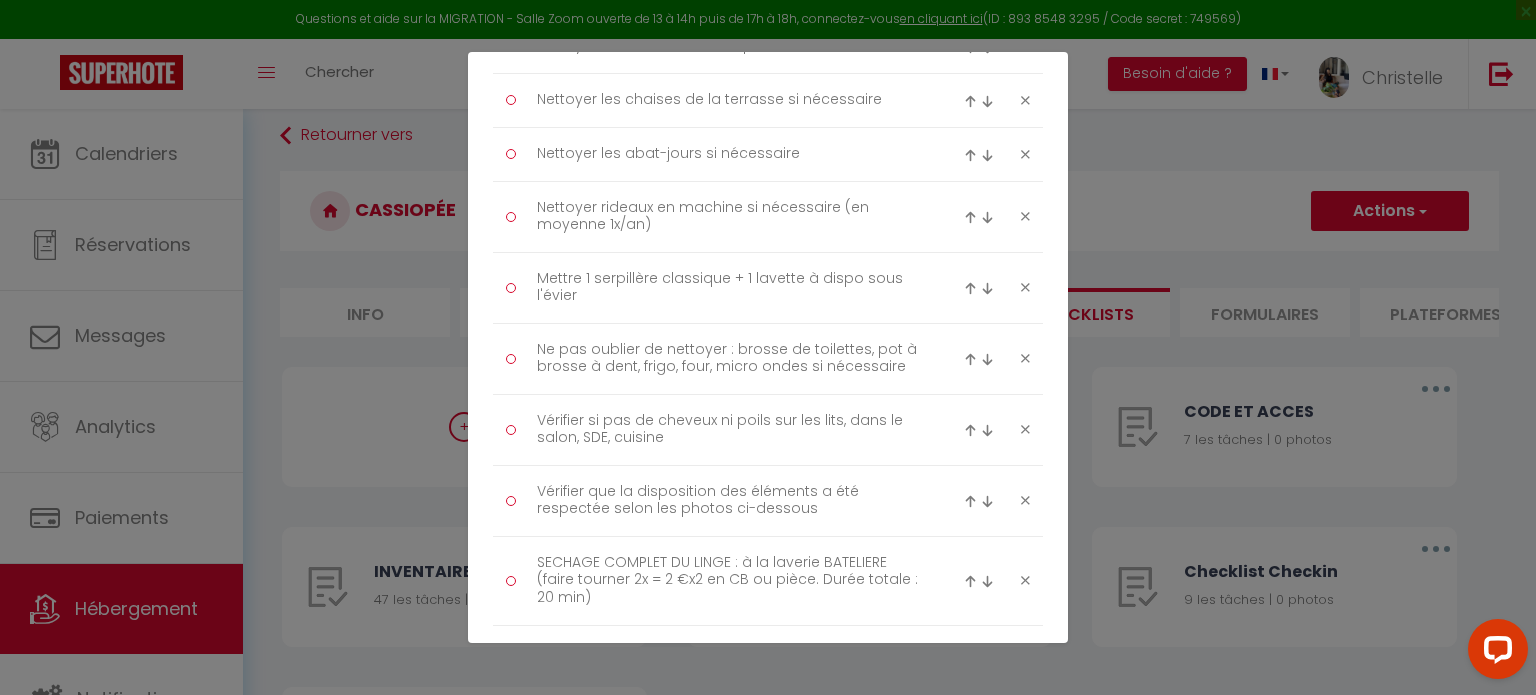 click at bounding box center [970, 288] 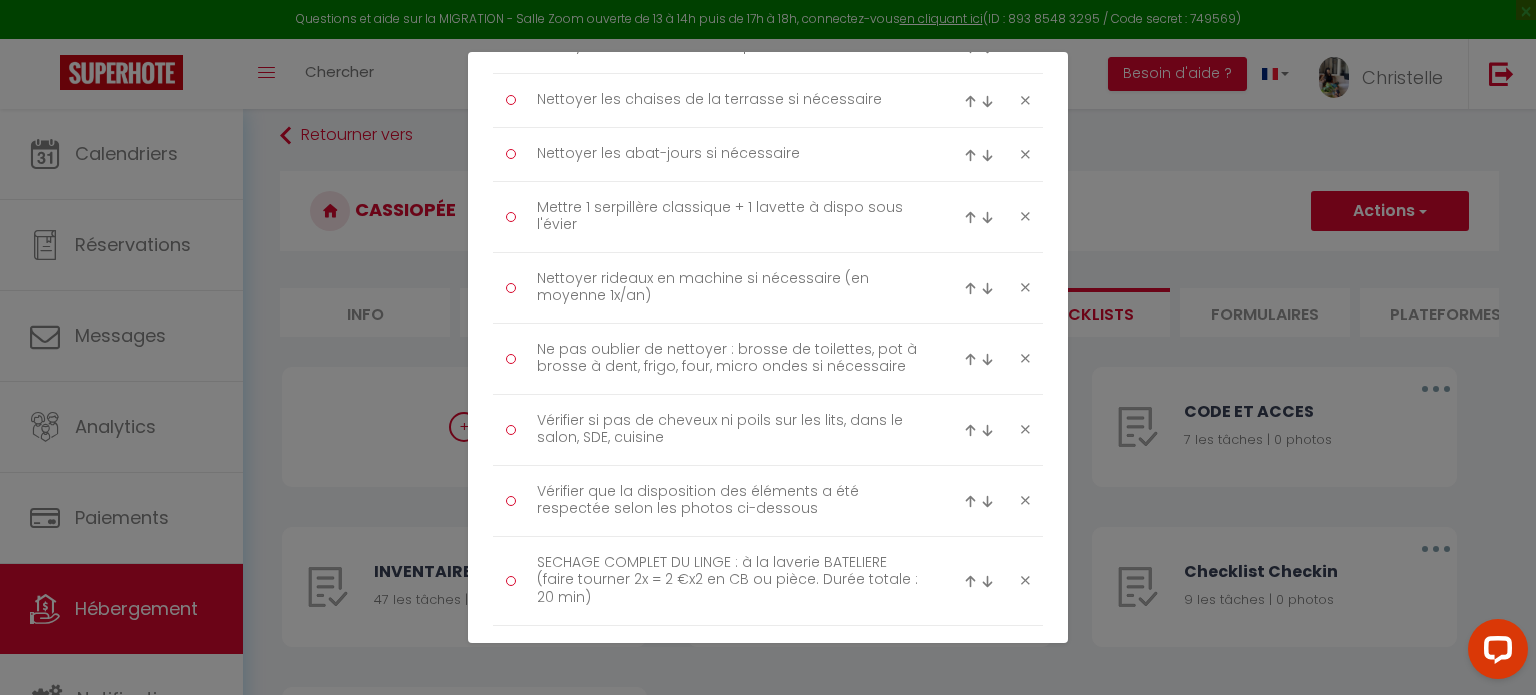 click at bounding box center (970, 217) 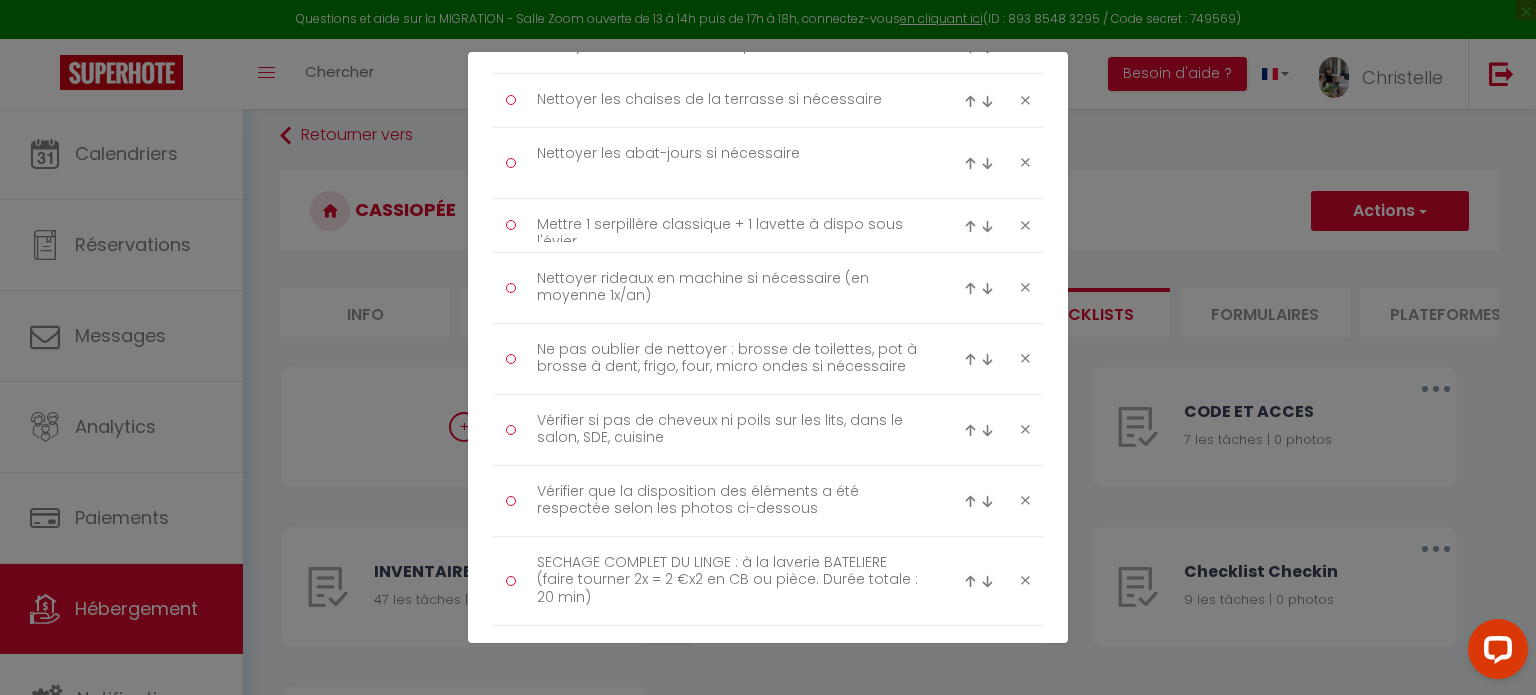 type on "Mettre 1 serpillère classique + 1 lavette à dispo sous l'évier" 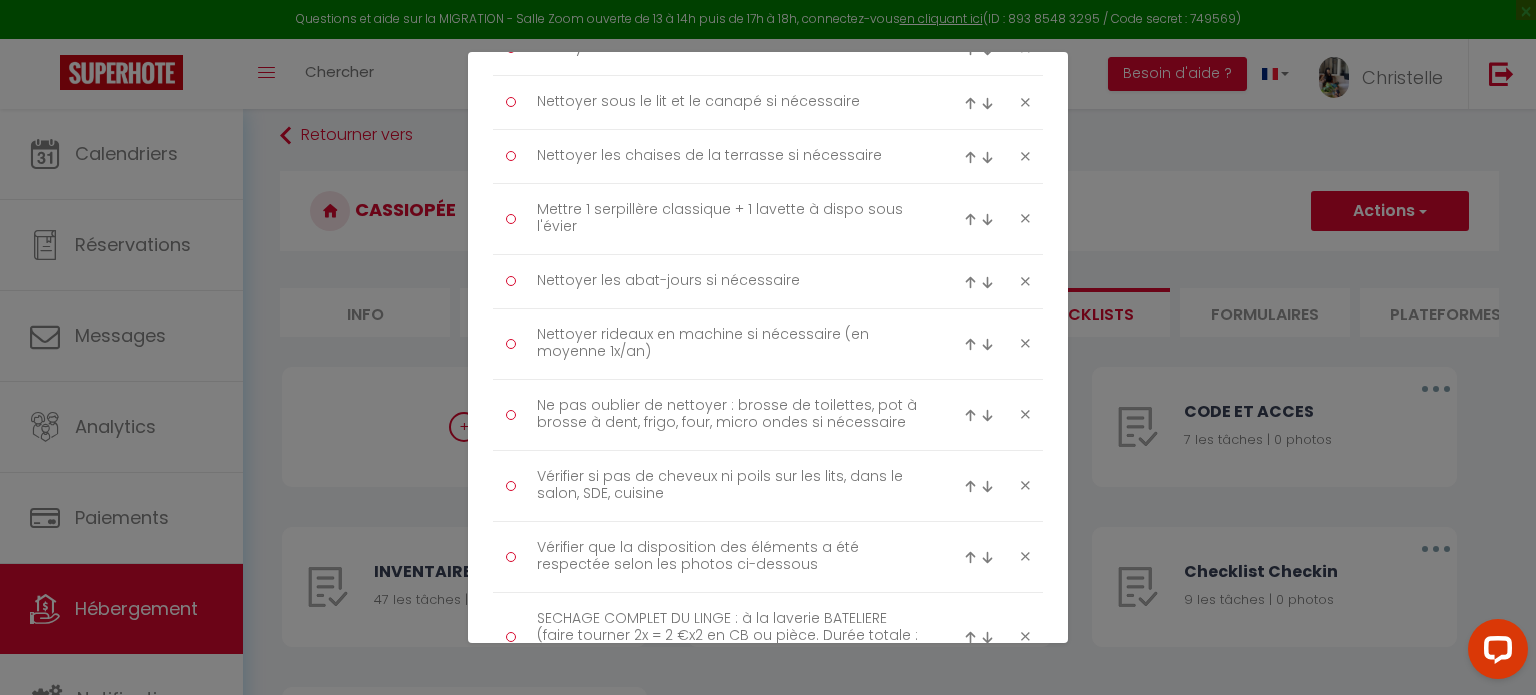 scroll, scrollTop: 2759, scrollLeft: 0, axis: vertical 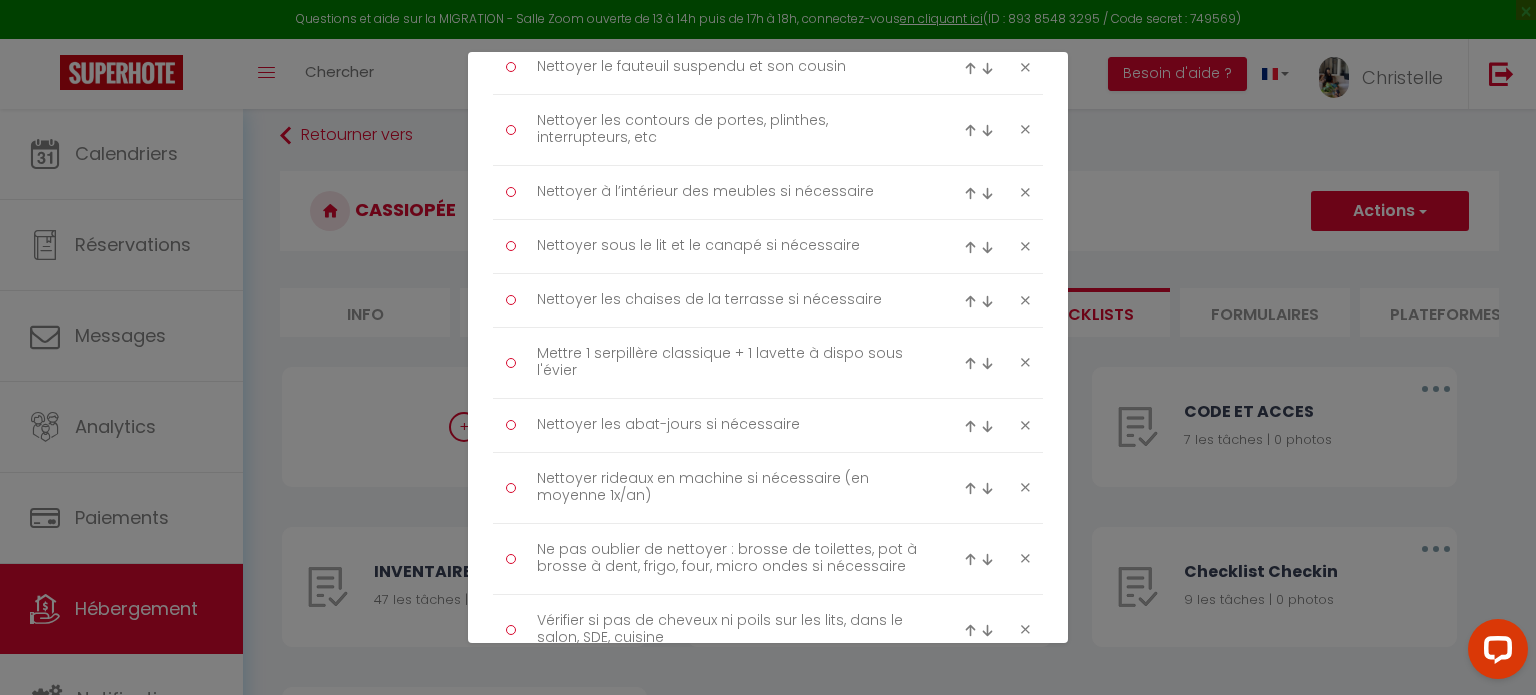 click at bounding box center [970, 363] 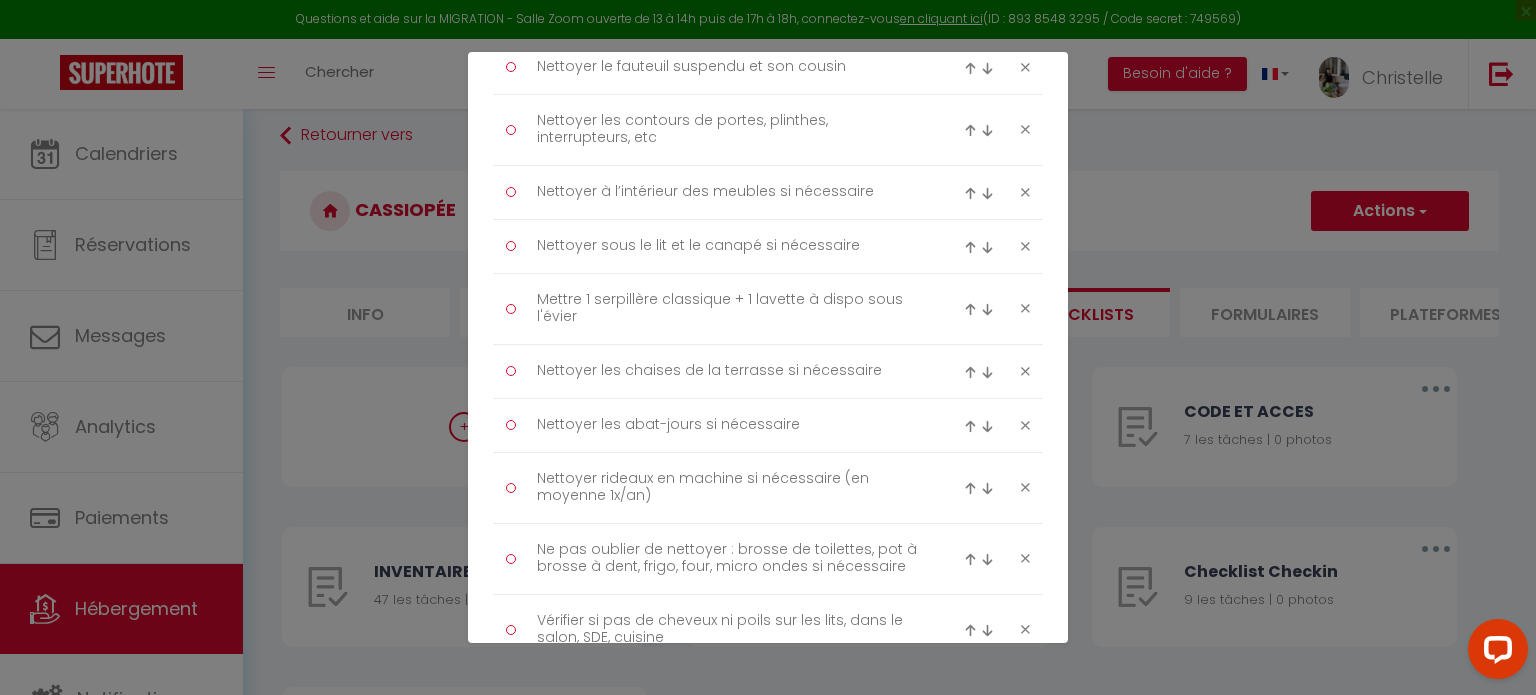 click at bounding box center [970, 309] 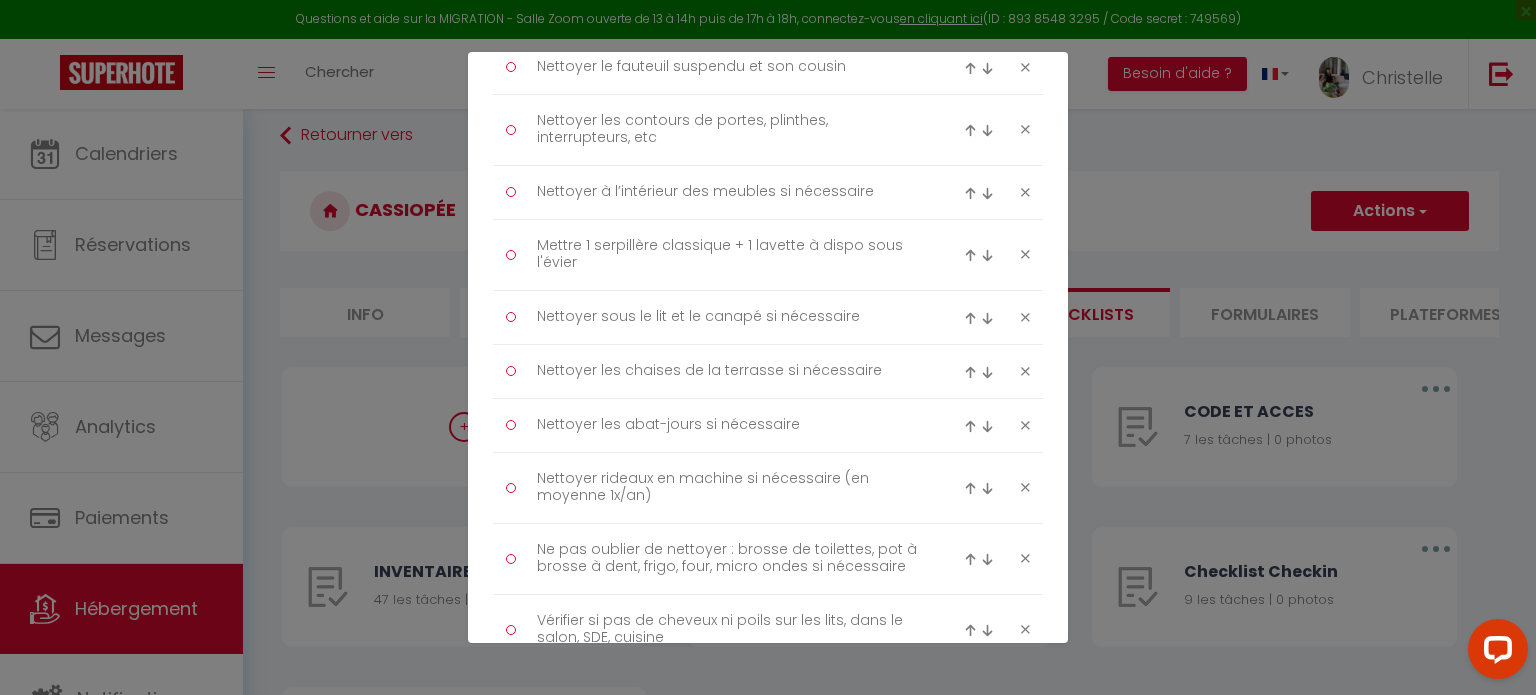 click at bounding box center [970, 255] 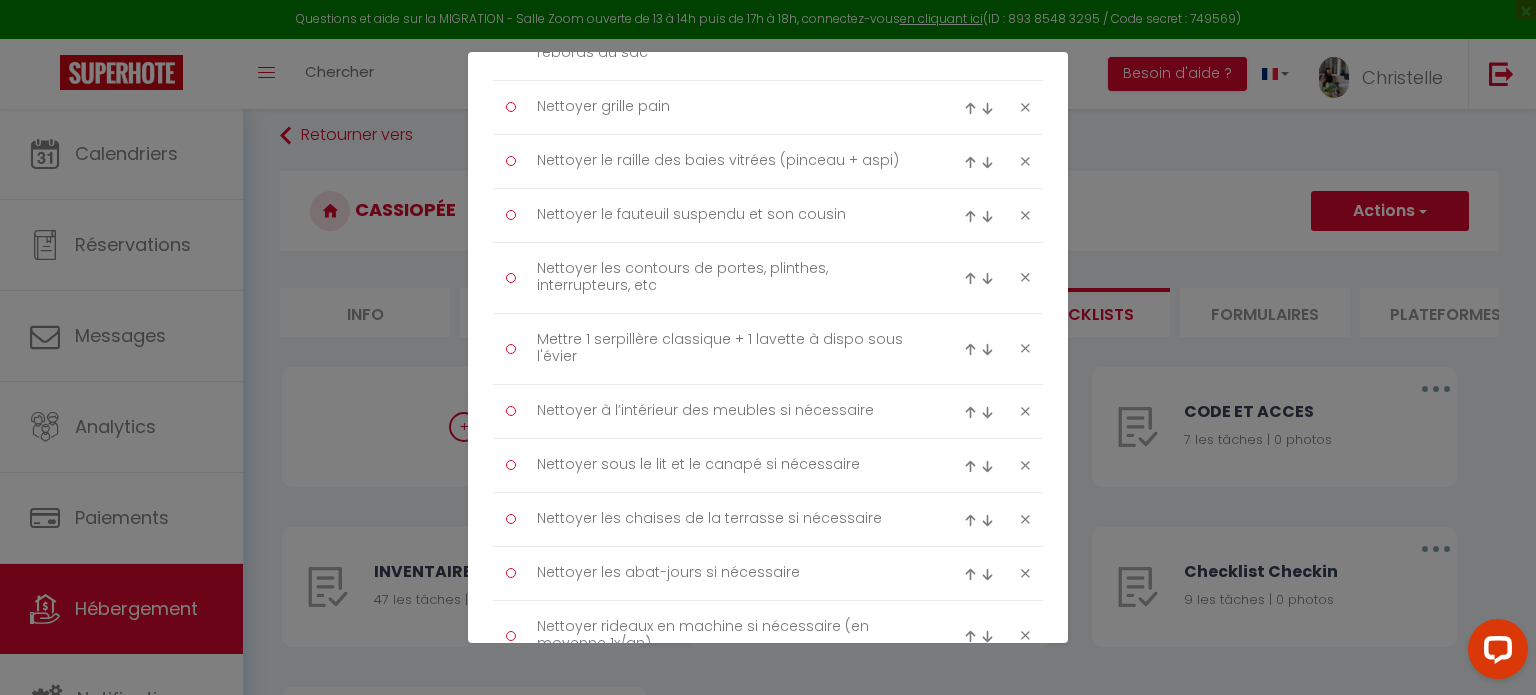 scroll, scrollTop: 2559, scrollLeft: 0, axis: vertical 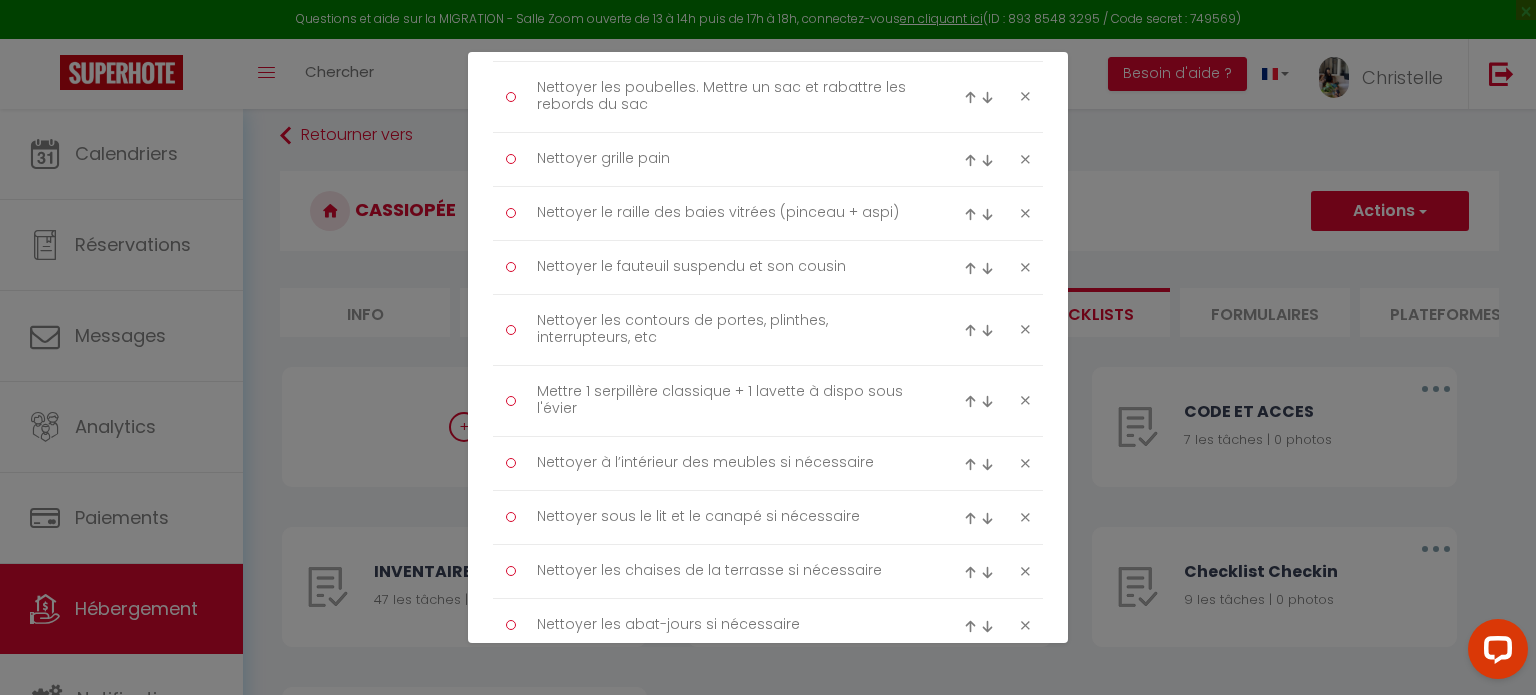 click at bounding box center [970, 330] 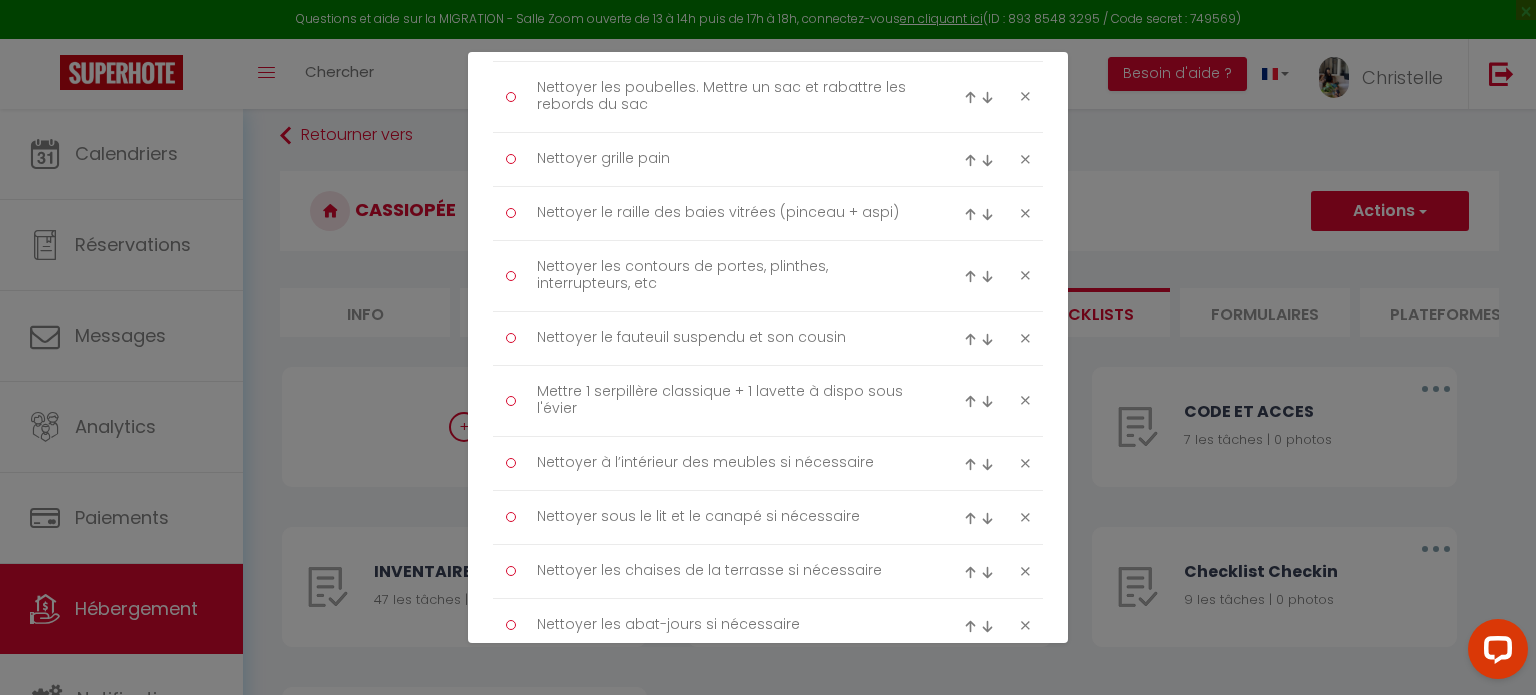 click at bounding box center [982, 276] 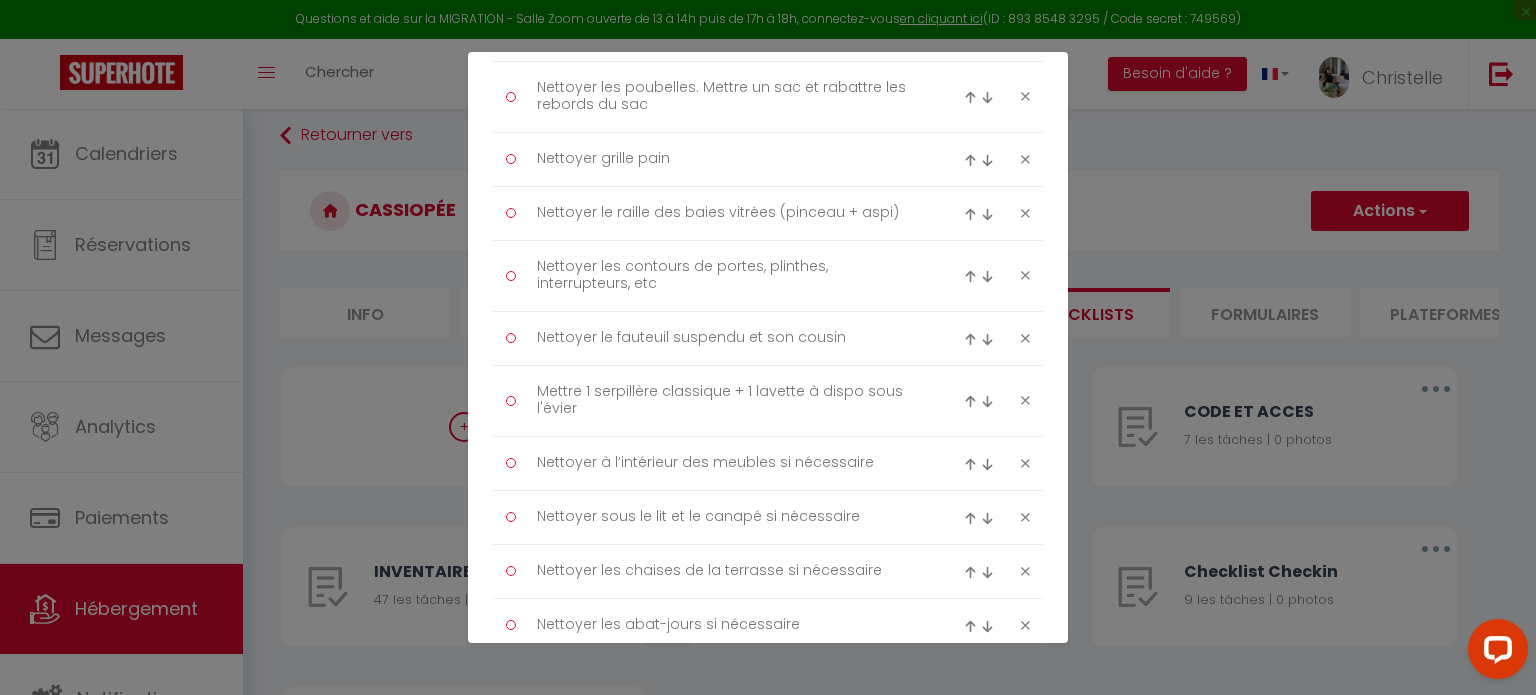 click at bounding box center (970, 276) 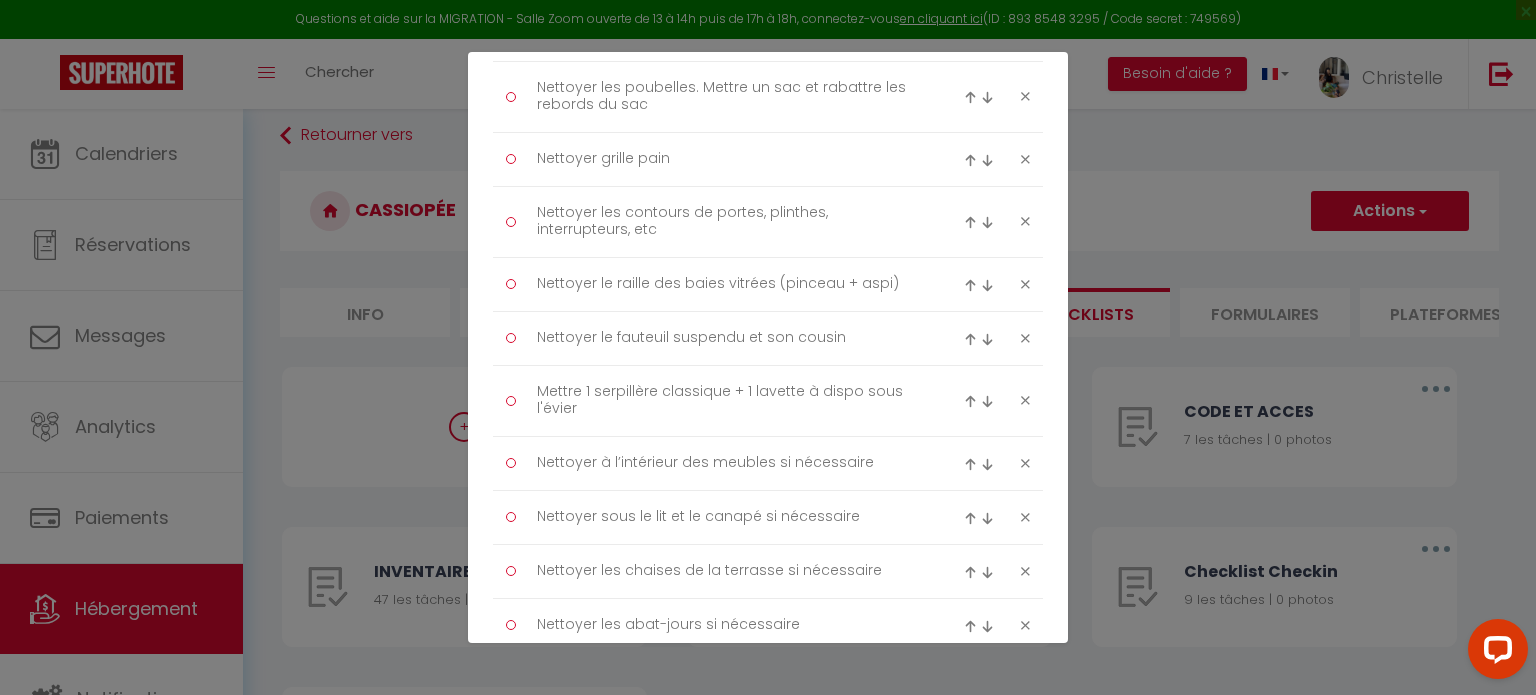 click at bounding box center (982, 222) 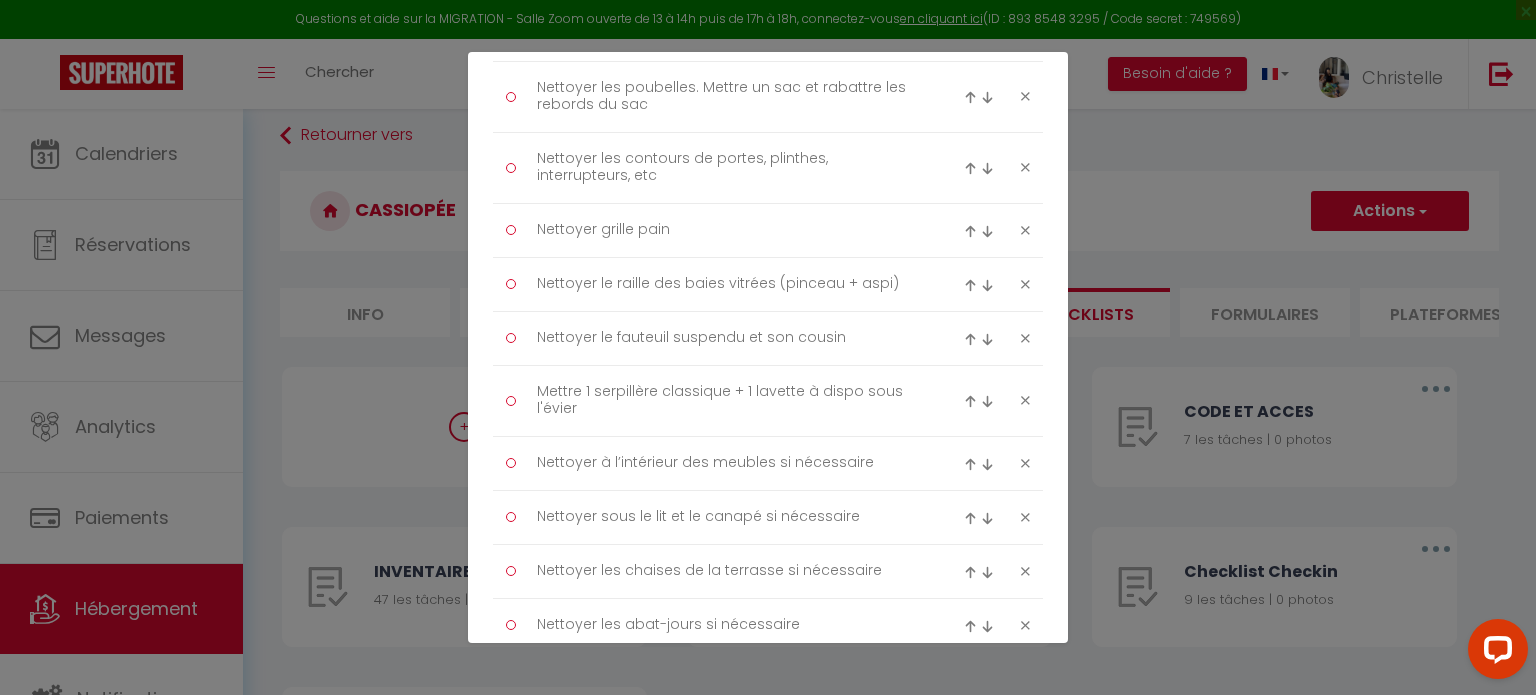 click at bounding box center (970, 168) 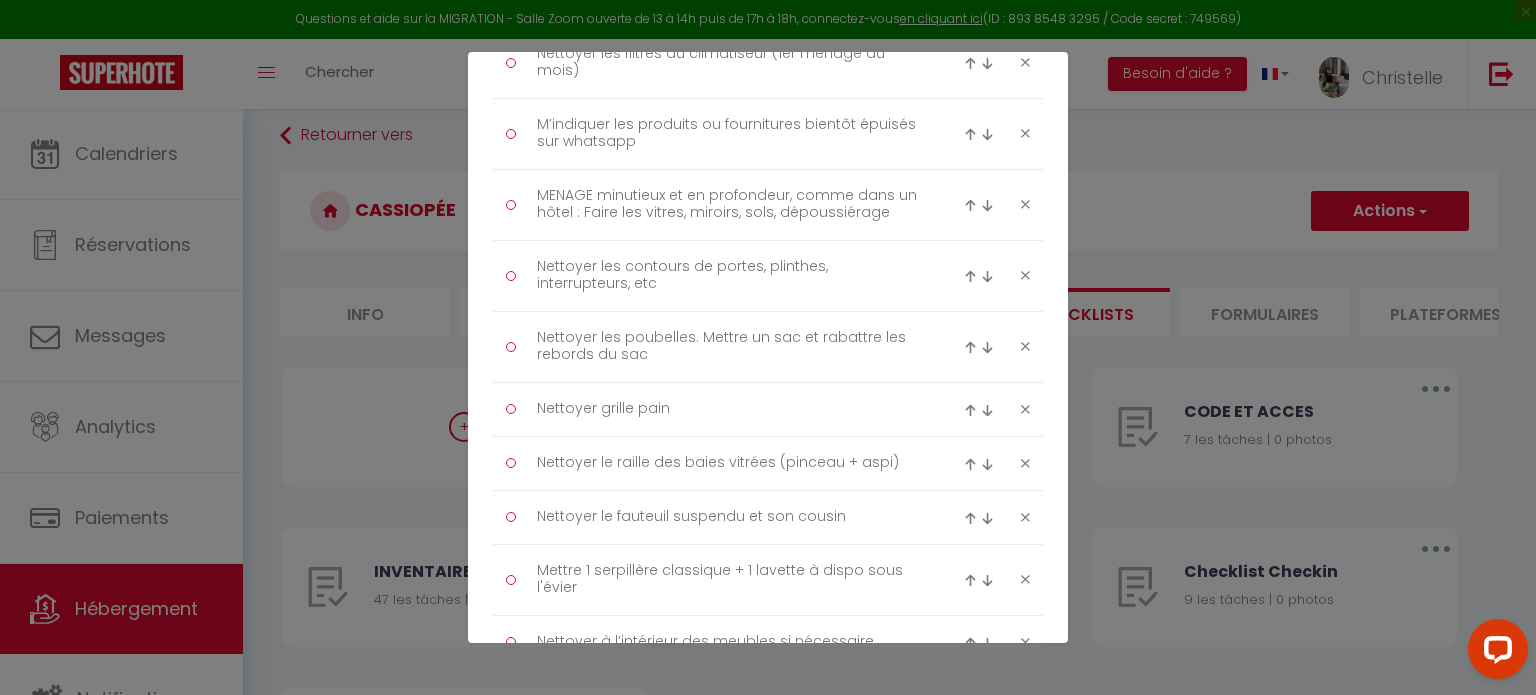 scroll, scrollTop: 2359, scrollLeft: 0, axis: vertical 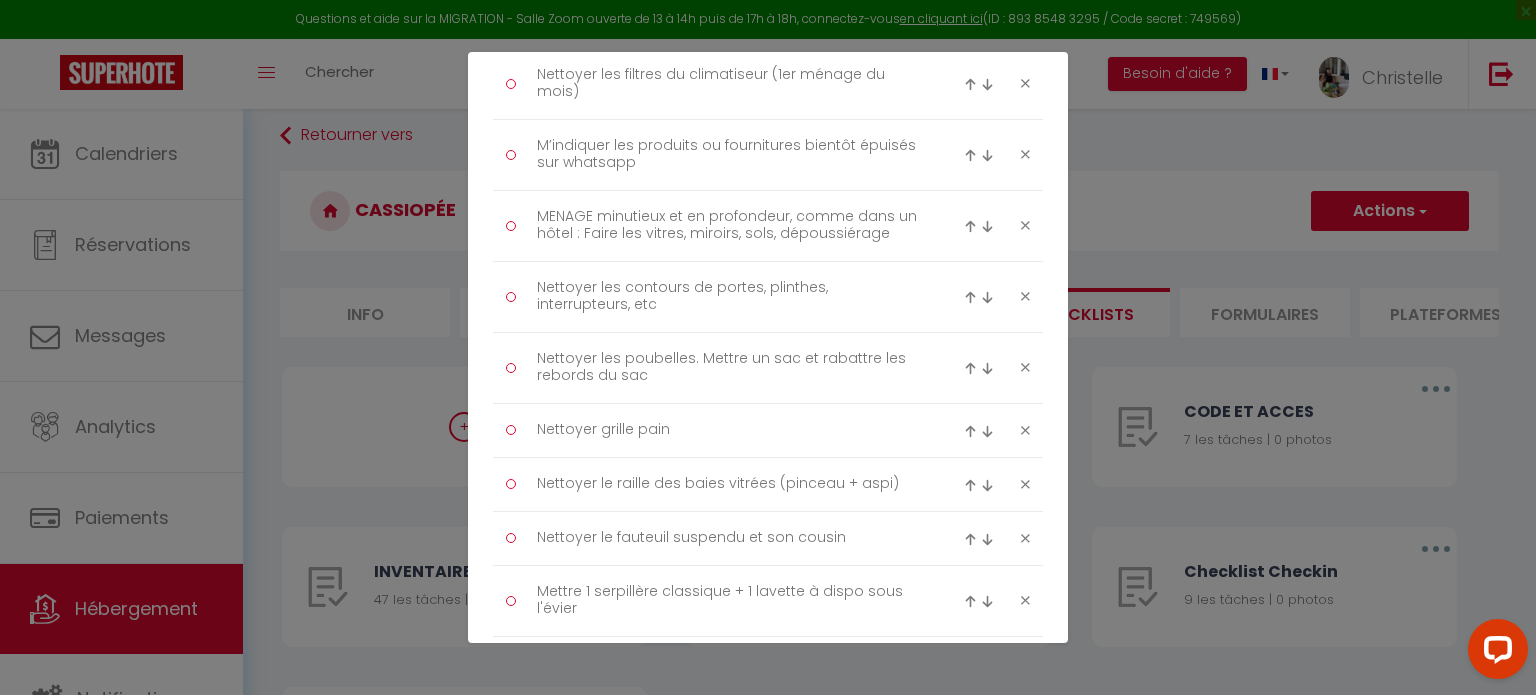 click at bounding box center [970, 297] 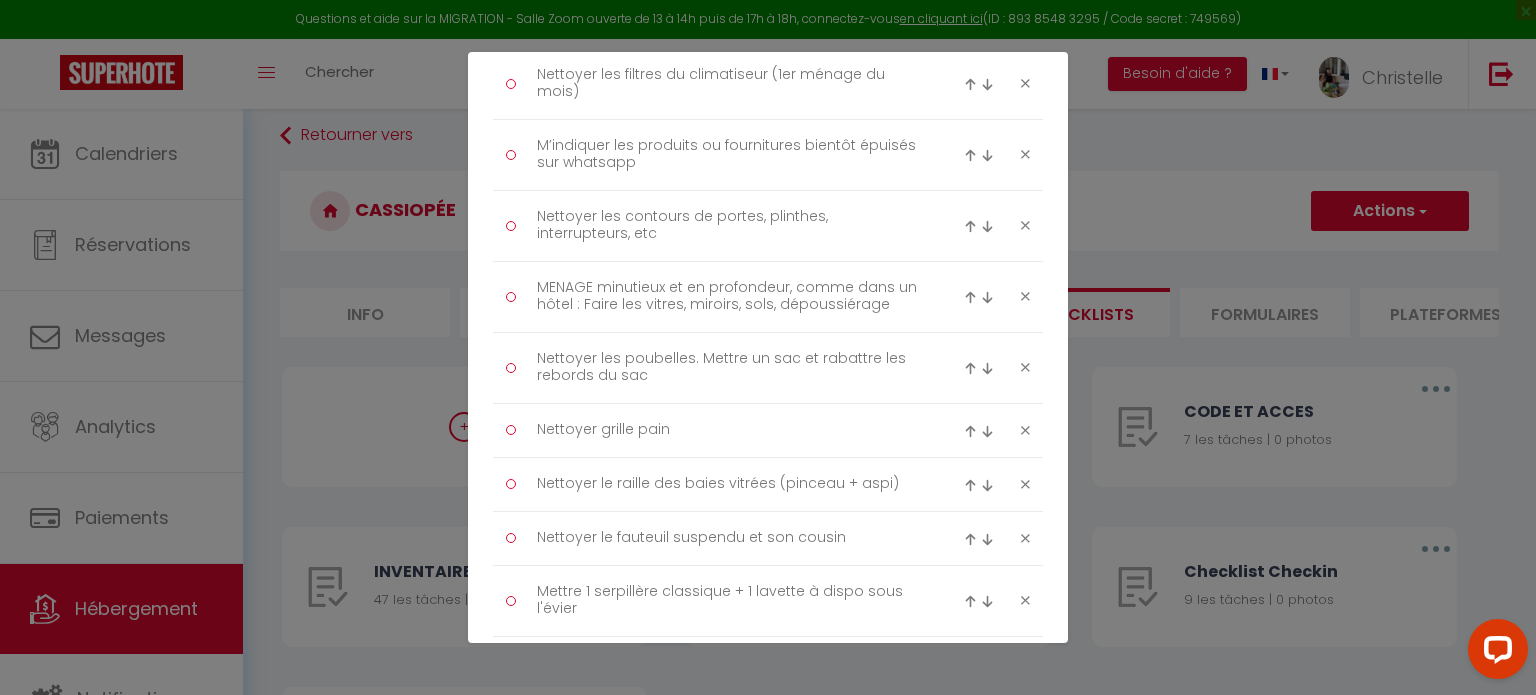 click at bounding box center [970, 226] 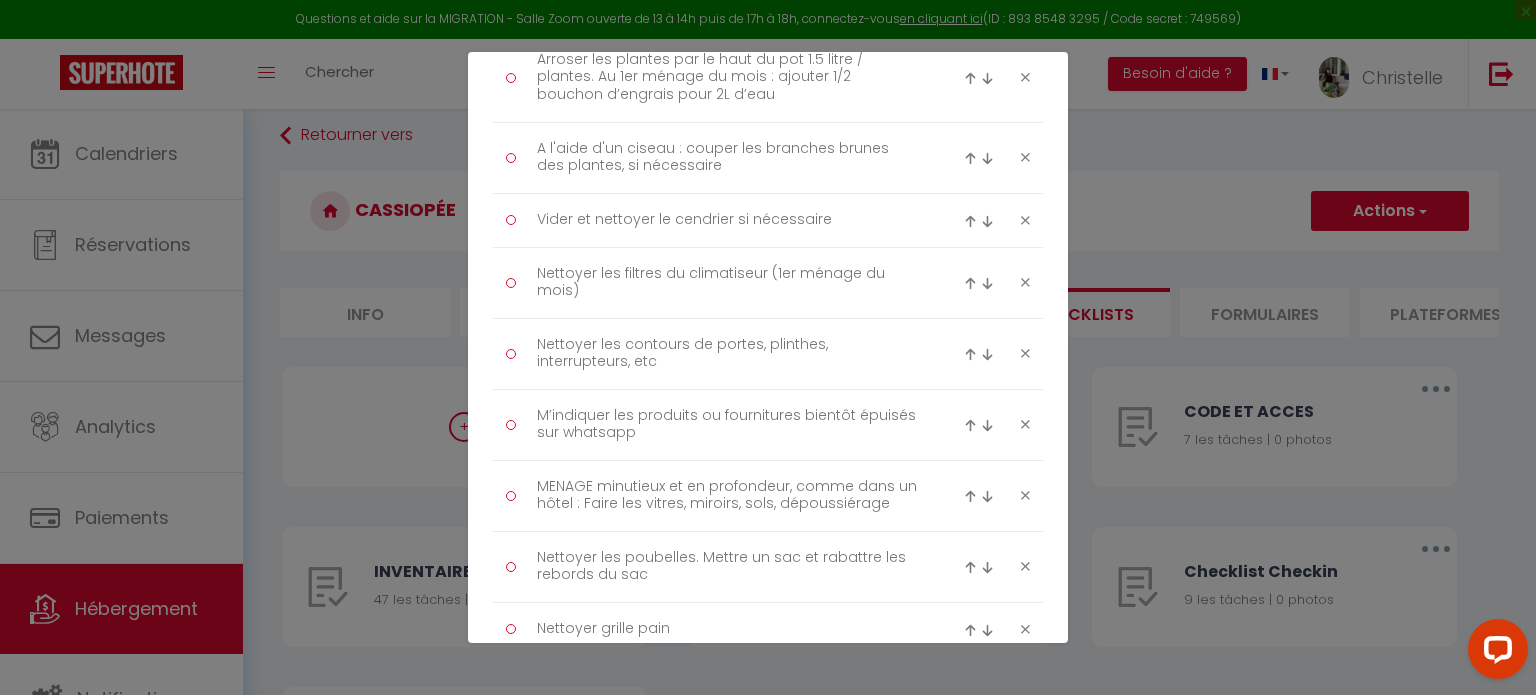 scroll, scrollTop: 2159, scrollLeft: 0, axis: vertical 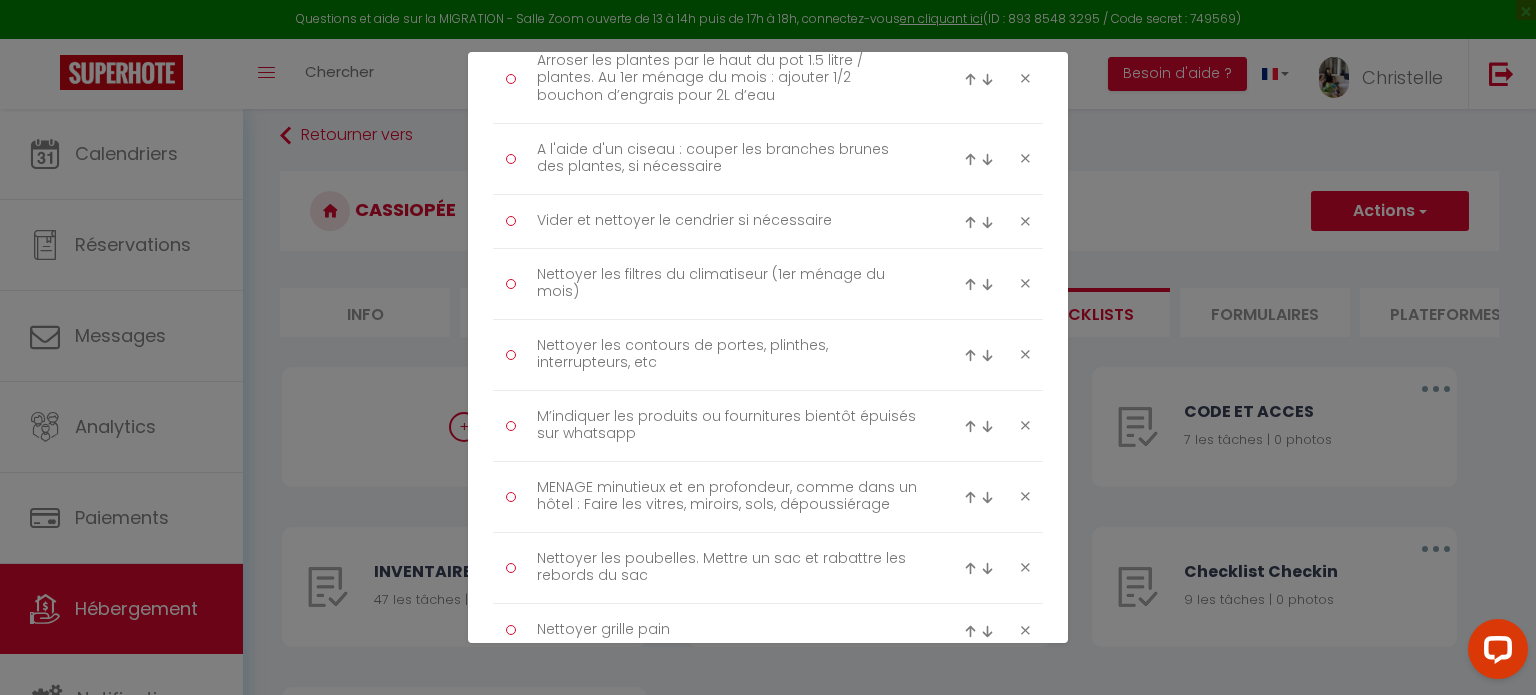 click at bounding box center (987, 355) 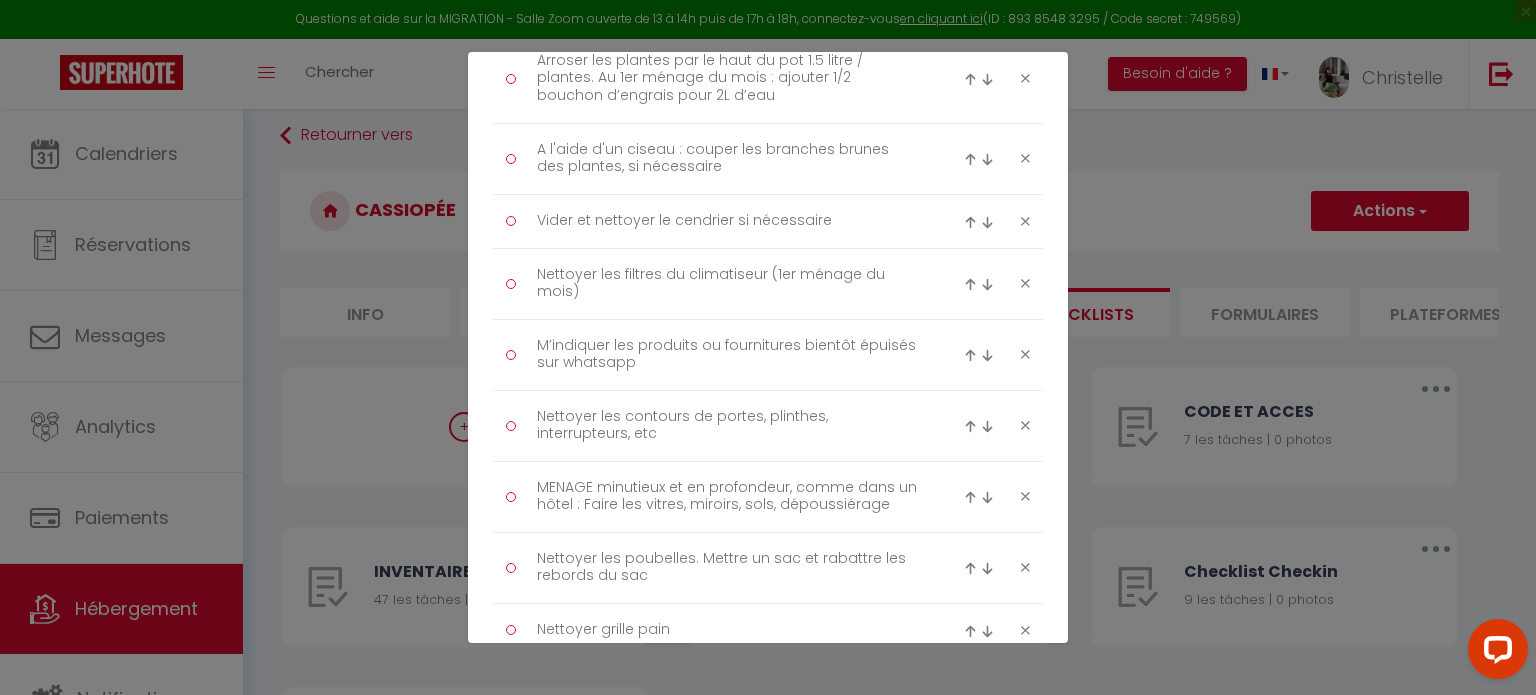 click at bounding box center [987, 426] 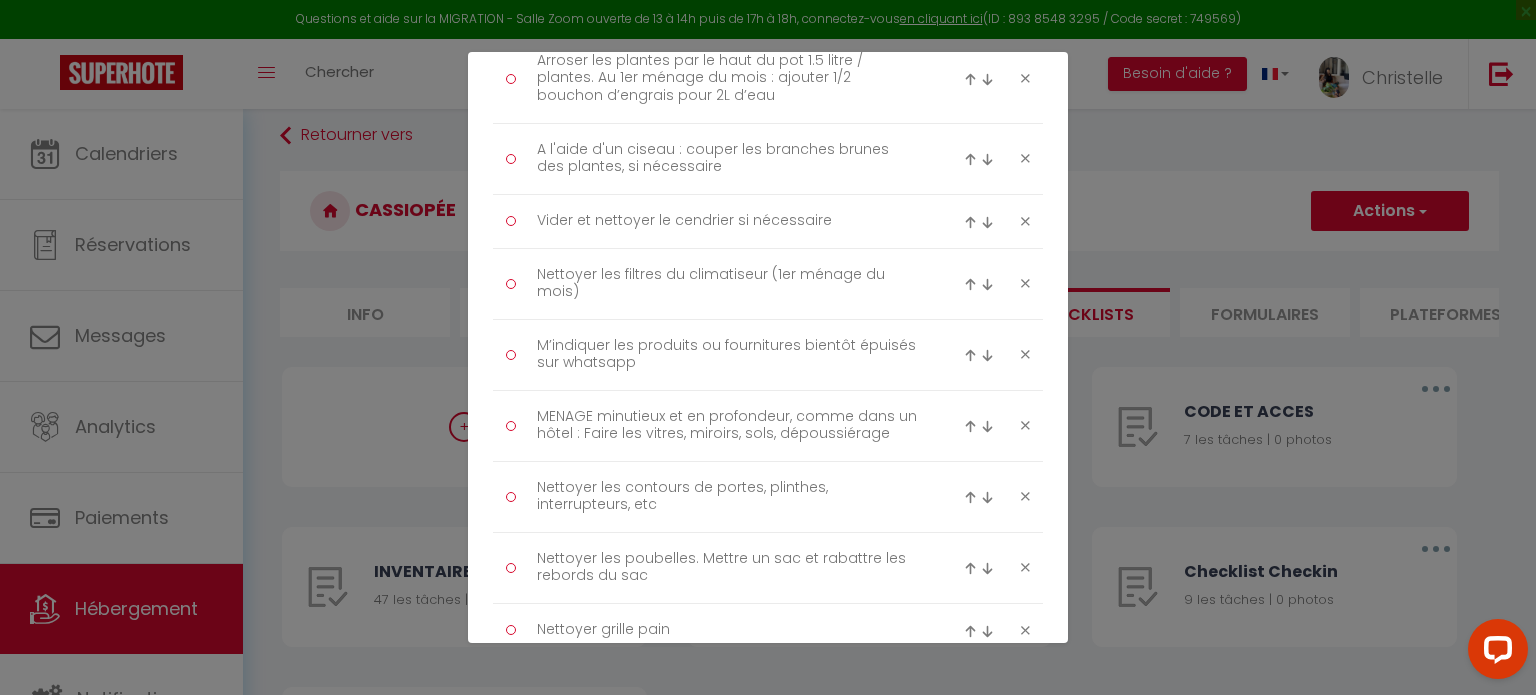 click at bounding box center (987, 497) 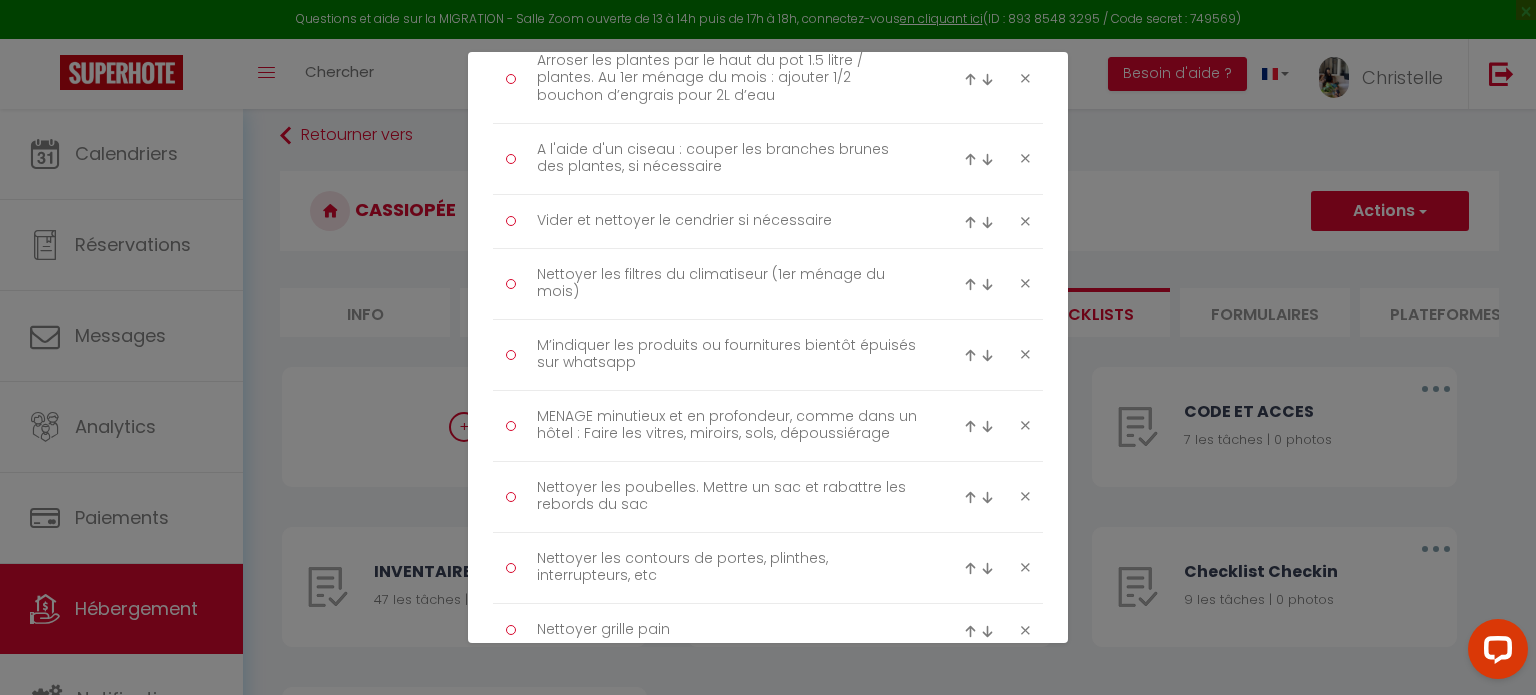 scroll, scrollTop: 2259, scrollLeft: 0, axis: vertical 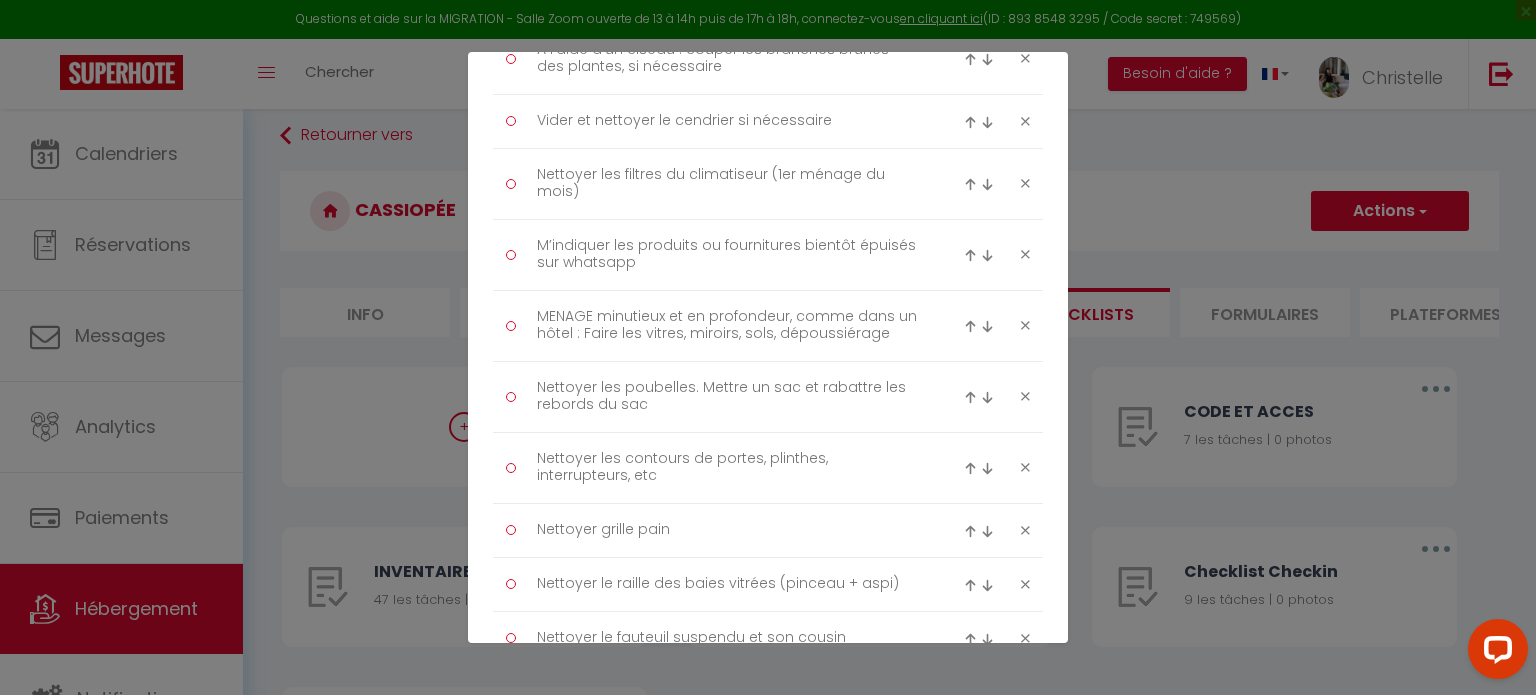 click at bounding box center [987, 468] 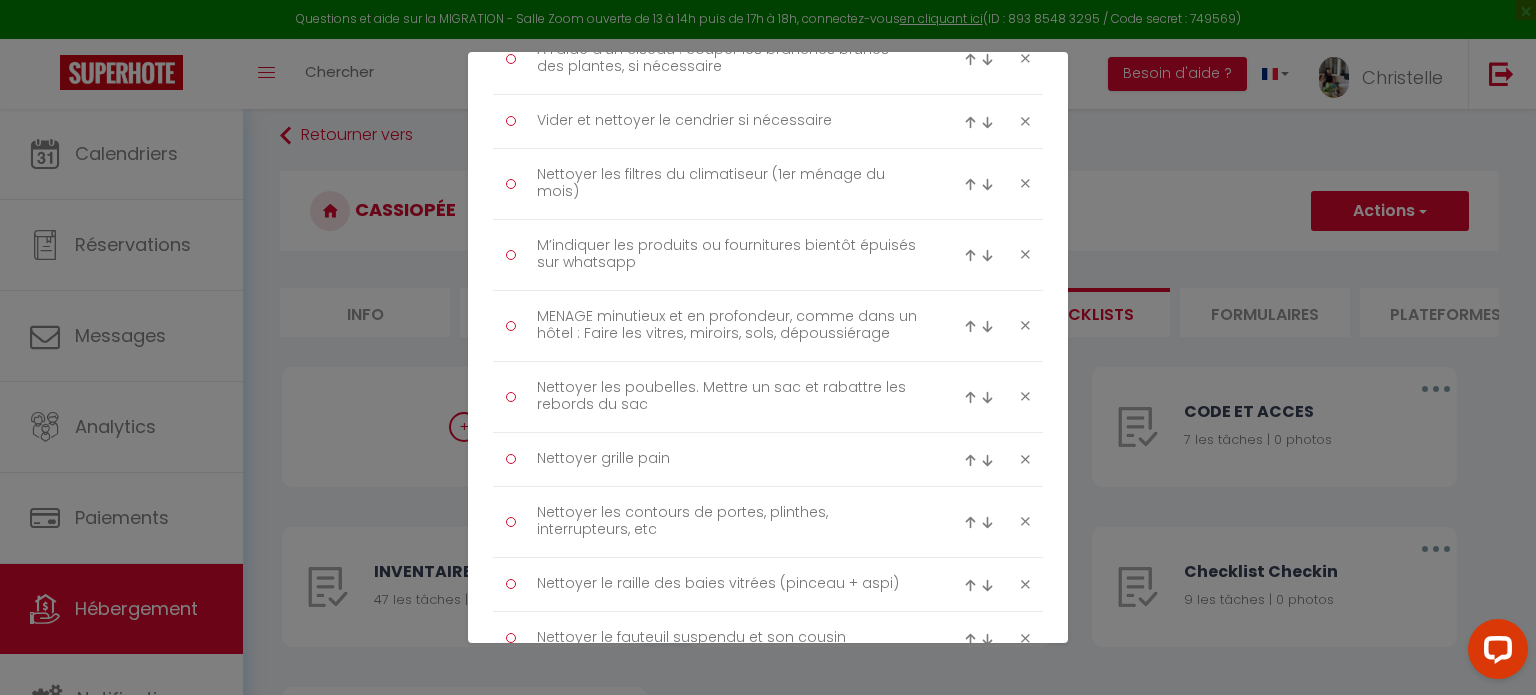 scroll, scrollTop: 2159, scrollLeft: 0, axis: vertical 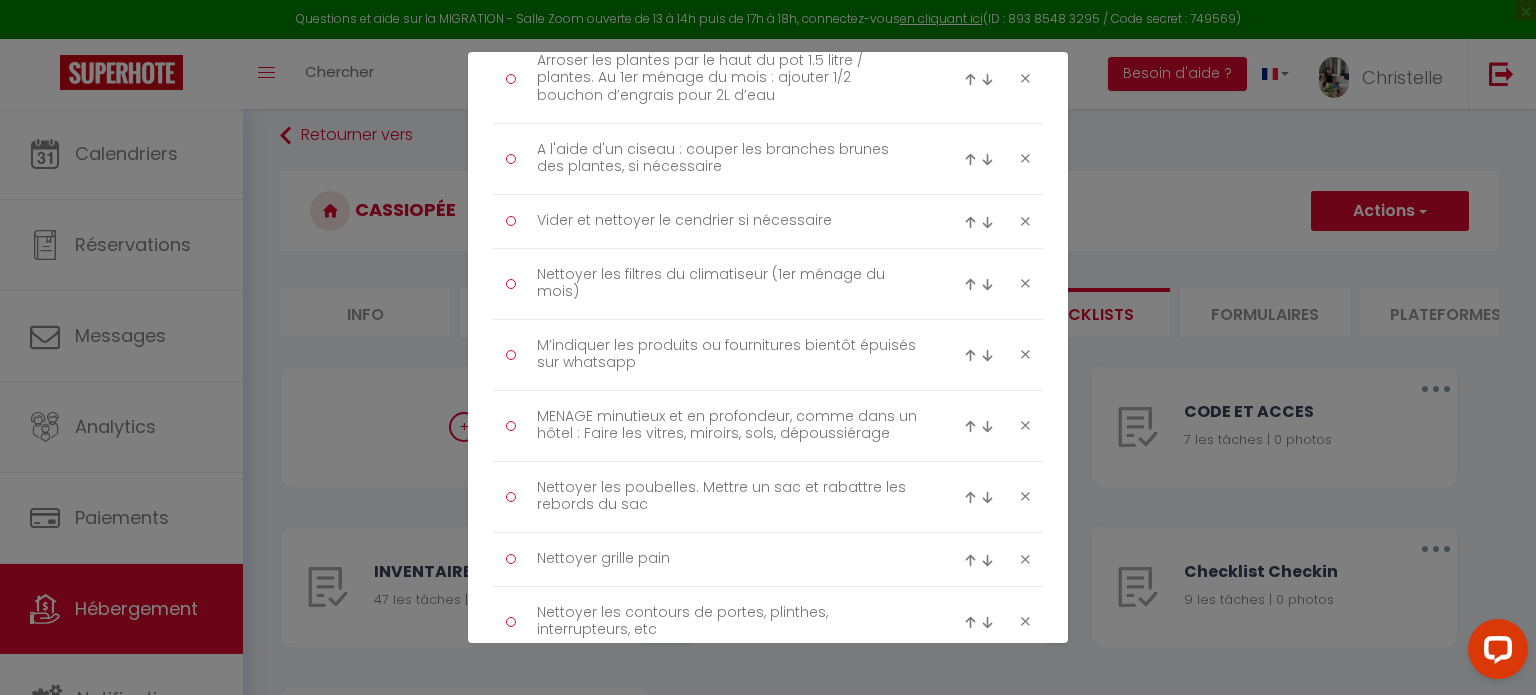 click at bounding box center [987, 284] 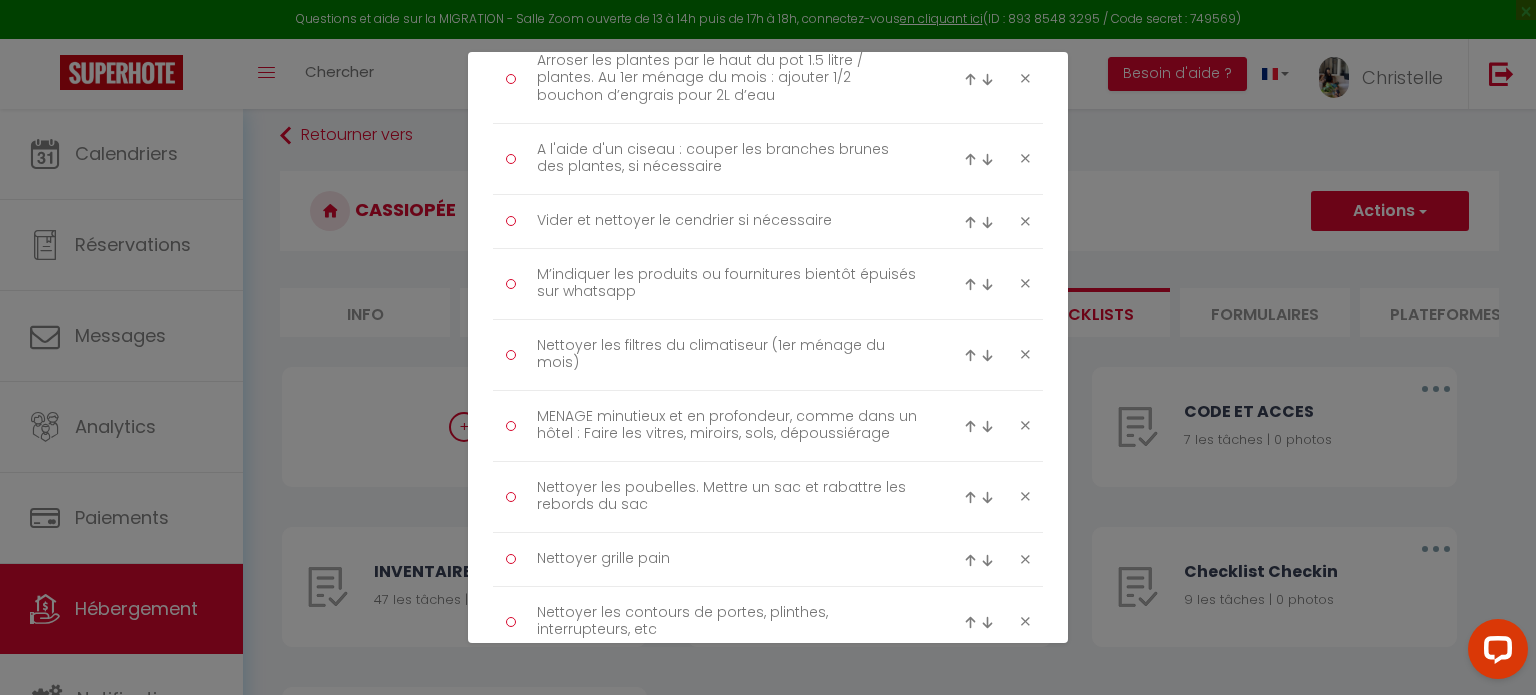 click at bounding box center [970, 284] 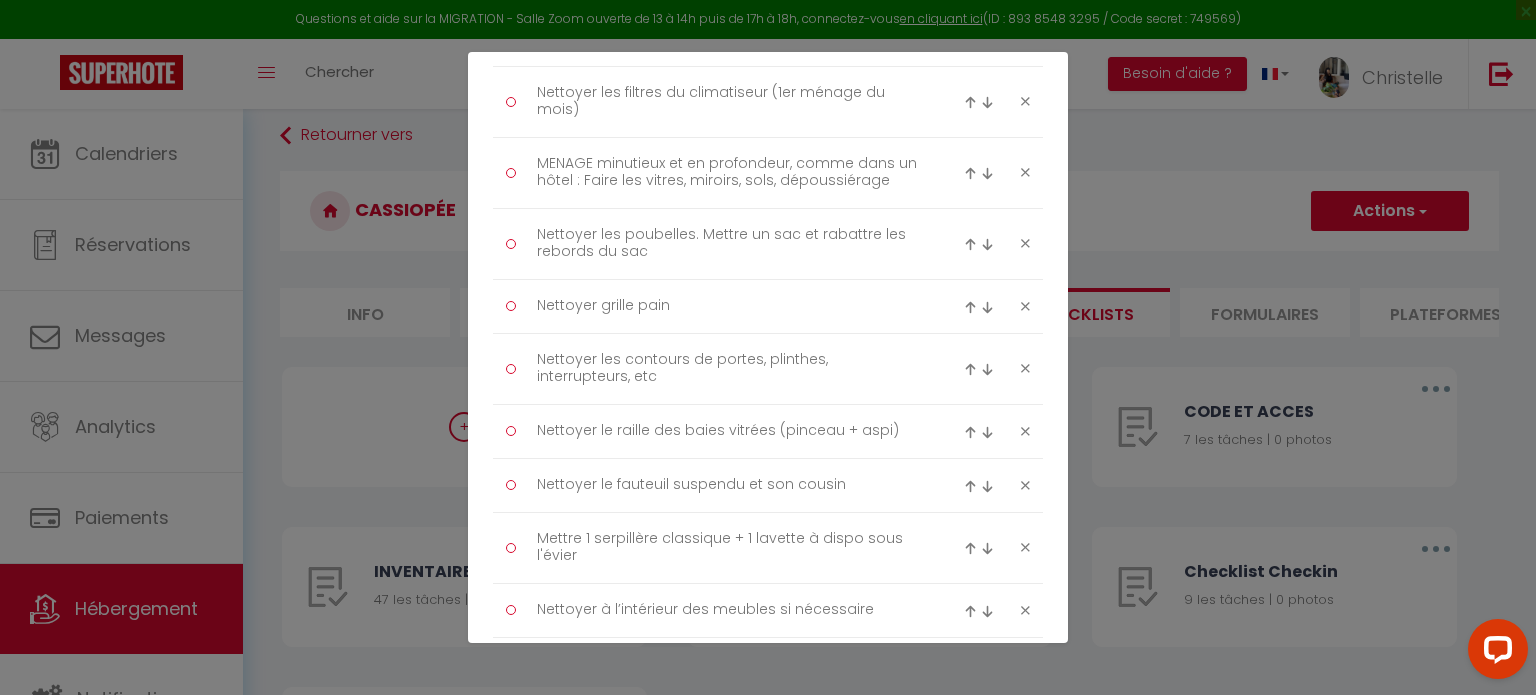 scroll, scrollTop: 2459, scrollLeft: 0, axis: vertical 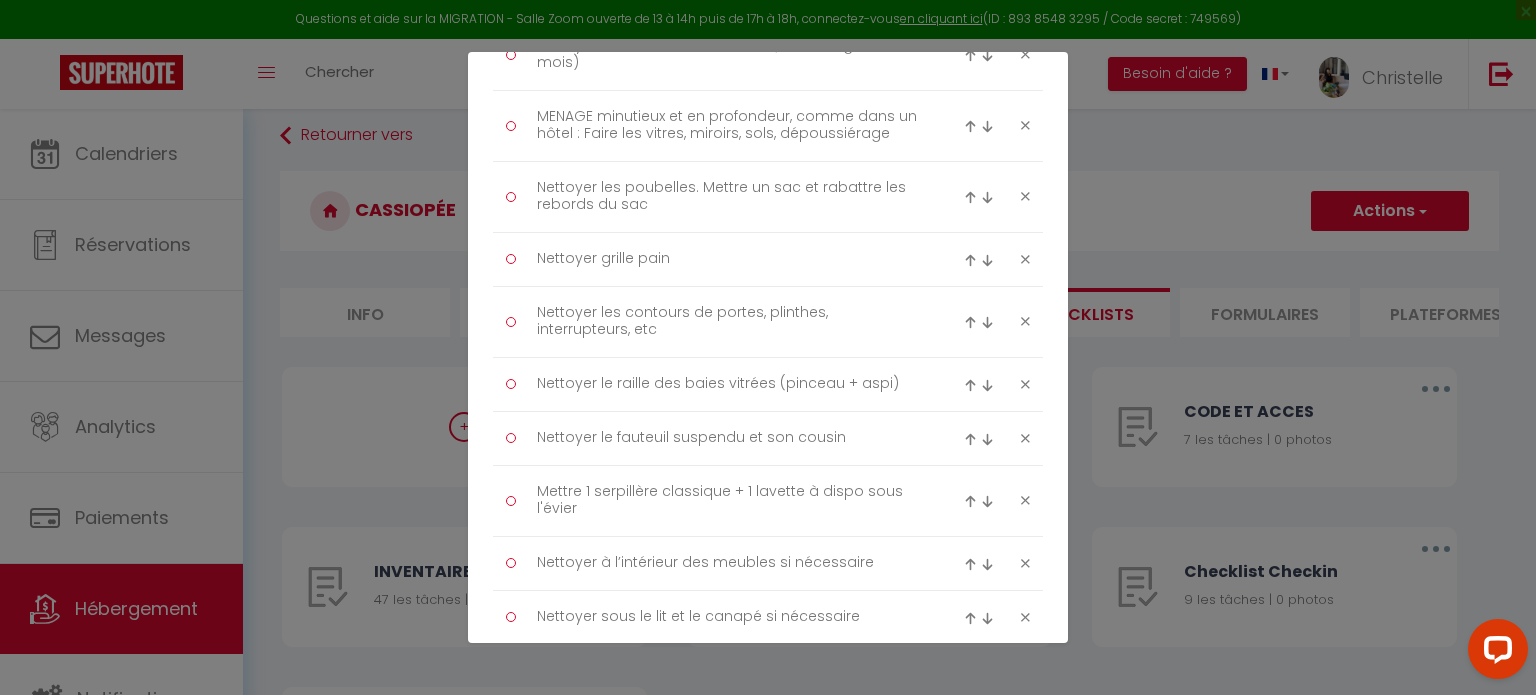 click at bounding box center [970, 501] 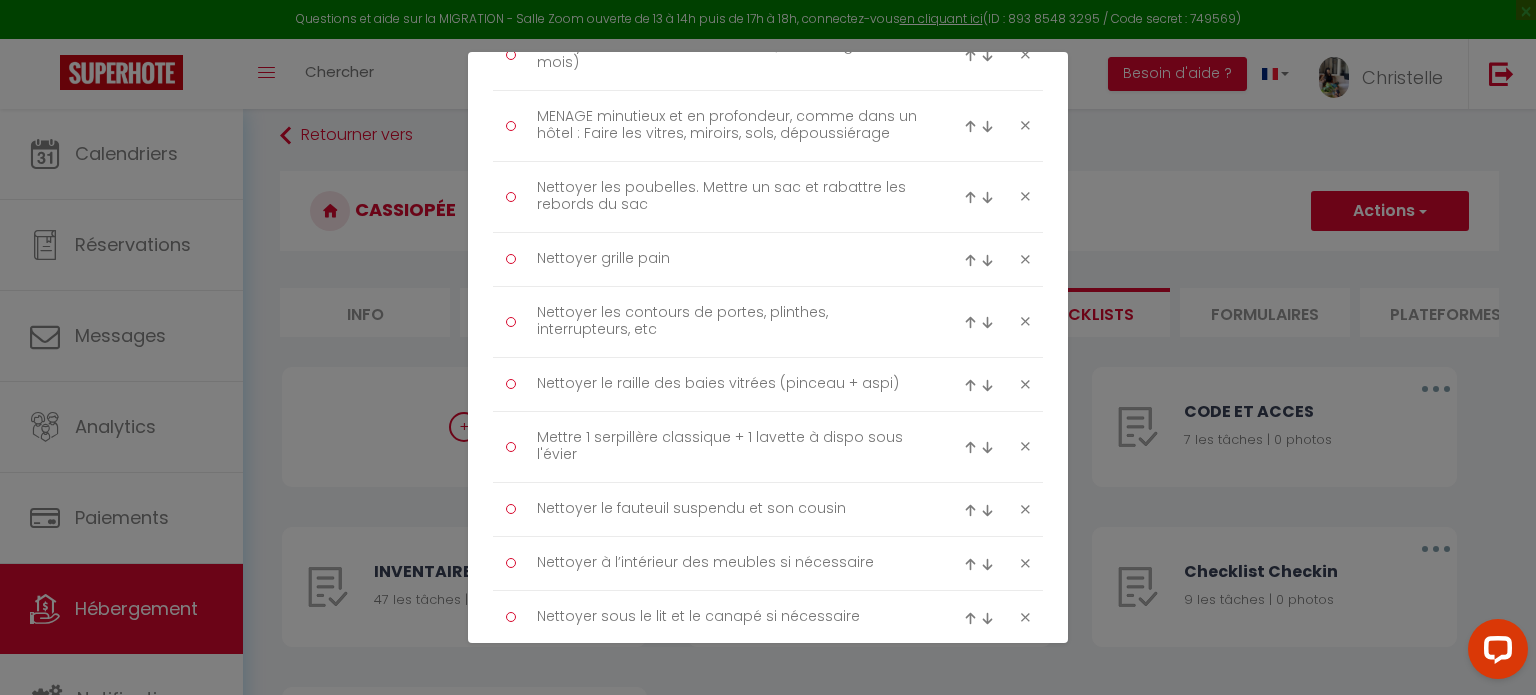click at bounding box center (970, 447) 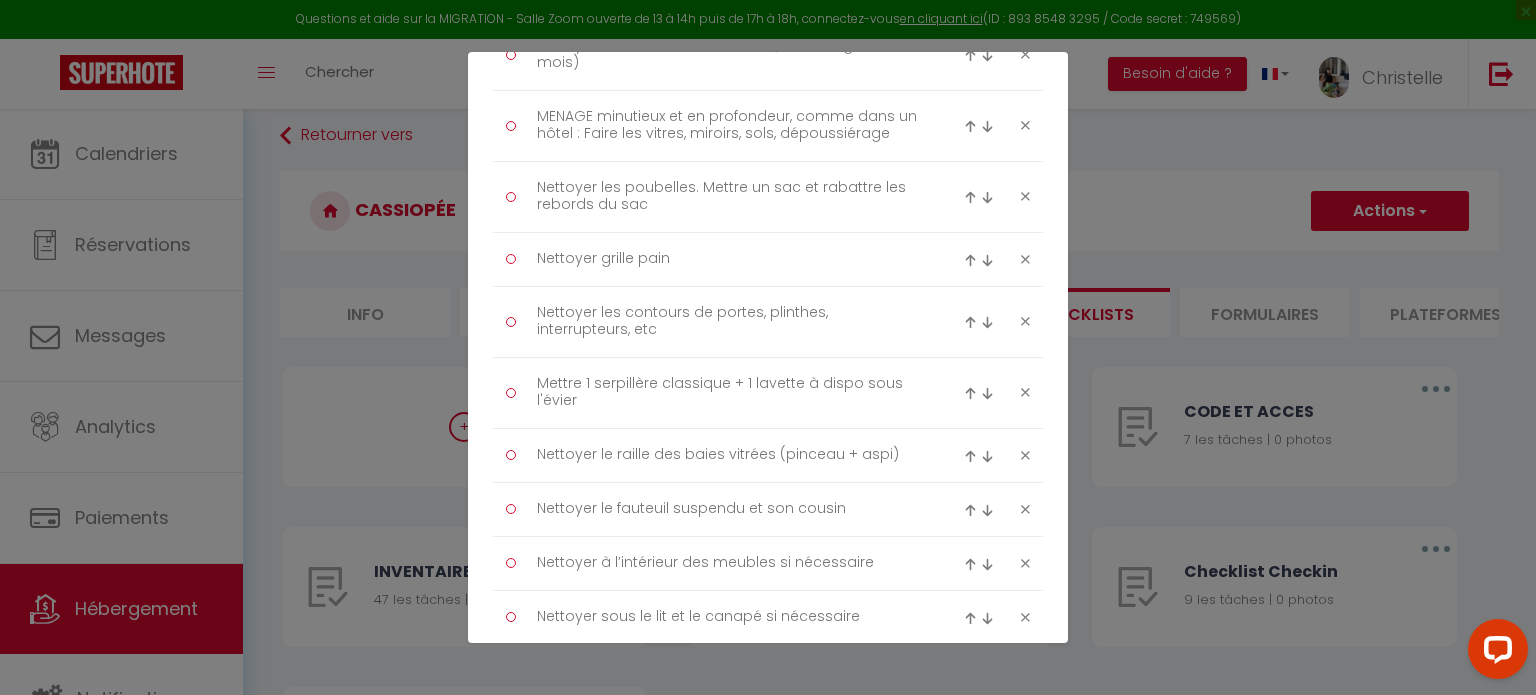 click at bounding box center [970, 393] 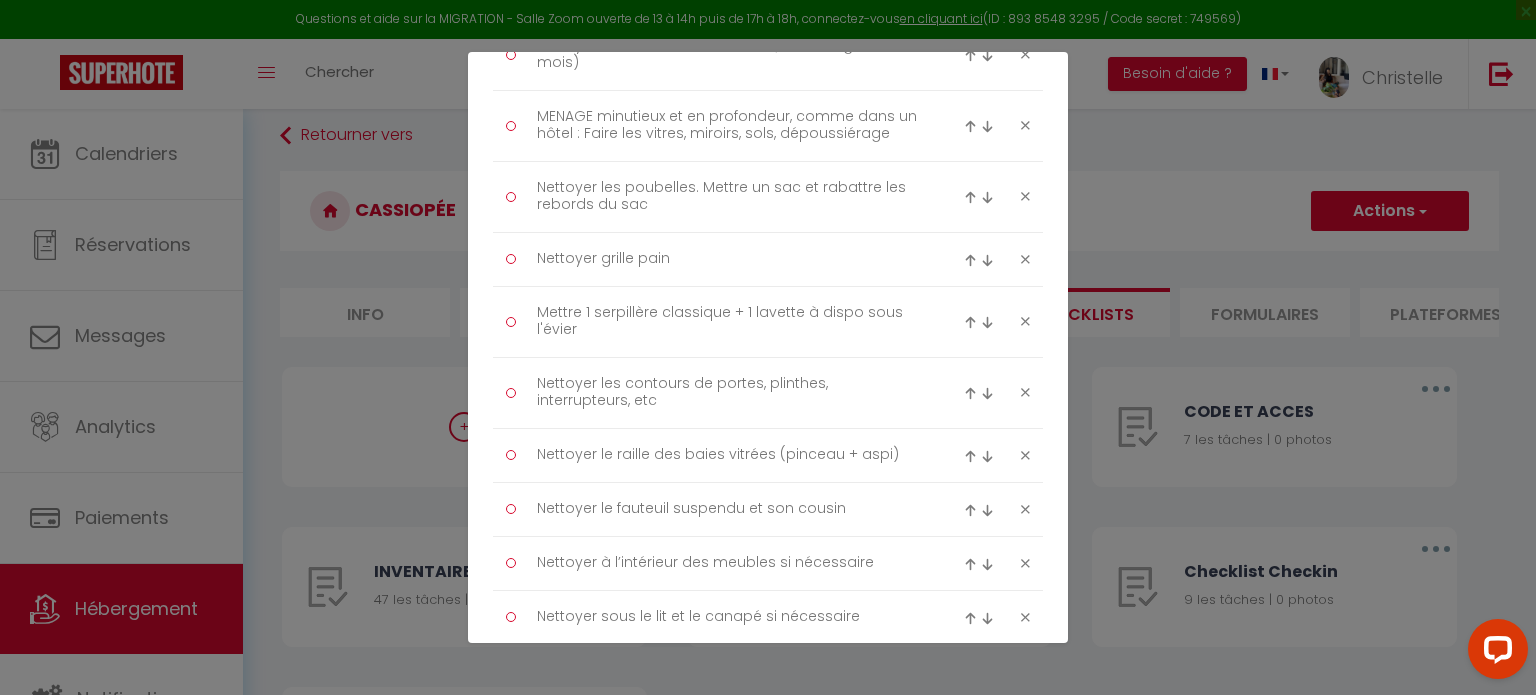 click at bounding box center [970, 322] 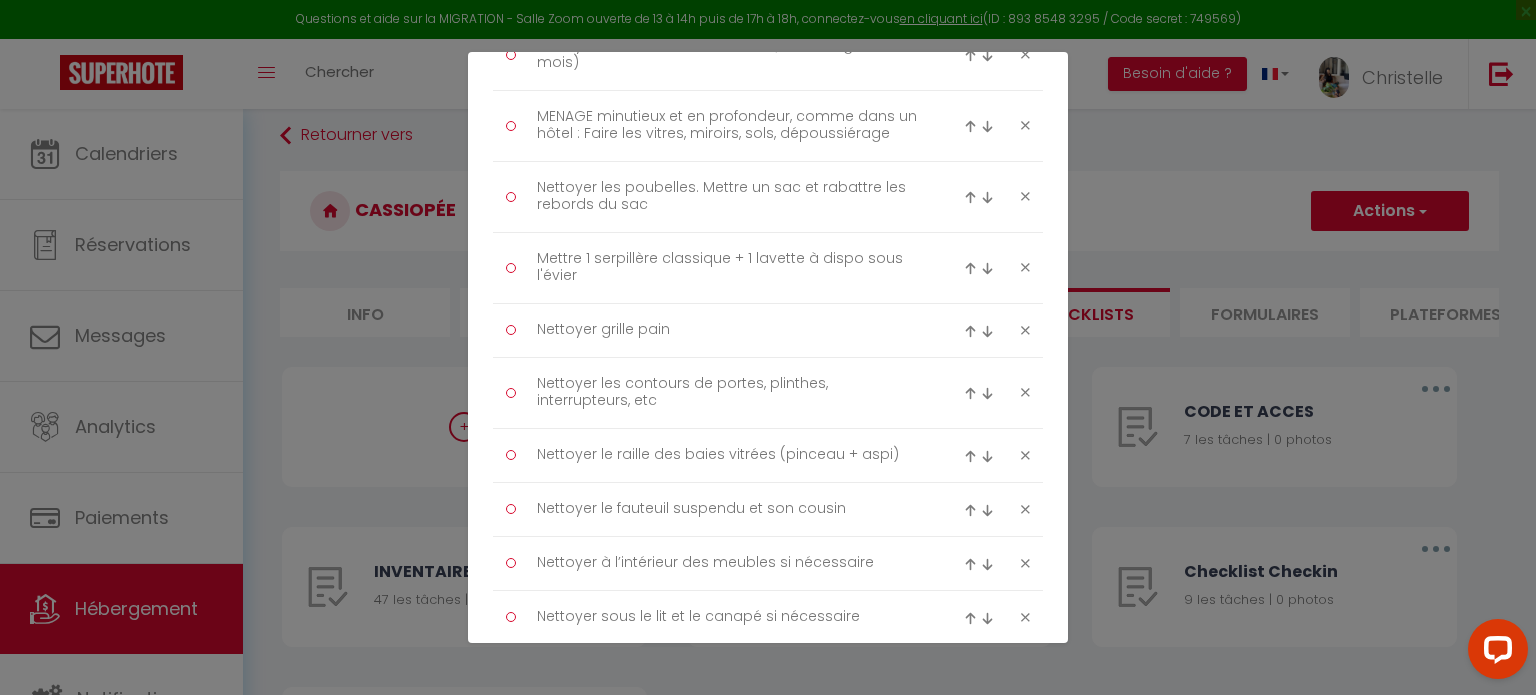 click at bounding box center (970, 268) 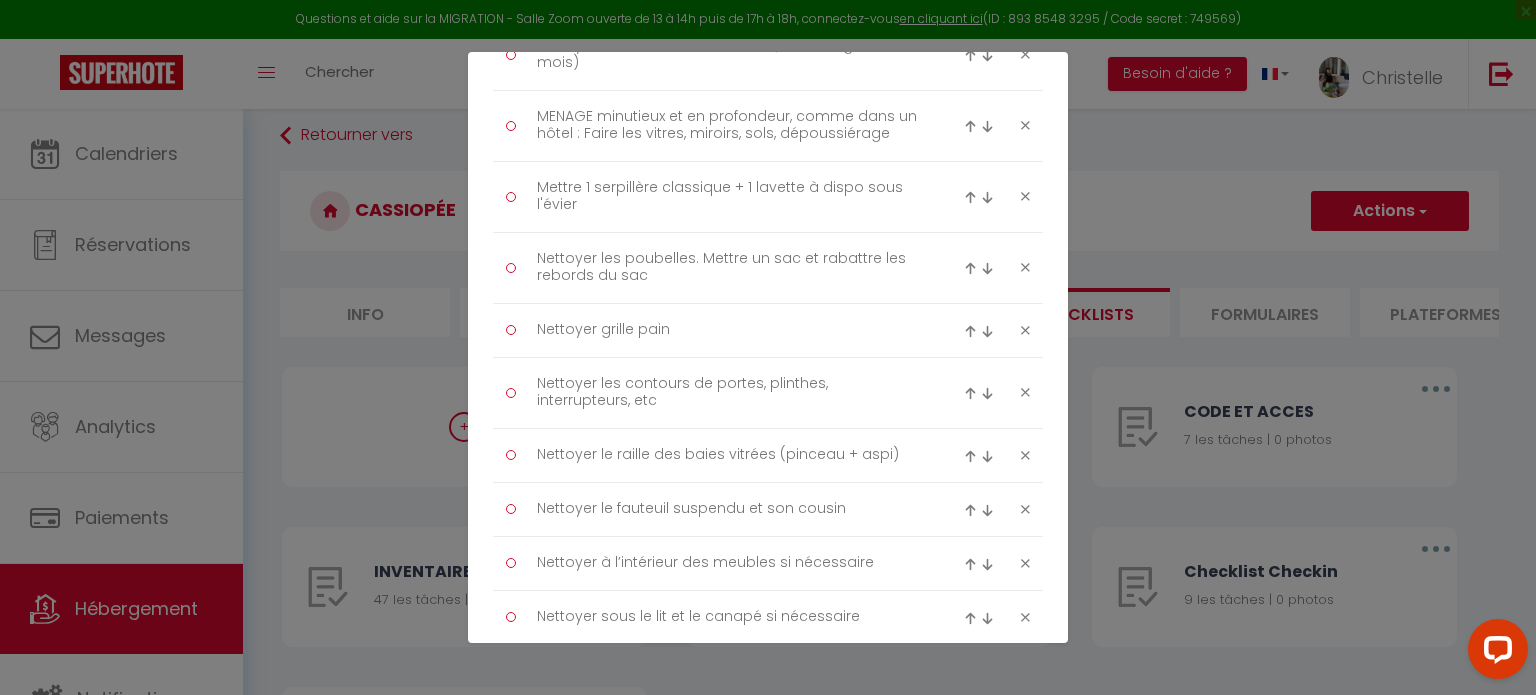 click at bounding box center [970, 197] 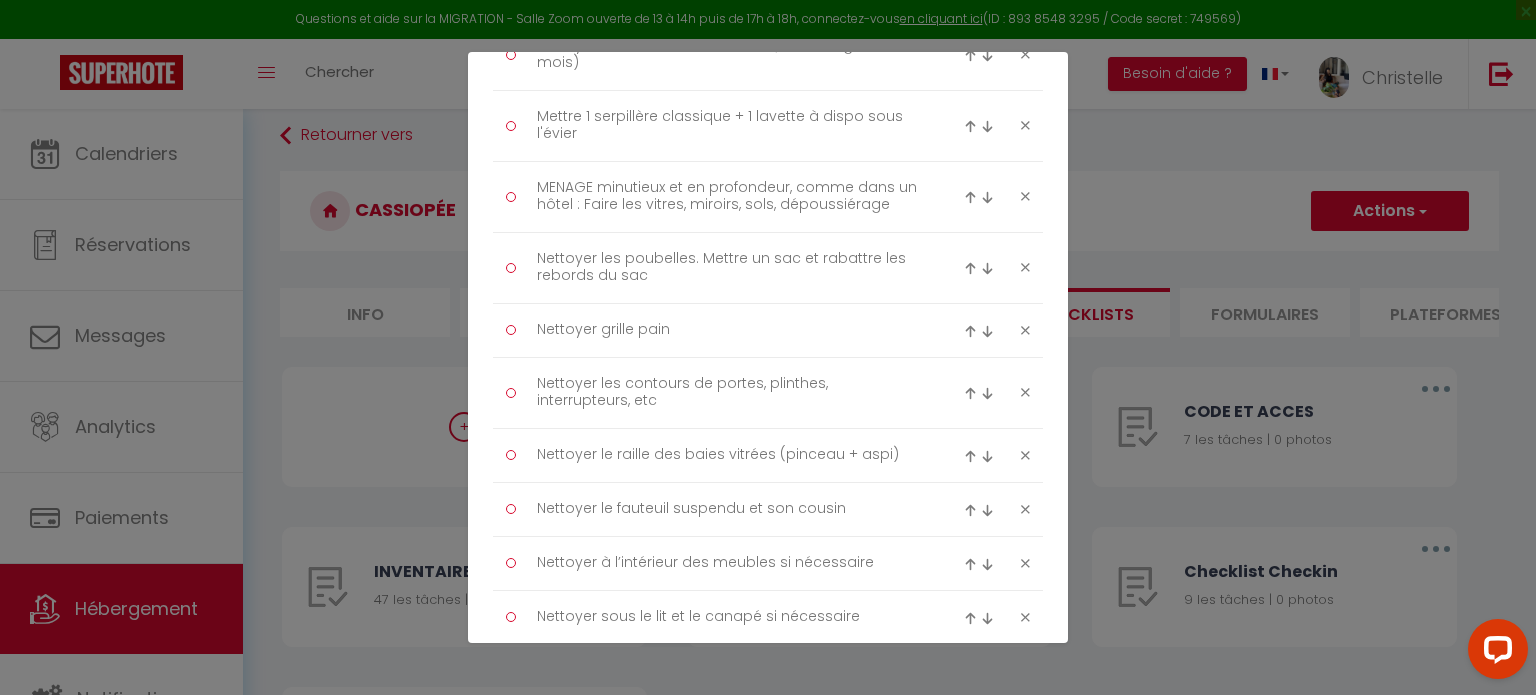 scroll, scrollTop: 2359, scrollLeft: 0, axis: vertical 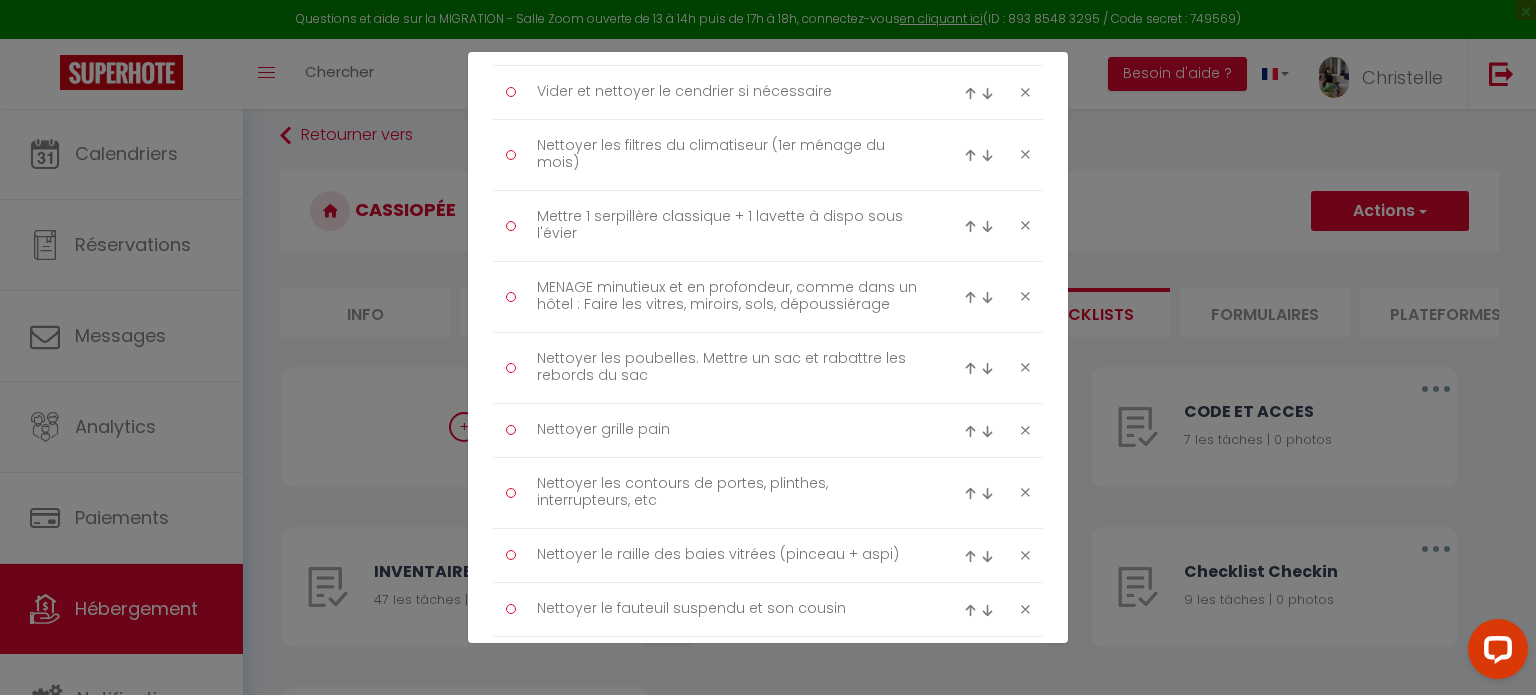 click at bounding box center [970, 226] 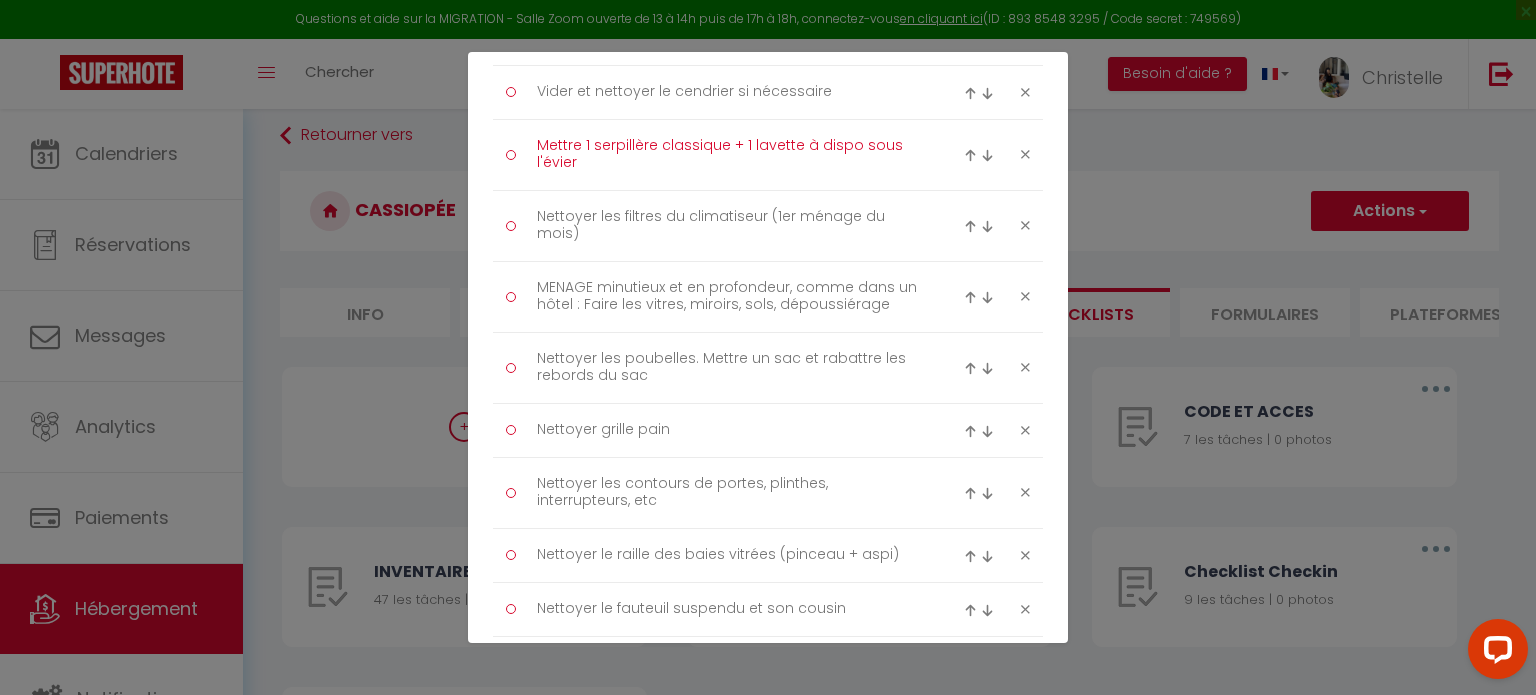 drag, startPoint x: 536, startPoint y: 139, endPoint x: 584, endPoint y: 156, distance: 50.92151 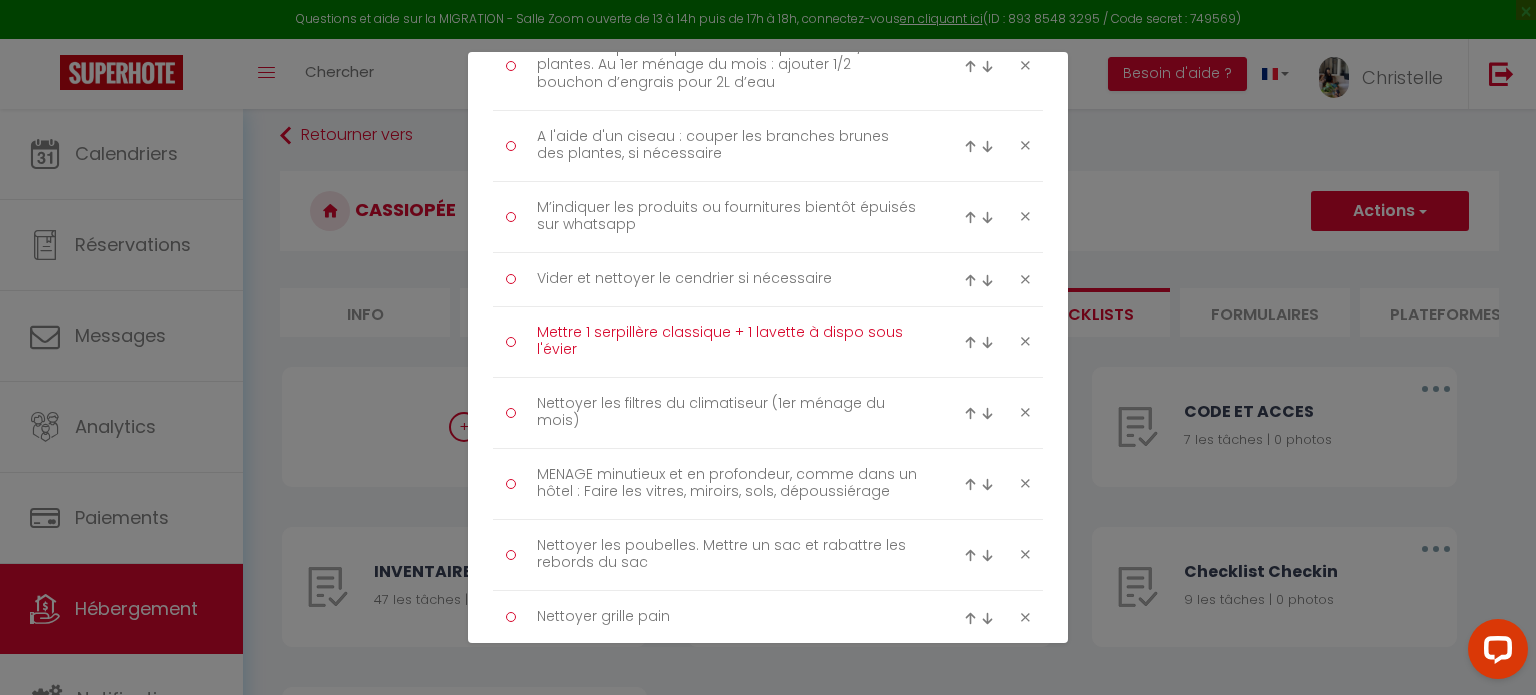 scroll, scrollTop: 2159, scrollLeft: 0, axis: vertical 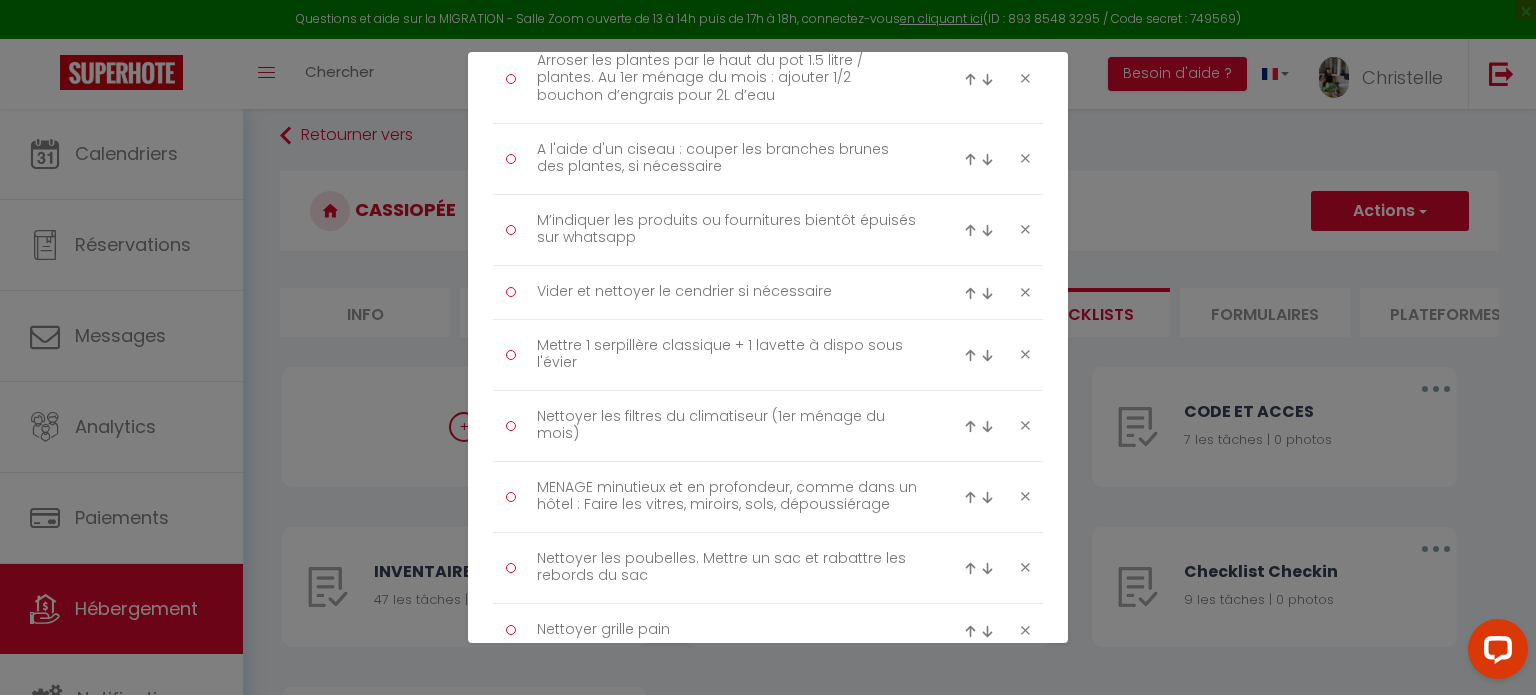 click at bounding box center [970, 355] 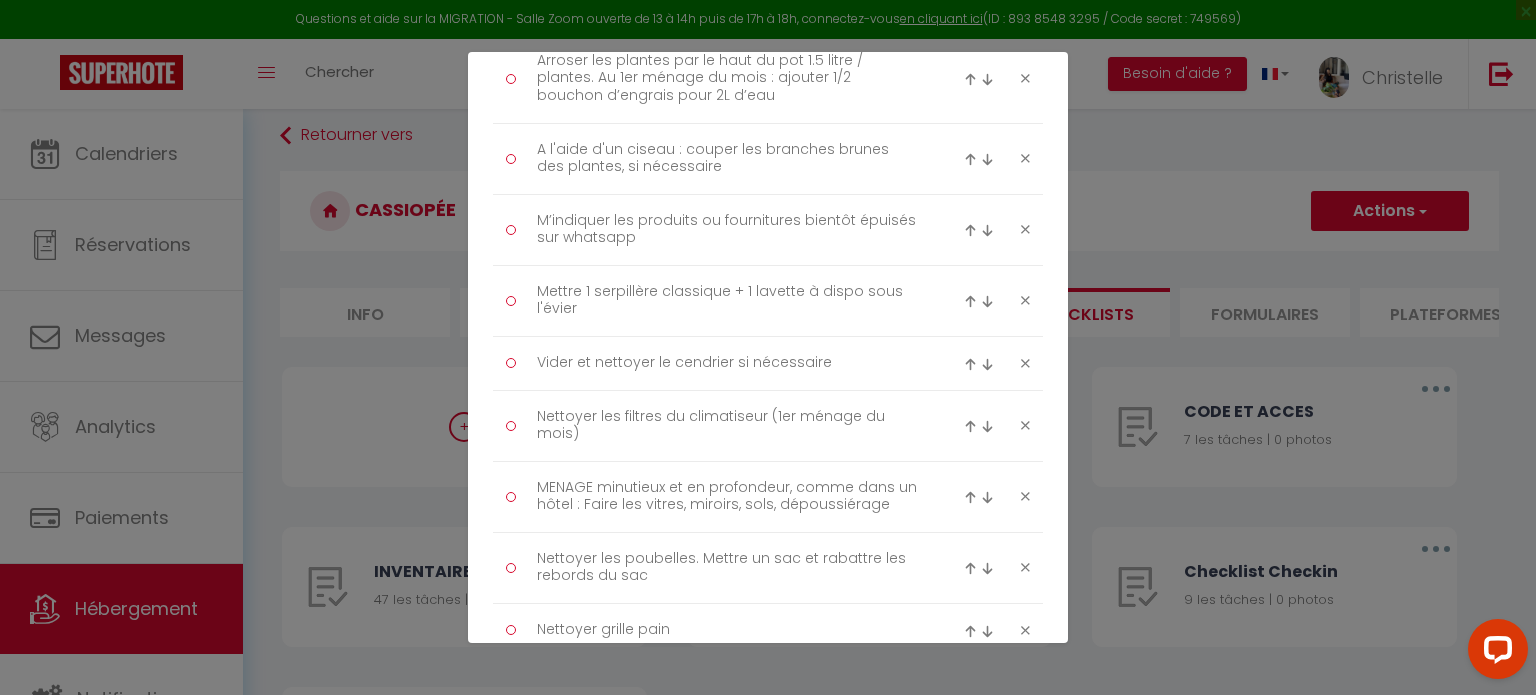 click at bounding box center (970, 301) 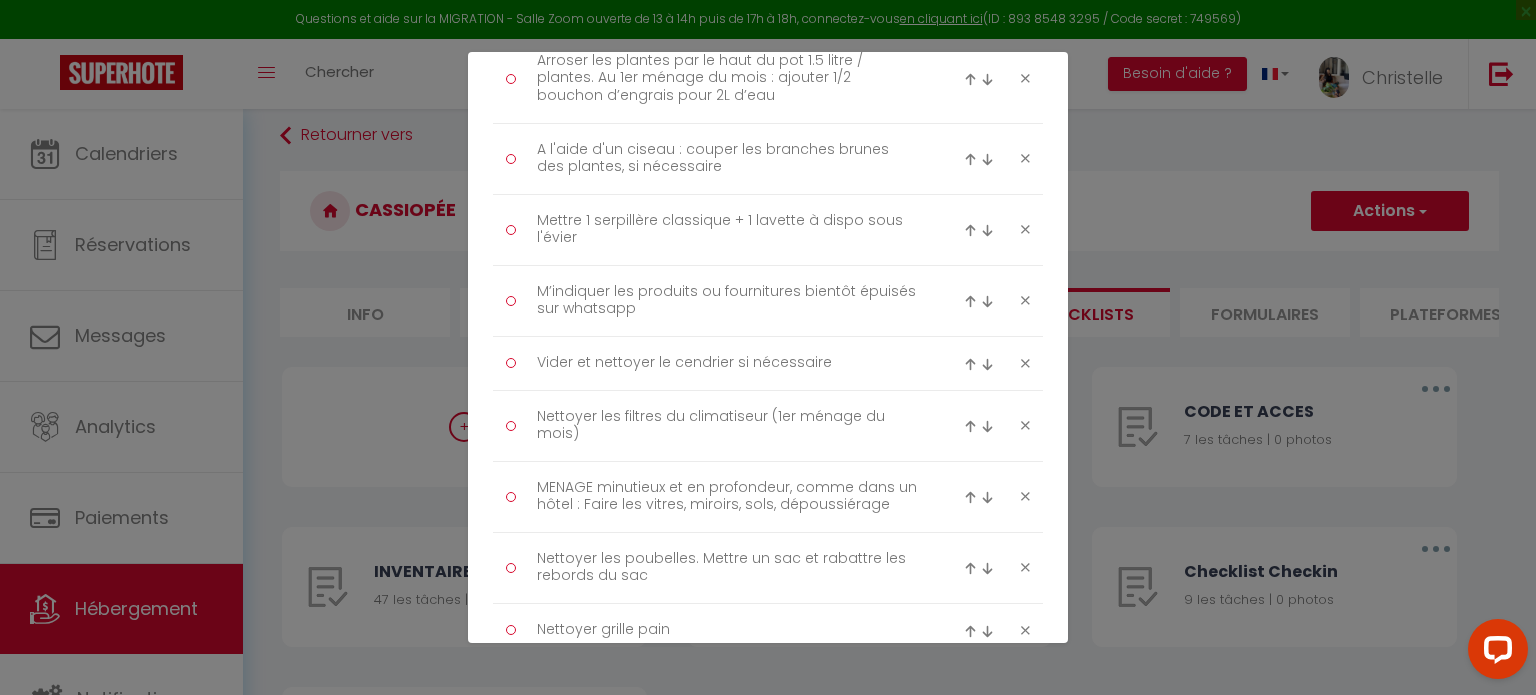 click at bounding box center (970, 230) 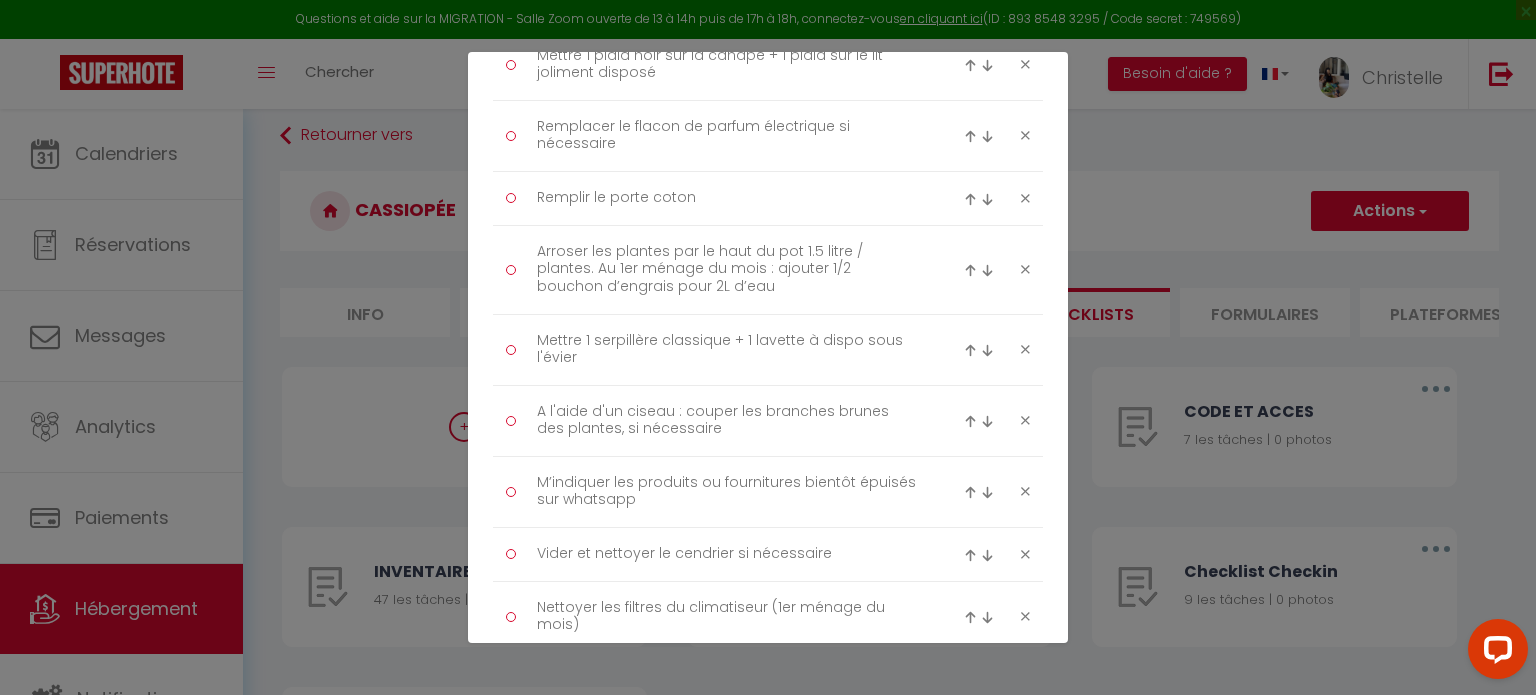 scroll, scrollTop: 1959, scrollLeft: 0, axis: vertical 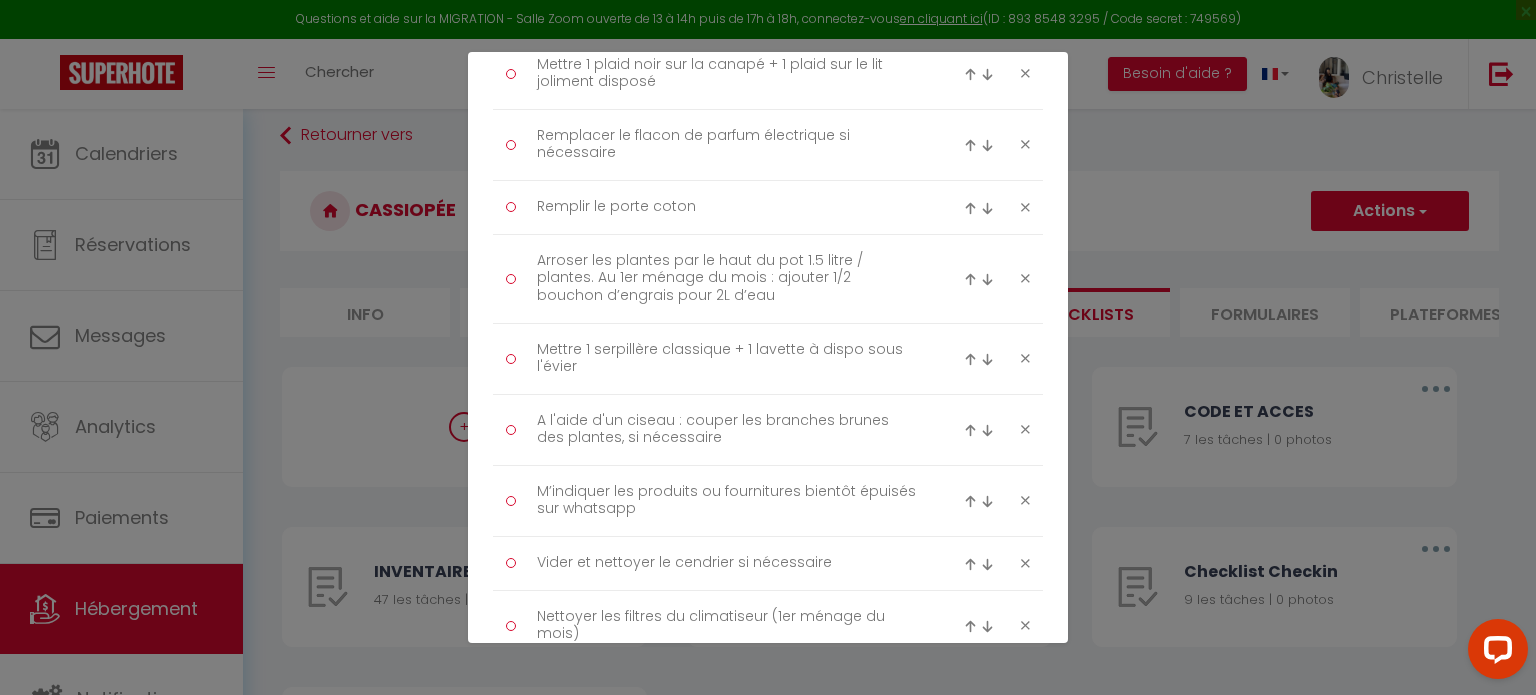 click at bounding box center [970, 359] 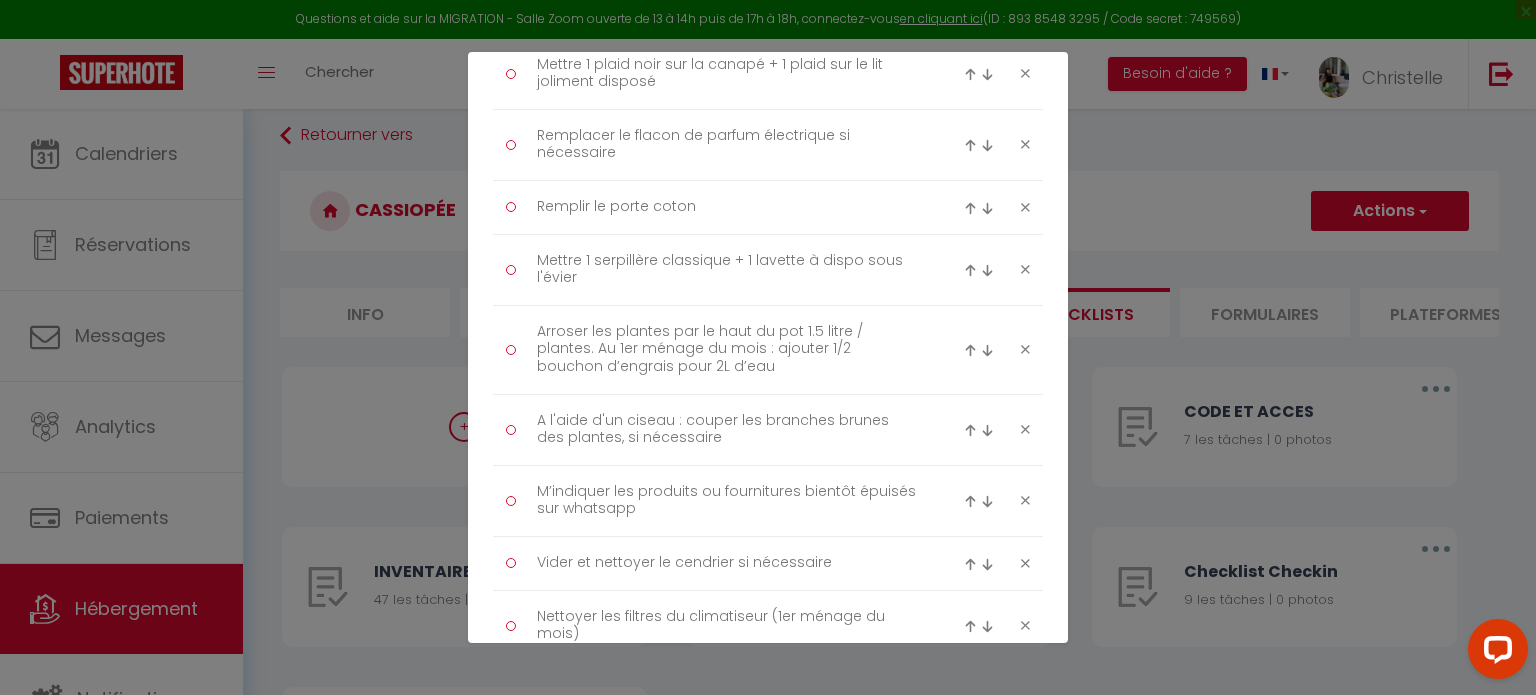 click at bounding box center (970, 270) 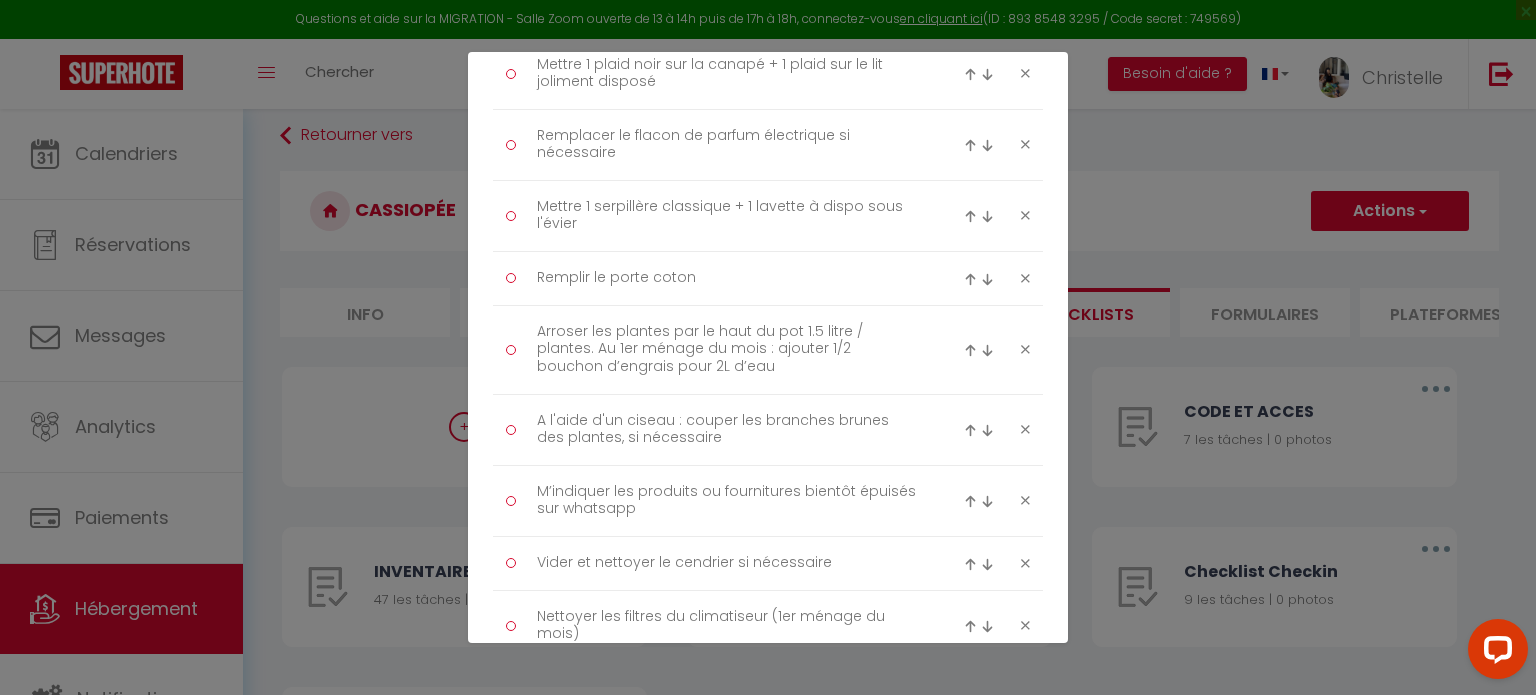 click at bounding box center [970, 216] 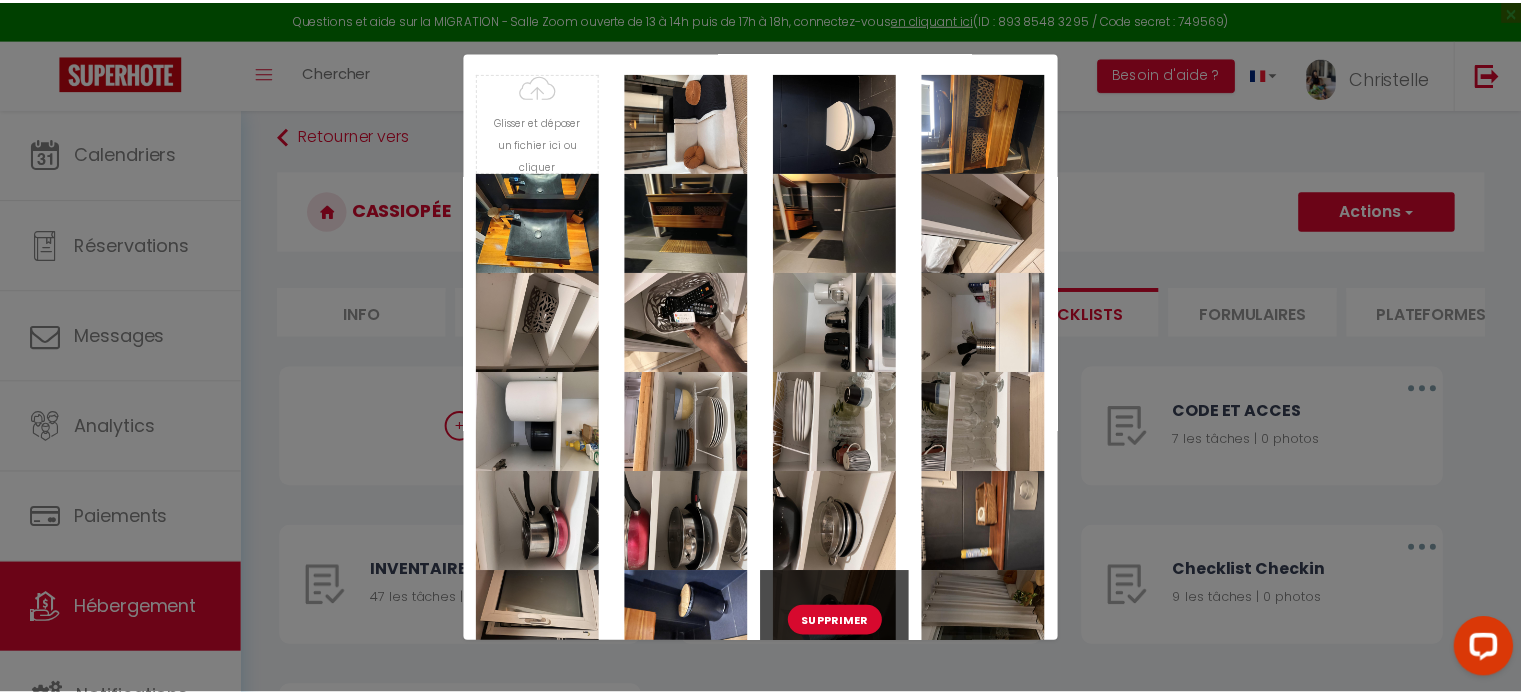 scroll, scrollTop: 4230, scrollLeft: 0, axis: vertical 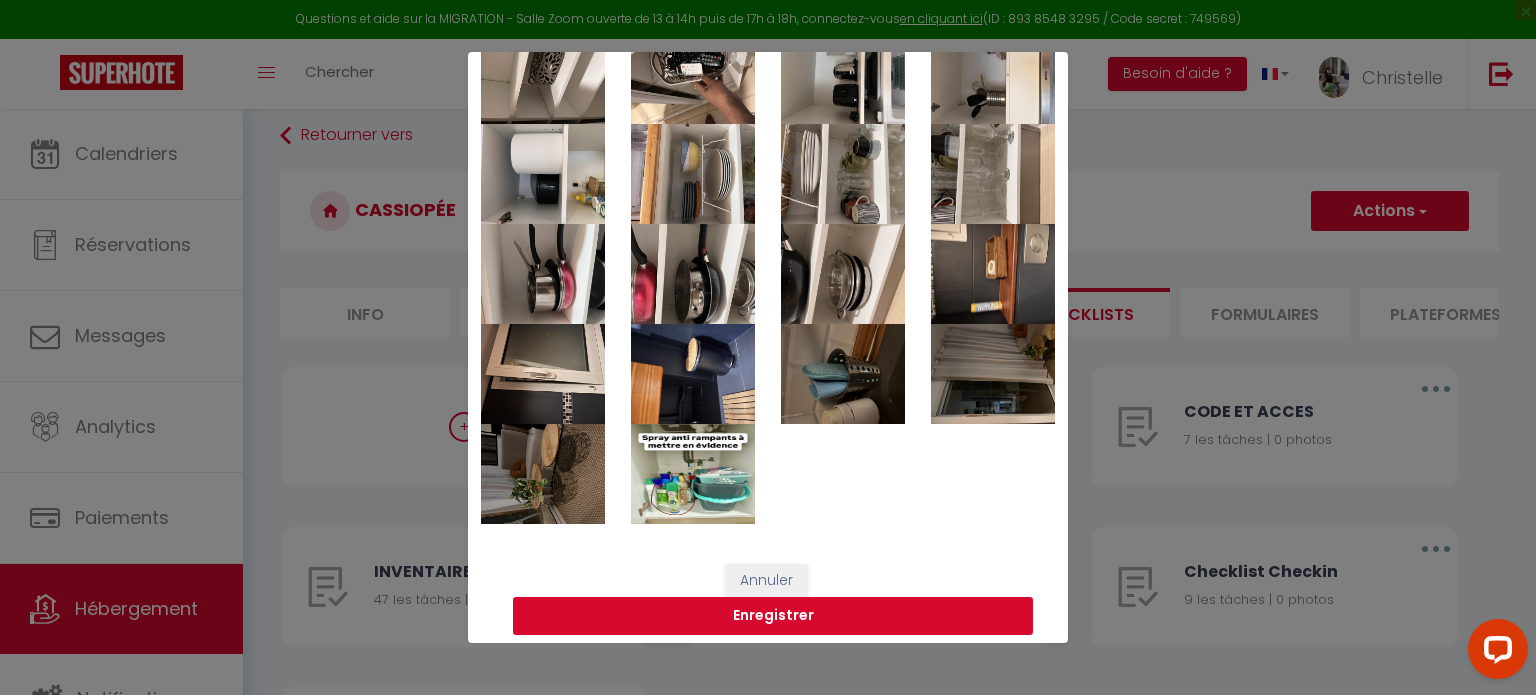 click on "Enregistrer" at bounding box center [773, 616] 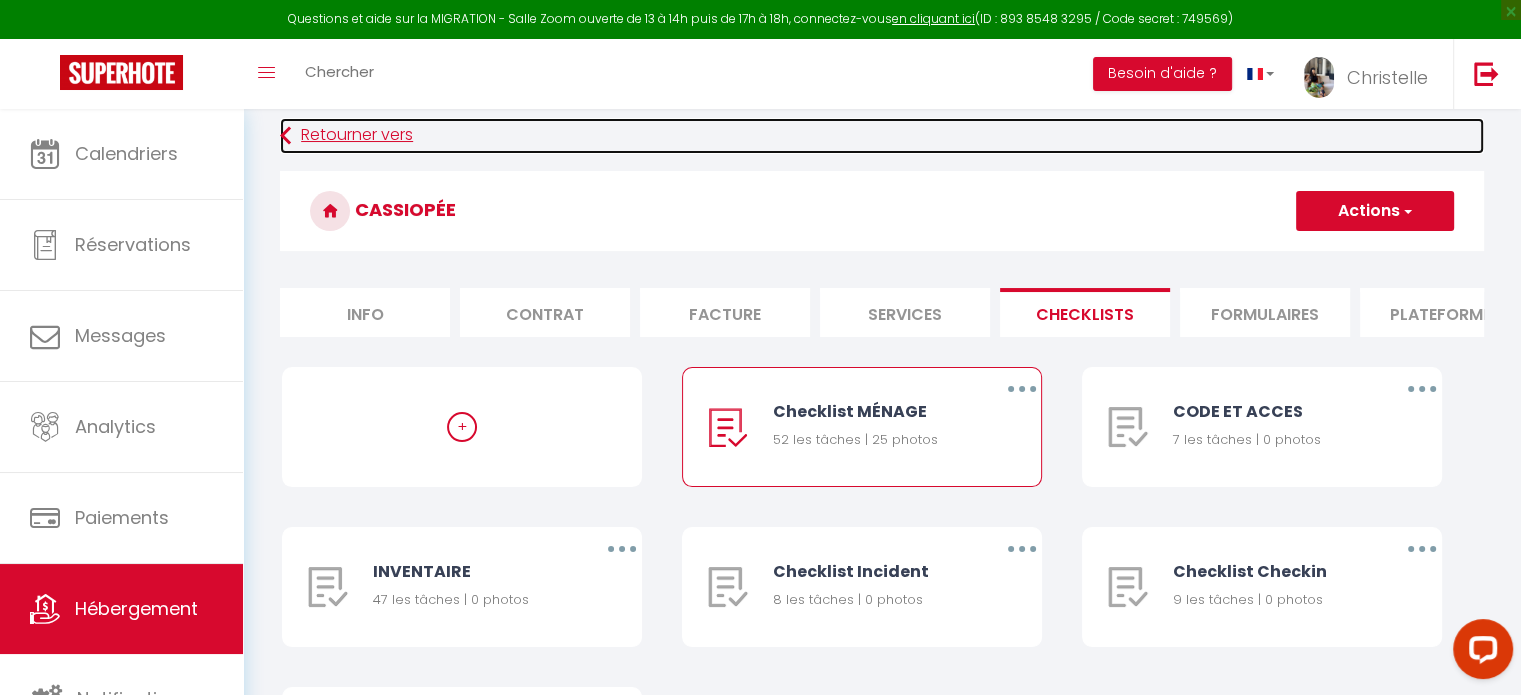 click on "Retourner vers" at bounding box center [882, 136] 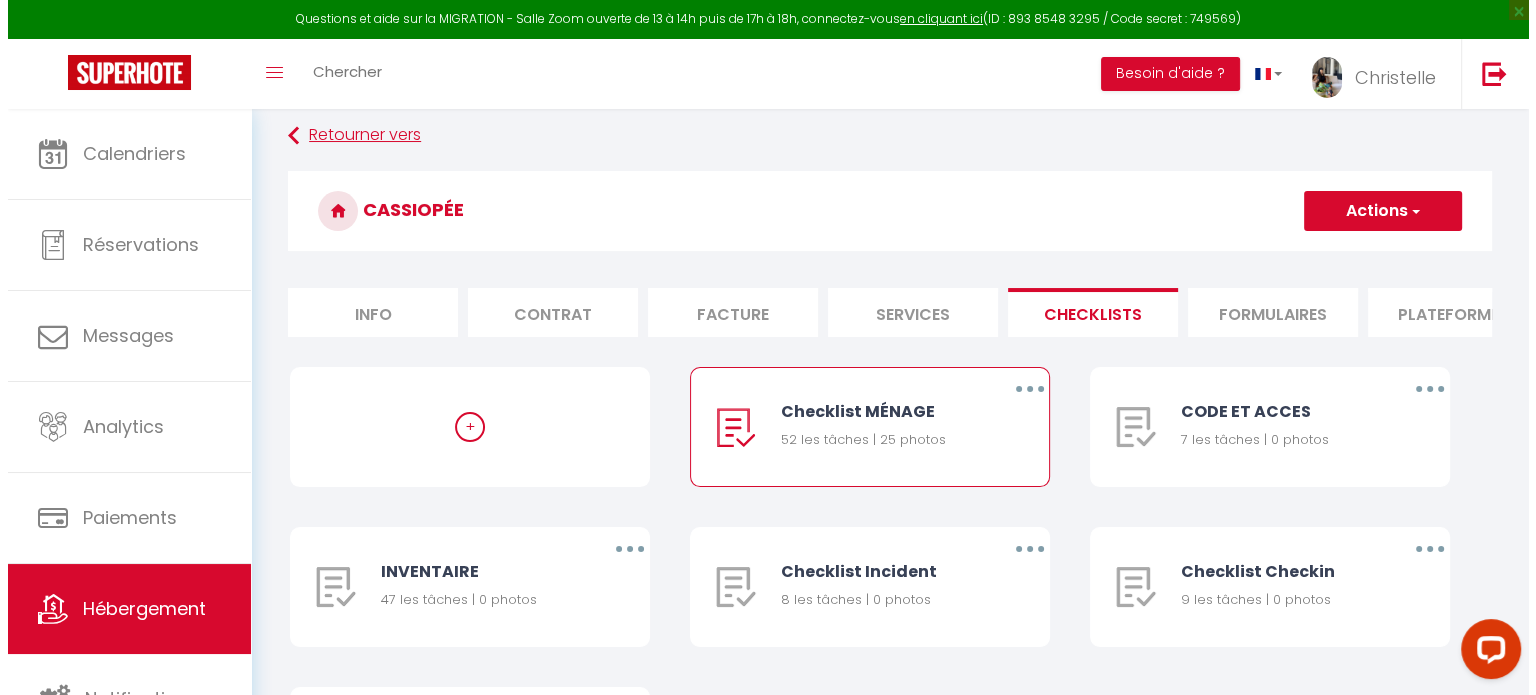 scroll, scrollTop: 0, scrollLeft: 0, axis: both 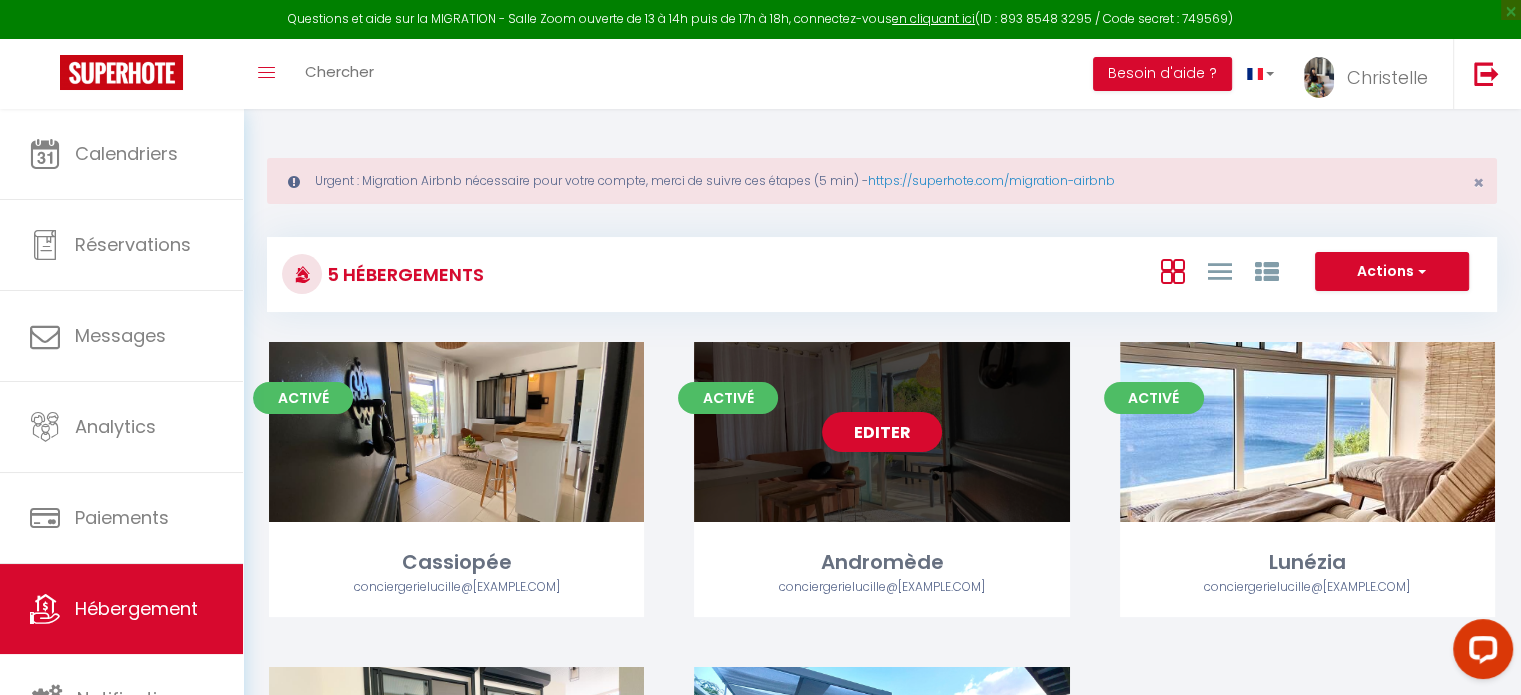 click on "Editer" at bounding box center [882, 432] 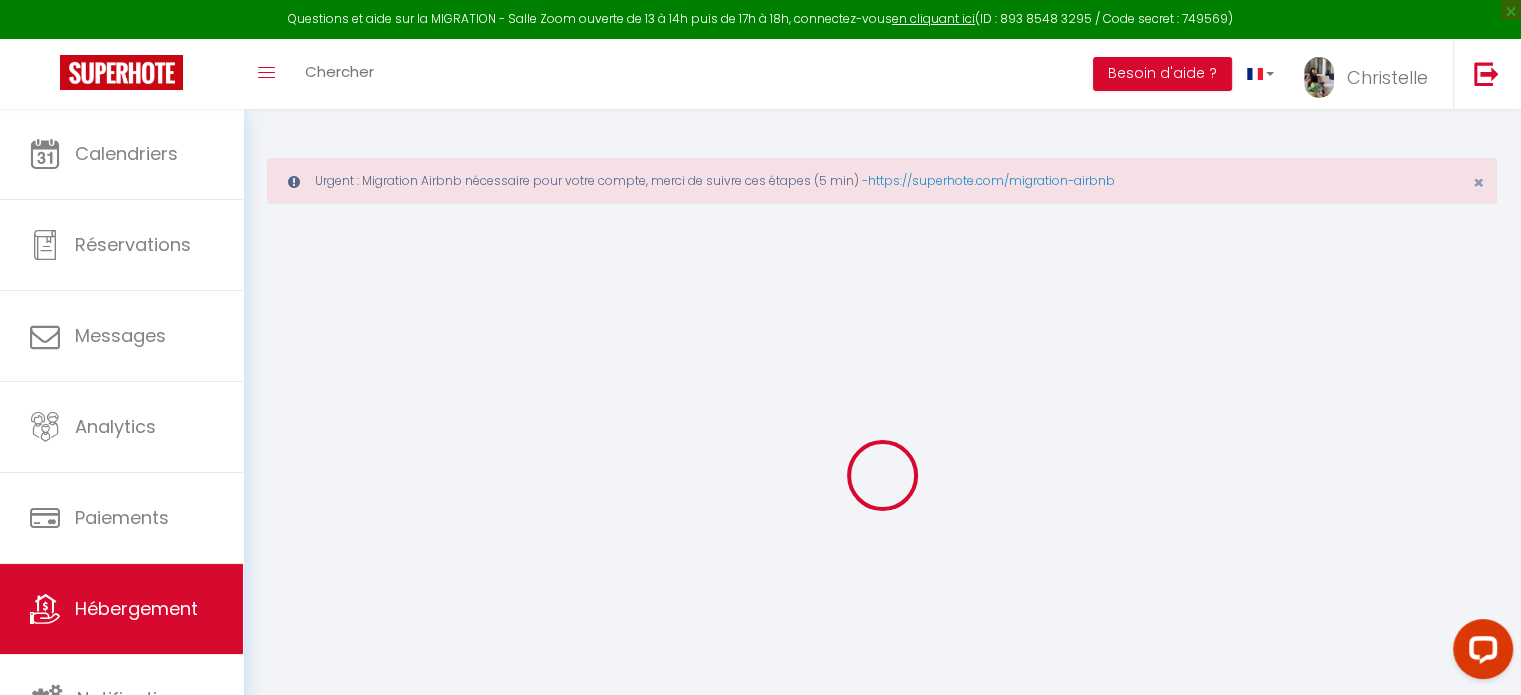 select 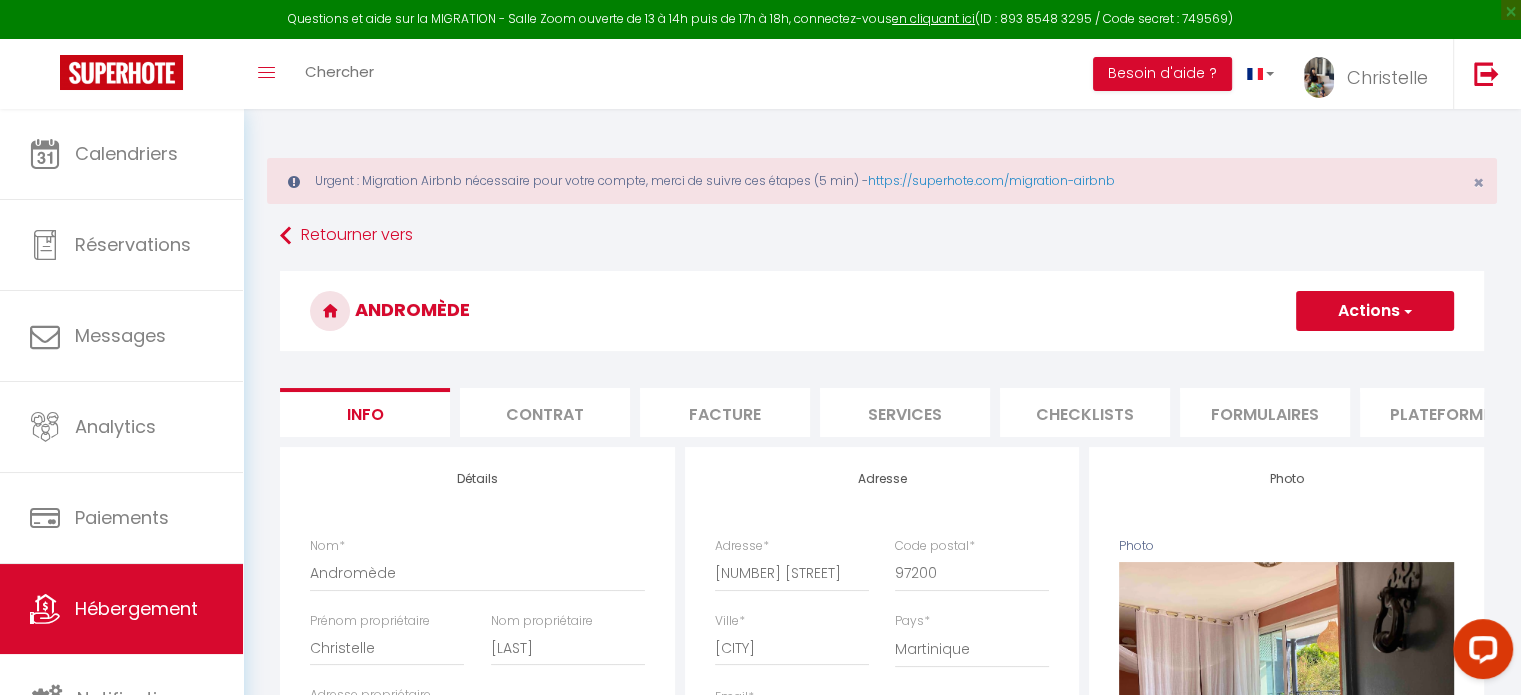 click on "Checklists" at bounding box center [1085, 412] 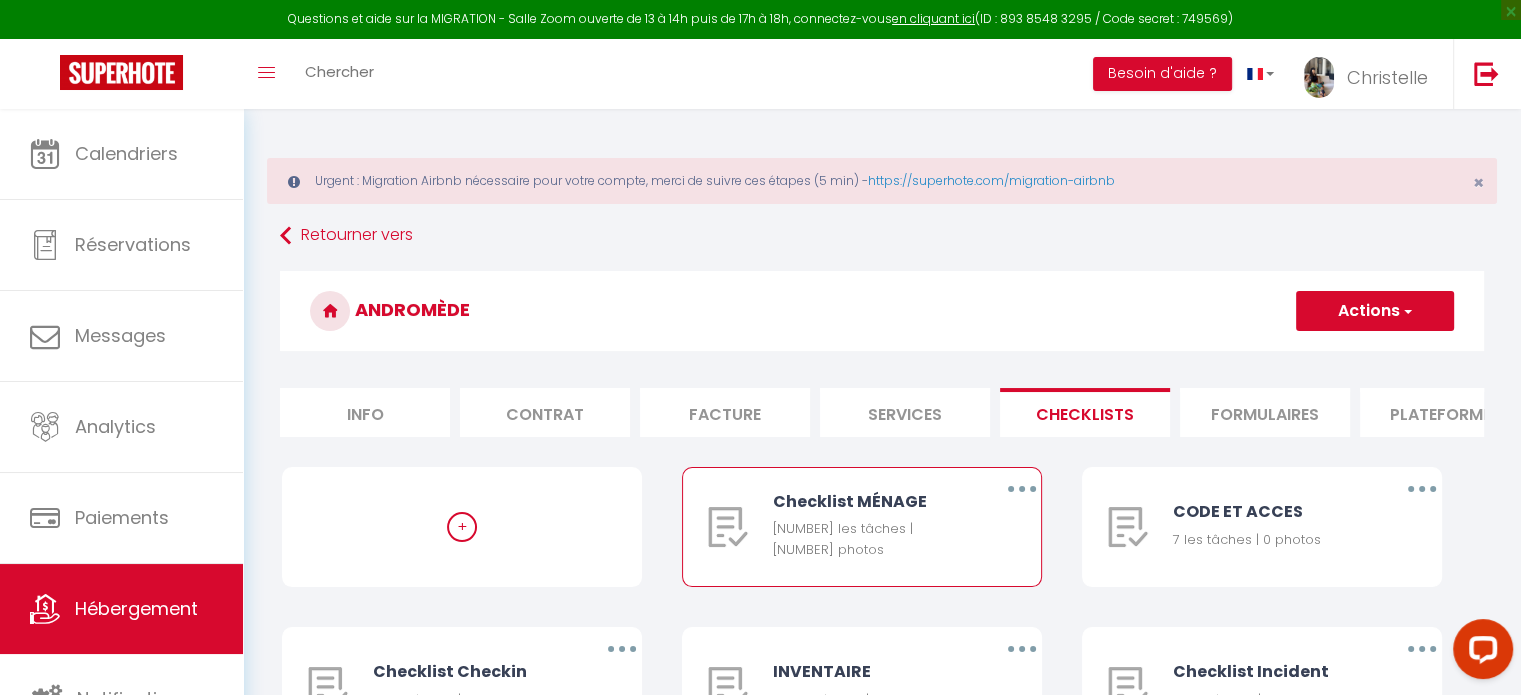 click at bounding box center [1022, 489] 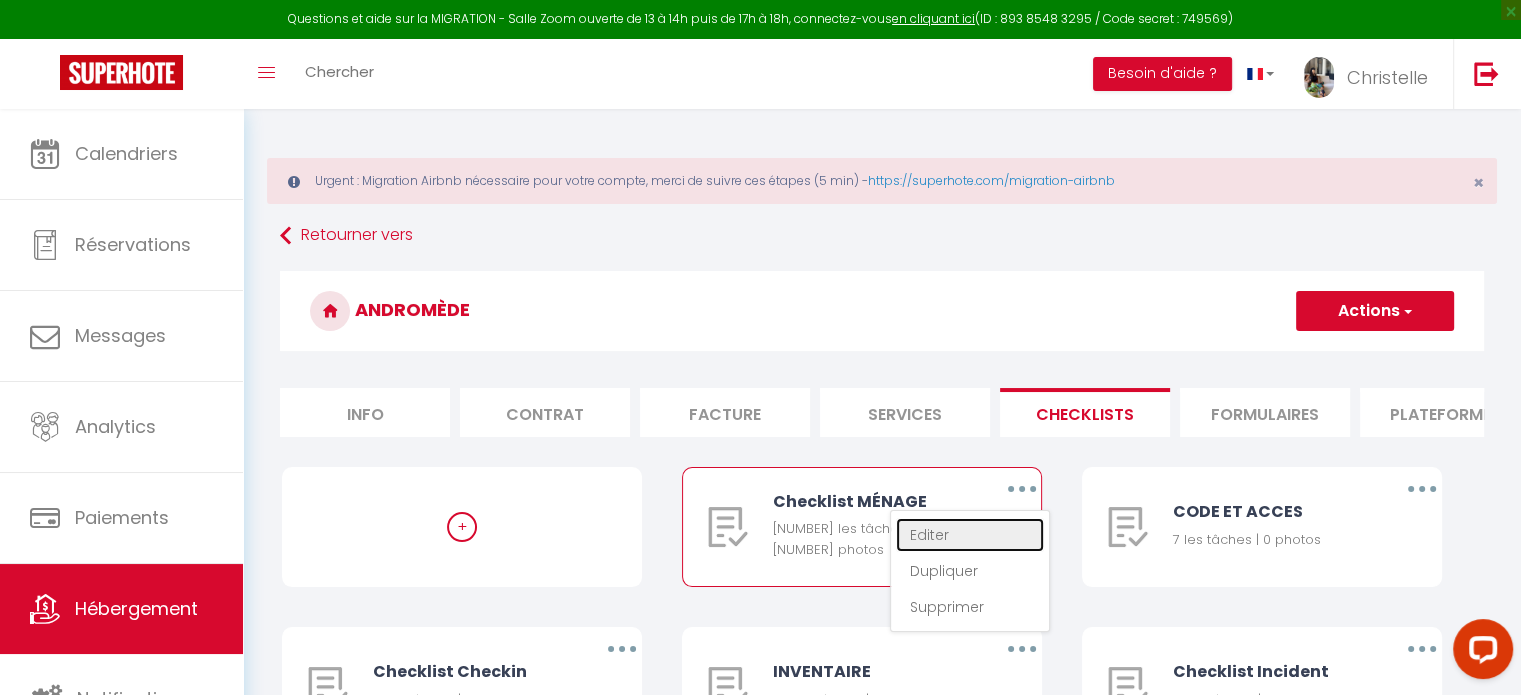 click on "Editer" at bounding box center (970, 535) 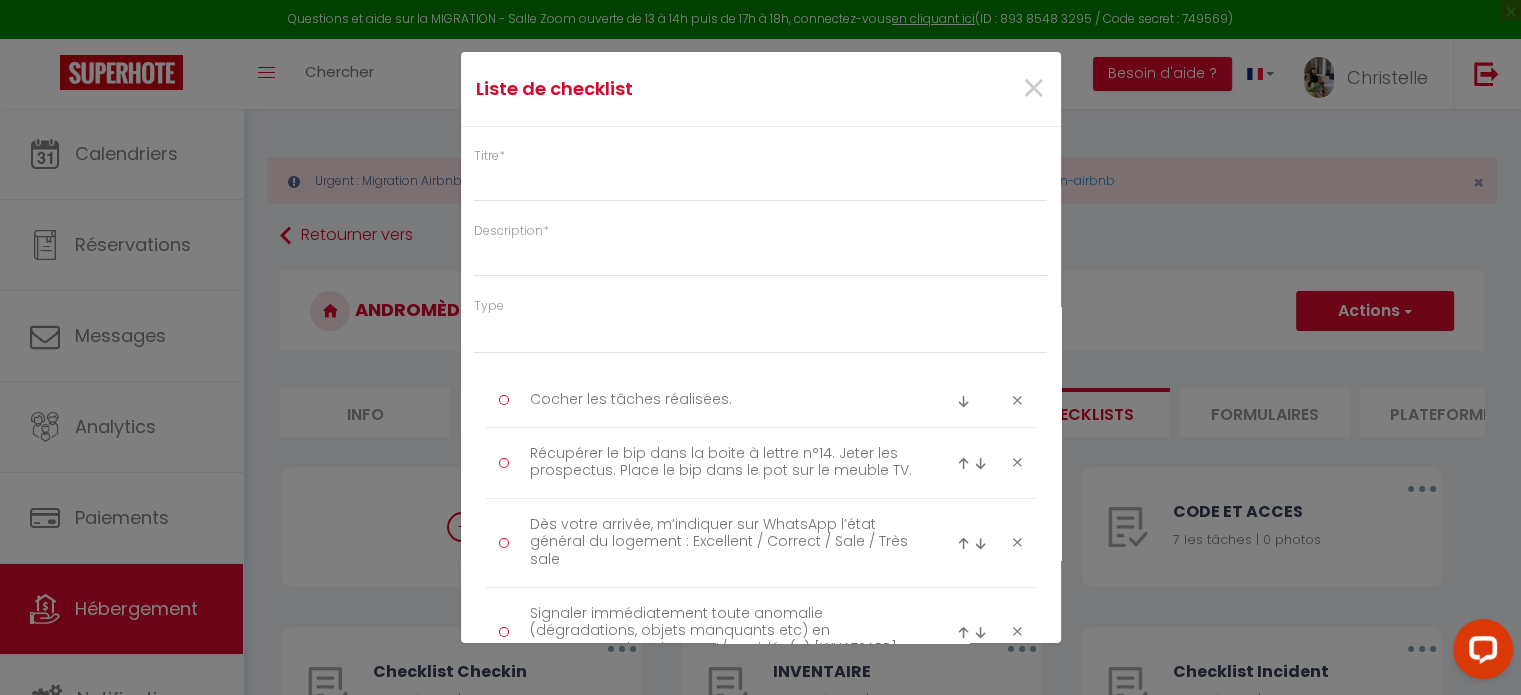 type on "Checklist MÉNAGE" 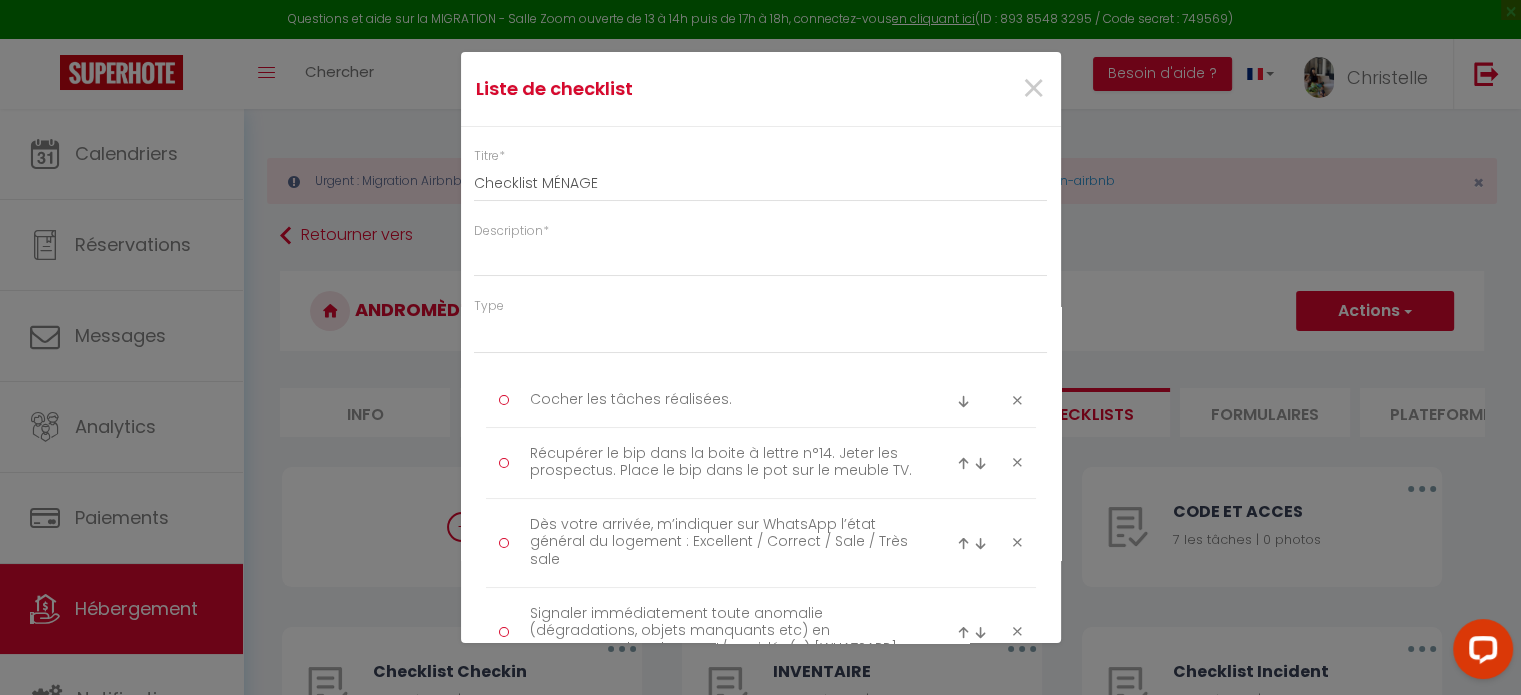 type on "Procédure à suivre" 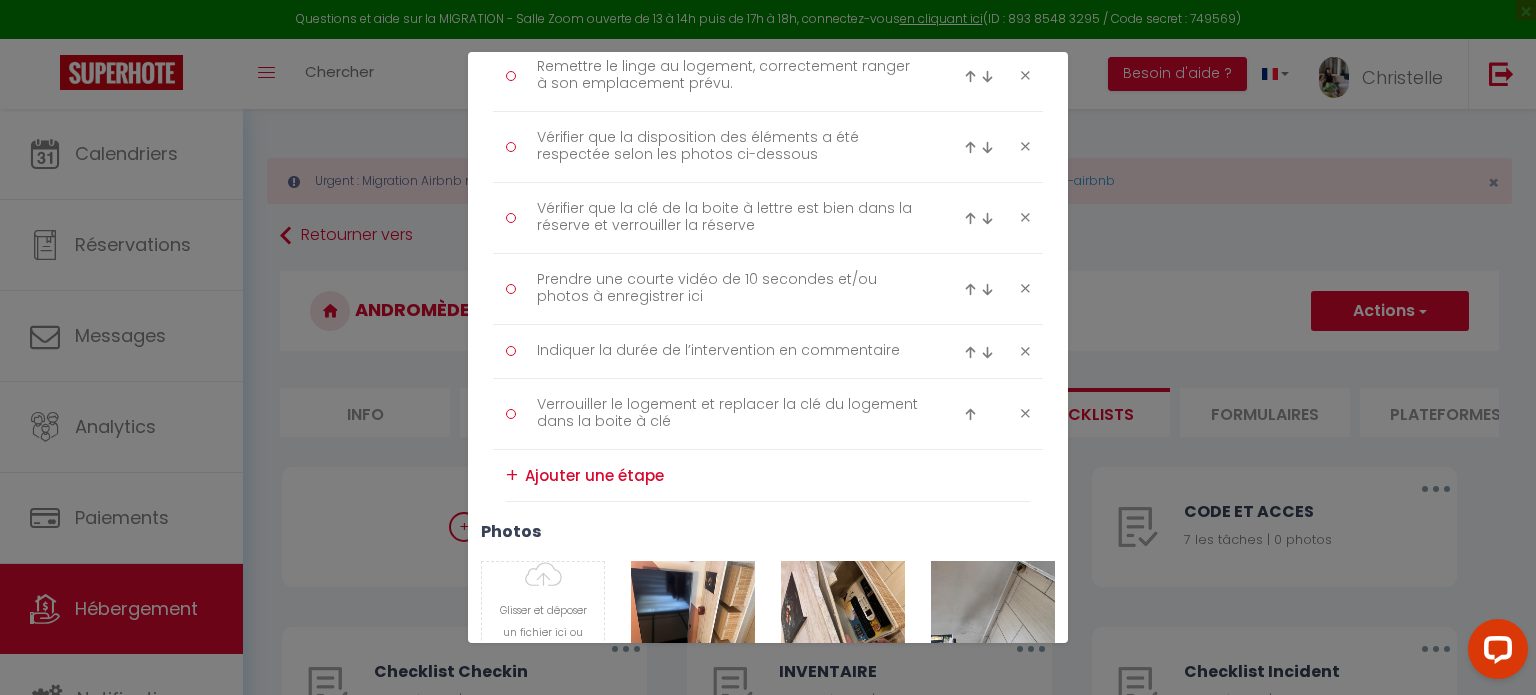scroll, scrollTop: 3100, scrollLeft: 0, axis: vertical 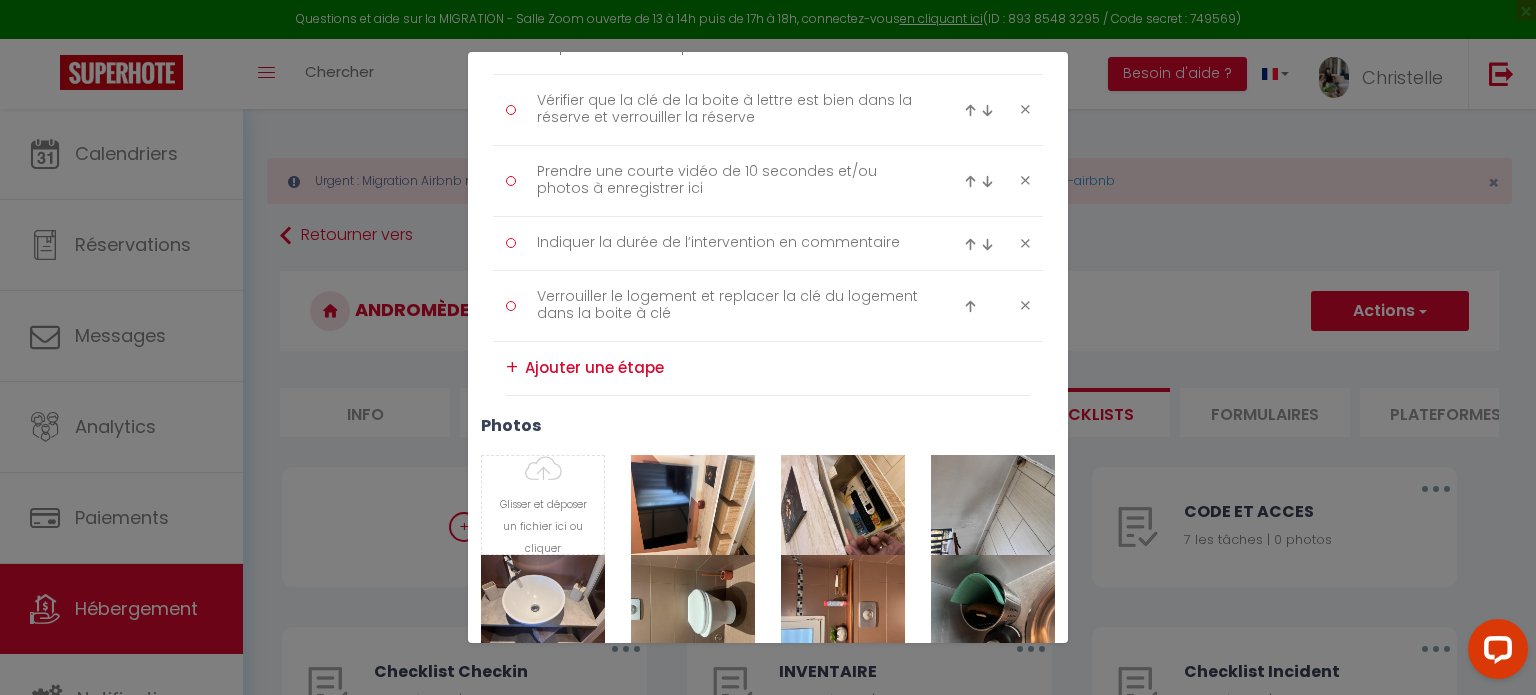 click at bounding box center (777, 368) 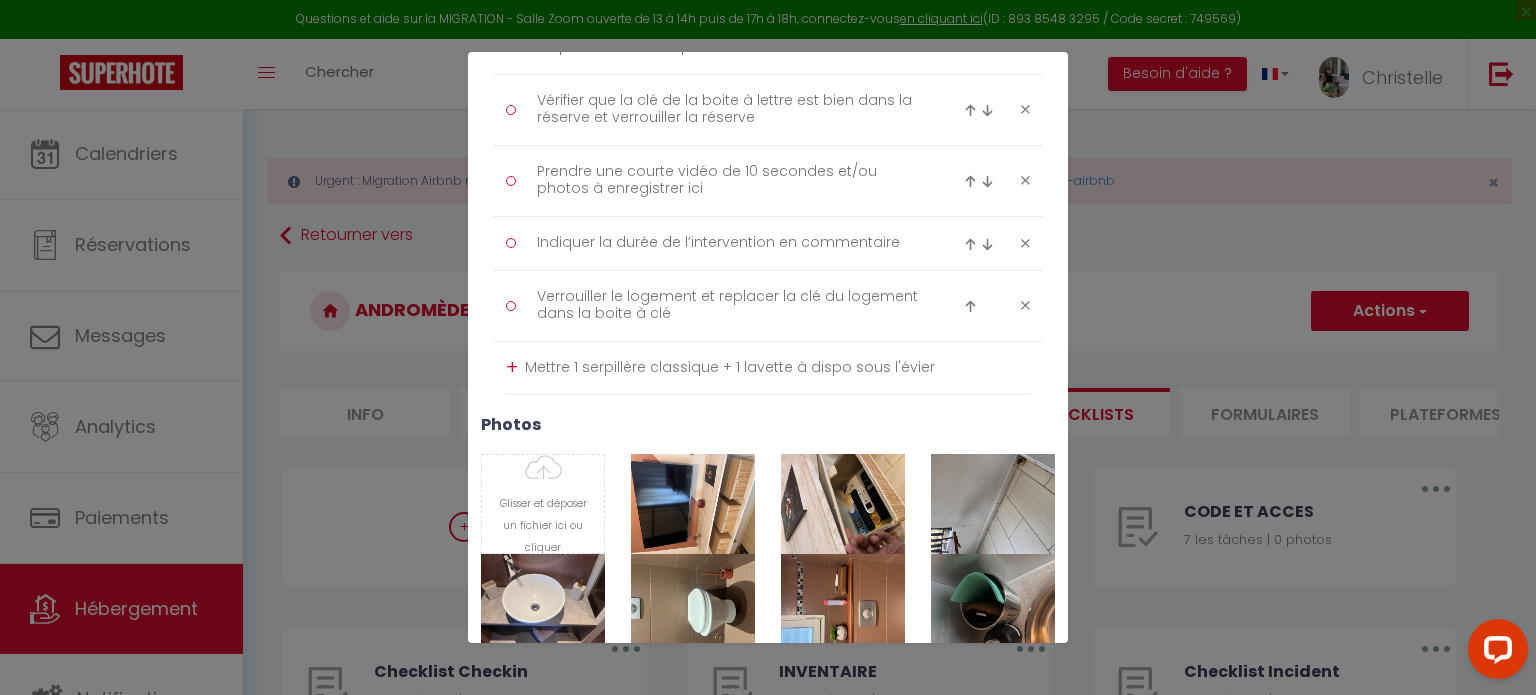 type on "Mettre 1 serpillère classique + 1 lavette à dispo sous l'évier" 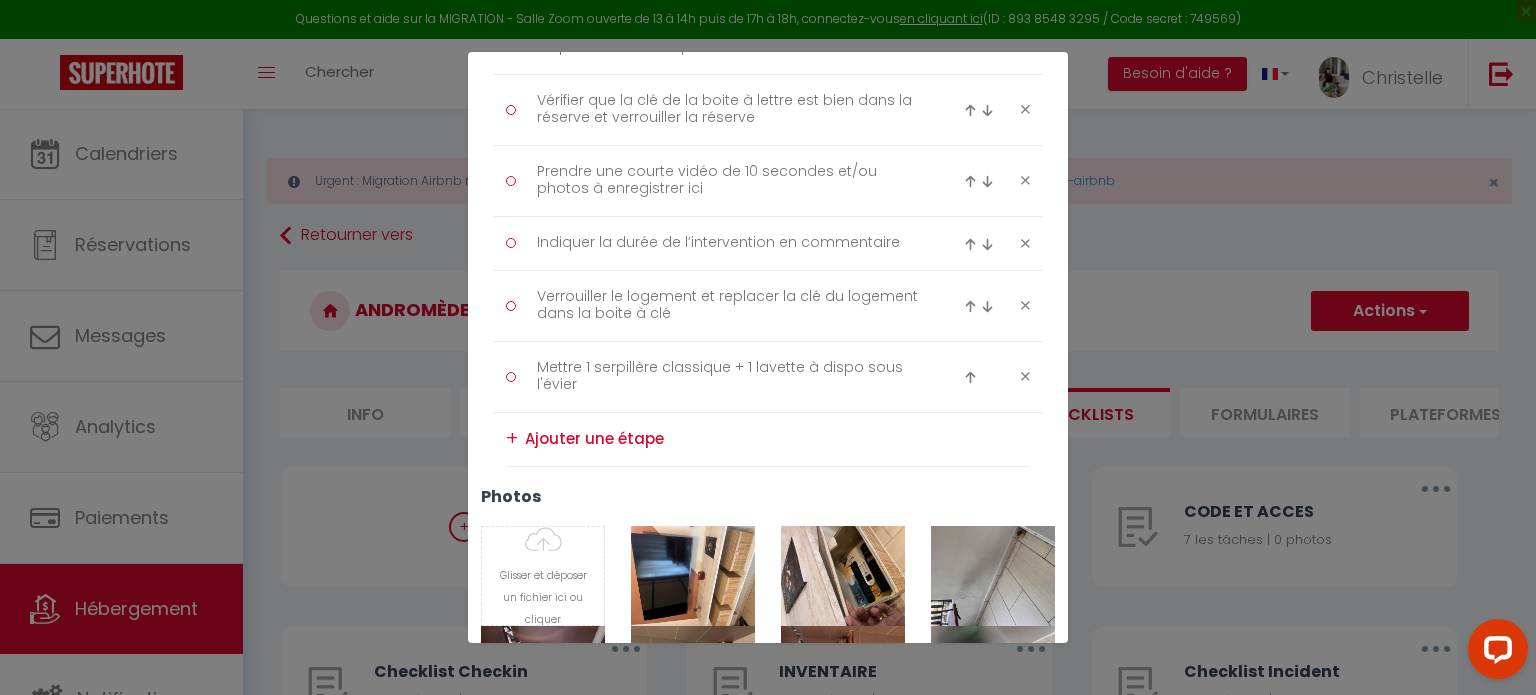 click at bounding box center (970, 377) 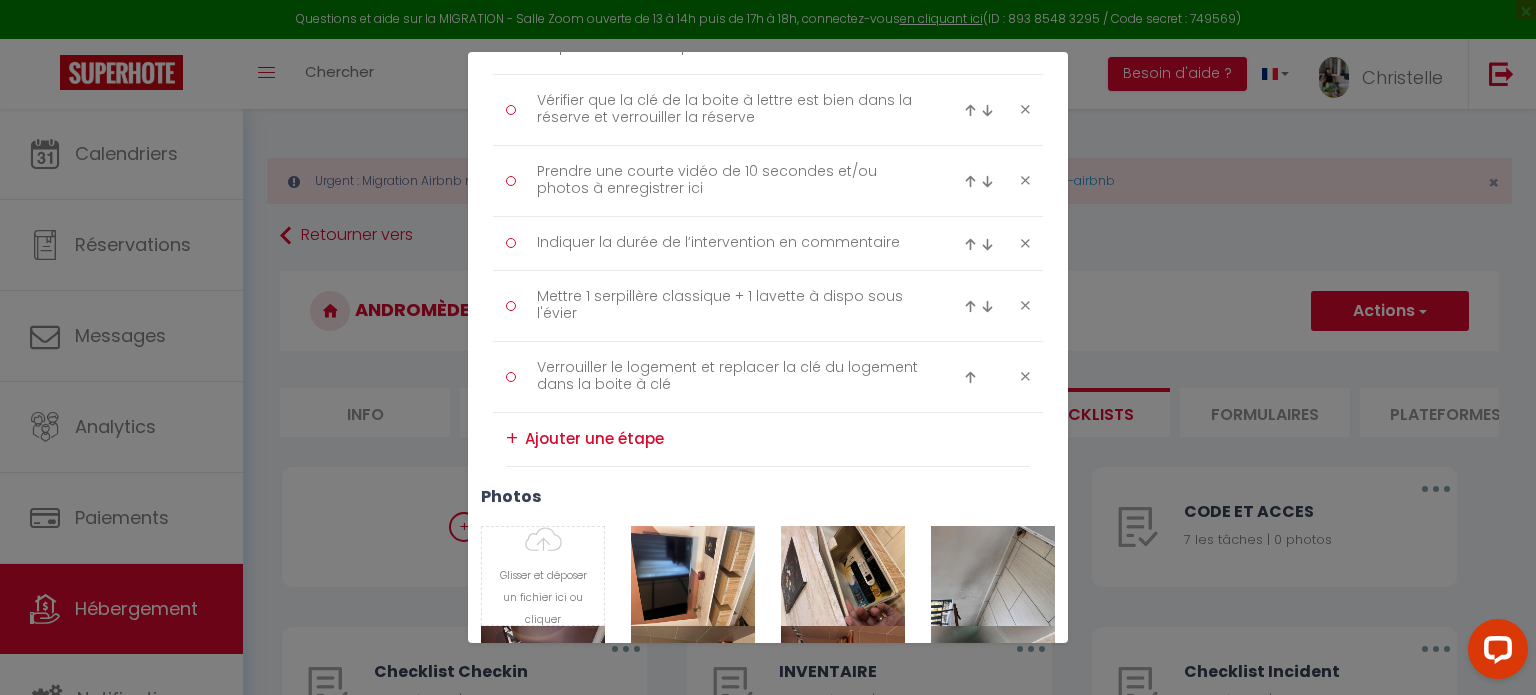 click at bounding box center (970, 306) 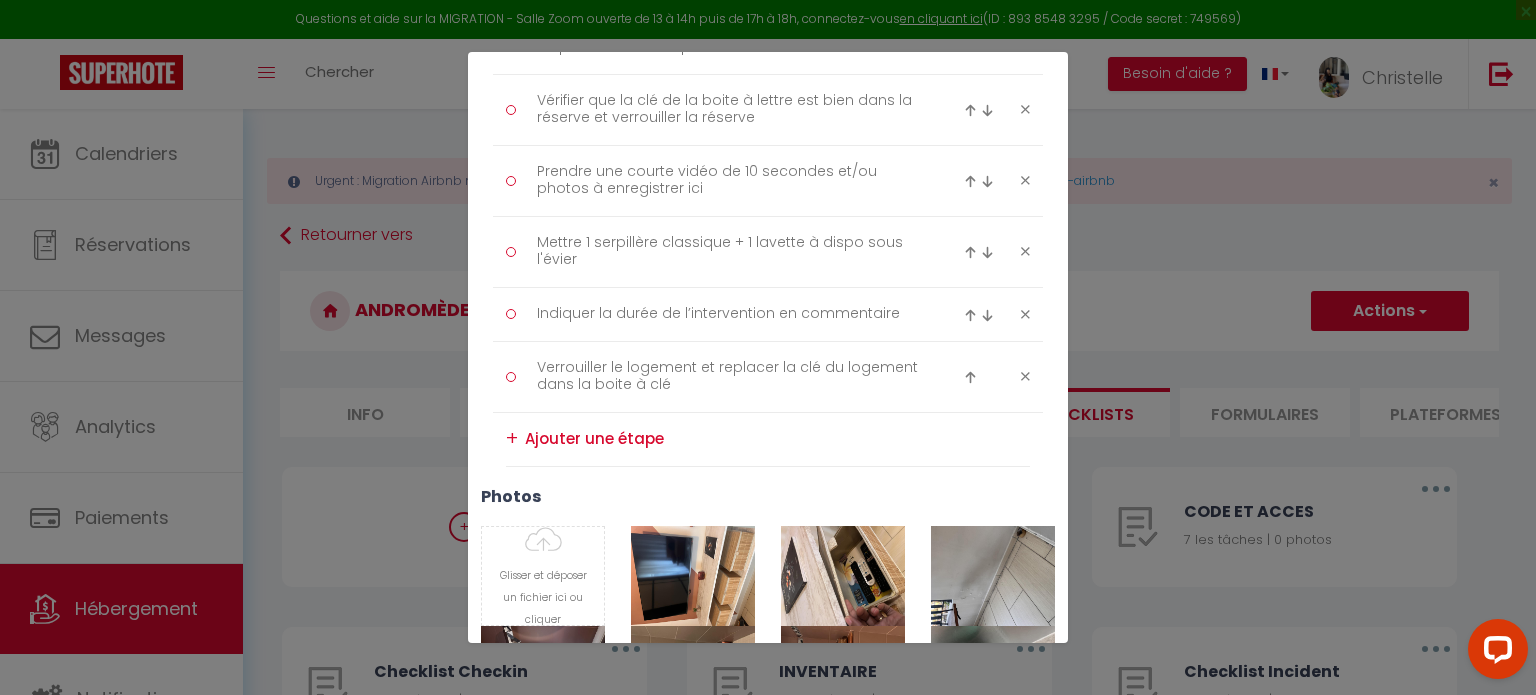 click at bounding box center [970, 252] 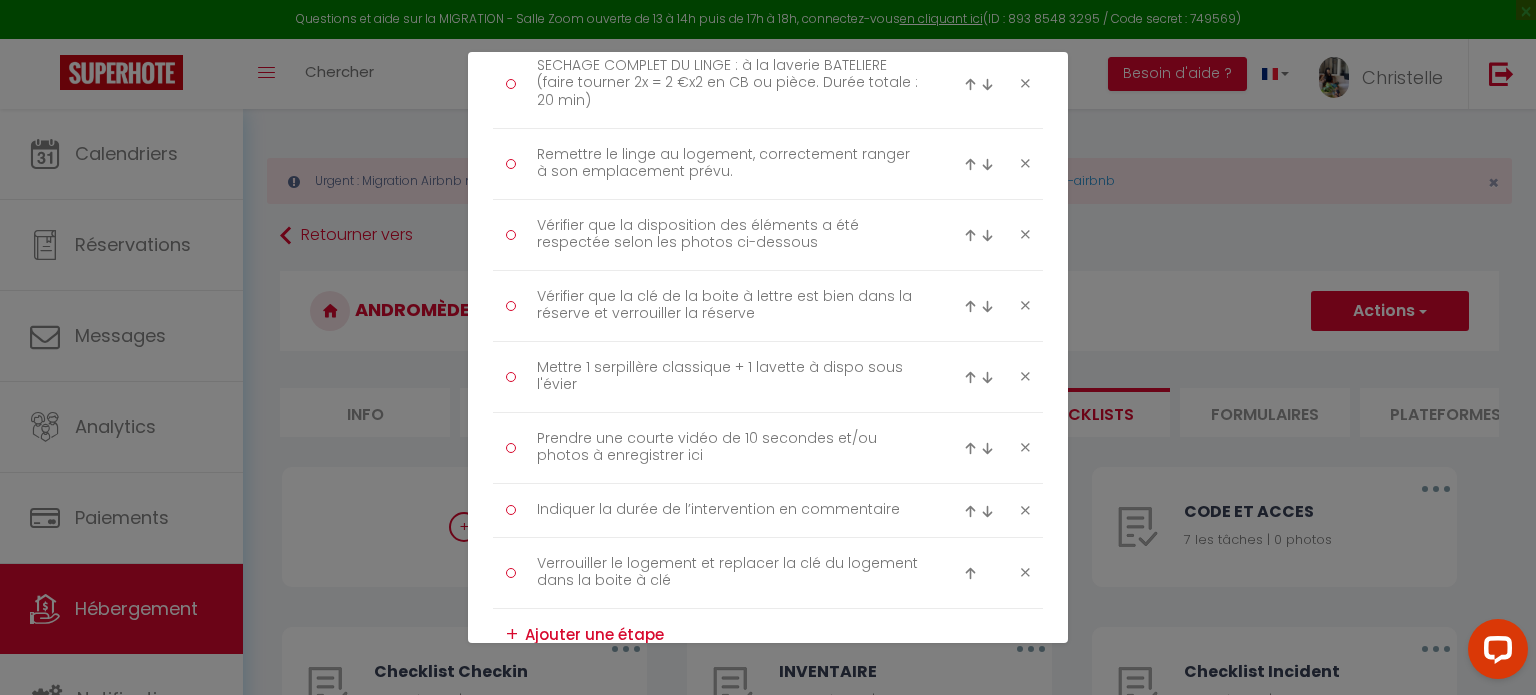 scroll, scrollTop: 2900, scrollLeft: 0, axis: vertical 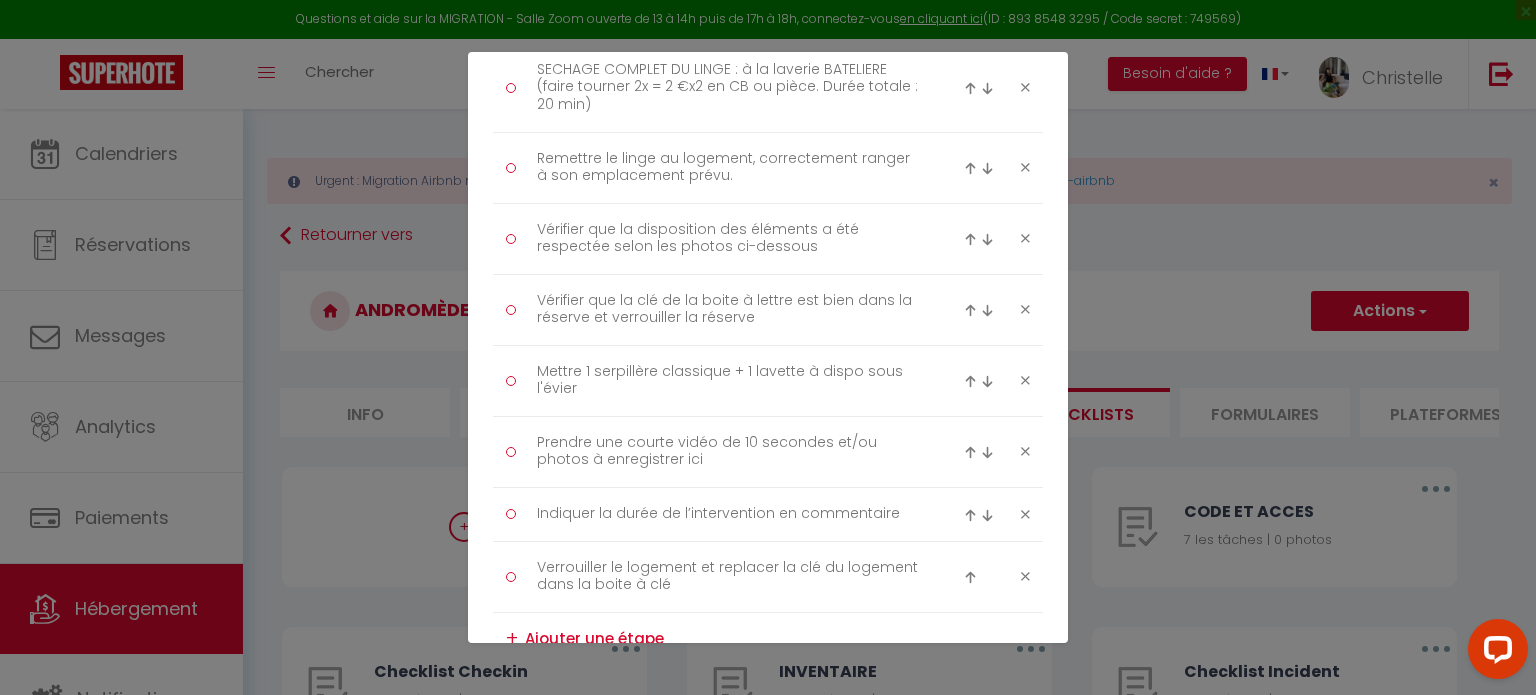 click at bounding box center [970, 381] 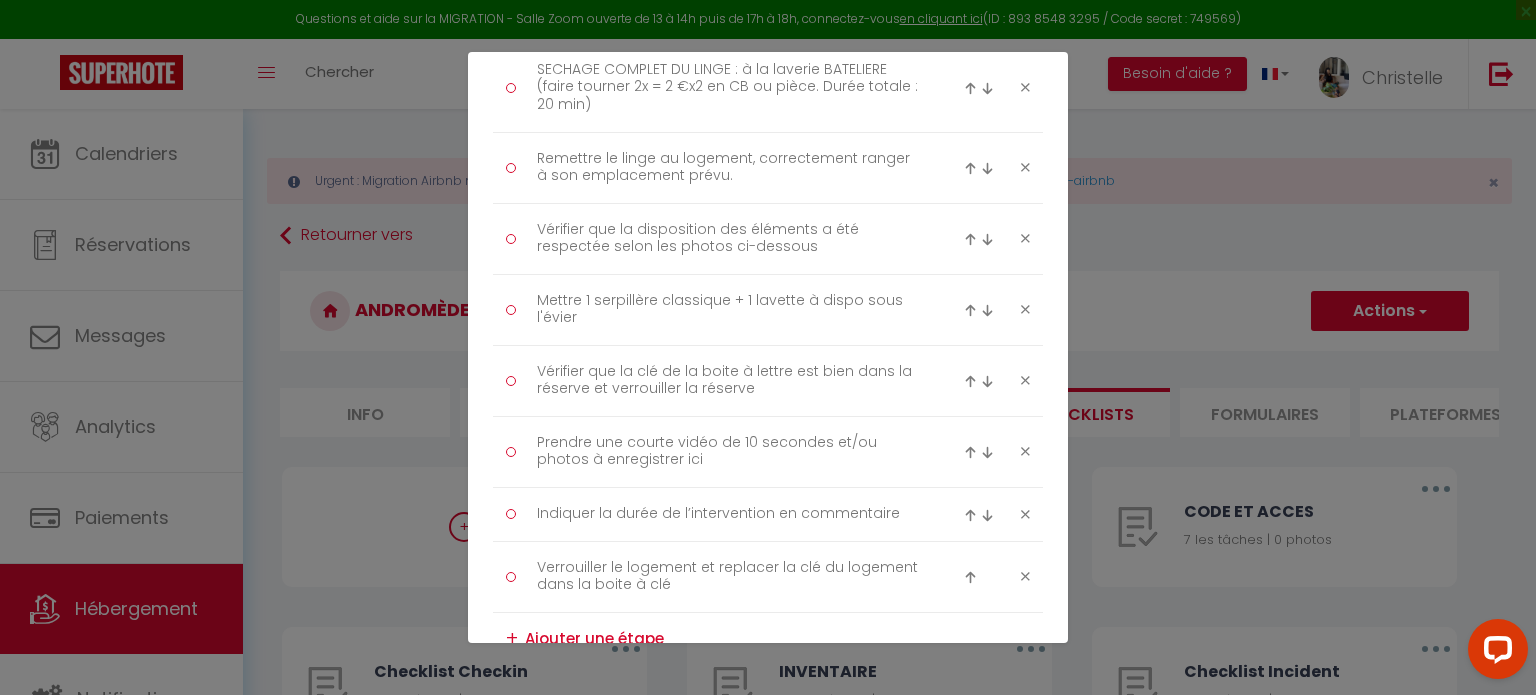 click at bounding box center [970, 310] 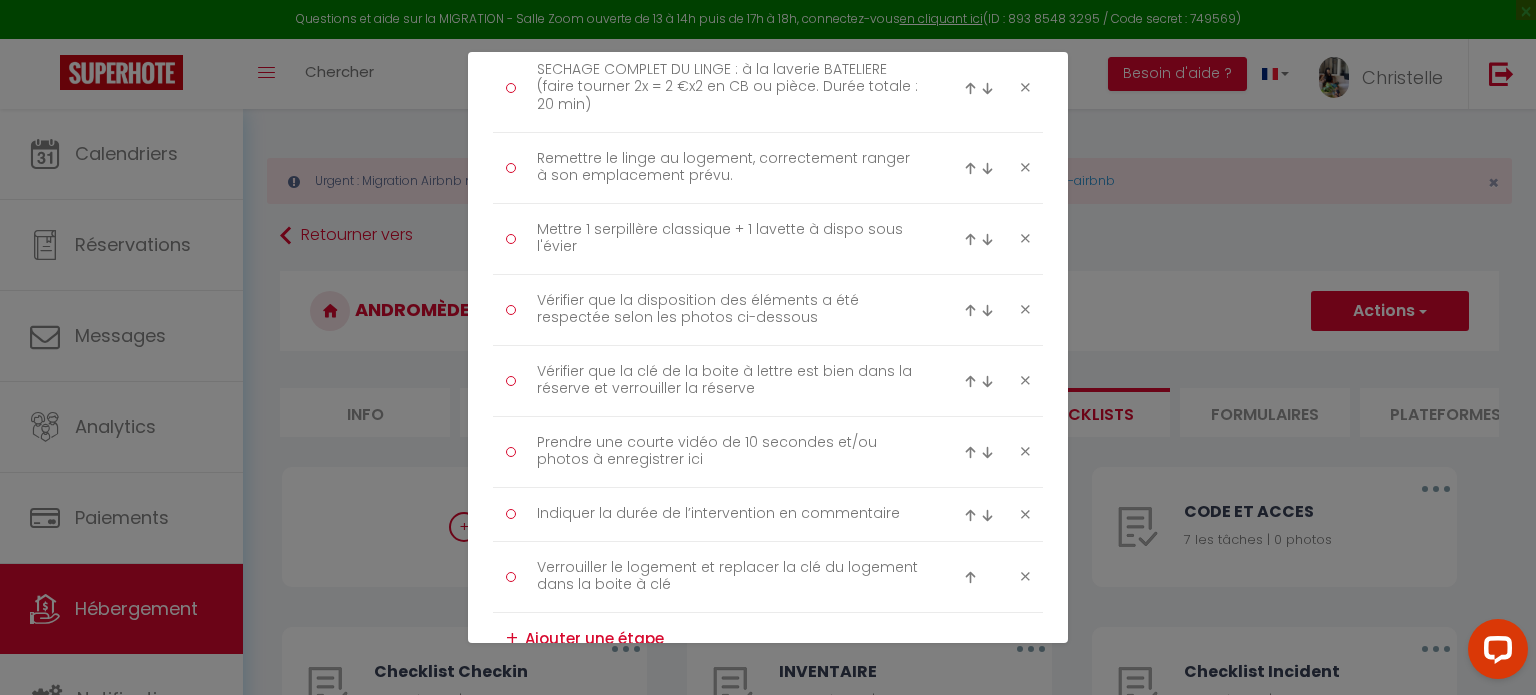 click at bounding box center [970, 239] 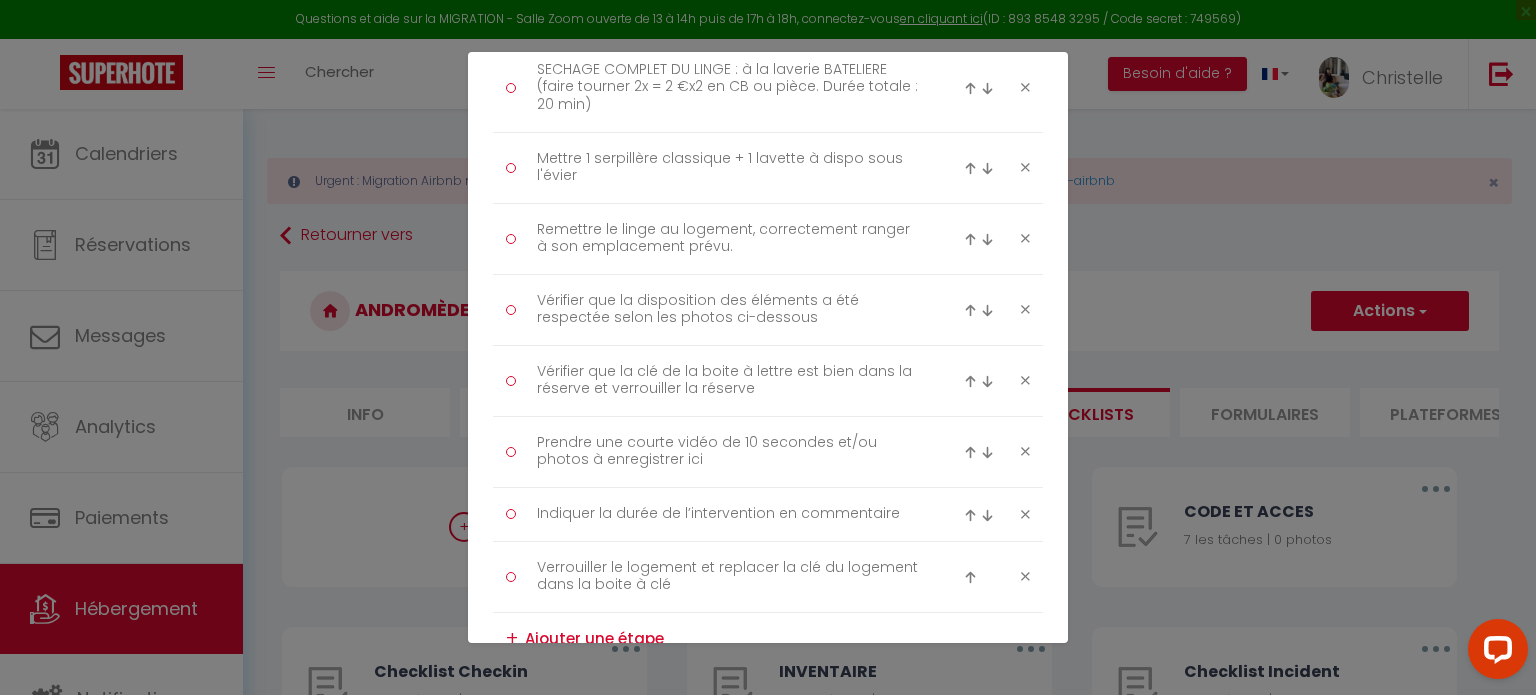 click at bounding box center [970, 168] 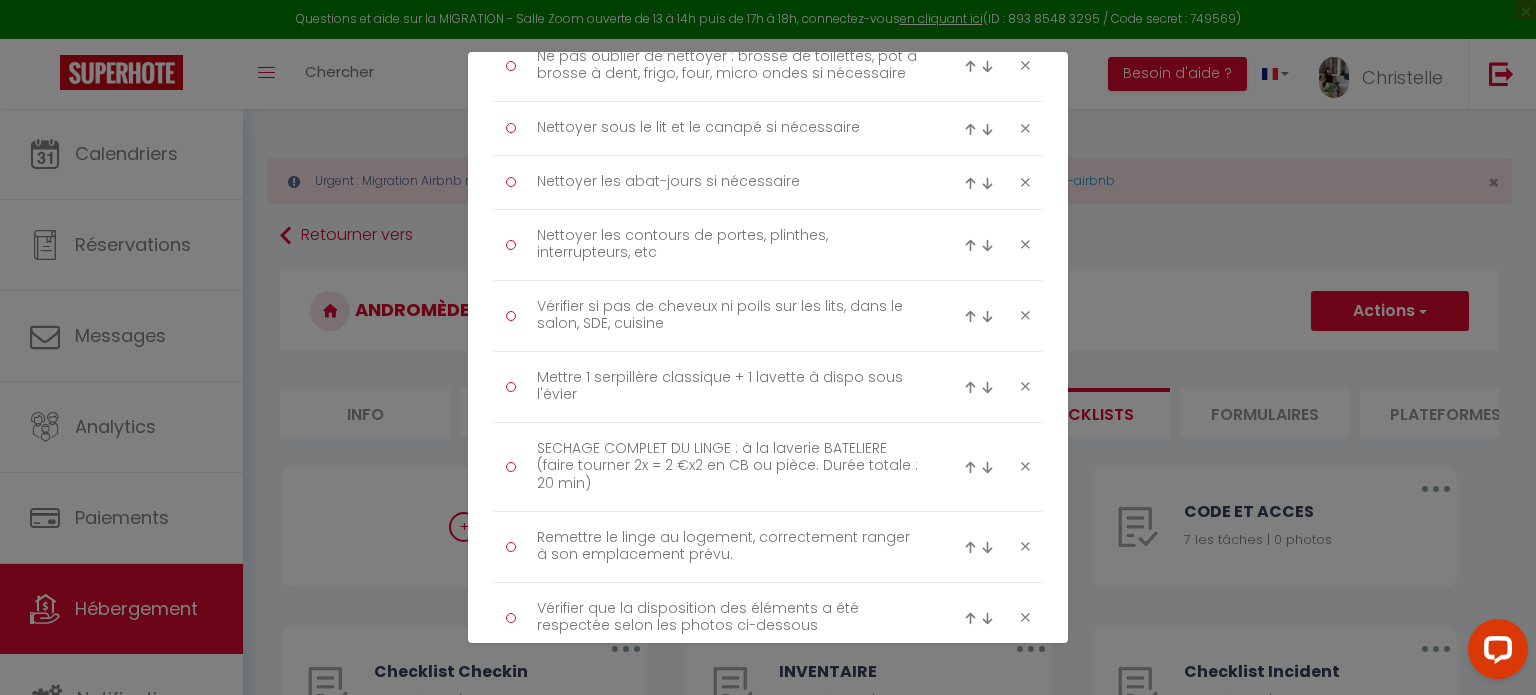scroll, scrollTop: 2591, scrollLeft: 0, axis: vertical 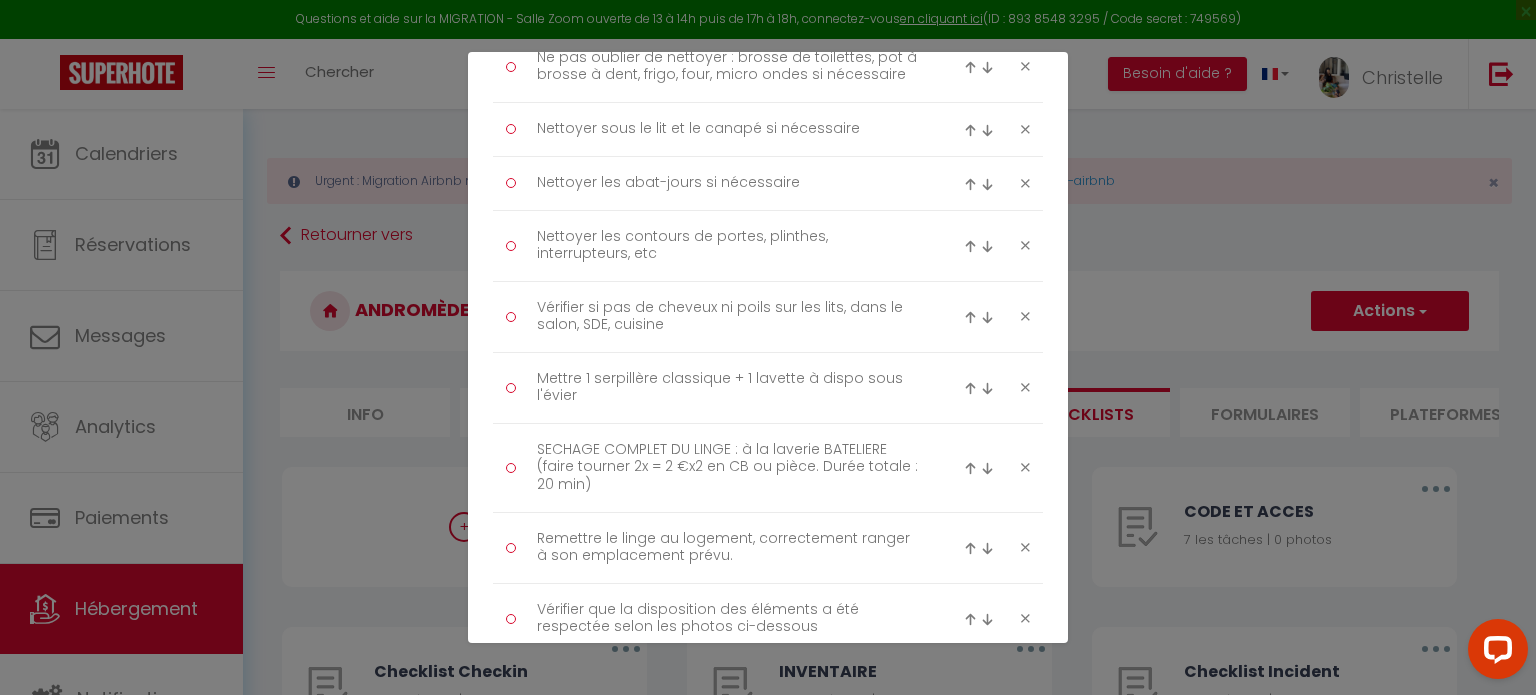 click at bounding box center [970, 388] 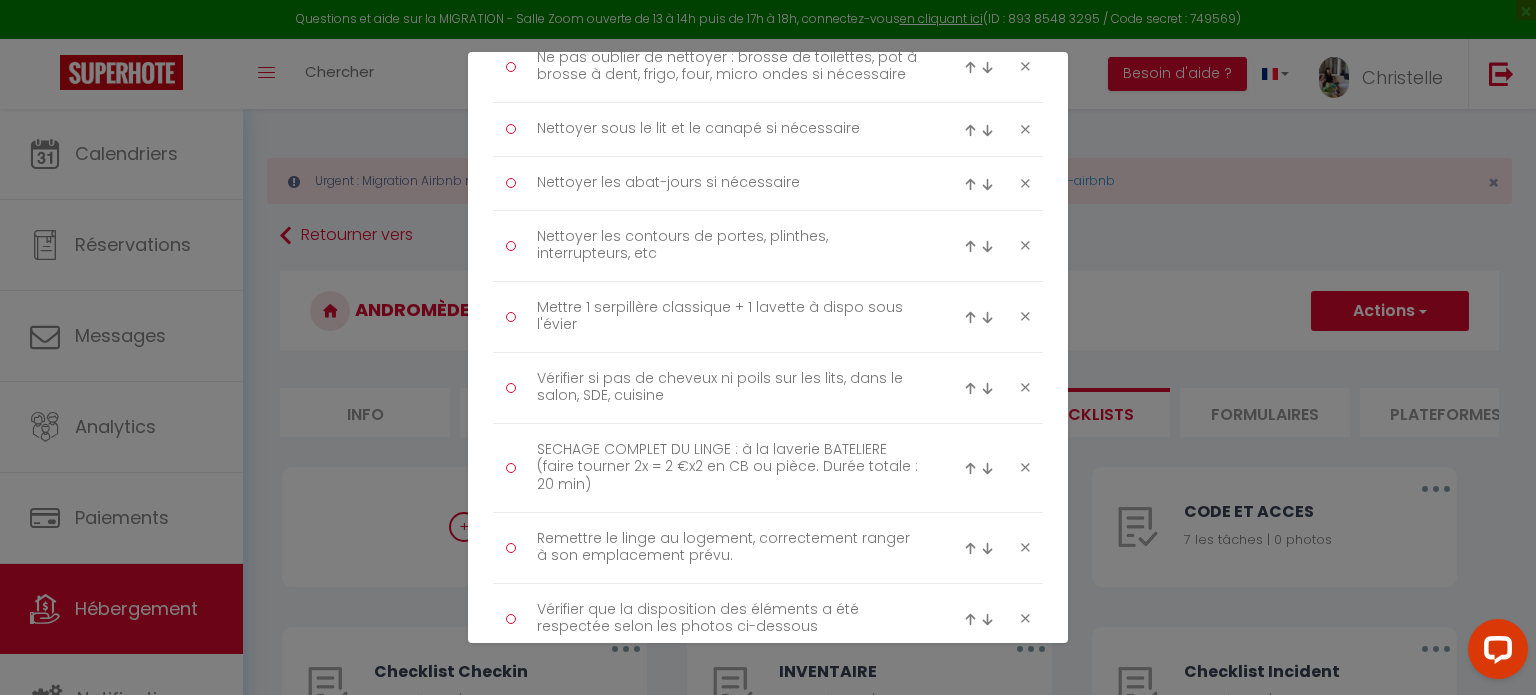 click at bounding box center (970, 317) 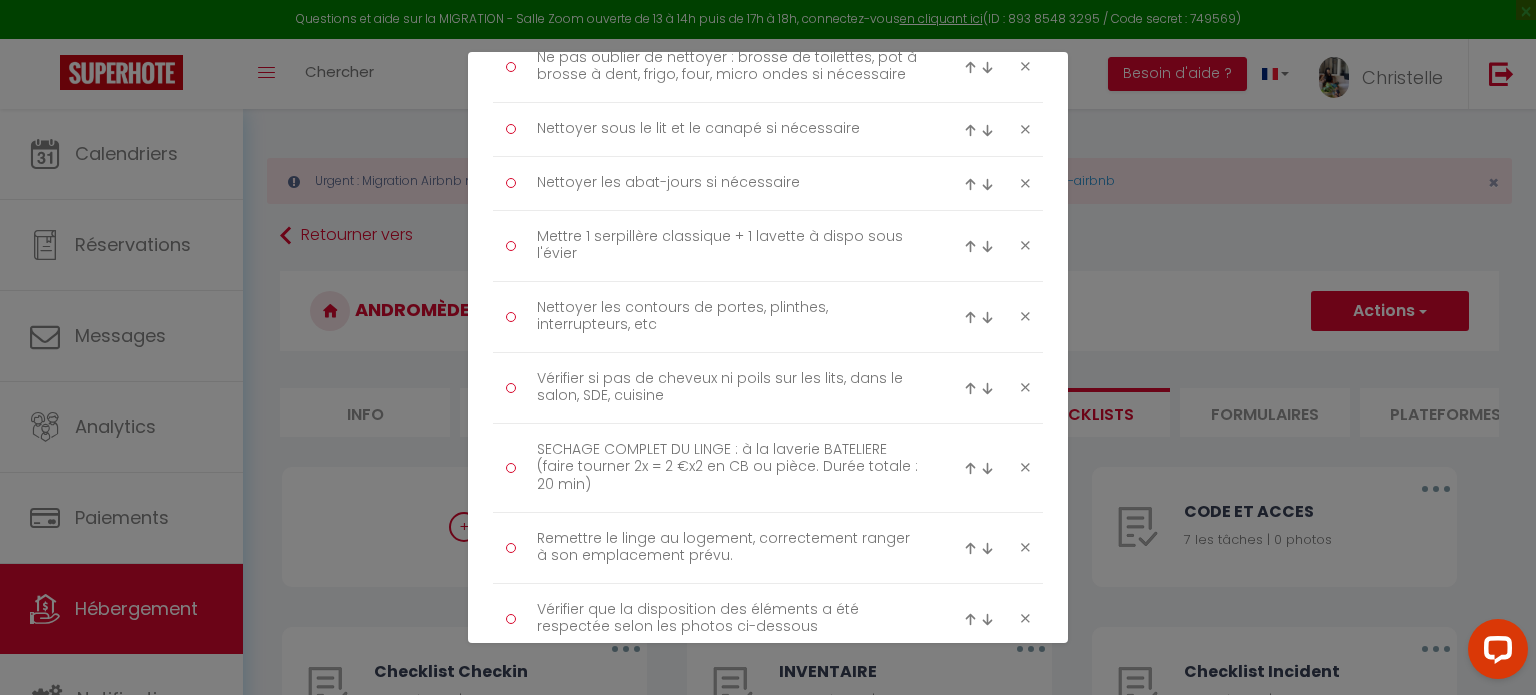 click at bounding box center [970, 246] 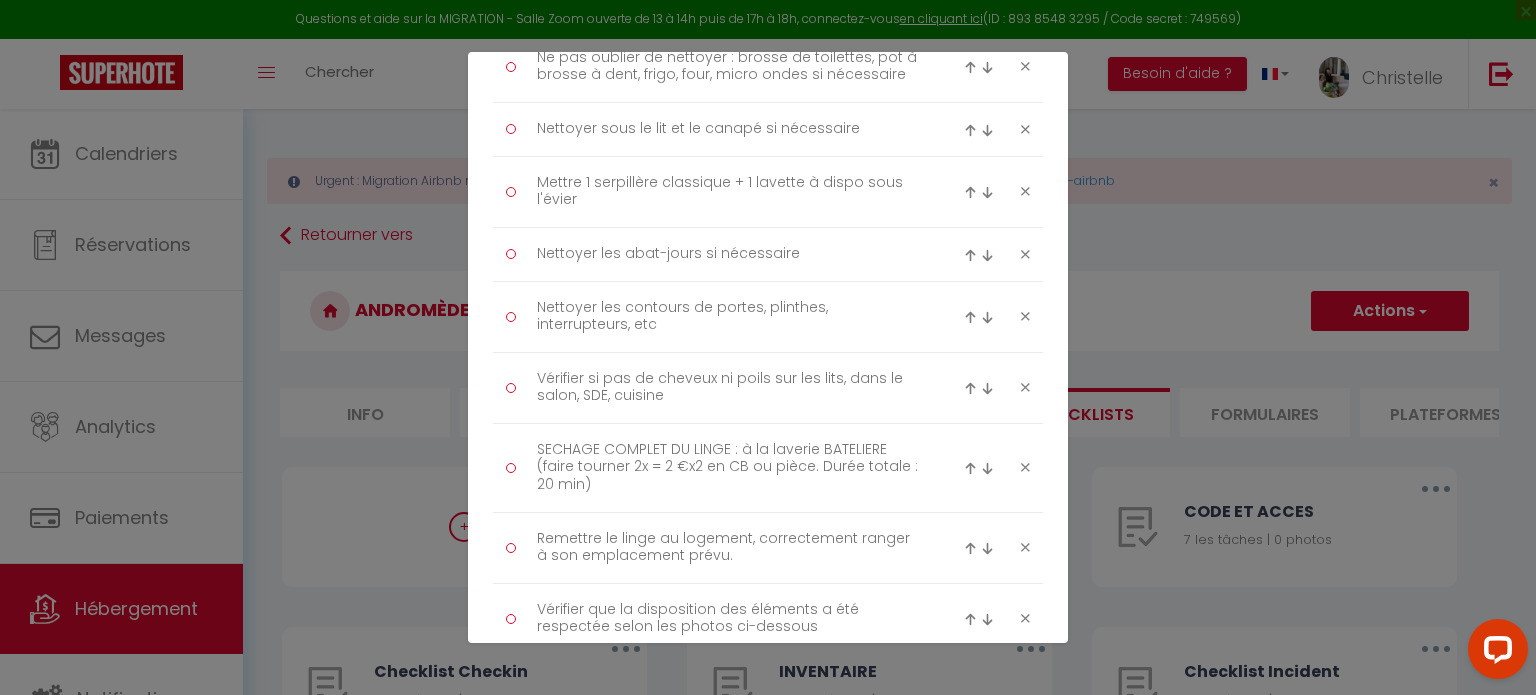 drag, startPoint x: 956, startPoint y: 190, endPoint x: 956, endPoint y: 178, distance: 12 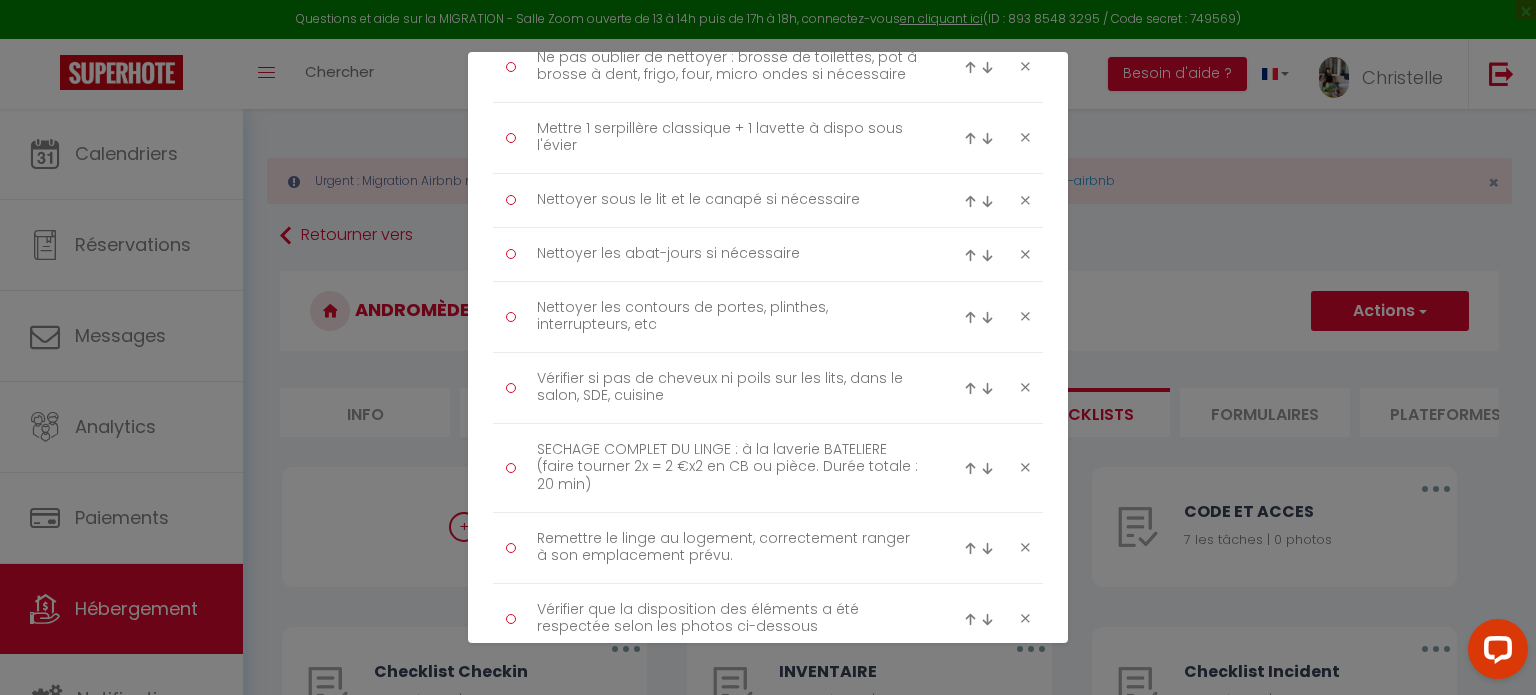 click at bounding box center [970, 138] 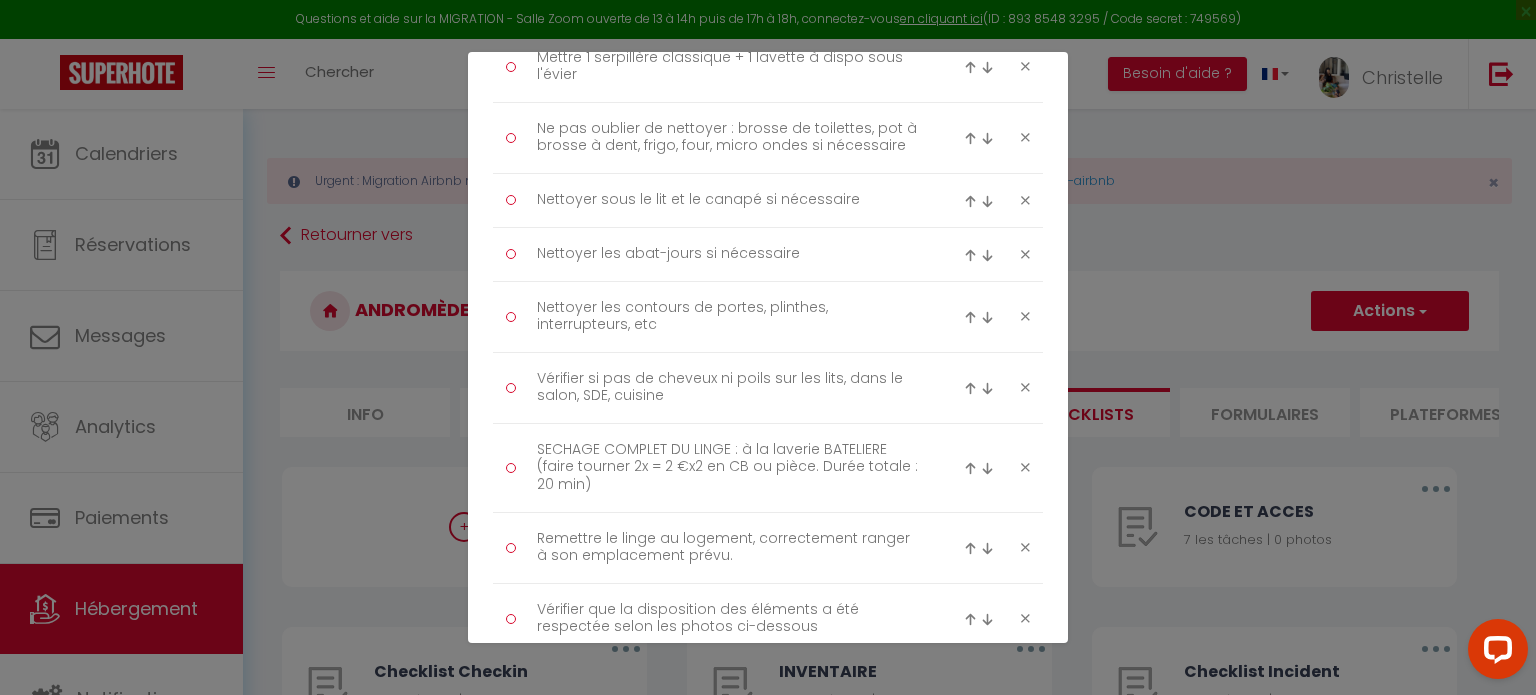 click at bounding box center [970, 67] 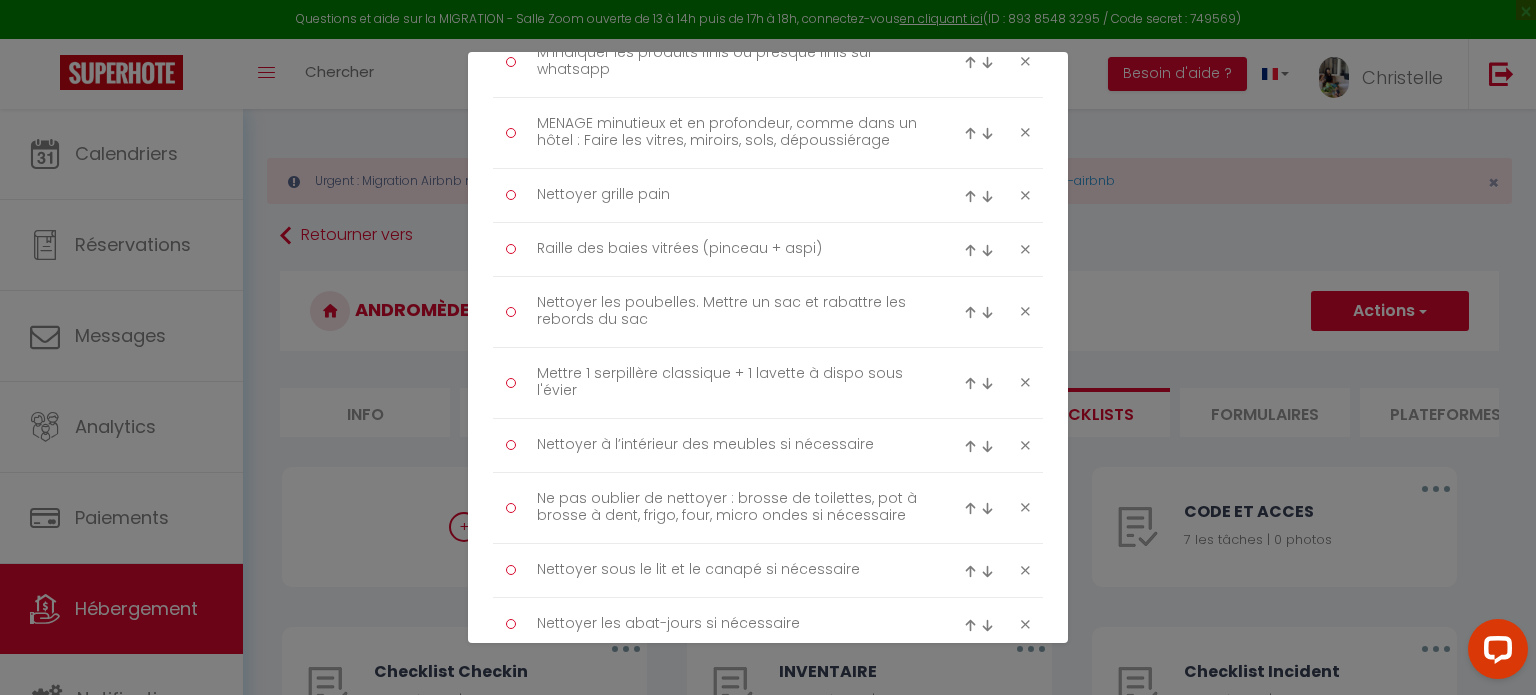 scroll, scrollTop: 2200, scrollLeft: 0, axis: vertical 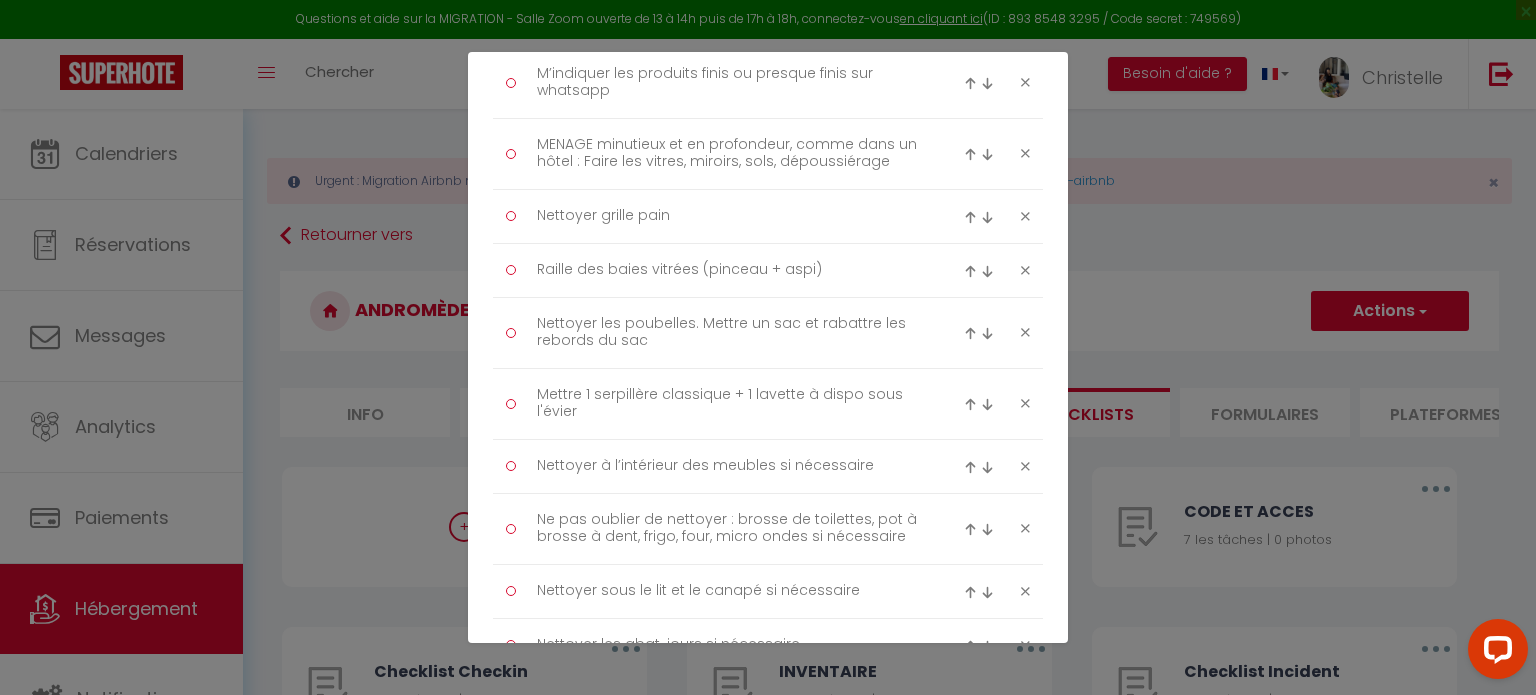 click at bounding box center [970, 404] 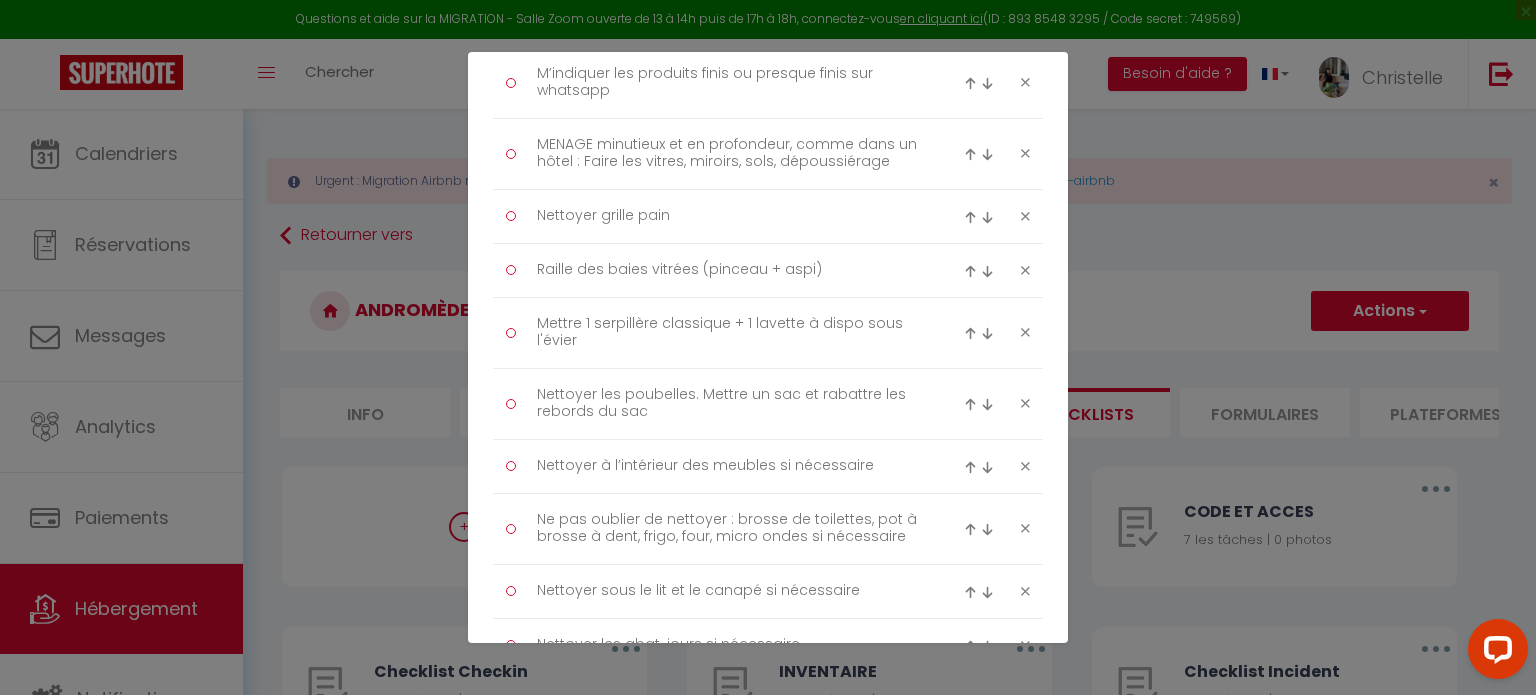 click at bounding box center [970, 333] 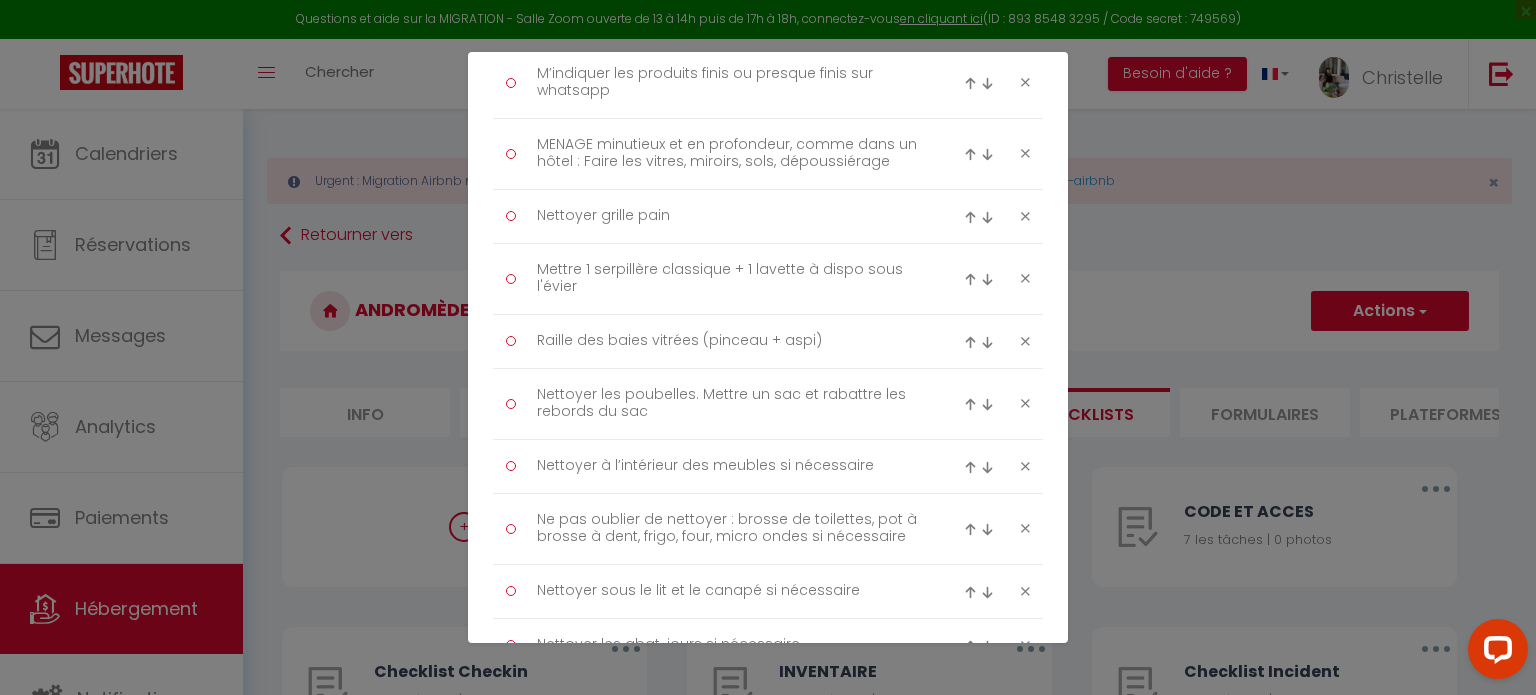 click at bounding box center (970, 279) 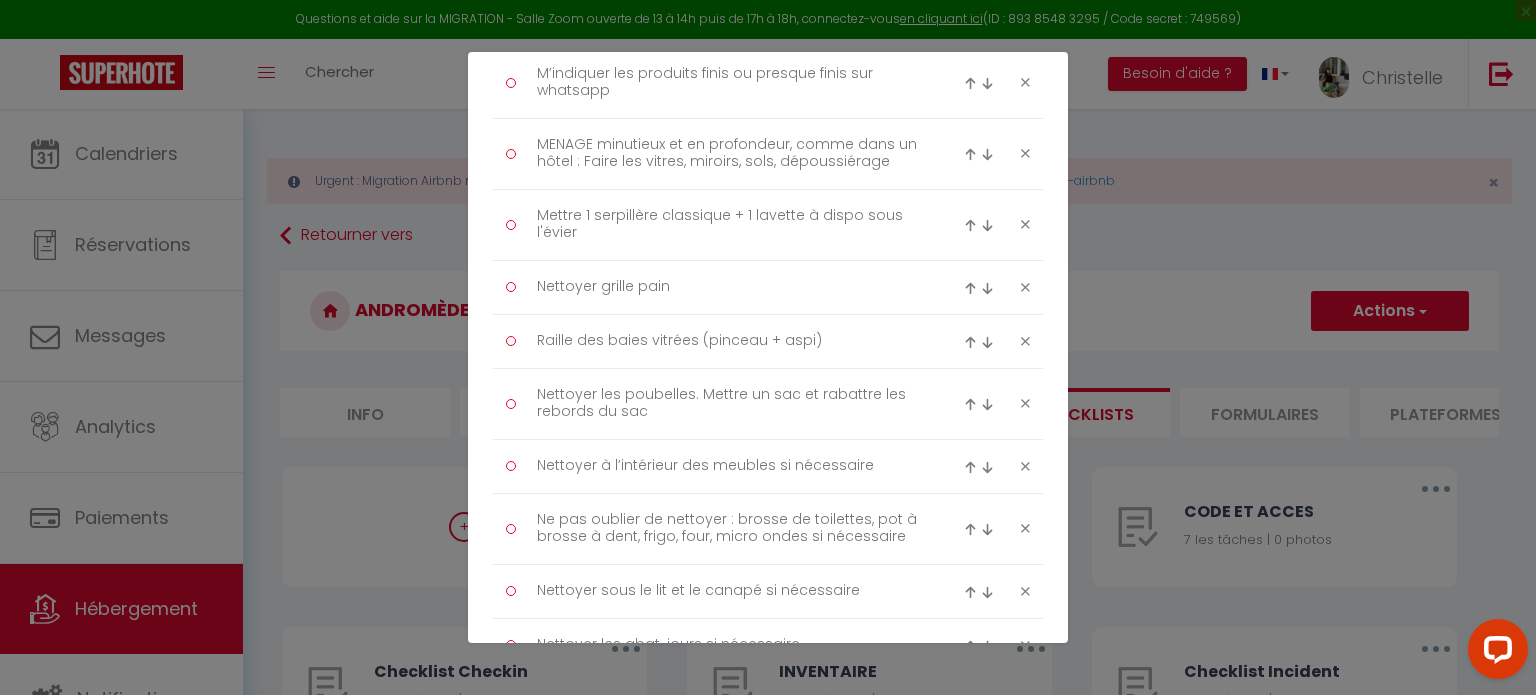 click at bounding box center (970, 225) 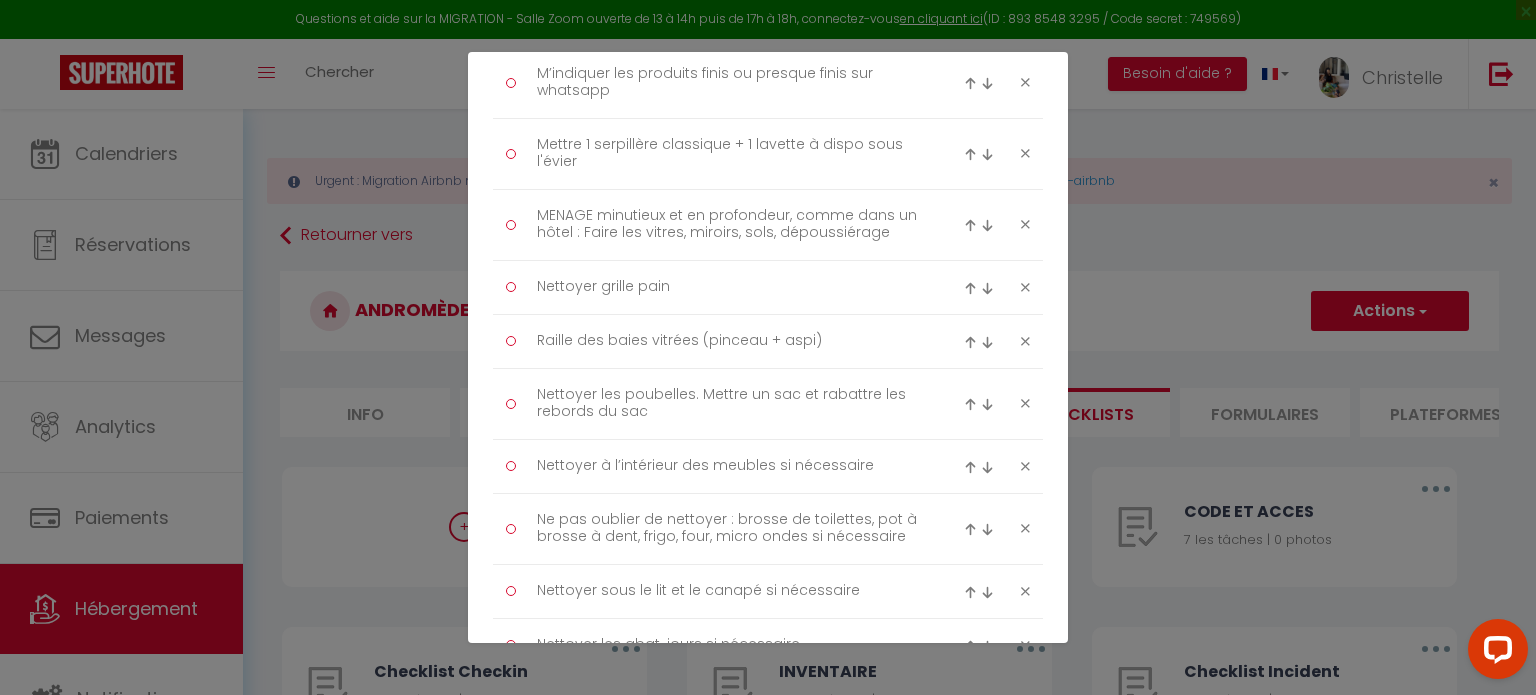 click at bounding box center [970, 154] 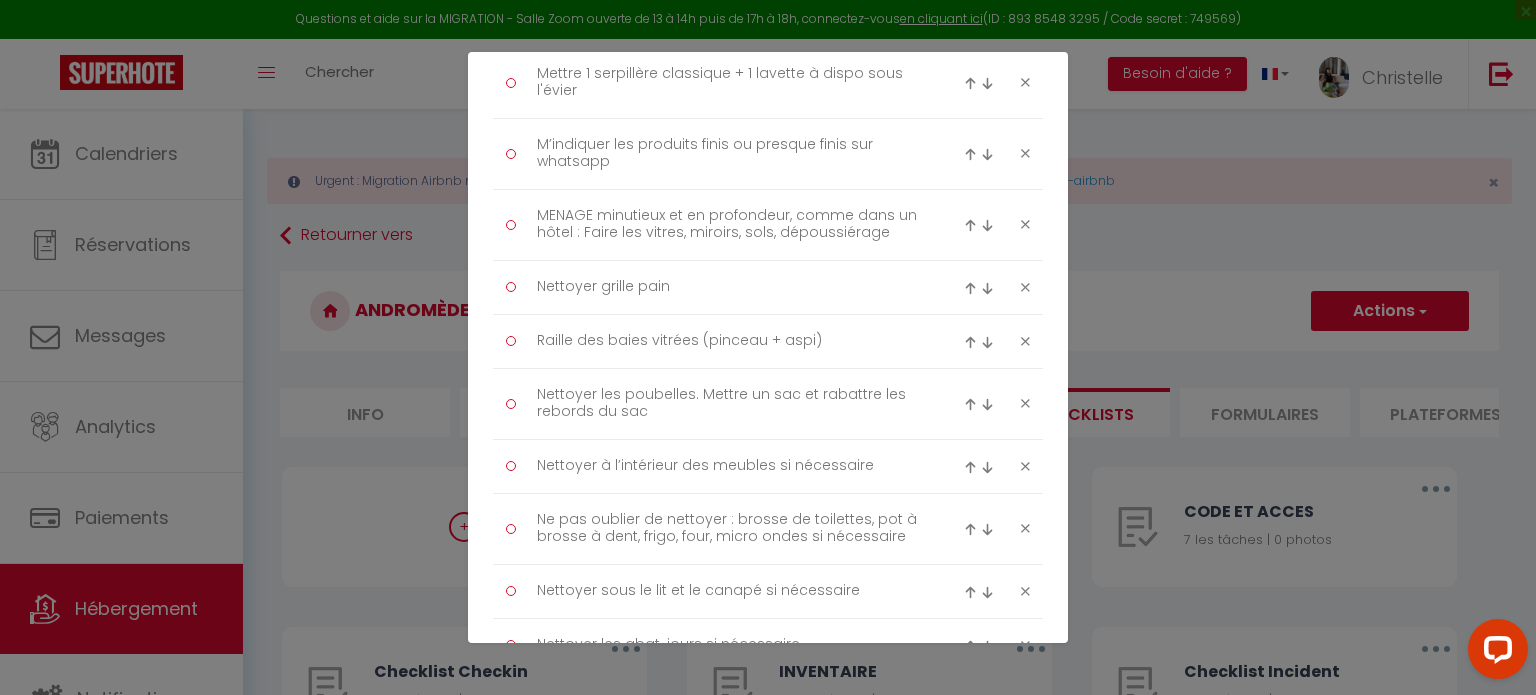 click at bounding box center [970, 83] 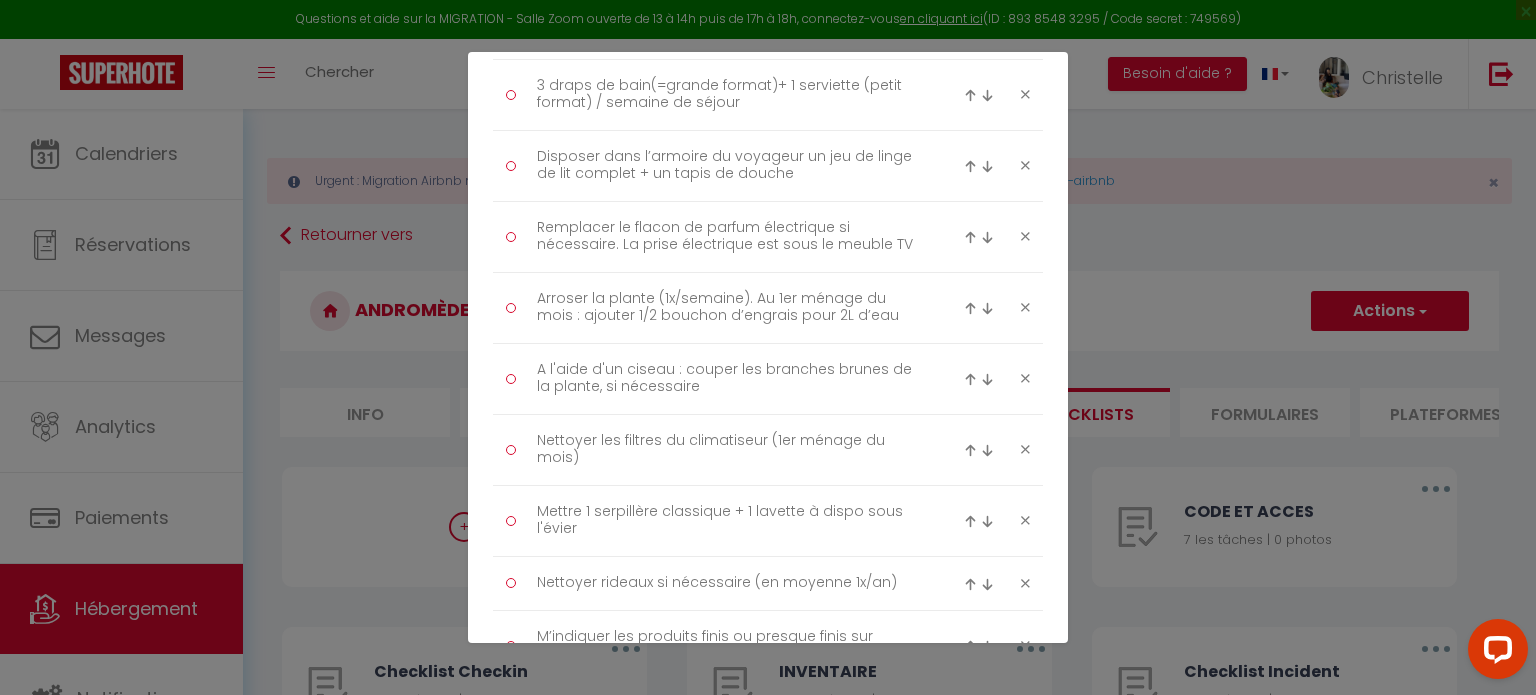 scroll, scrollTop: 1708, scrollLeft: 0, axis: vertical 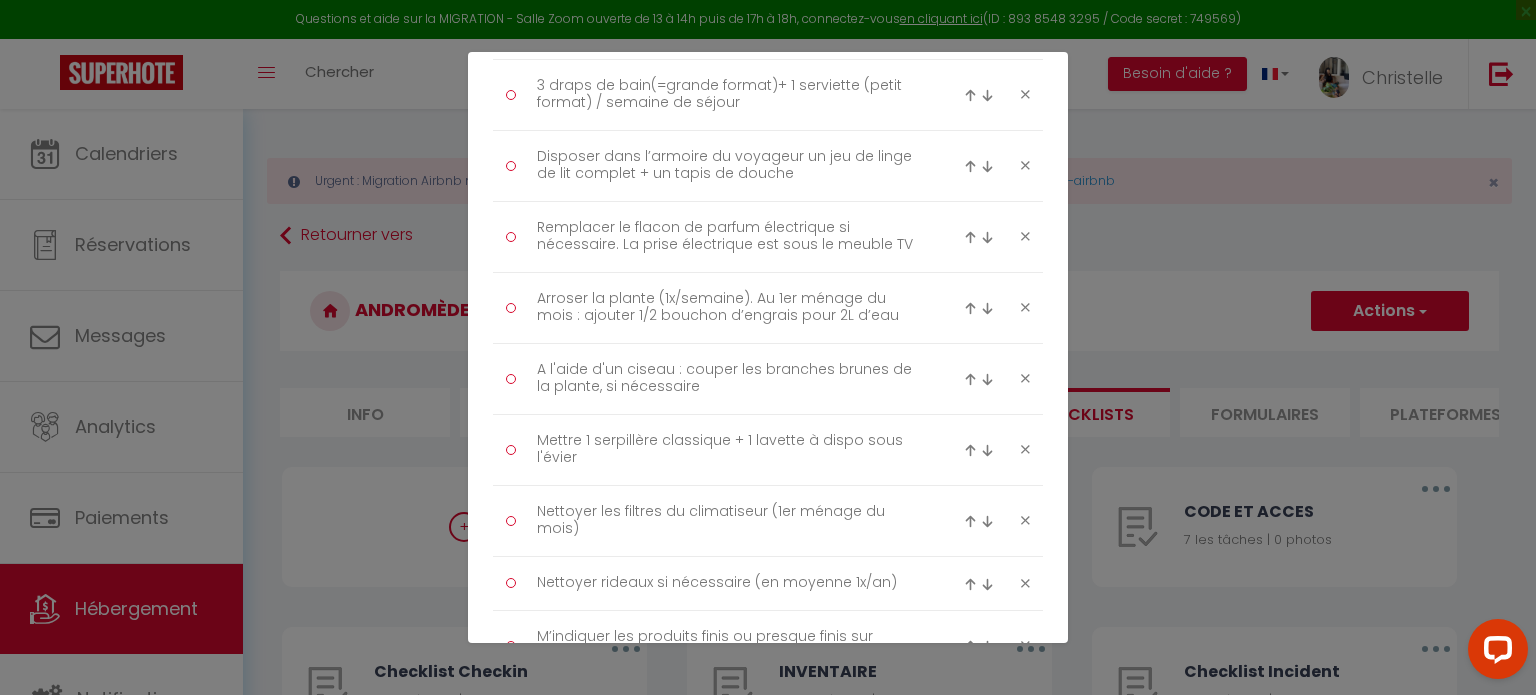 click at bounding box center [970, 450] 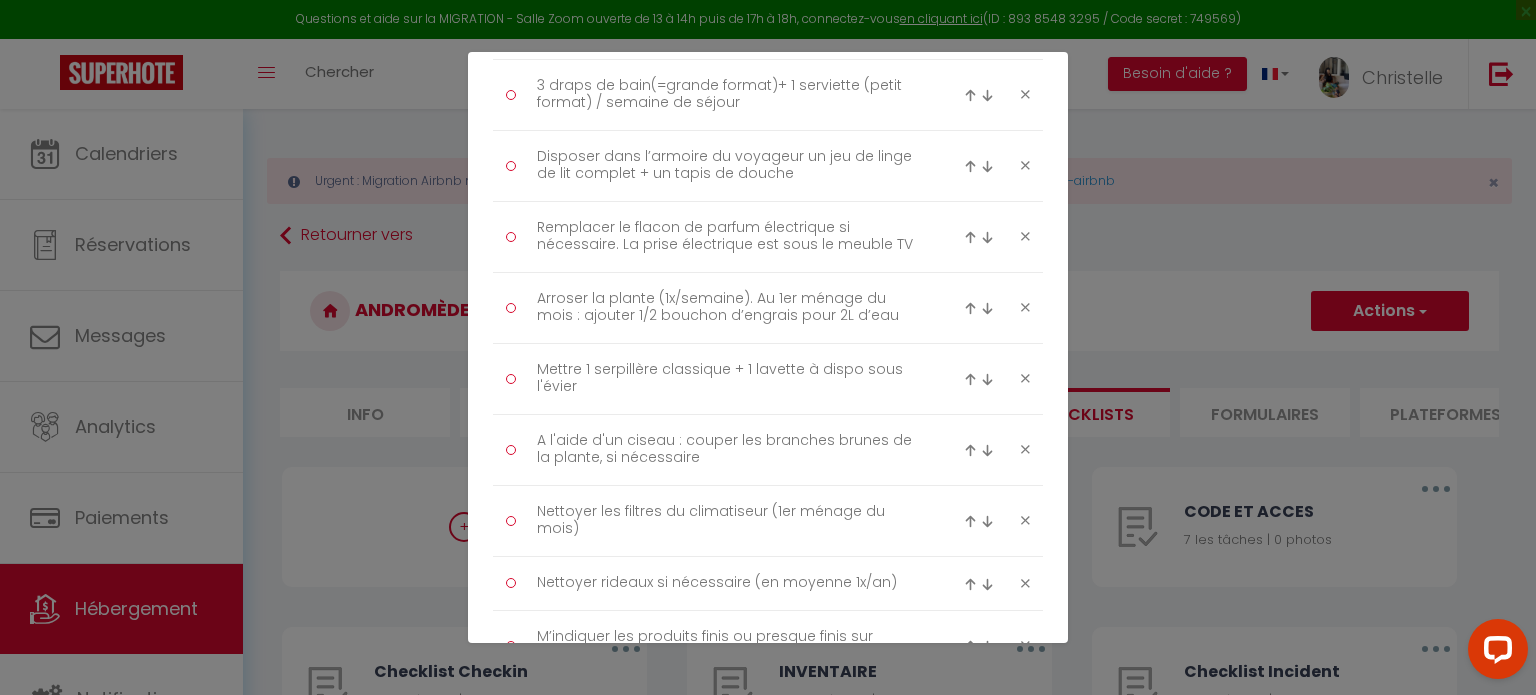 click at bounding box center [970, 379] 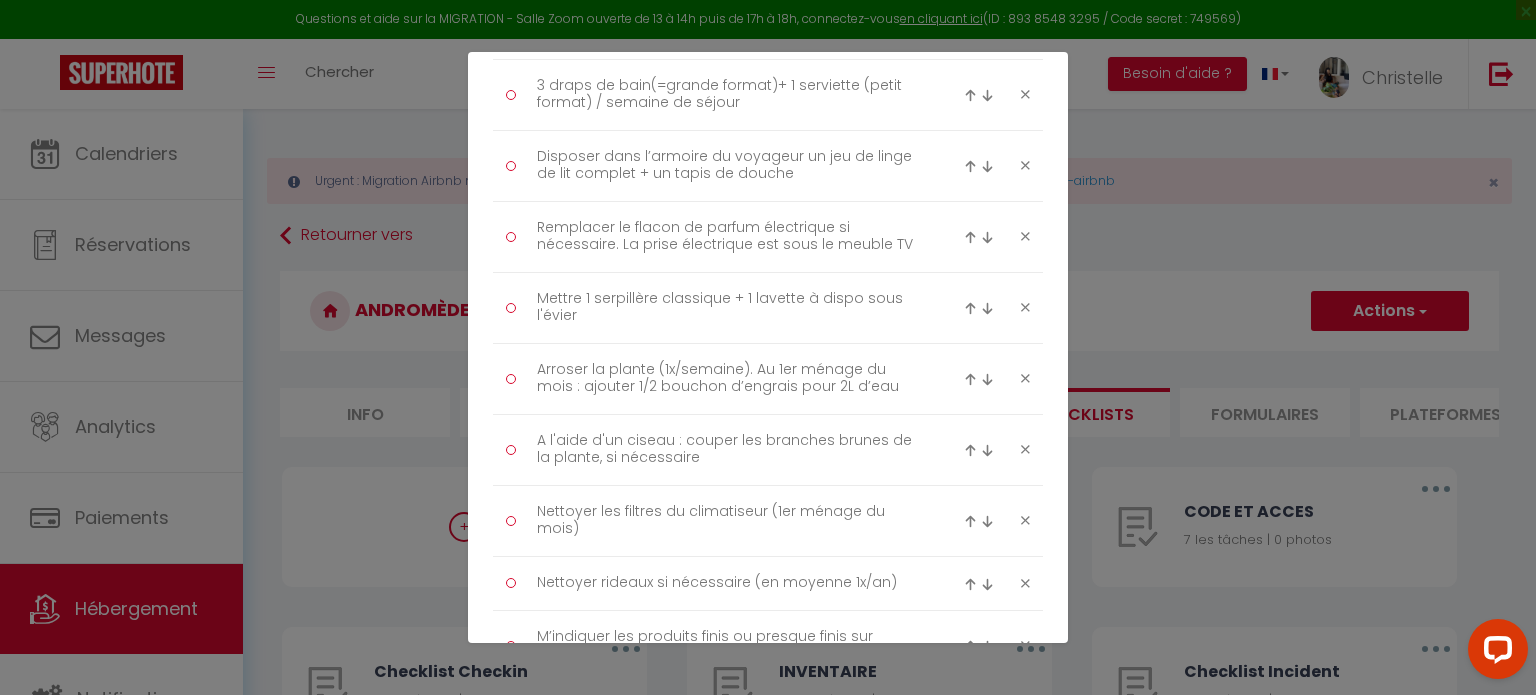 click at bounding box center (970, 308) 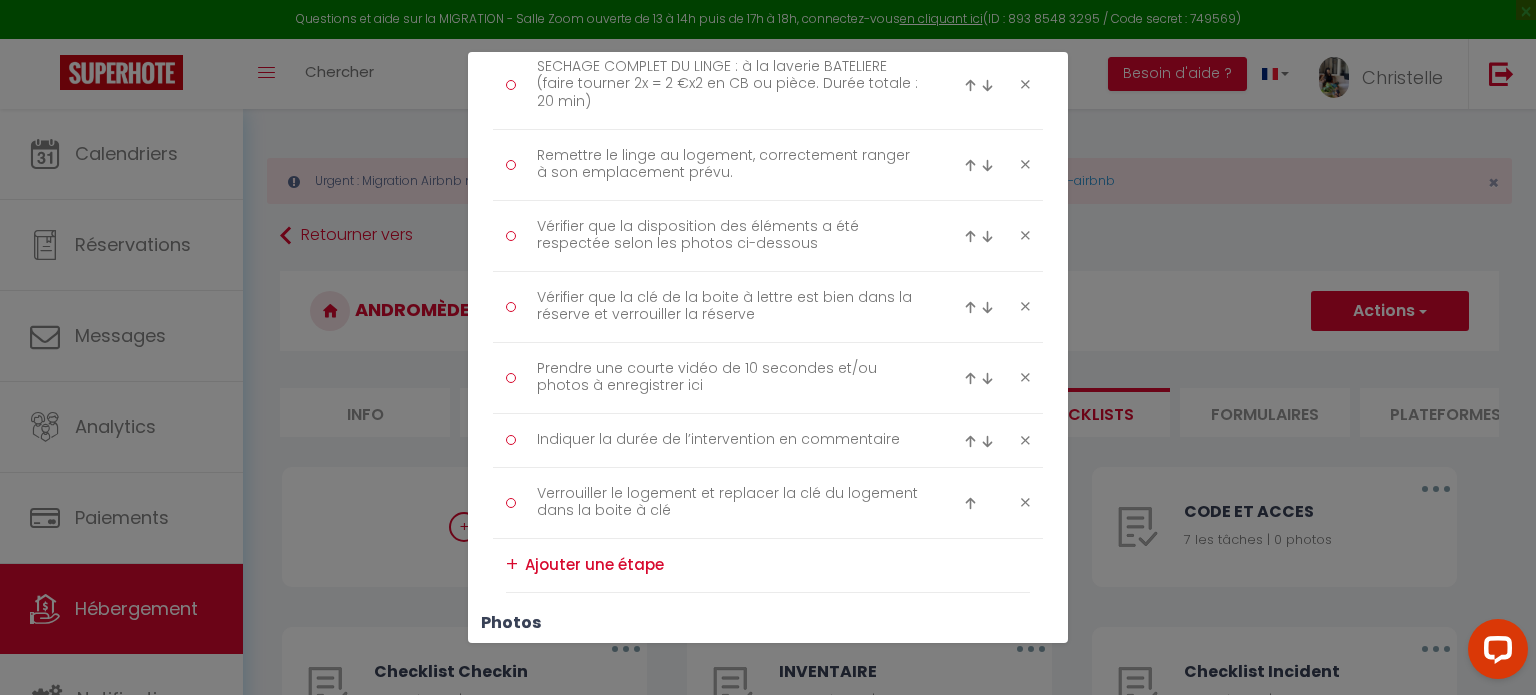scroll, scrollTop: 3008, scrollLeft: 0, axis: vertical 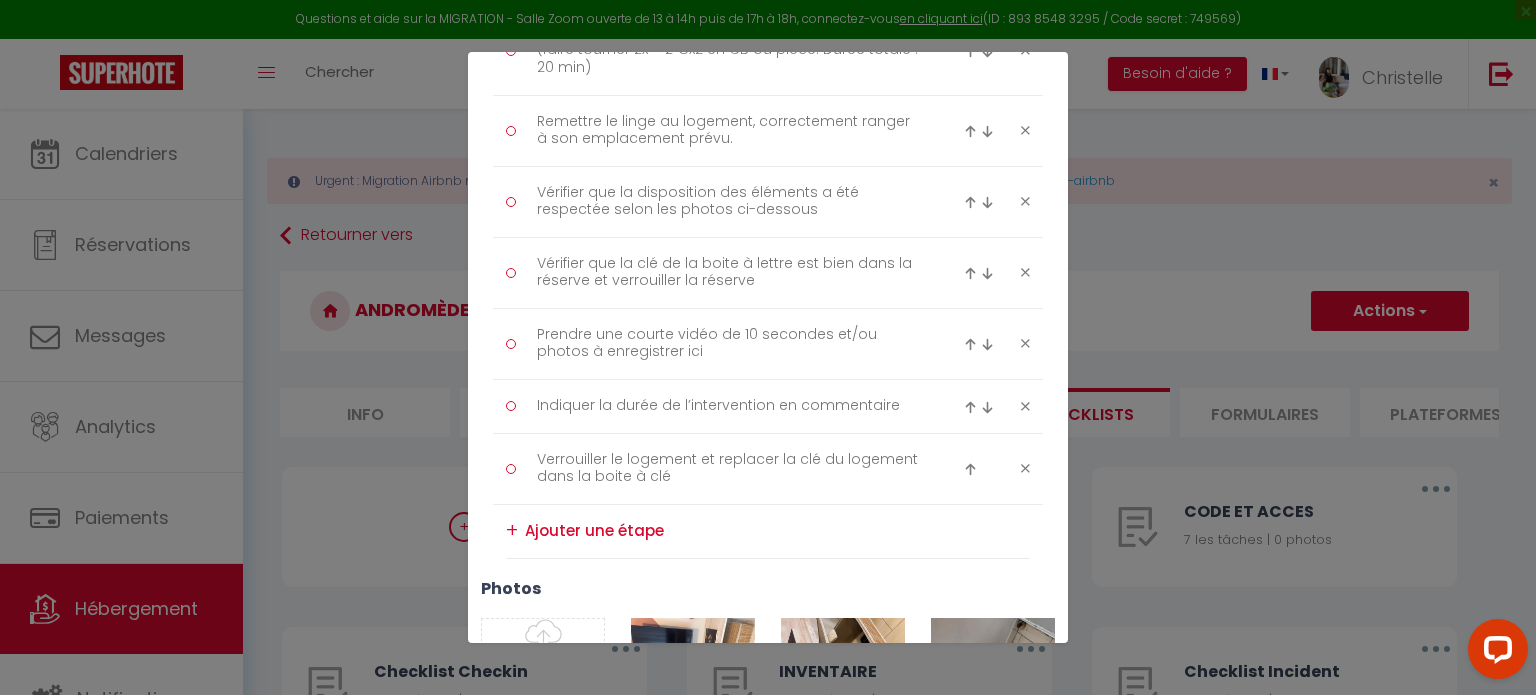 click on "+" at bounding box center (768, 532) 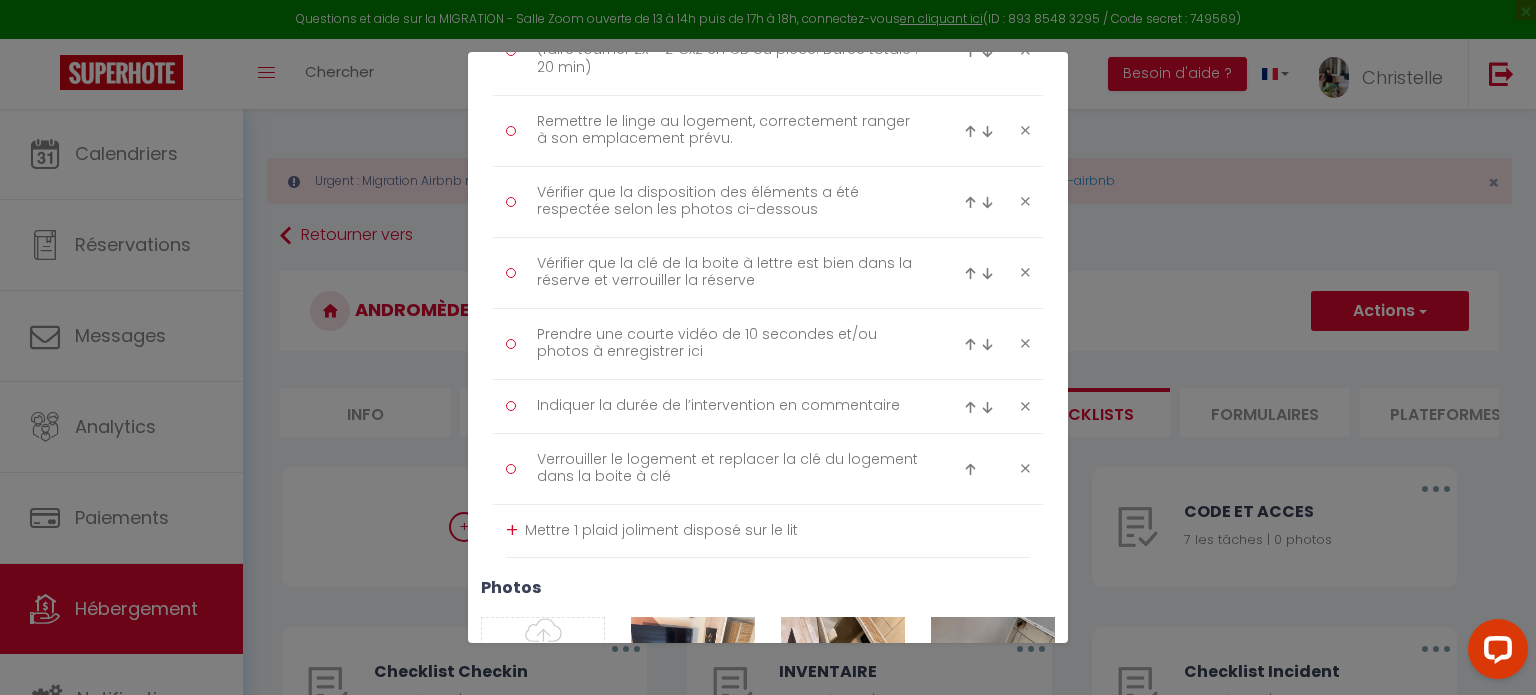click on "+" at bounding box center [512, 530] 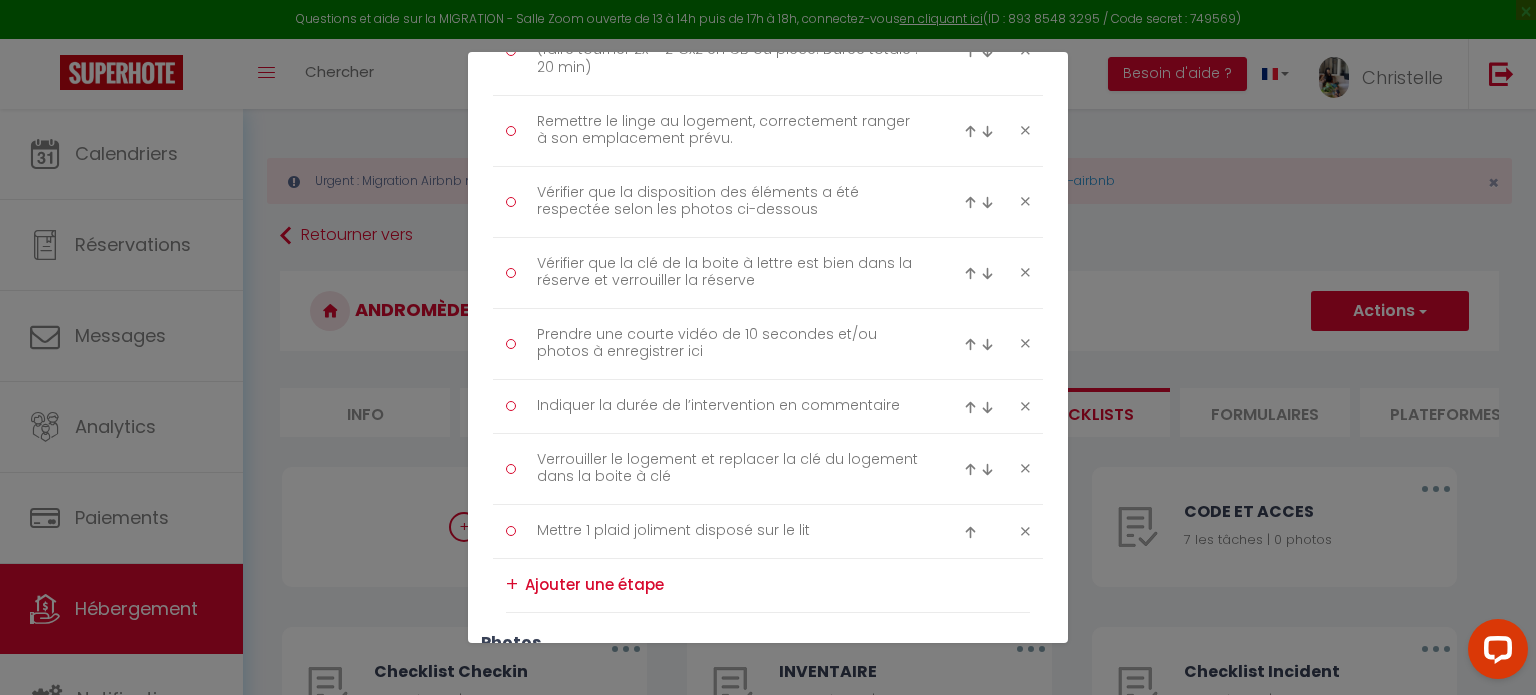 click at bounding box center [970, 532] 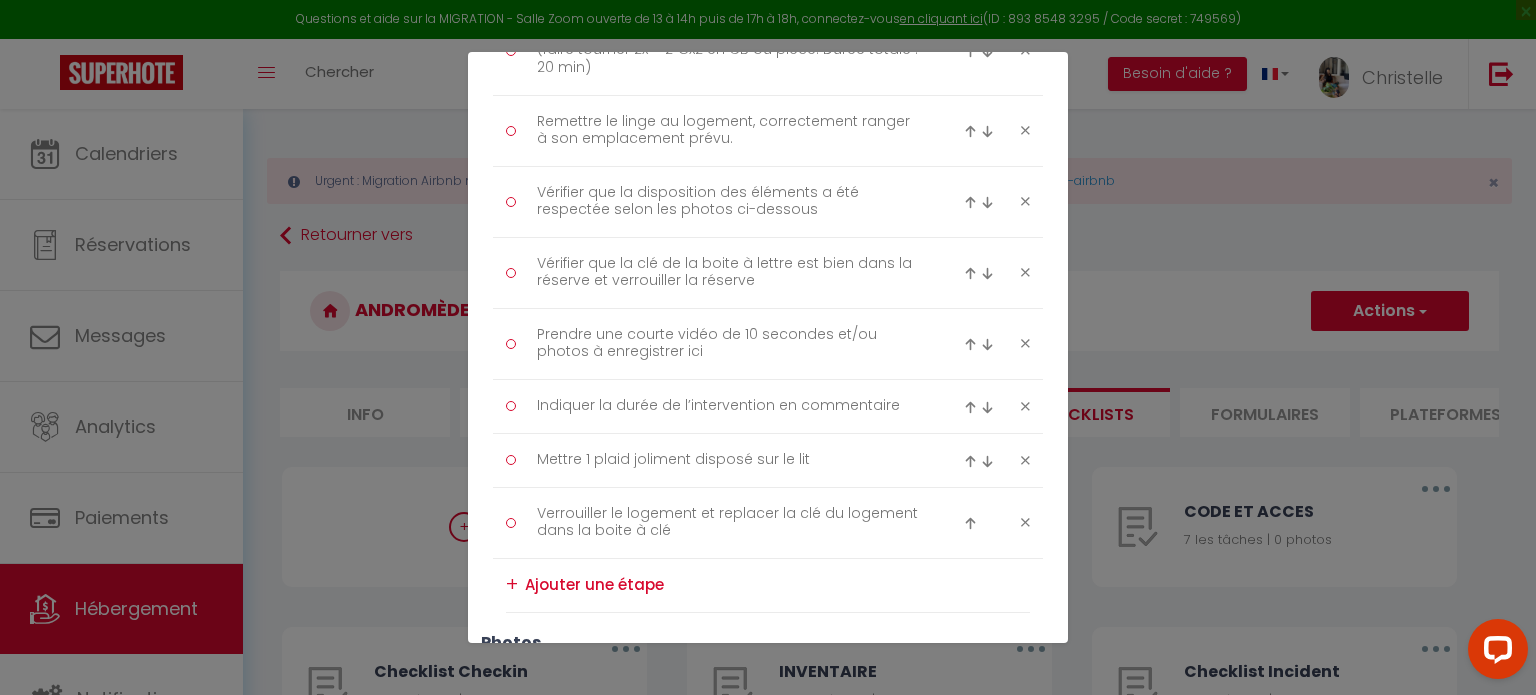 click at bounding box center [970, 461] 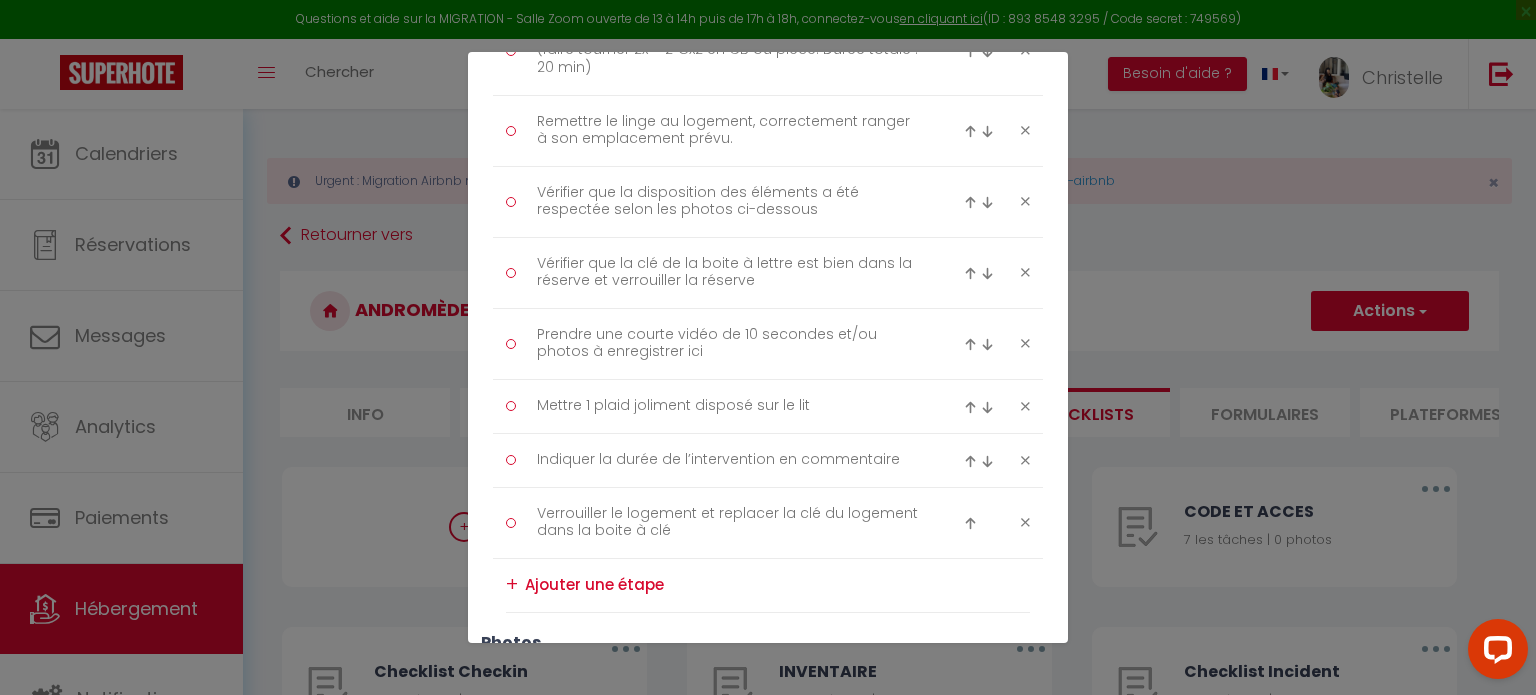 click at bounding box center [970, 407] 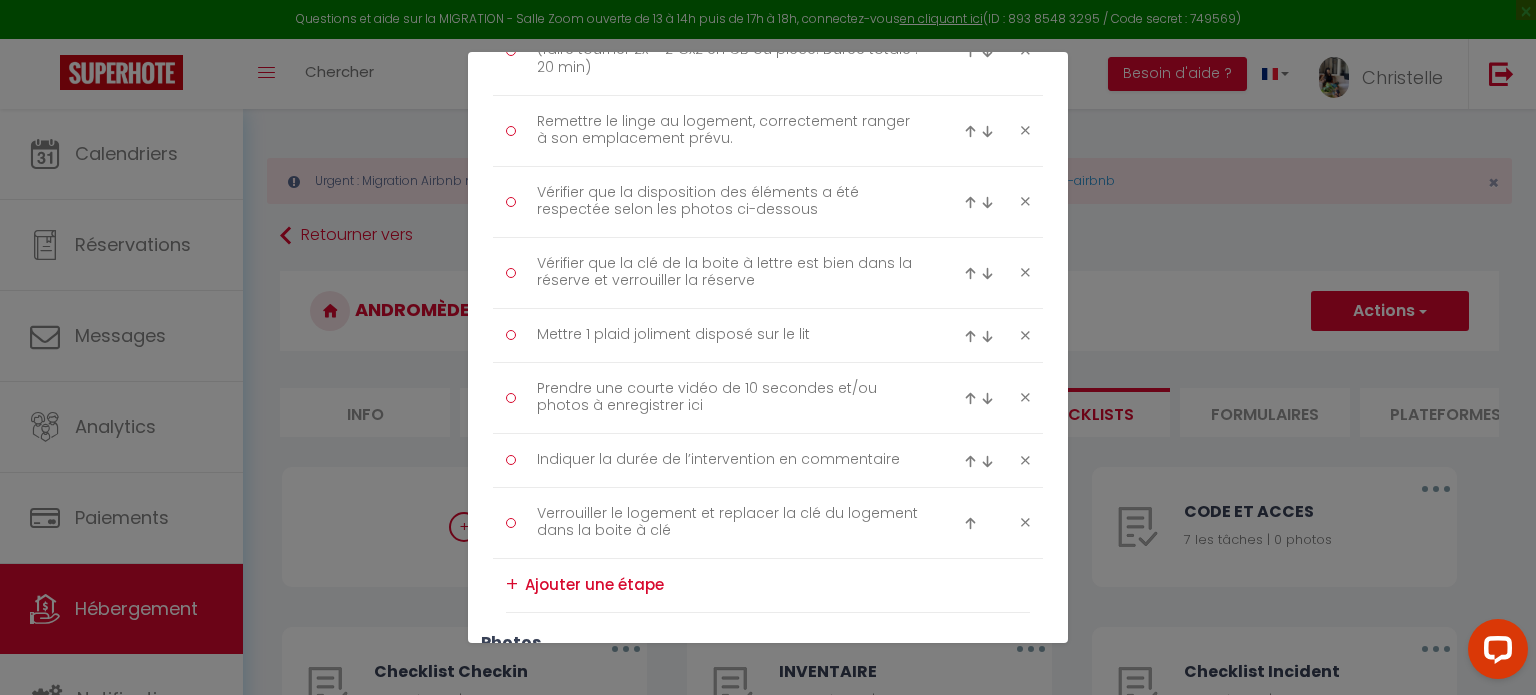 click at bounding box center (982, 335) 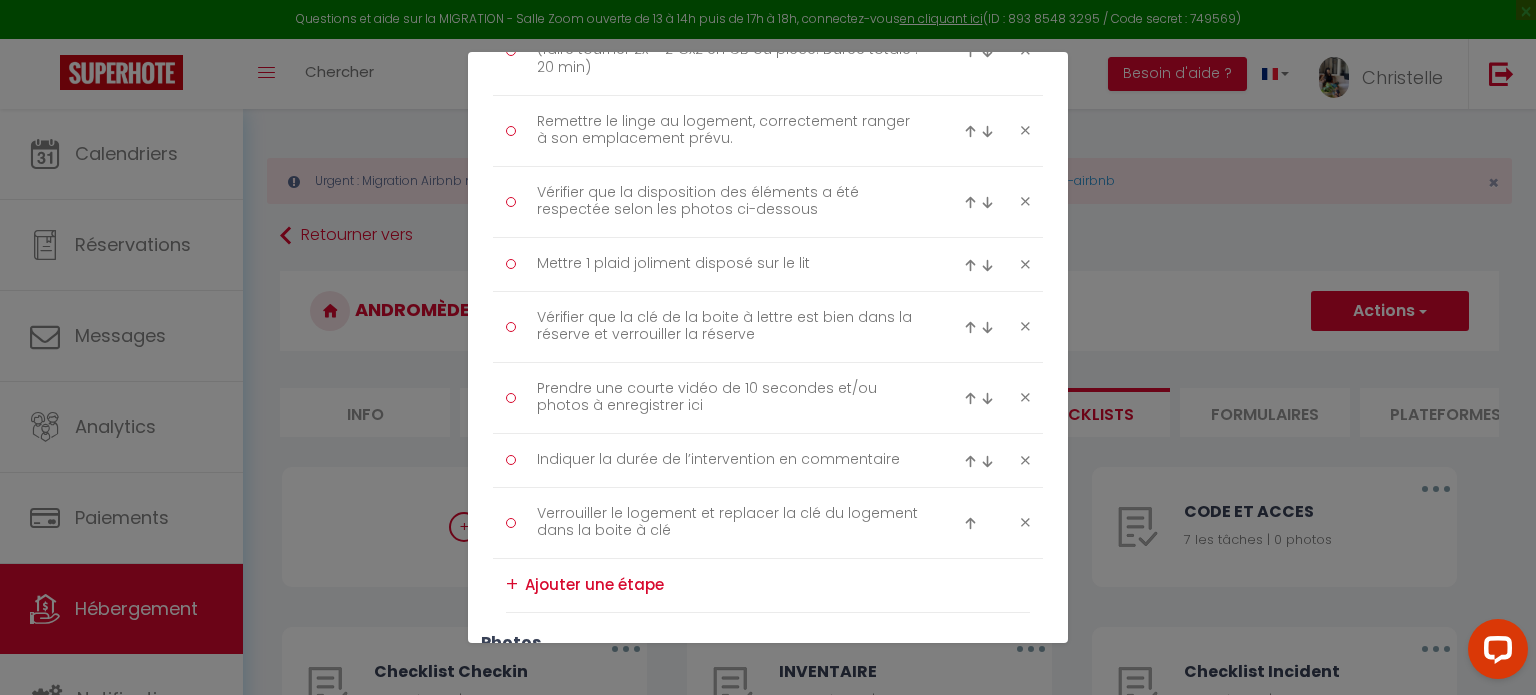 click at bounding box center (970, 265) 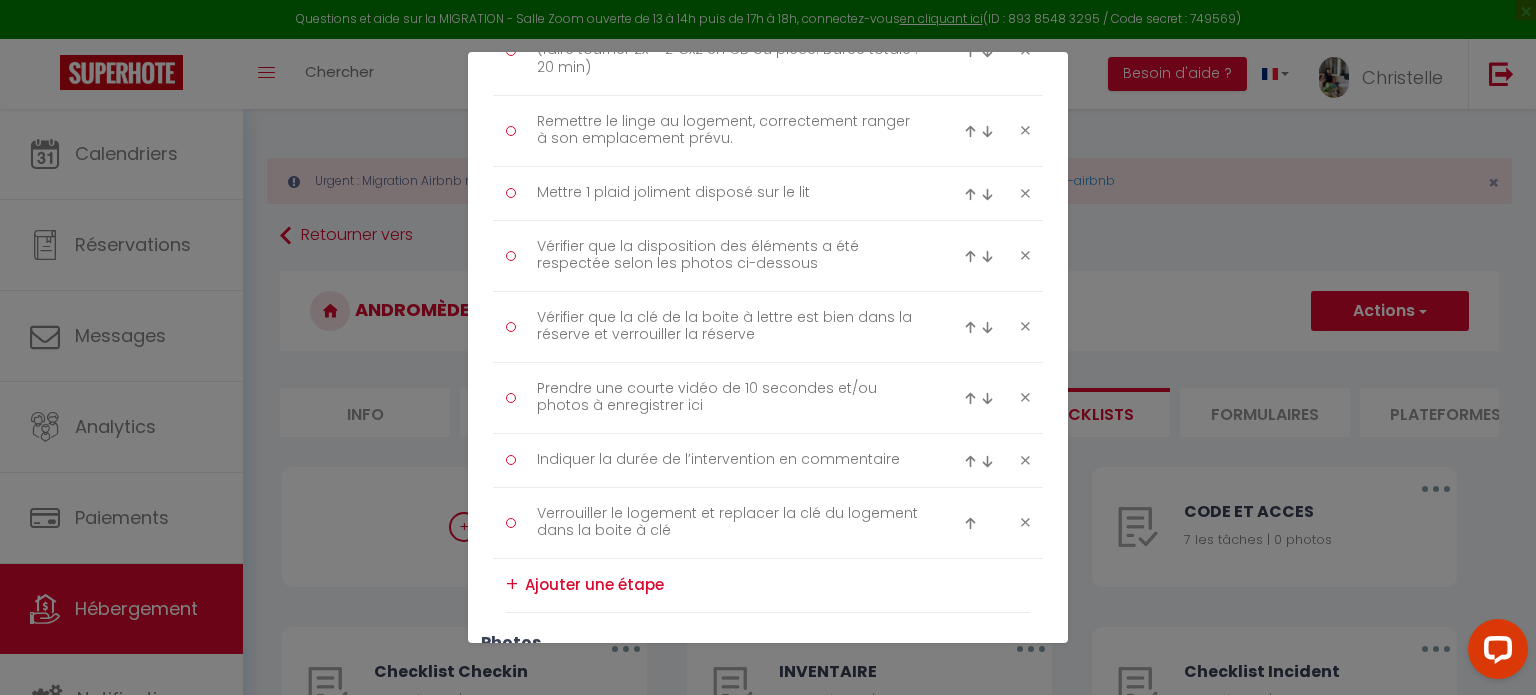 click at bounding box center (970, 194) 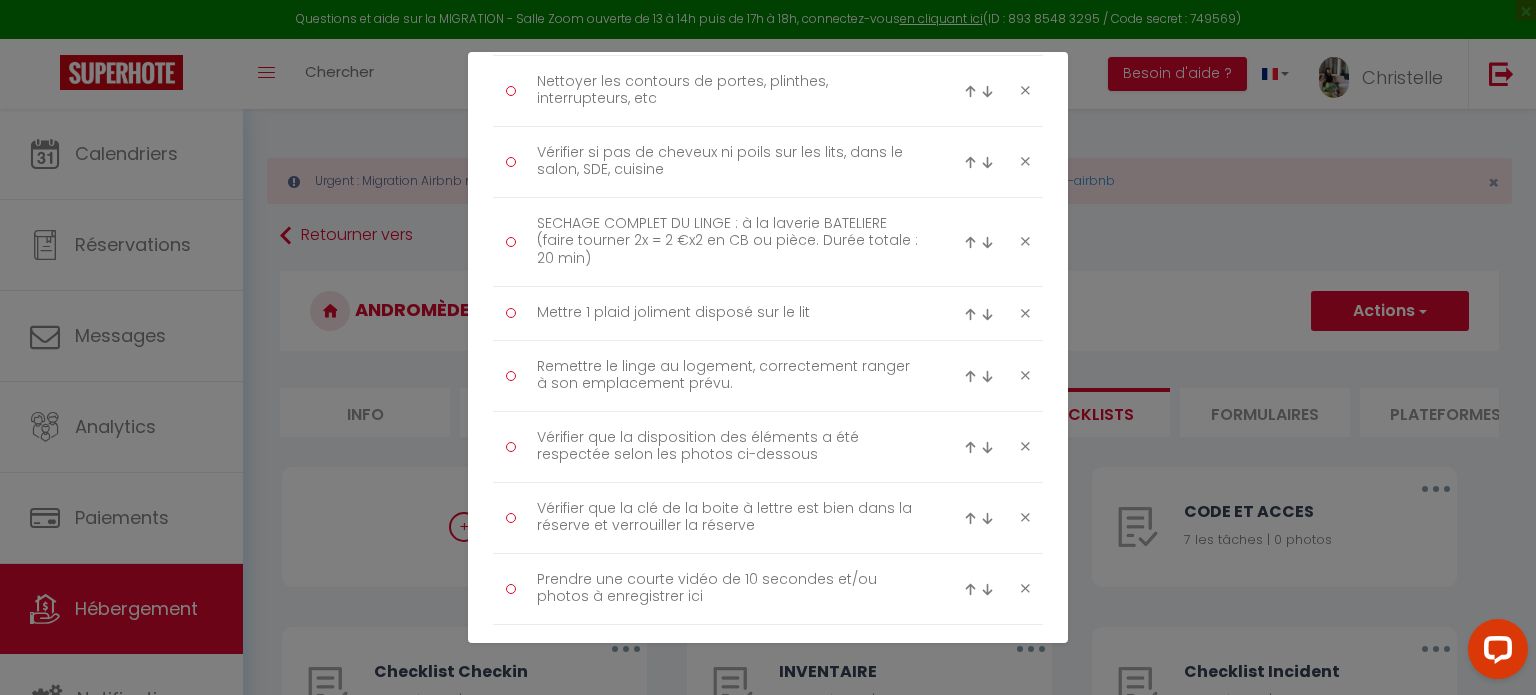 scroll, scrollTop: 2808, scrollLeft: 0, axis: vertical 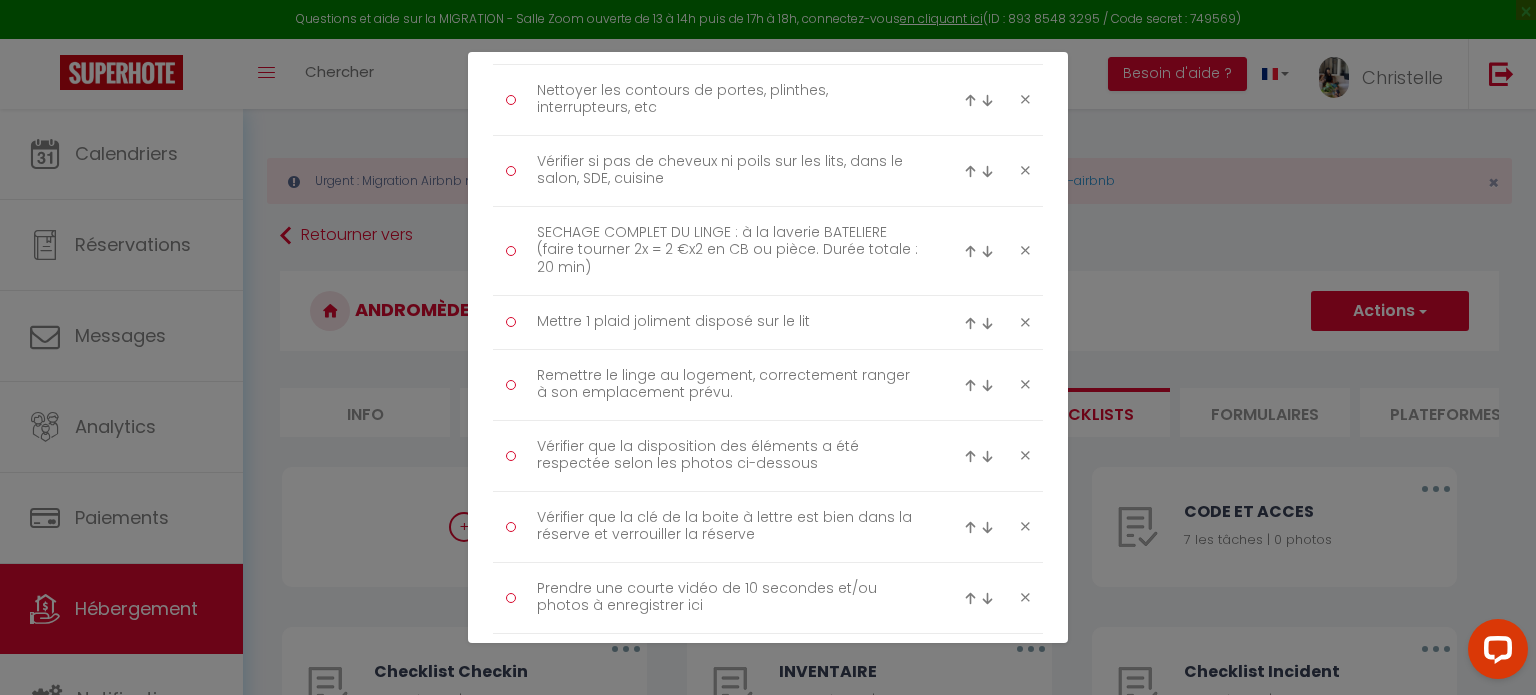 click at bounding box center (970, 323) 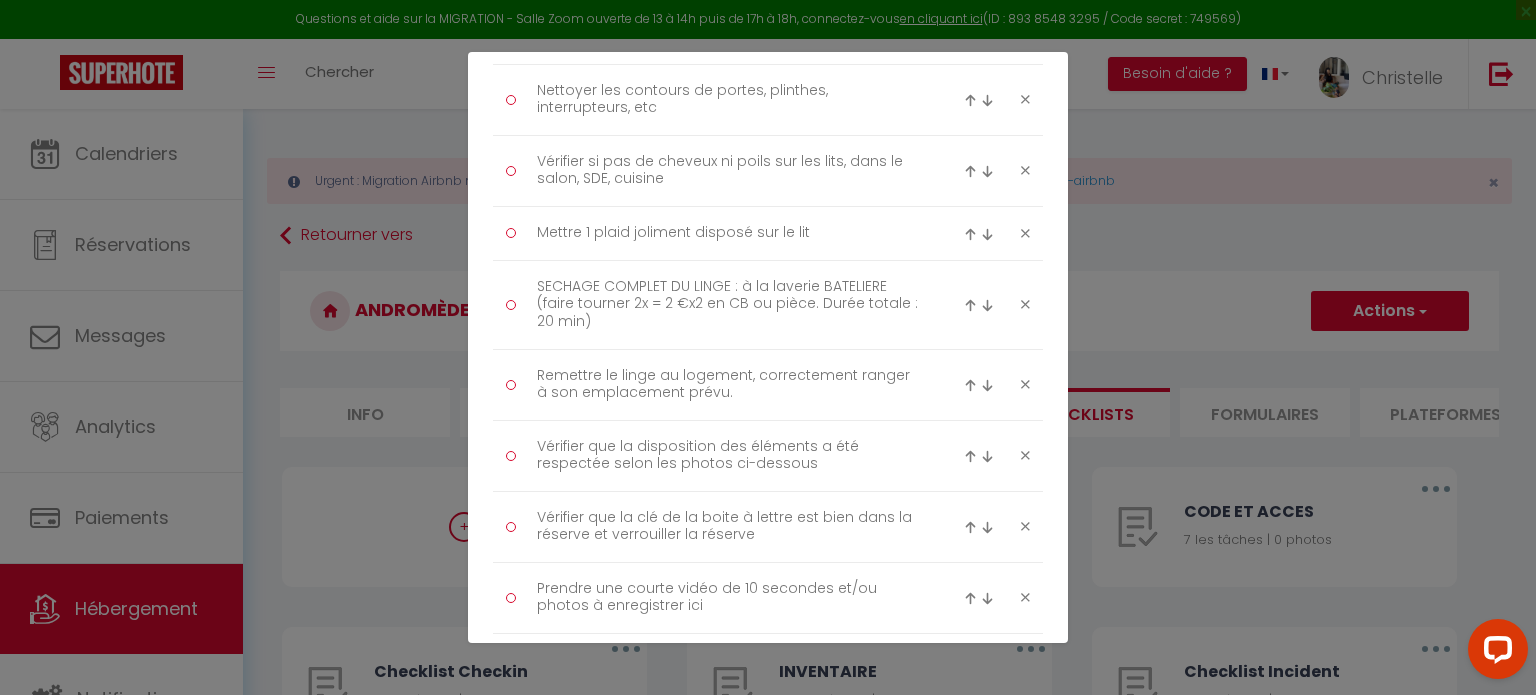 click at bounding box center [970, 234] 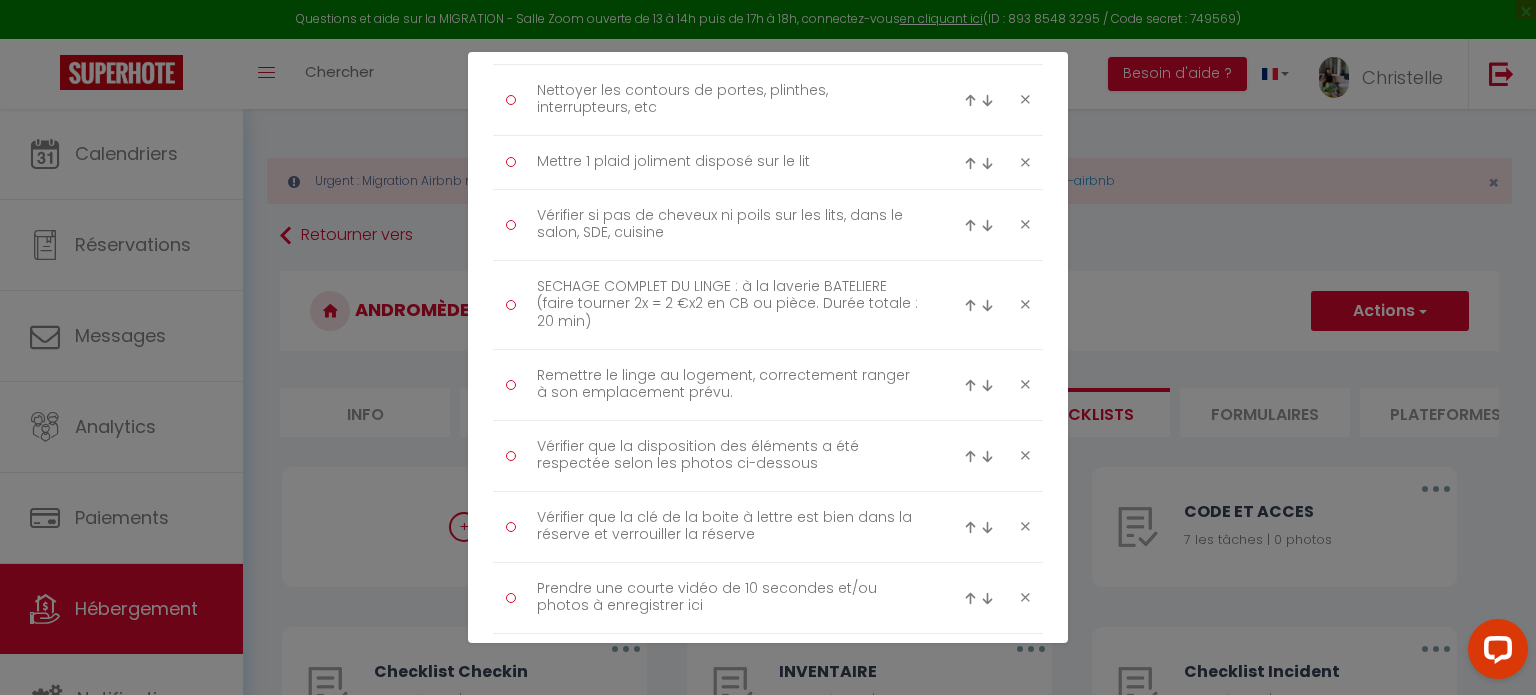 click at bounding box center (982, 162) 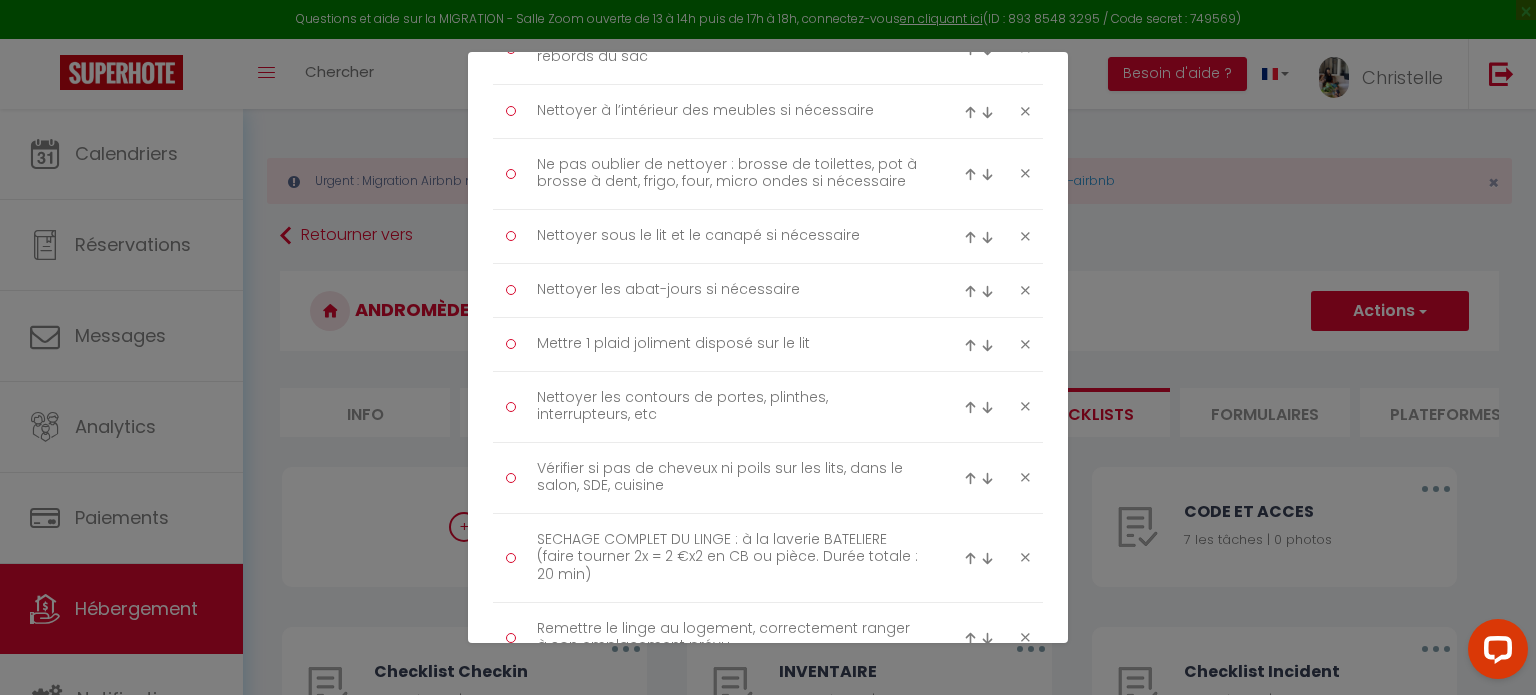 scroll, scrollTop: 2508, scrollLeft: 0, axis: vertical 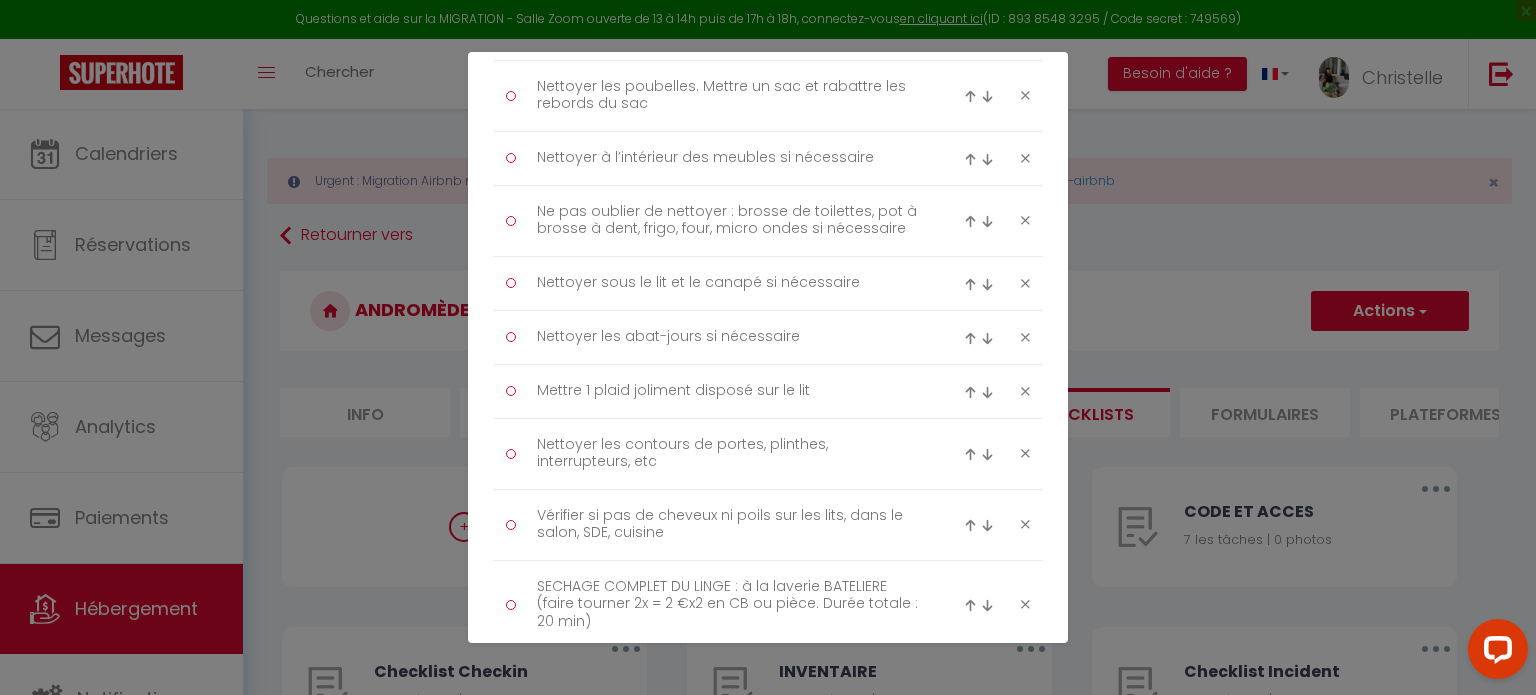 click at bounding box center (970, 392) 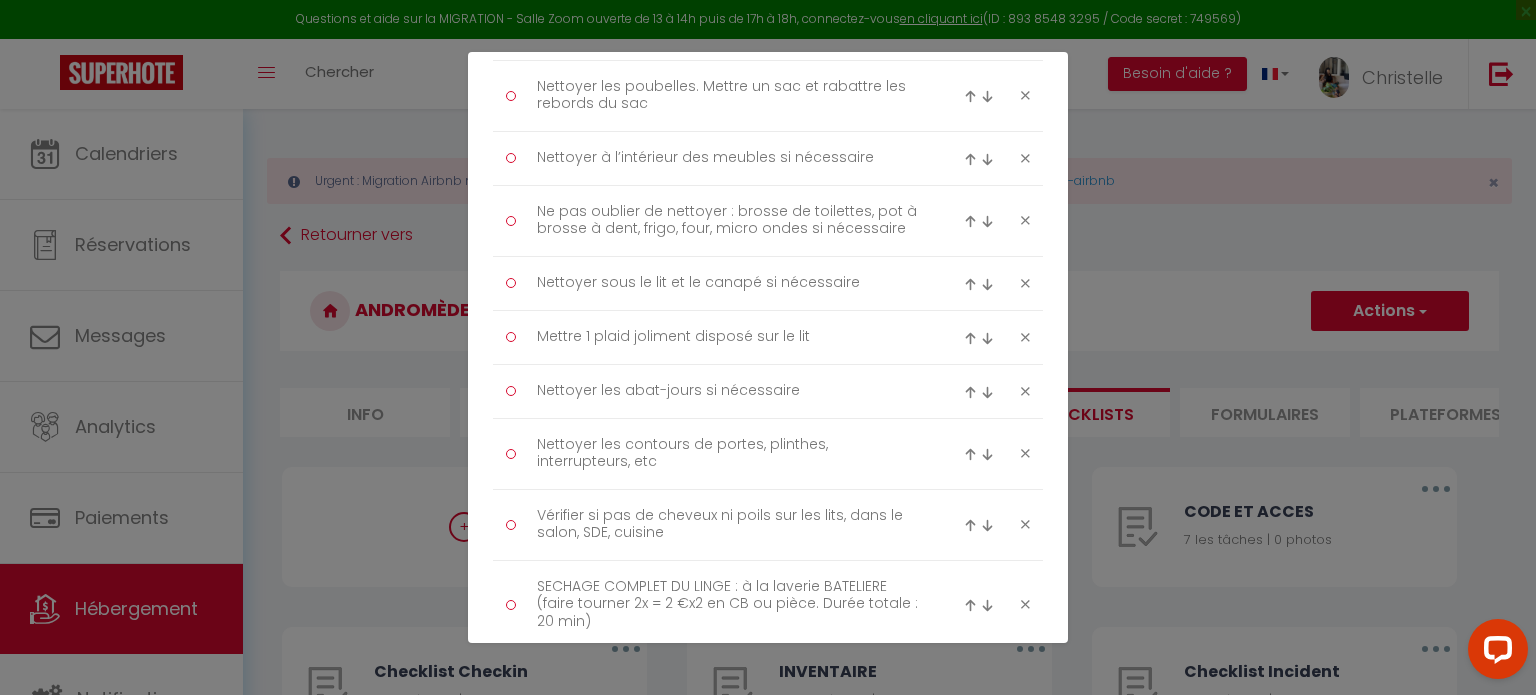 click at bounding box center [970, 338] 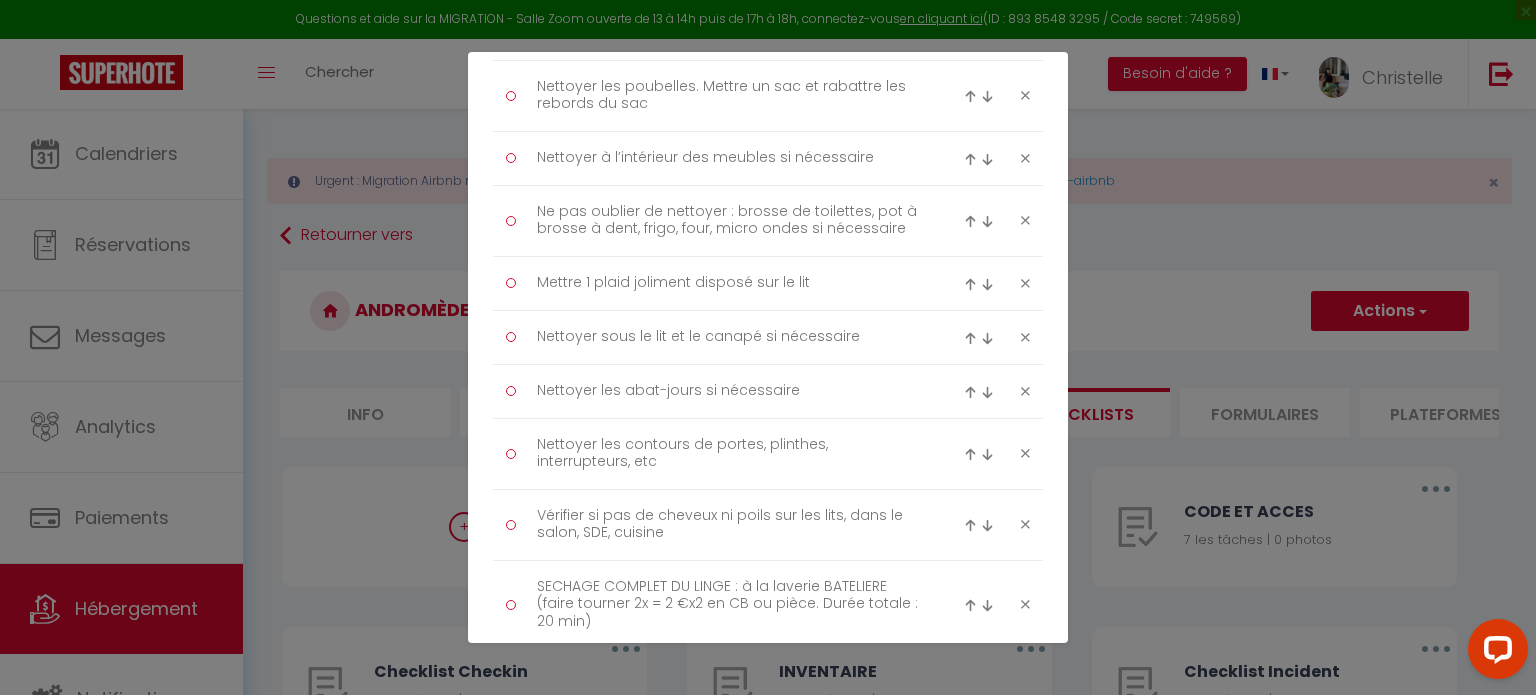 drag, startPoint x: 959, startPoint y: 275, endPoint x: 959, endPoint y: 240, distance: 35 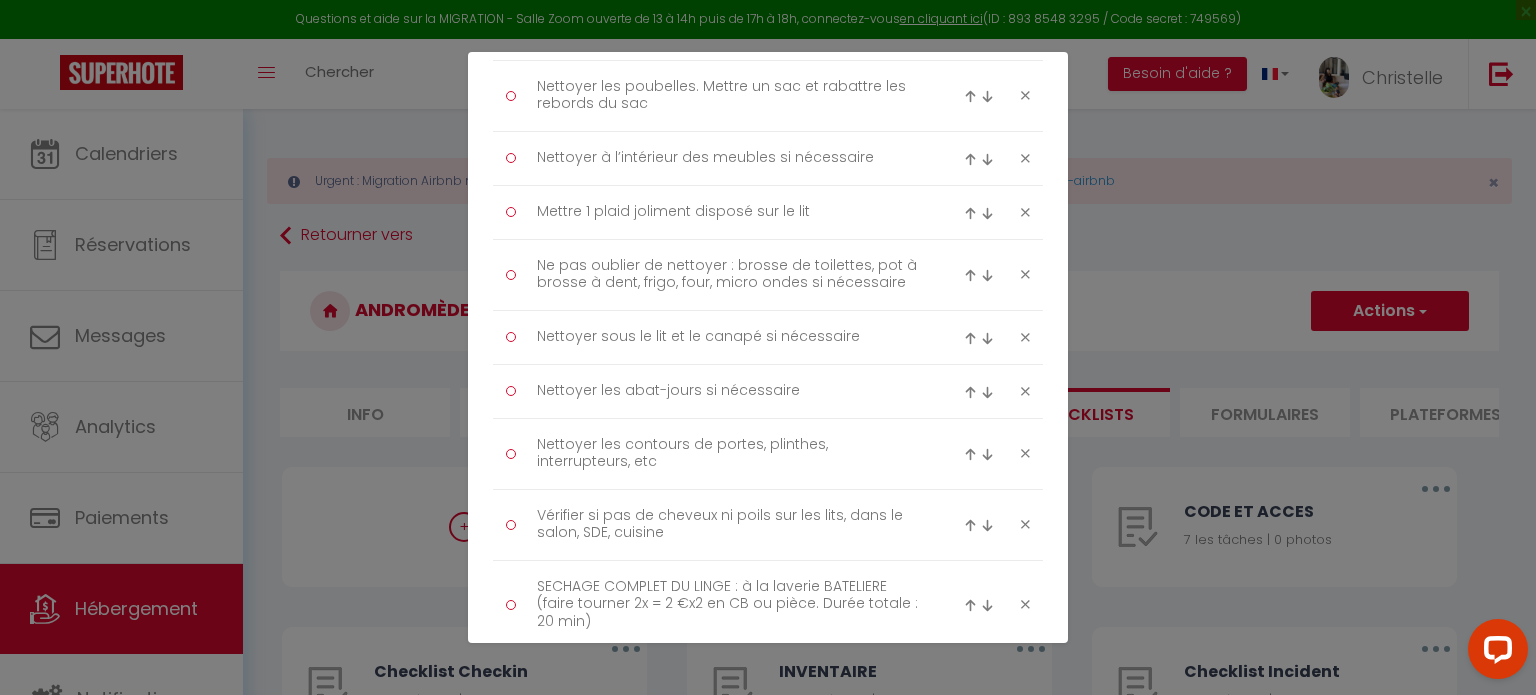 click at bounding box center (970, 213) 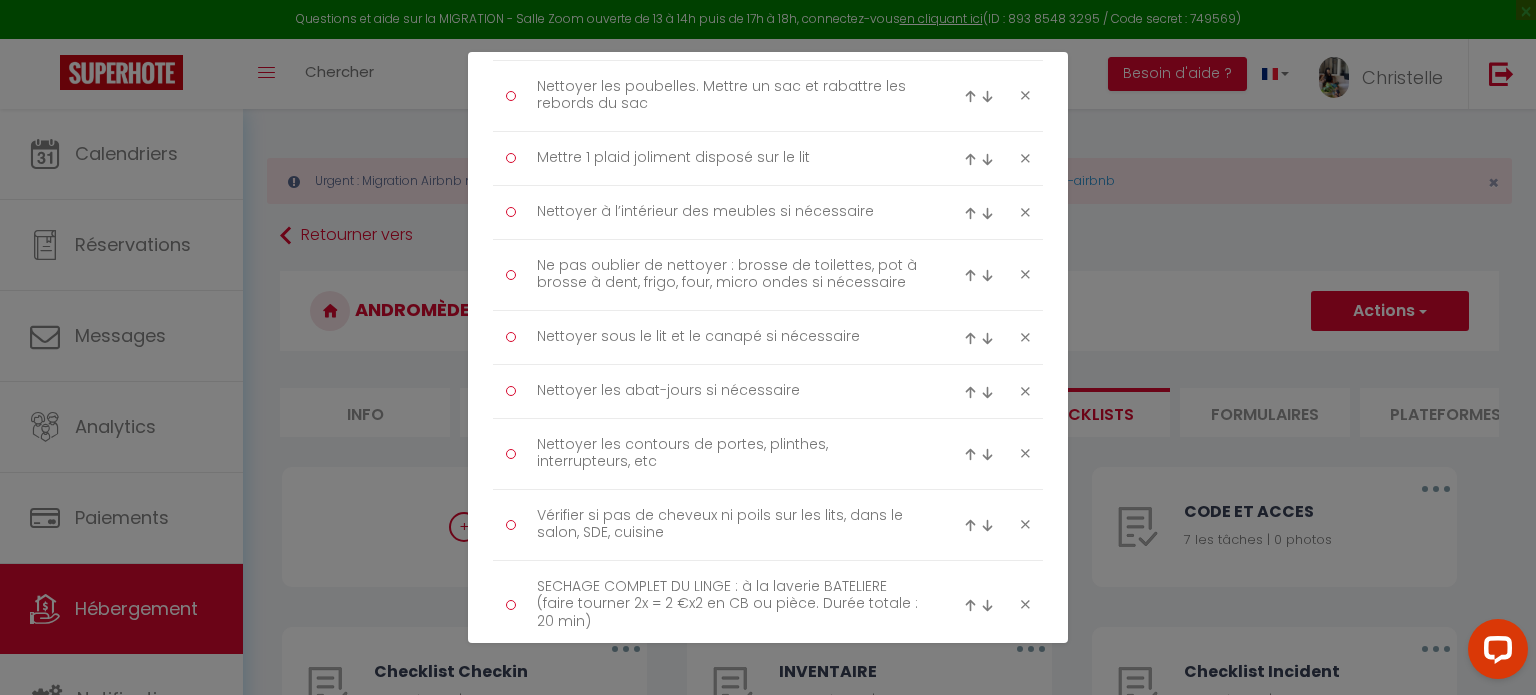 click at bounding box center (970, 159) 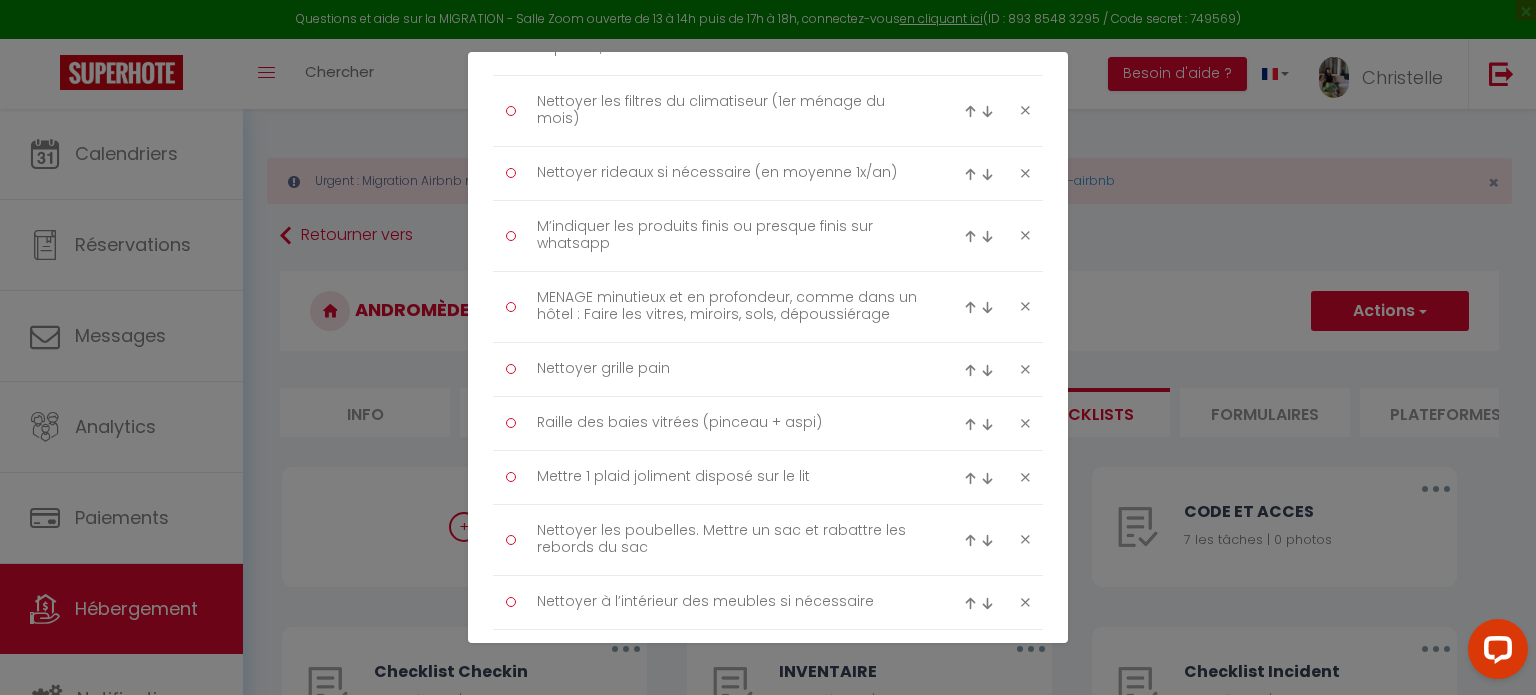 scroll, scrollTop: 2108, scrollLeft: 0, axis: vertical 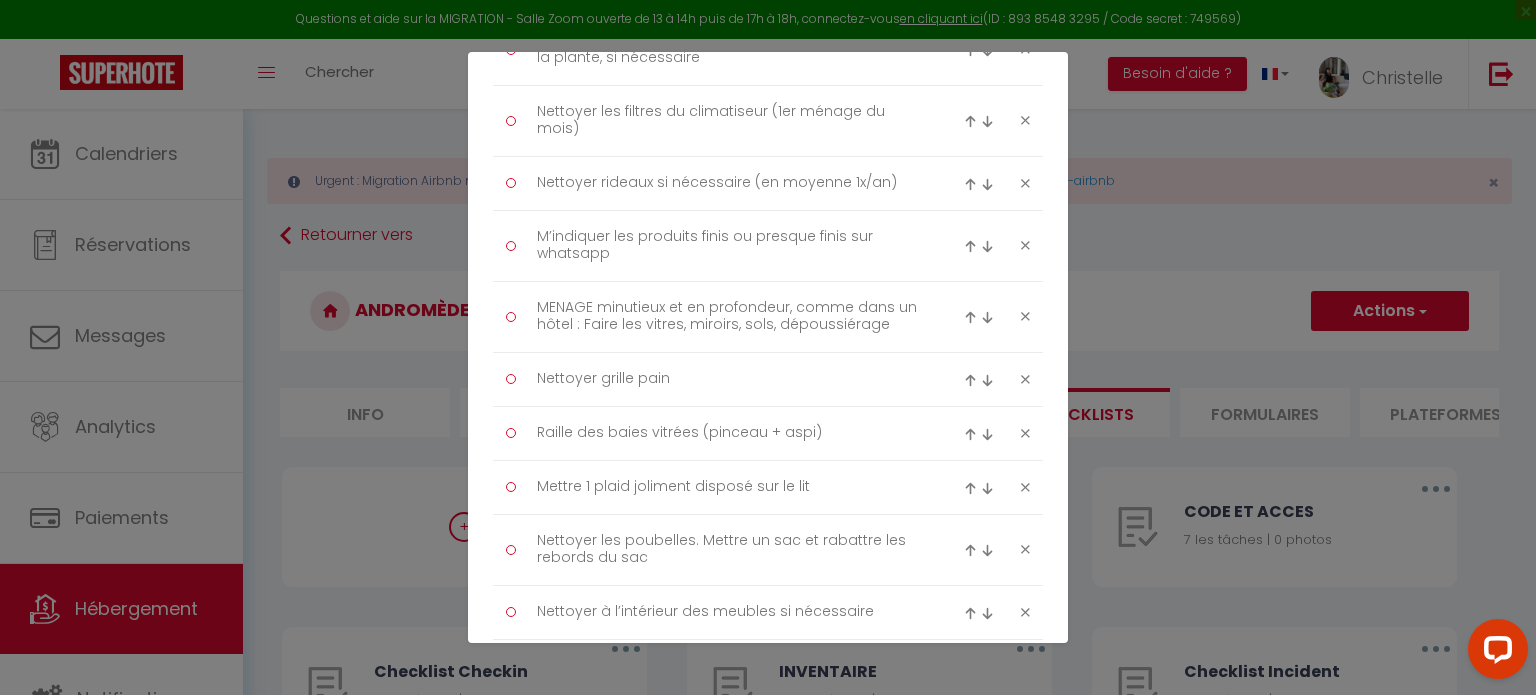 click at bounding box center [970, 488] 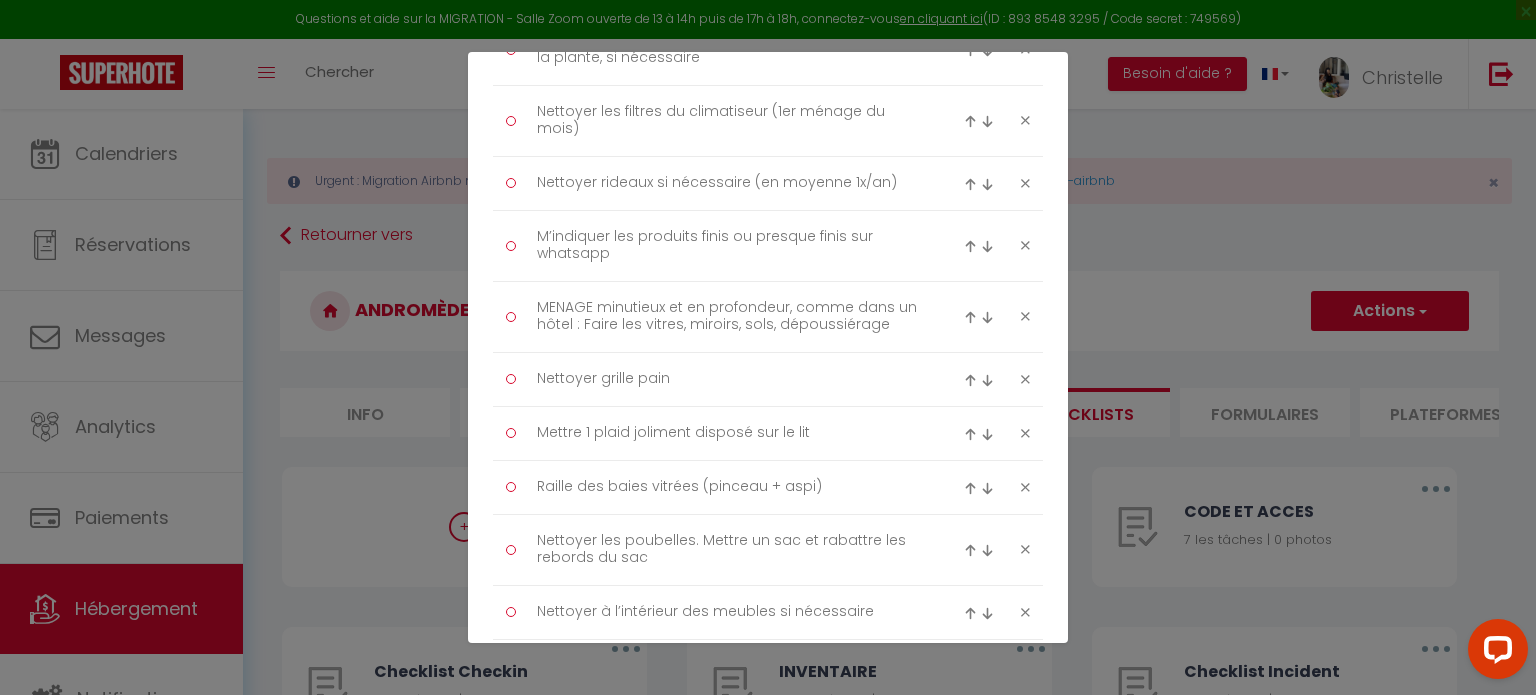 click at bounding box center [970, 434] 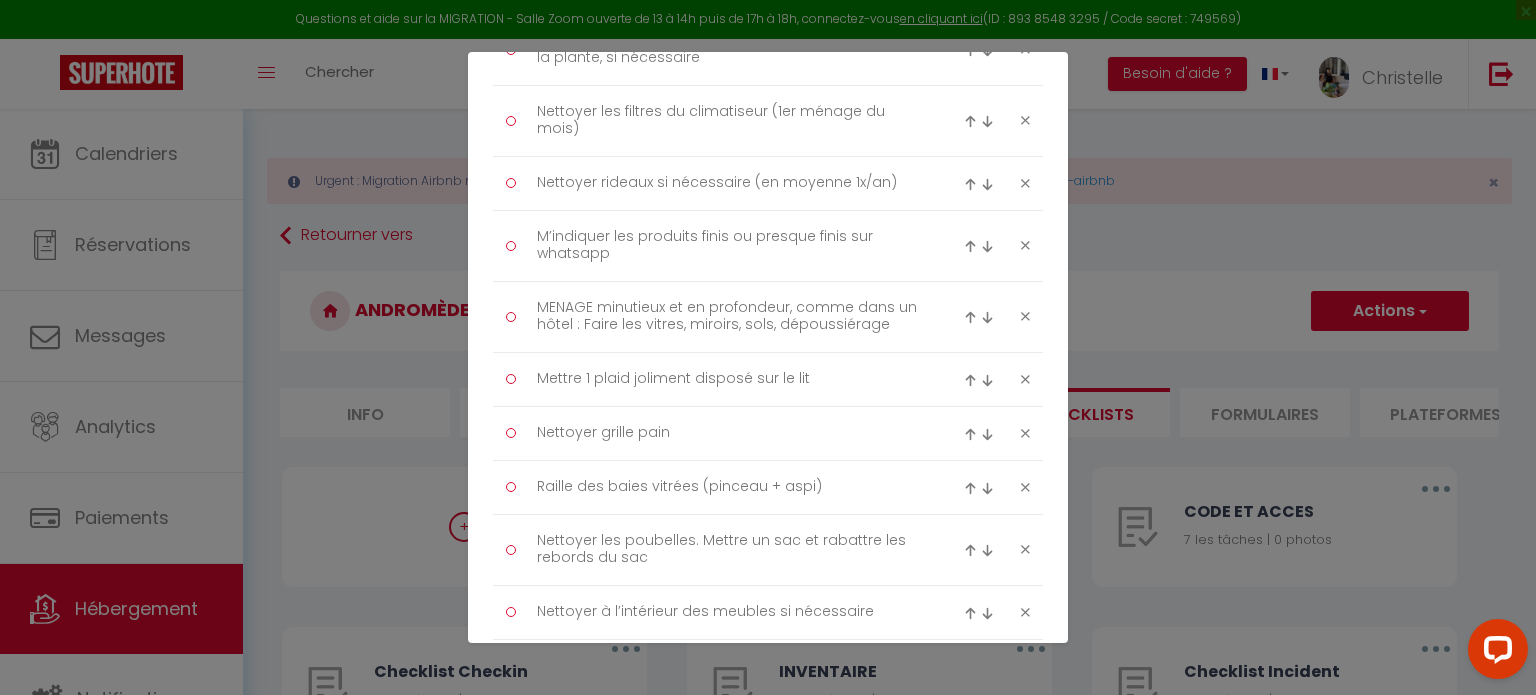 click at bounding box center (970, 380) 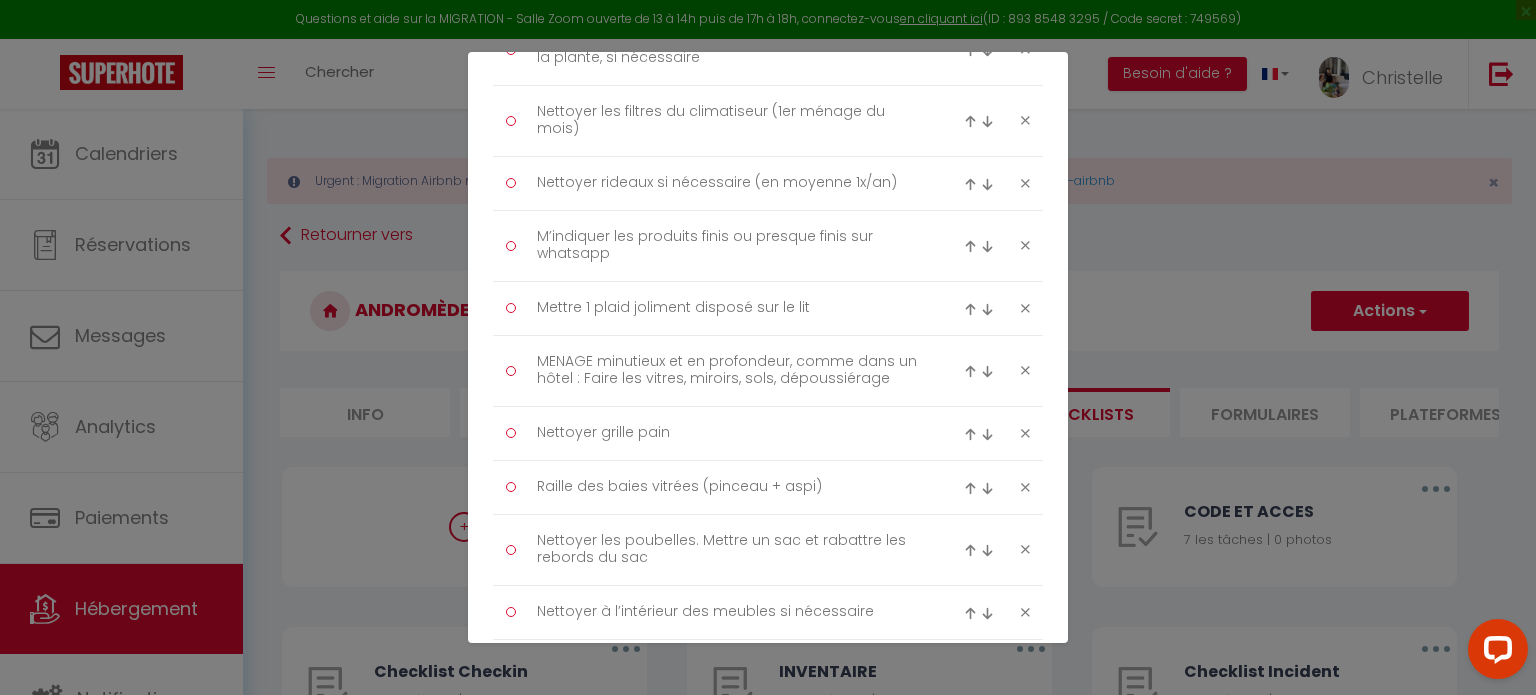 click at bounding box center (970, 309) 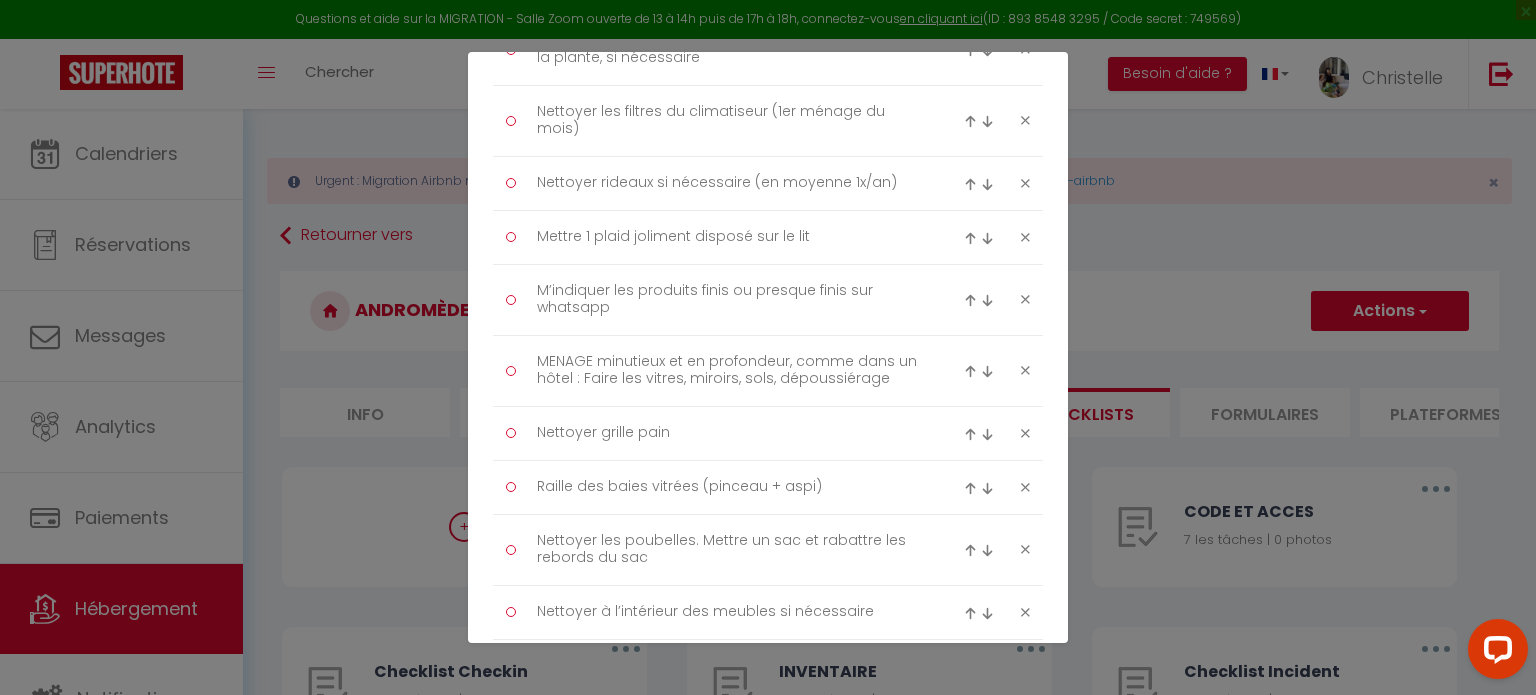click at bounding box center [982, 237] 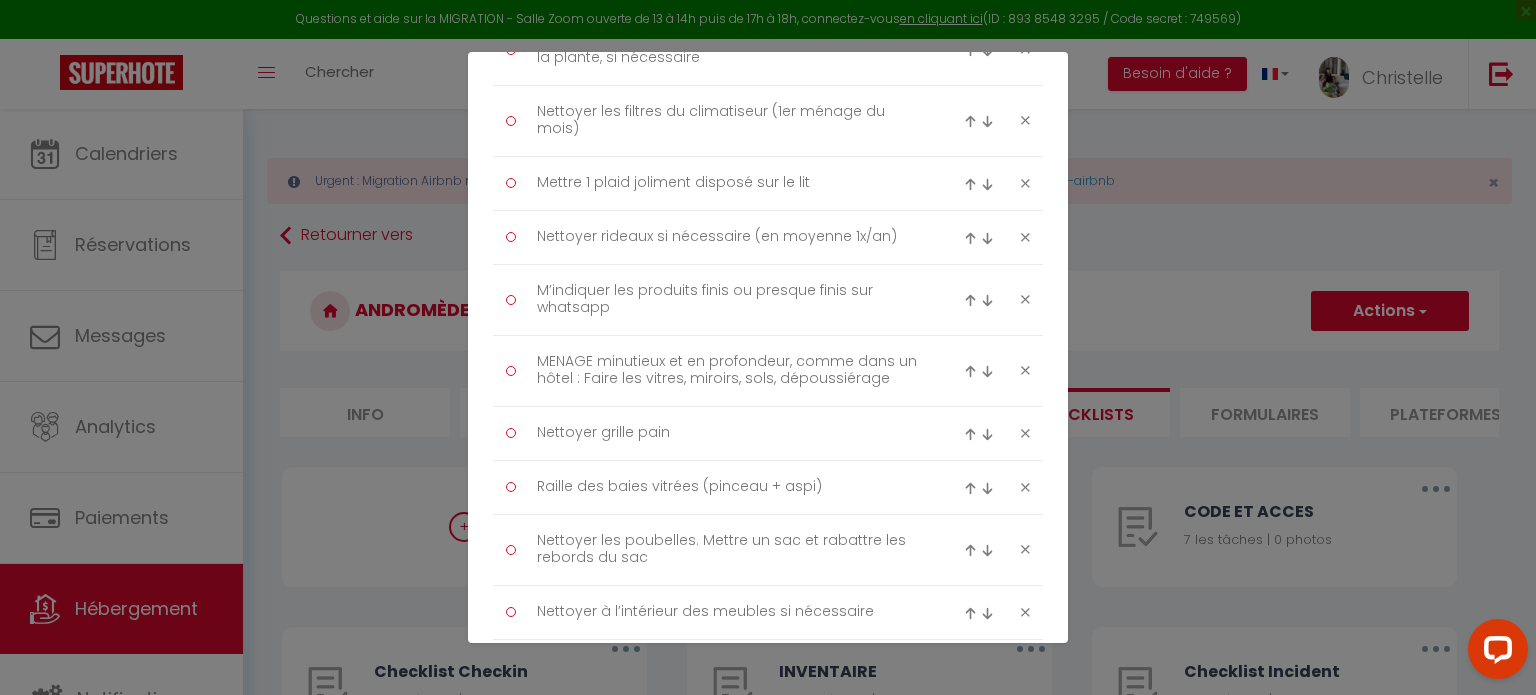 click at bounding box center (970, 184) 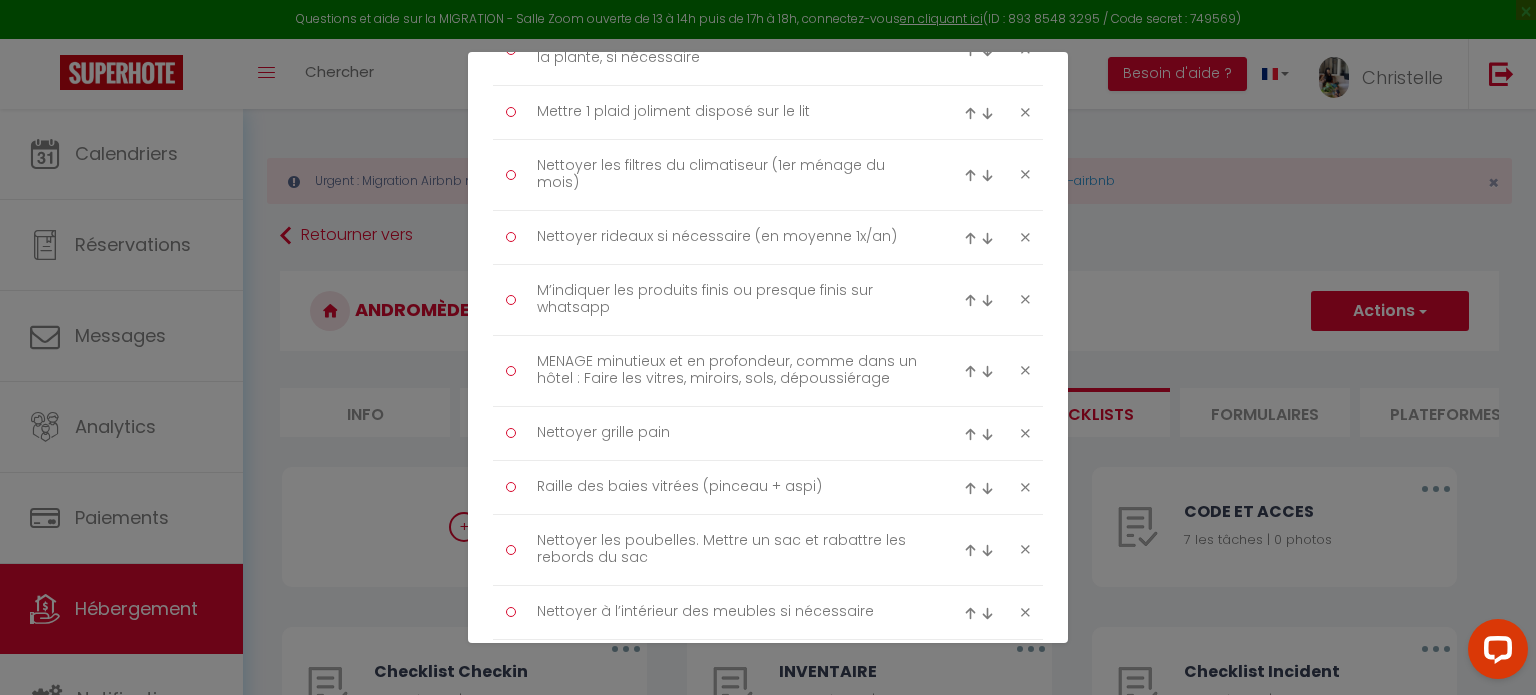 click at bounding box center (970, 113) 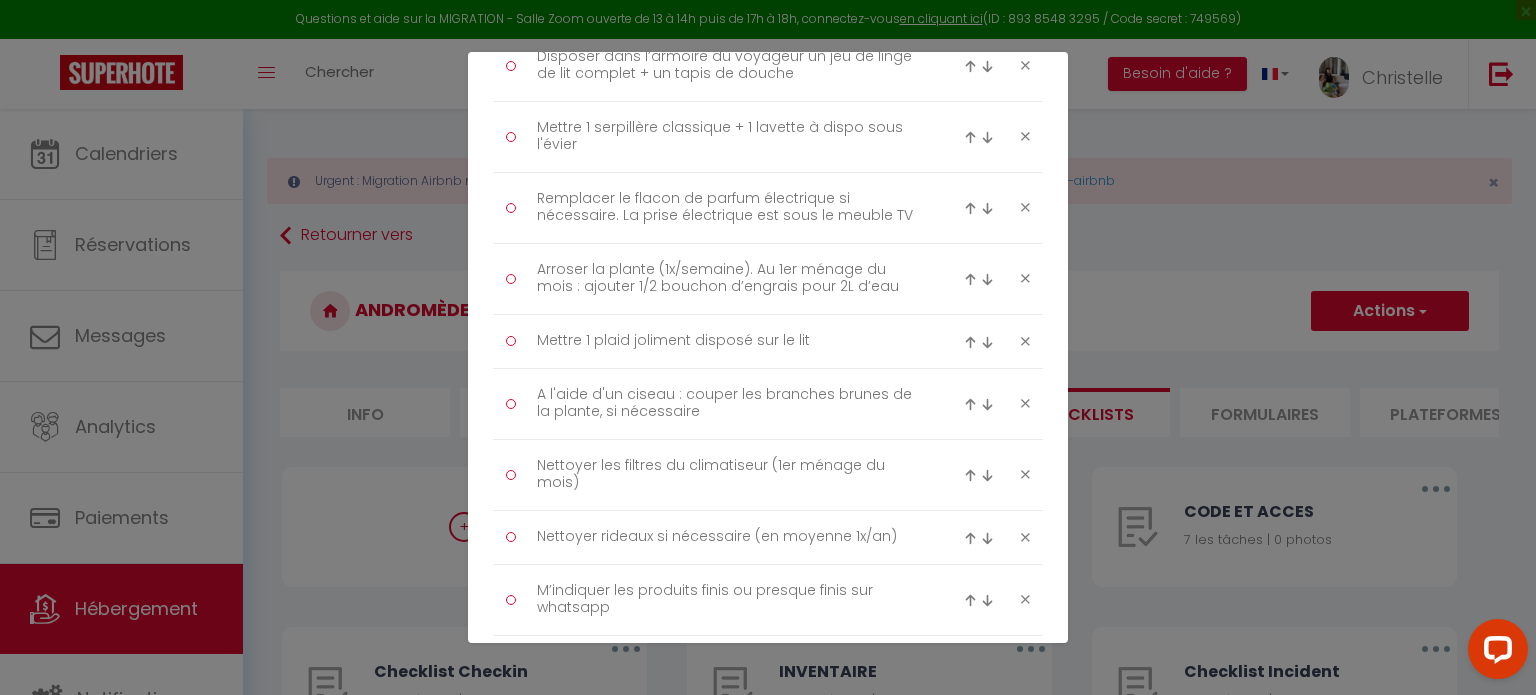 scroll, scrollTop: 1708, scrollLeft: 0, axis: vertical 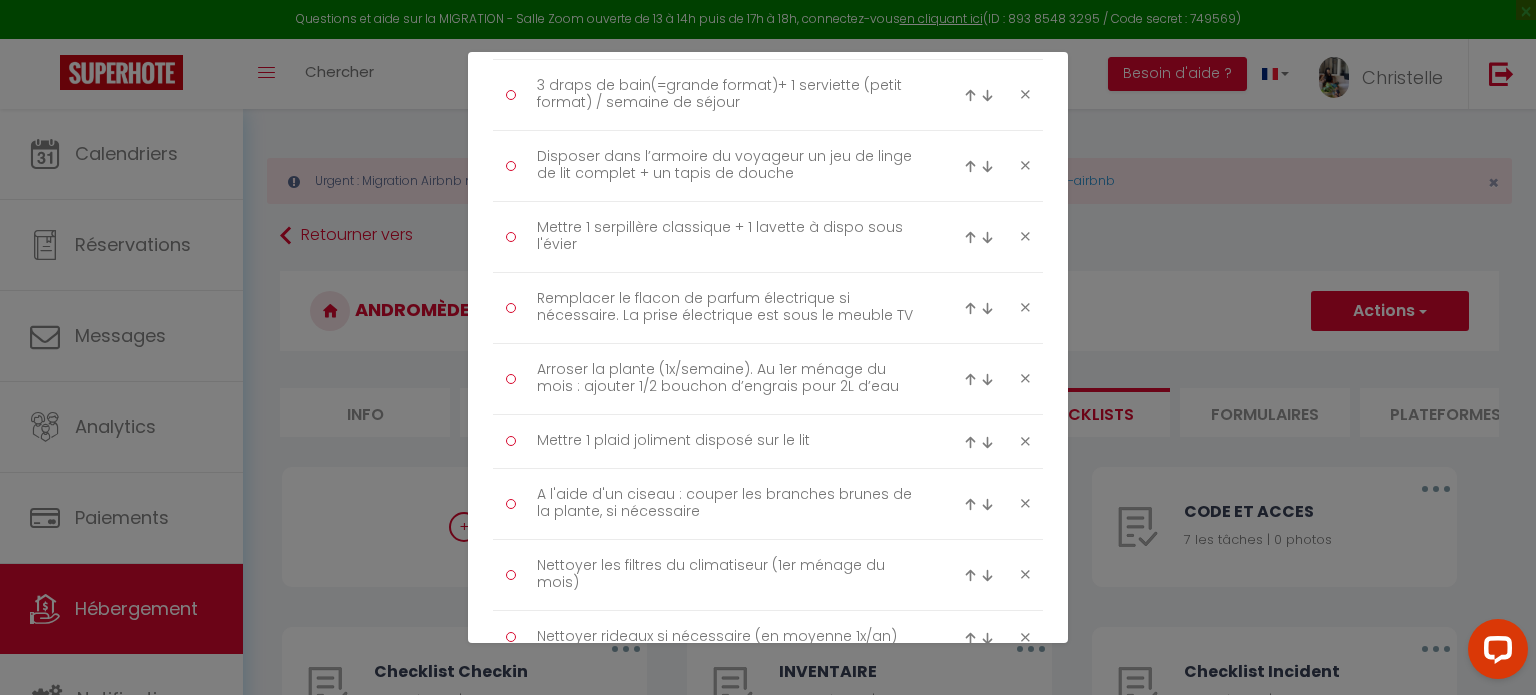 click at bounding box center [970, 442] 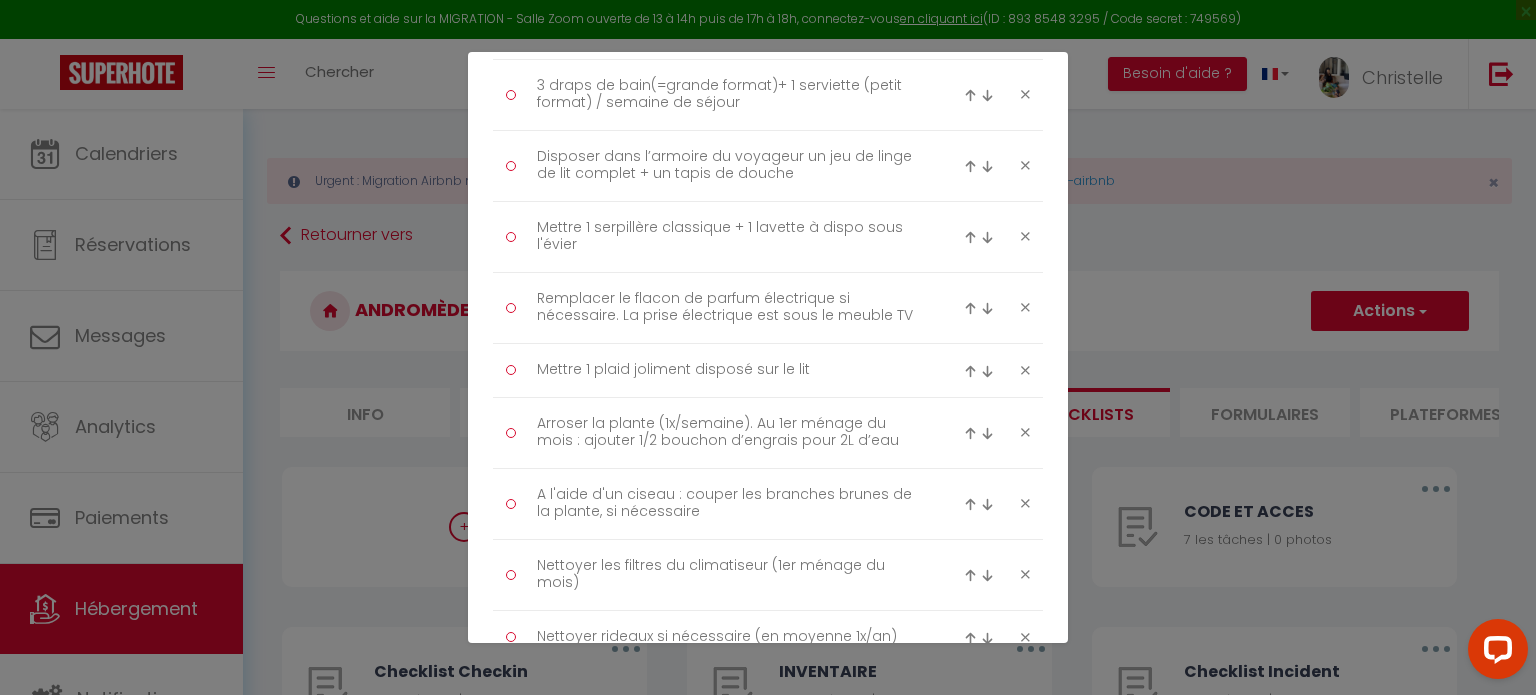 click at bounding box center [970, 371] 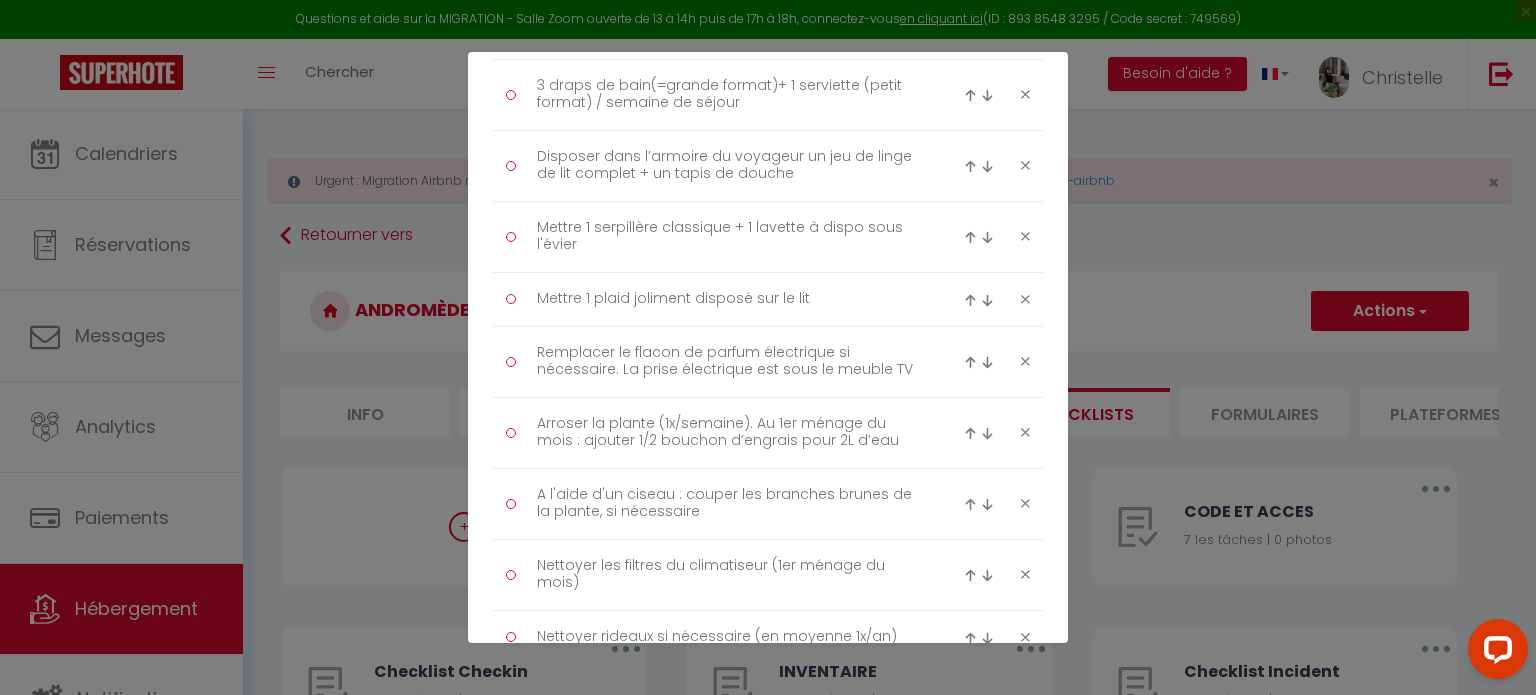 click at bounding box center [970, 300] 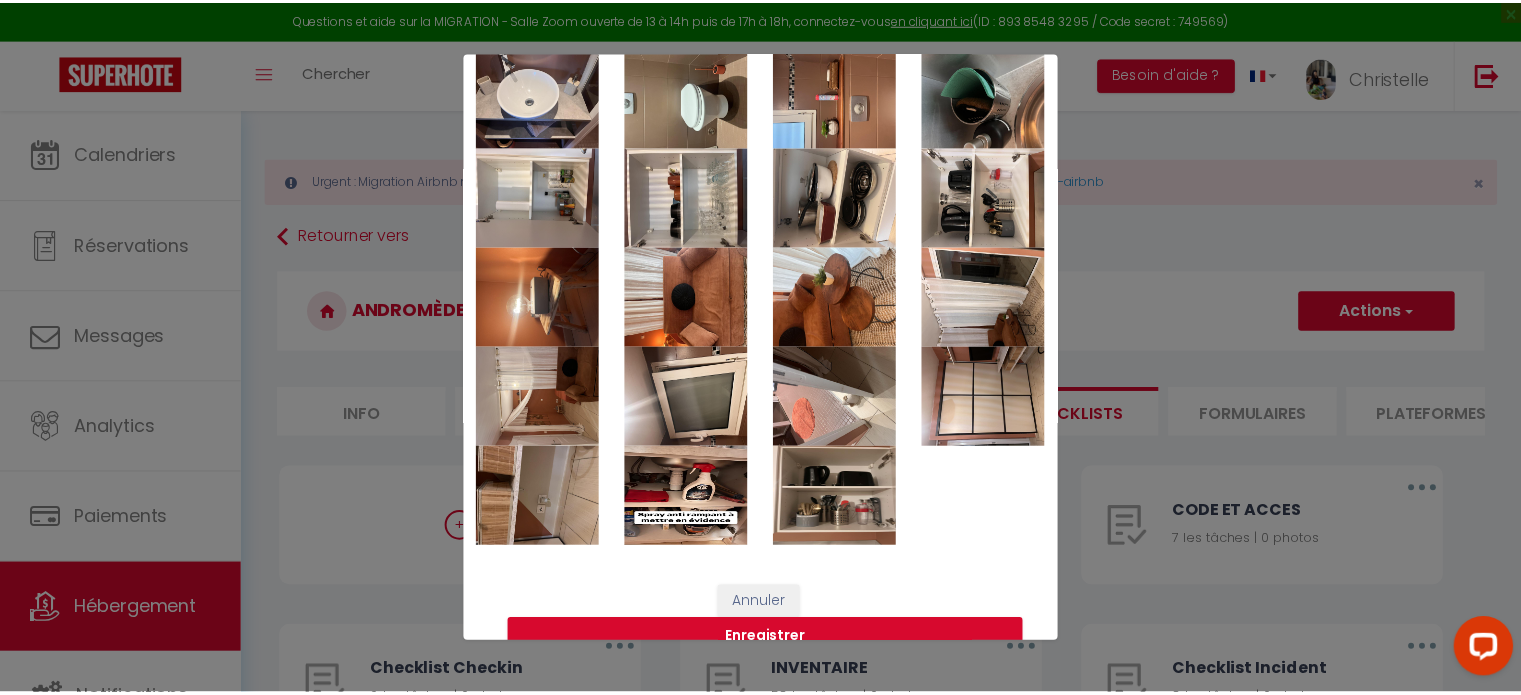 scroll, scrollTop: 3756, scrollLeft: 0, axis: vertical 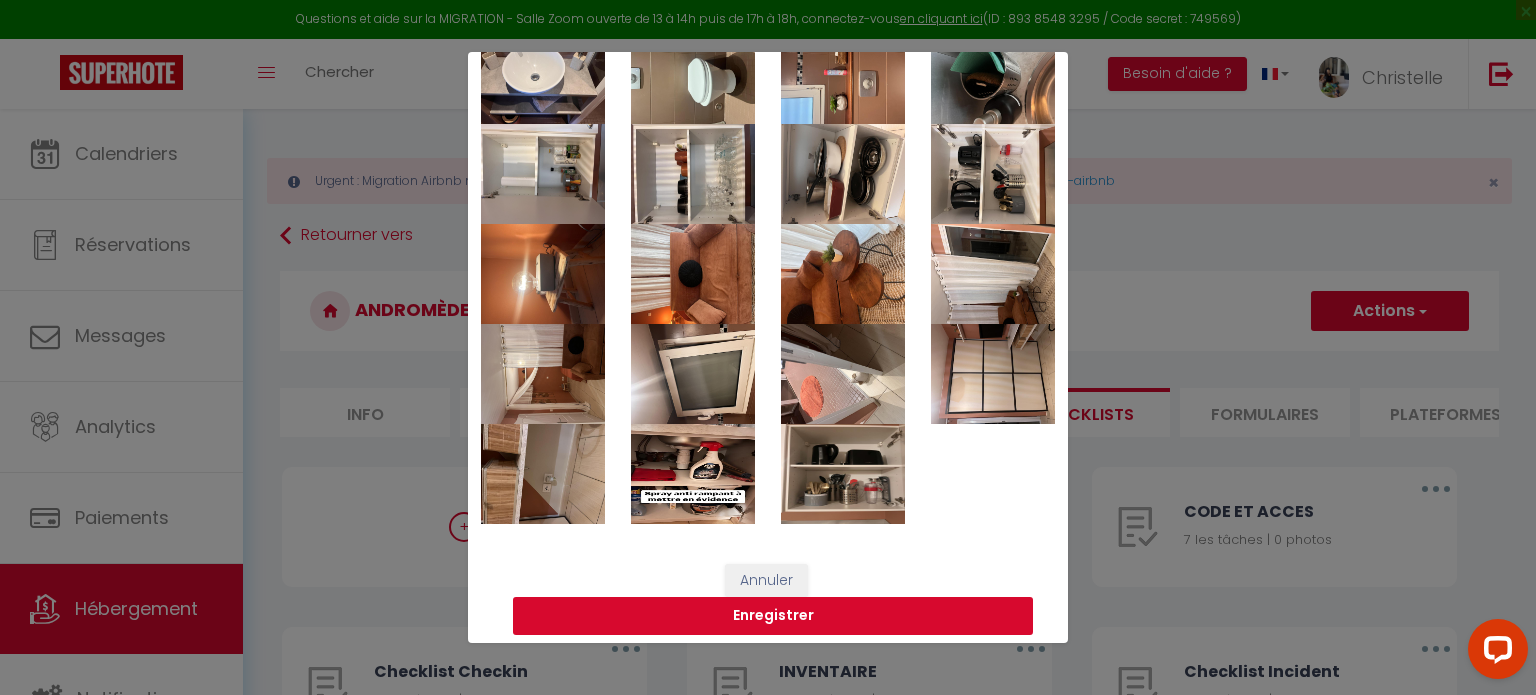 click on "Enregistrer" at bounding box center (773, 616) 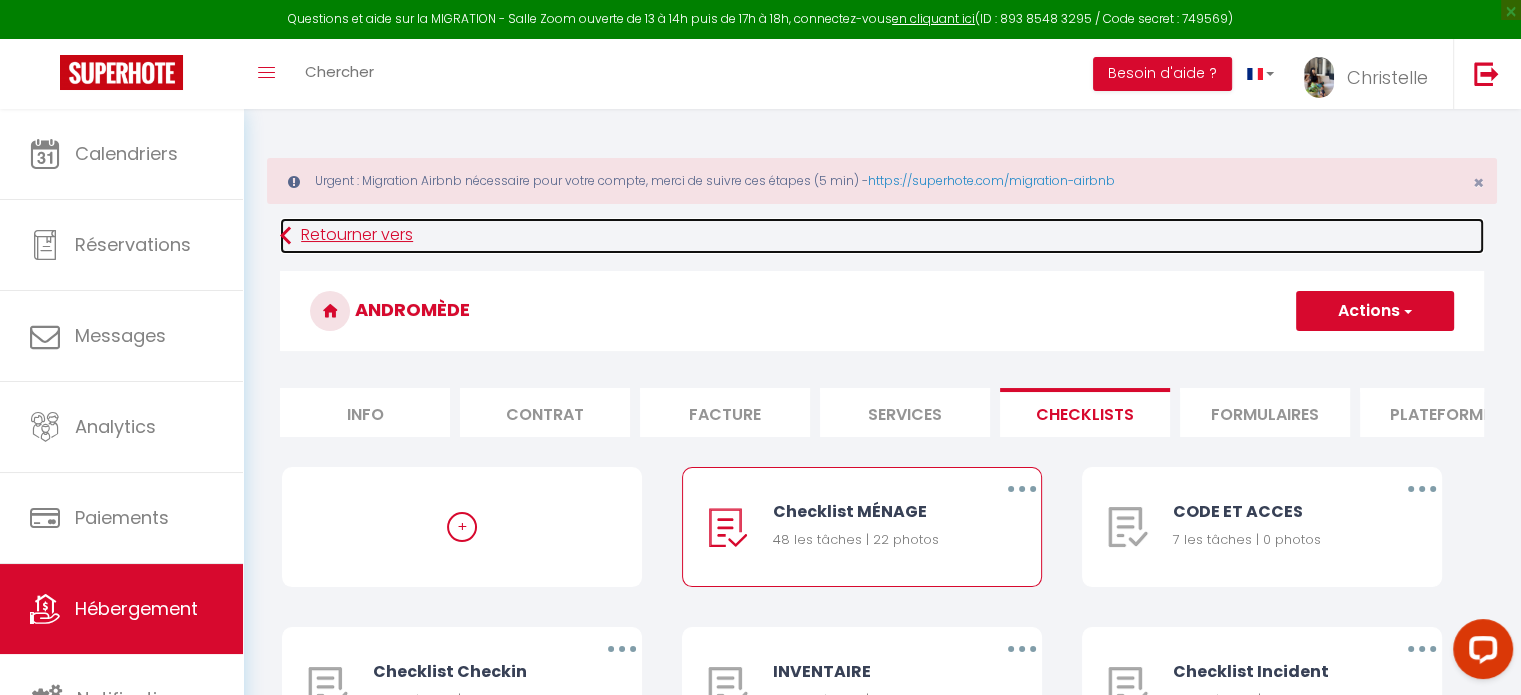 click on "Retourner vers" at bounding box center (882, 236) 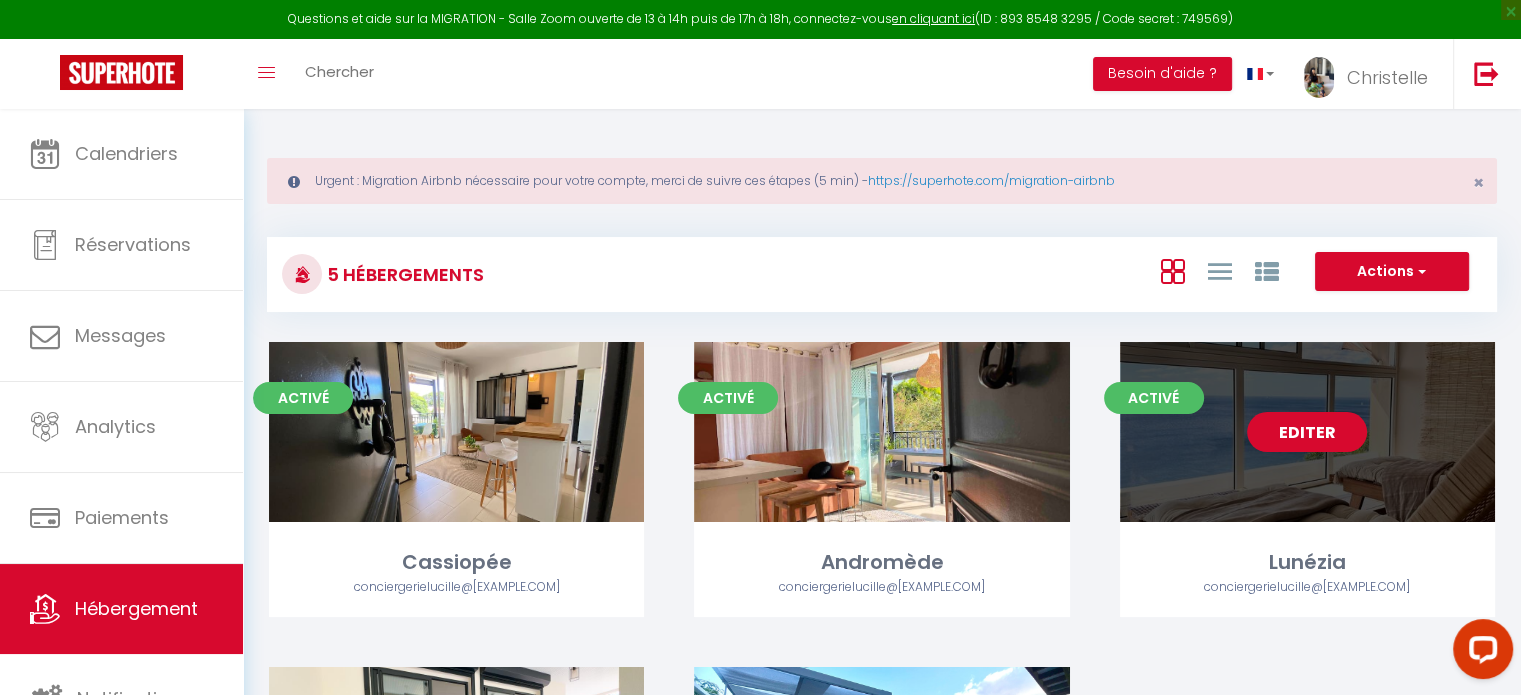 click on "Editer" at bounding box center (1307, 432) 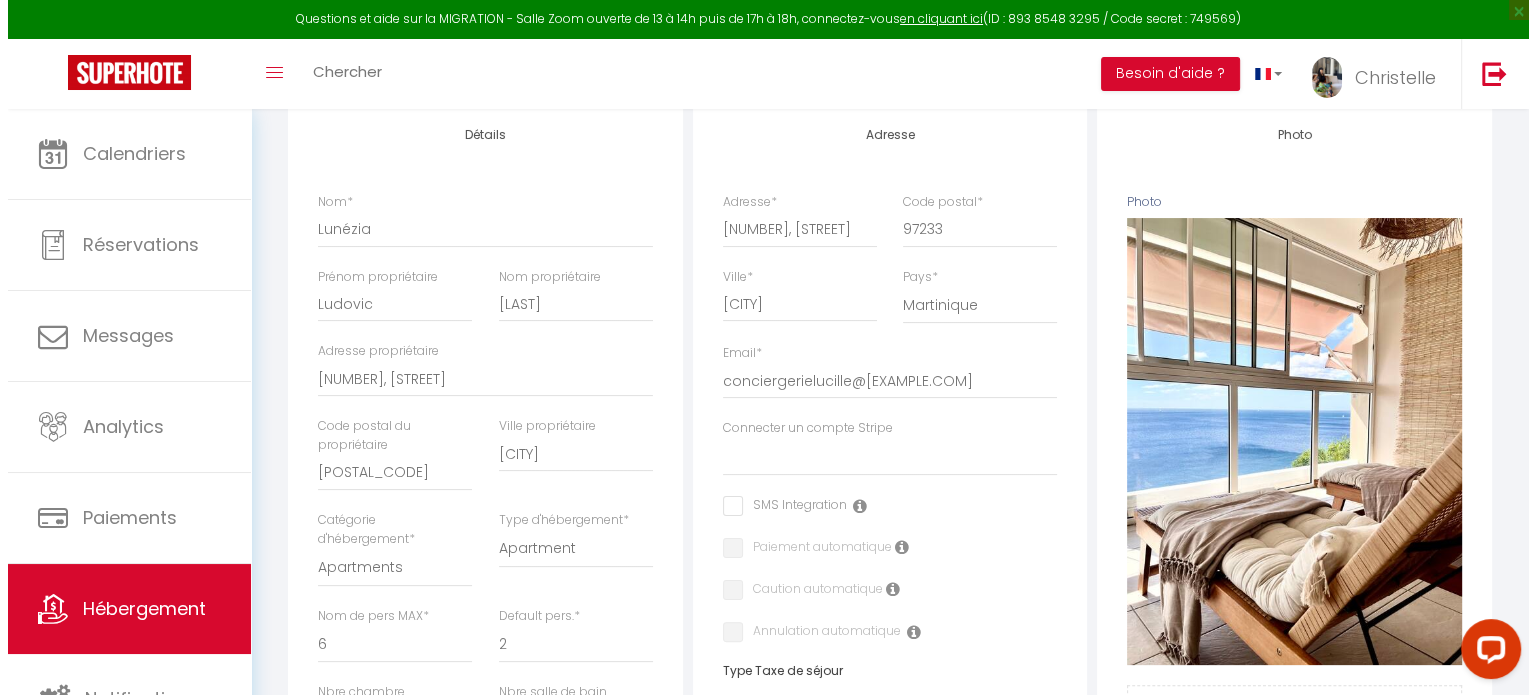 scroll, scrollTop: 100, scrollLeft: 0, axis: vertical 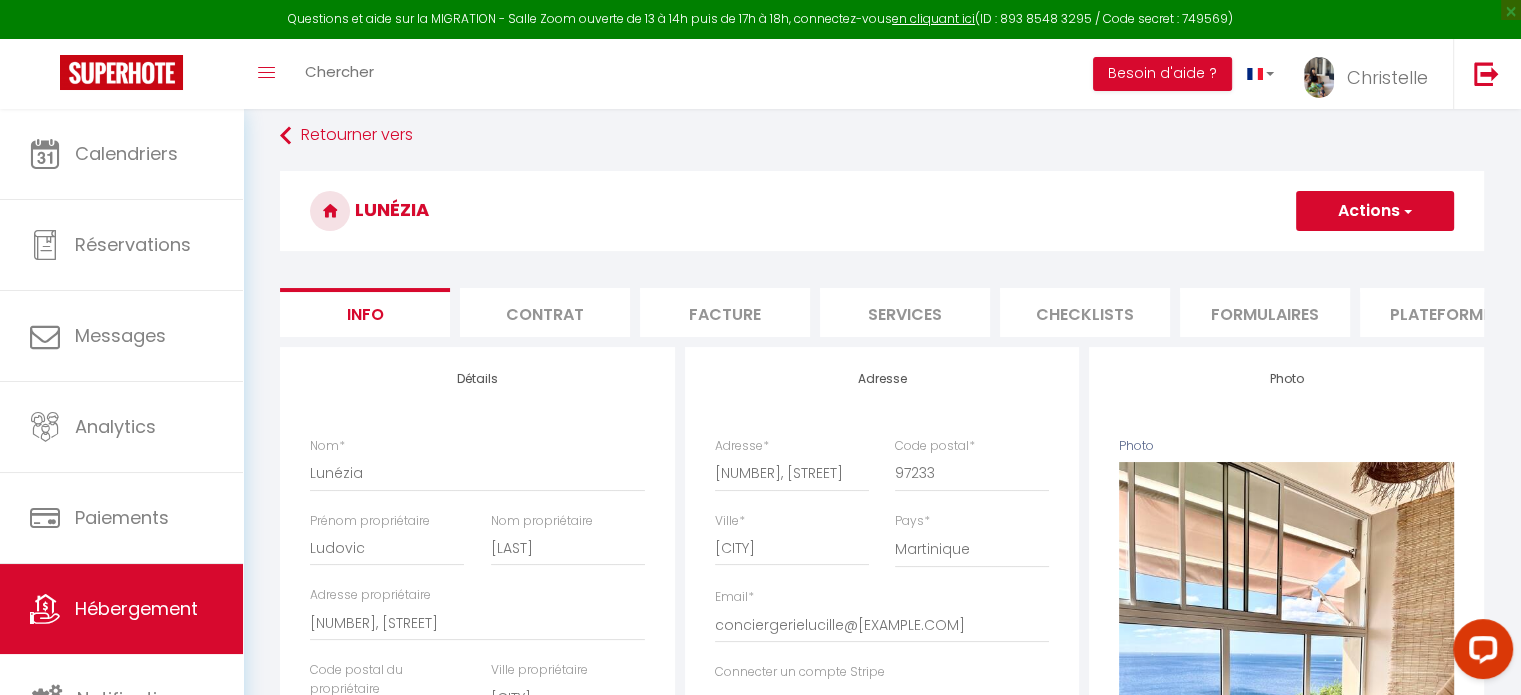 click on "Checklists" at bounding box center (1085, 312) 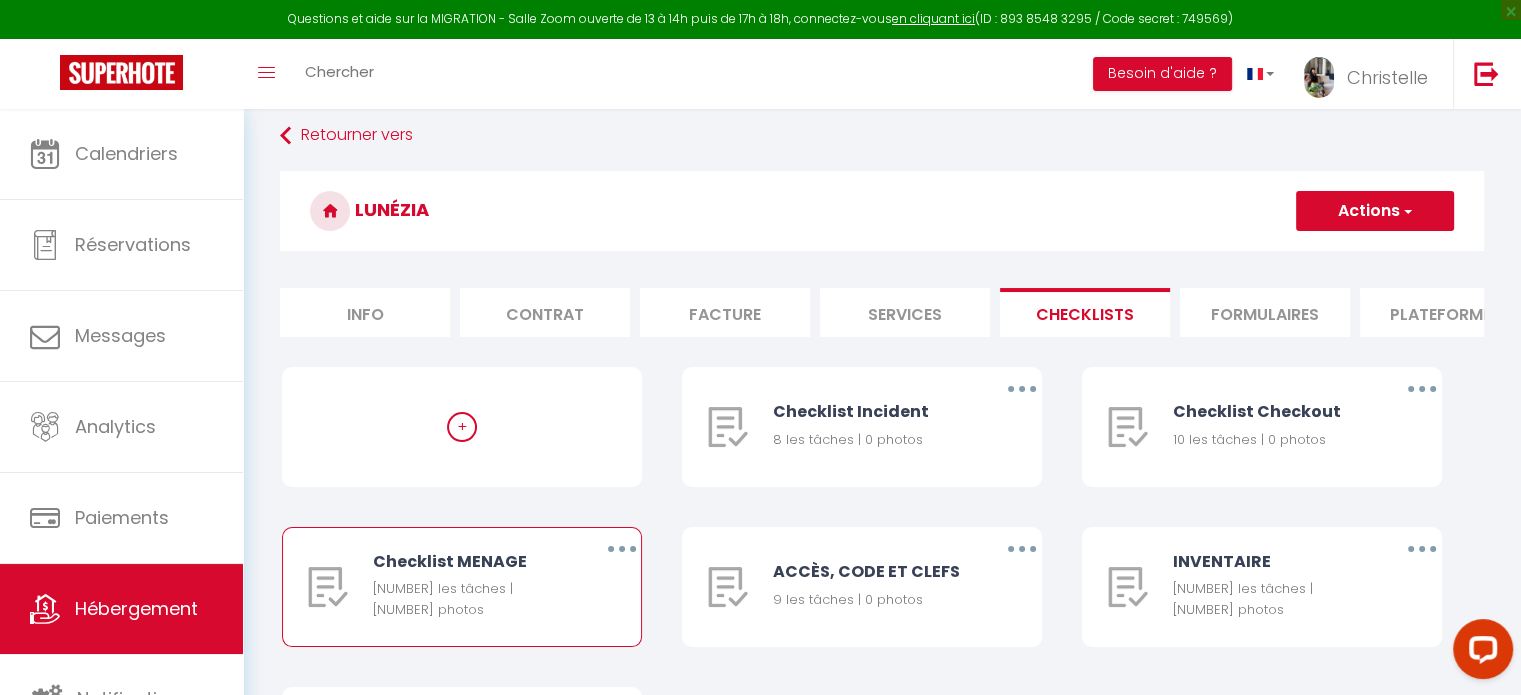 click at bounding box center [622, 549] 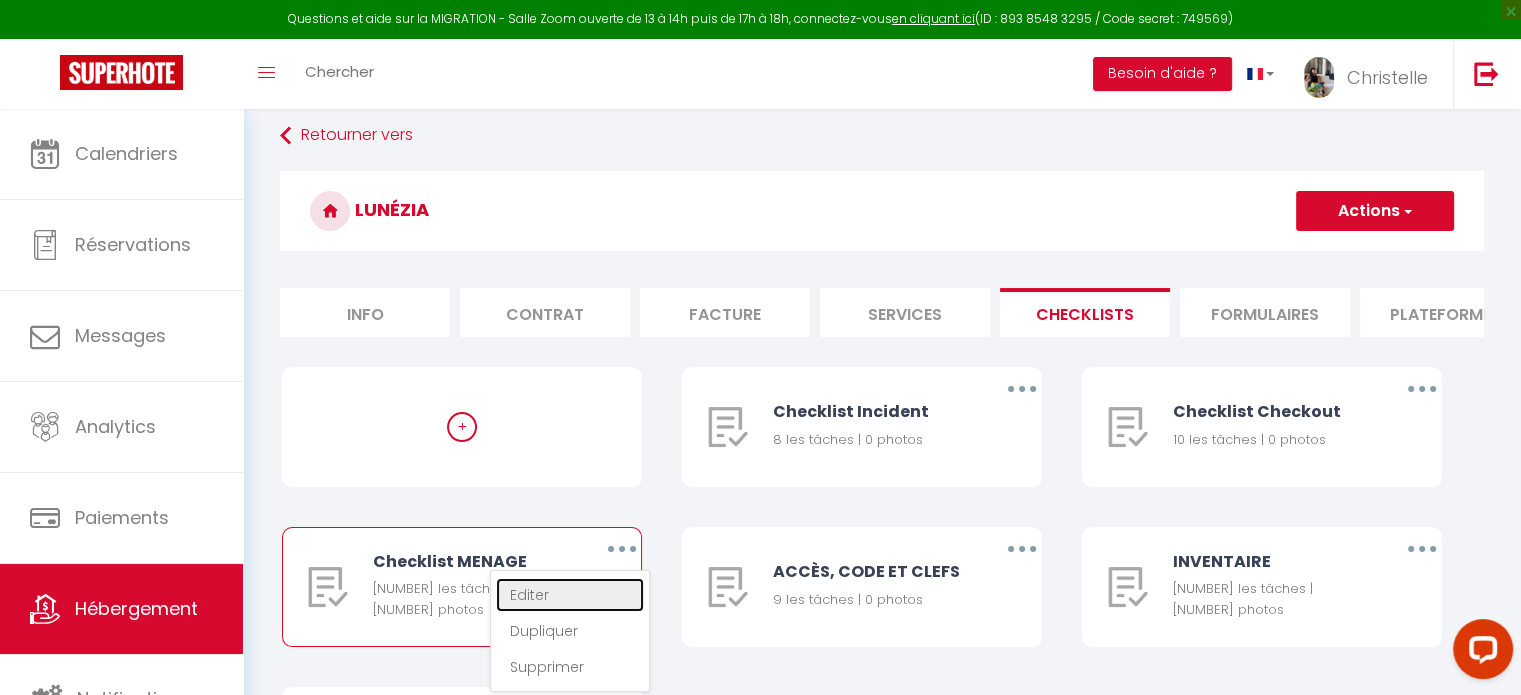 click on "Editer" at bounding box center [570, 595] 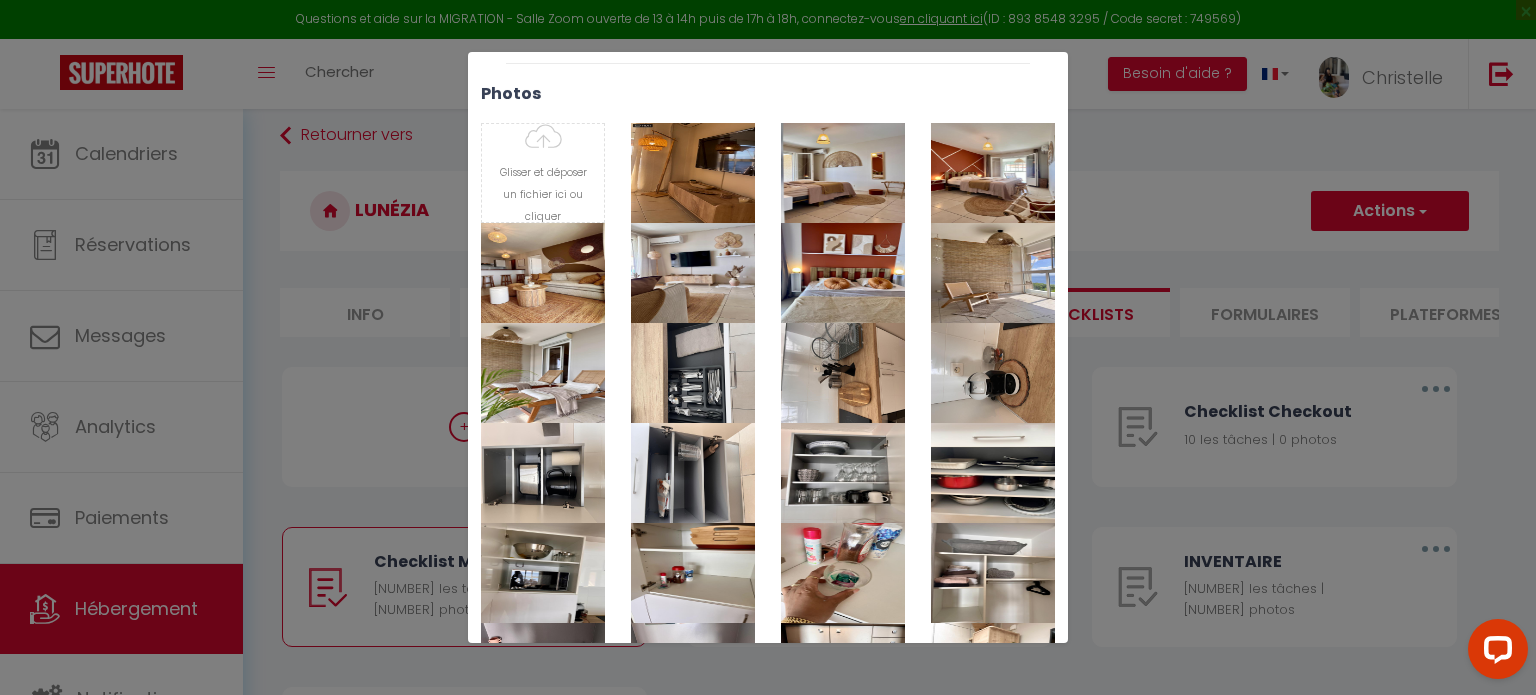 scroll, scrollTop: 3325, scrollLeft: 0, axis: vertical 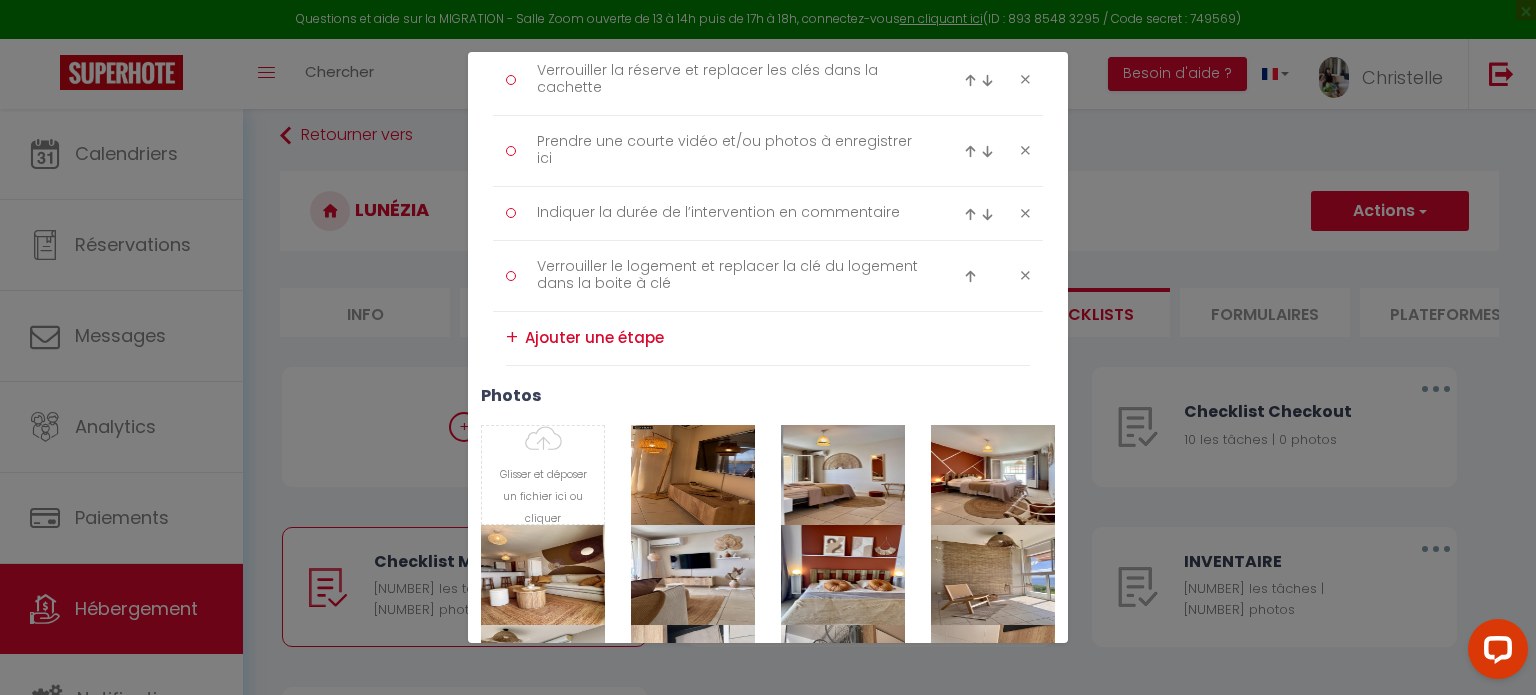 click at bounding box center [777, 338] 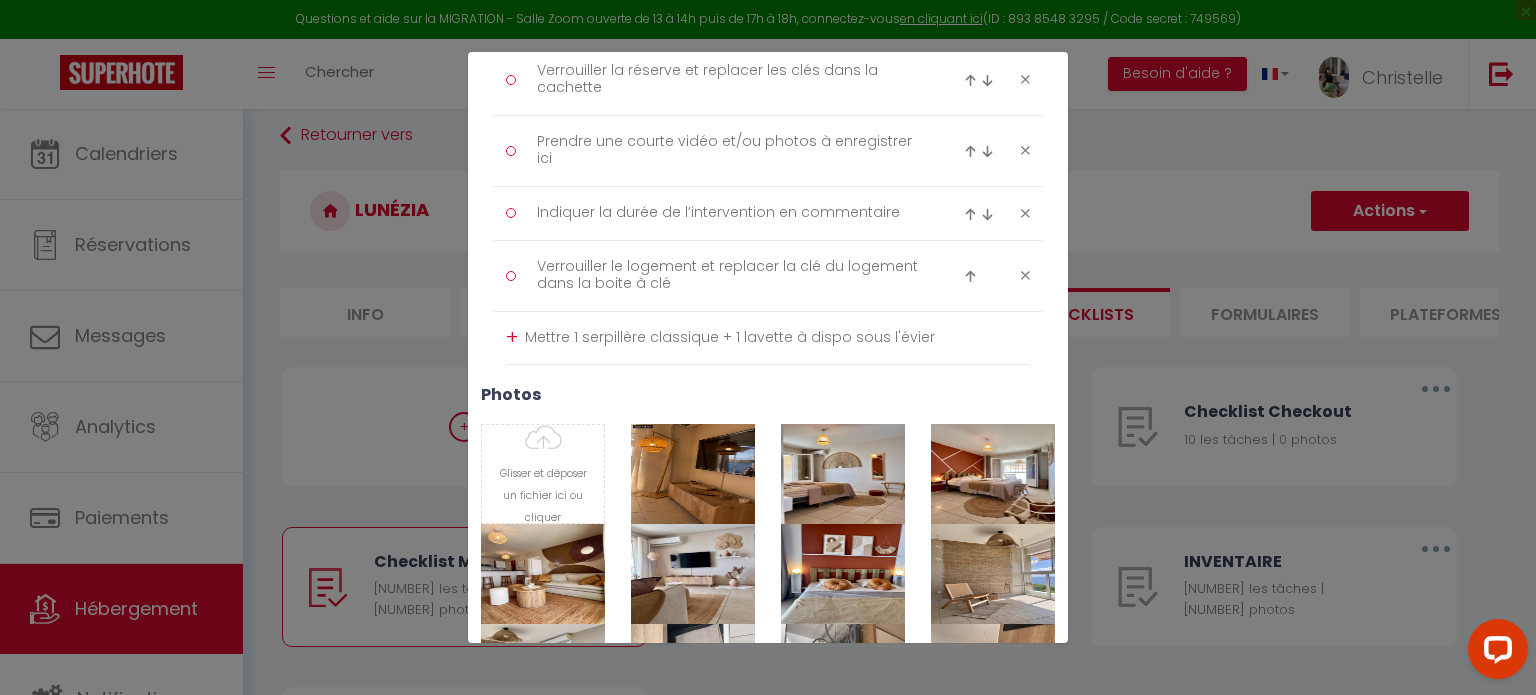 click on "+" at bounding box center (512, 337) 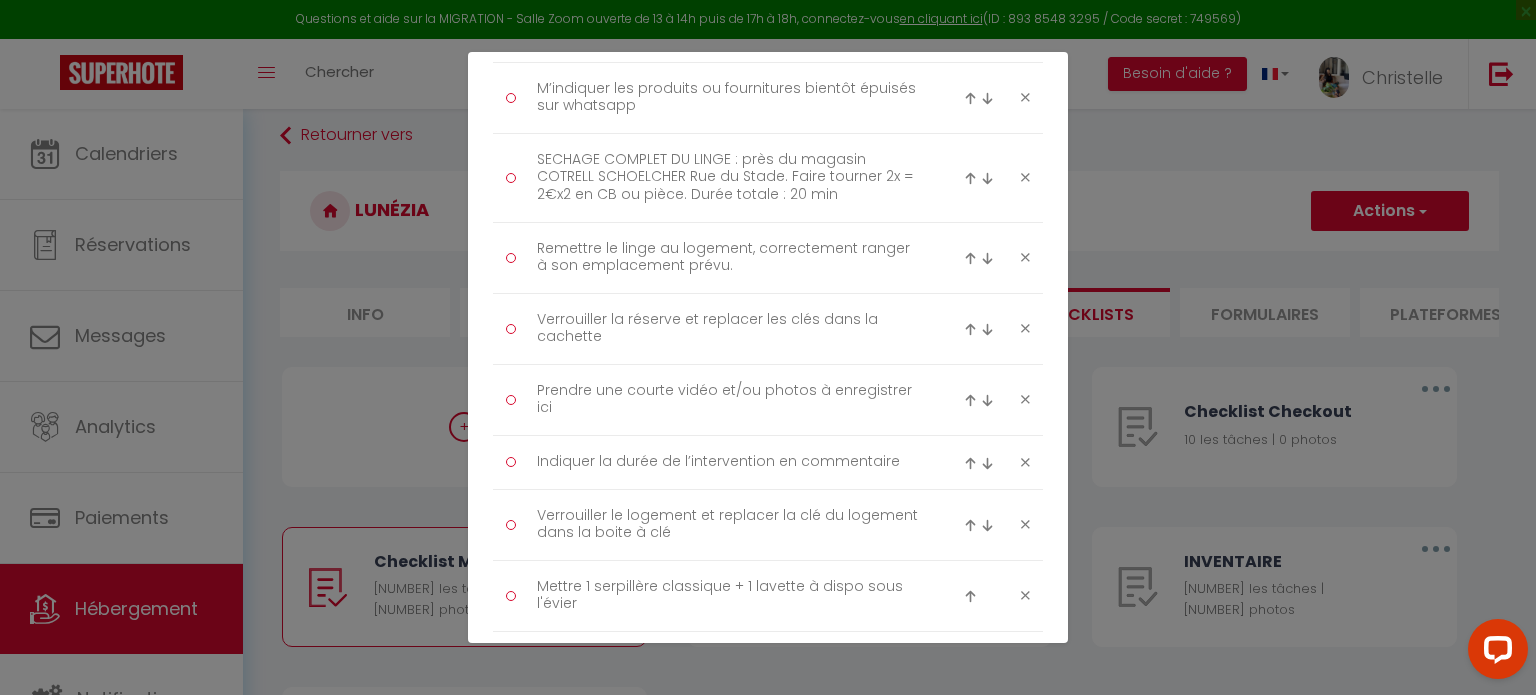 scroll, scrollTop: 3025, scrollLeft: 0, axis: vertical 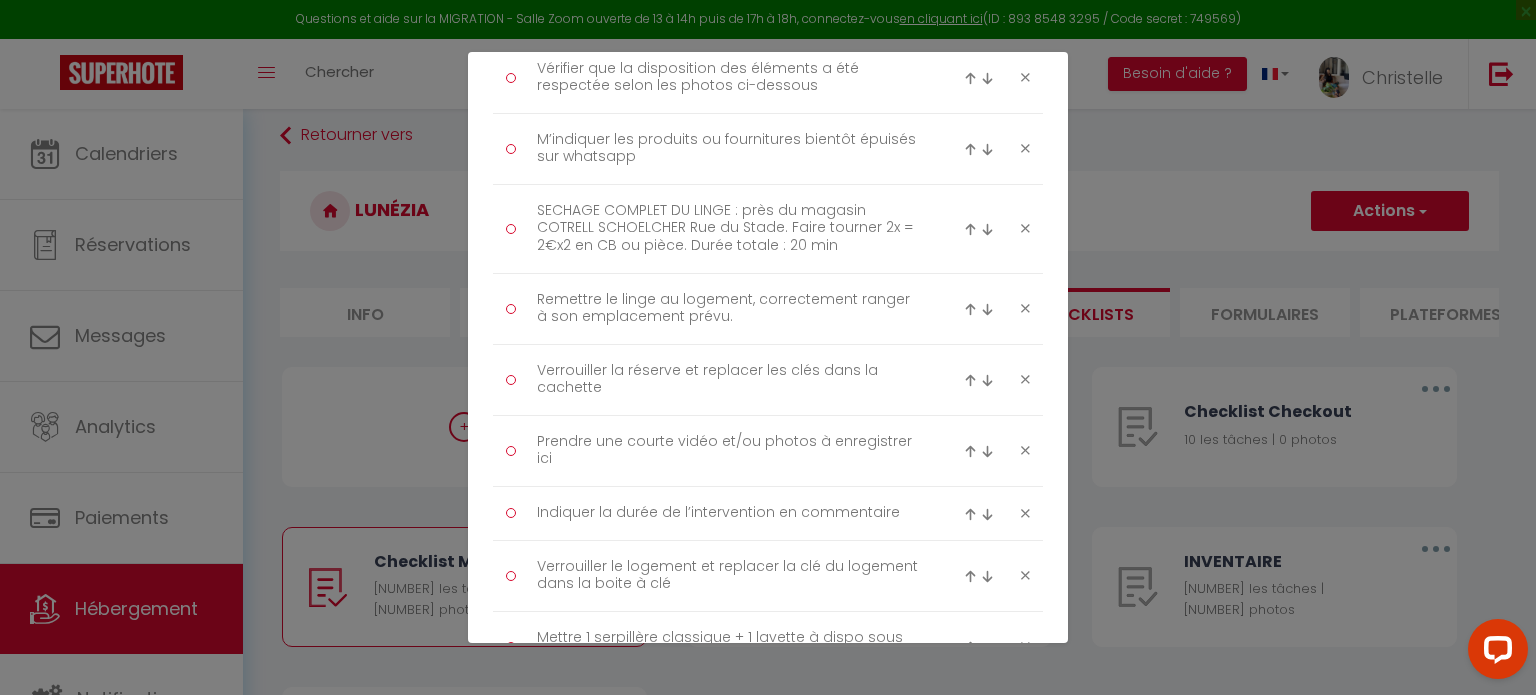 click at bounding box center [970, 647] 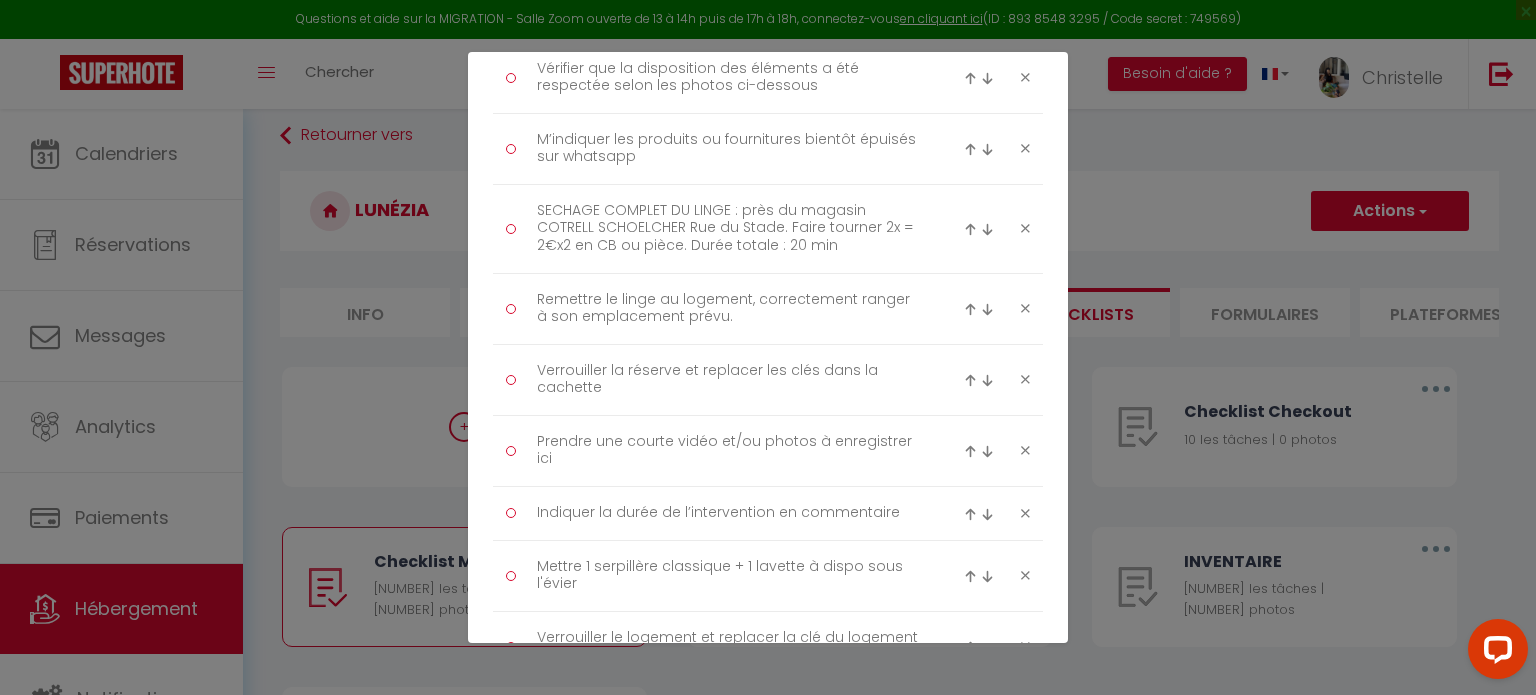 click at bounding box center [970, 576] 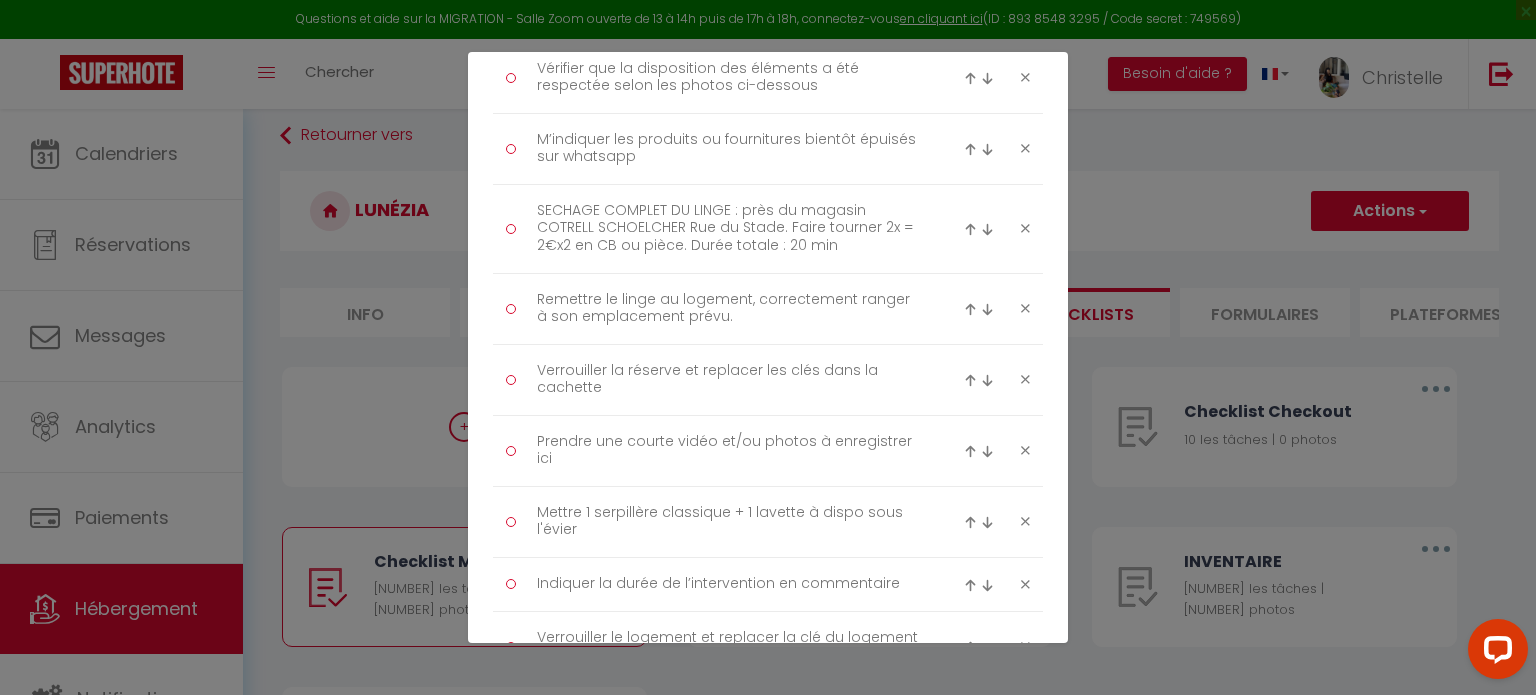 click at bounding box center (970, 522) 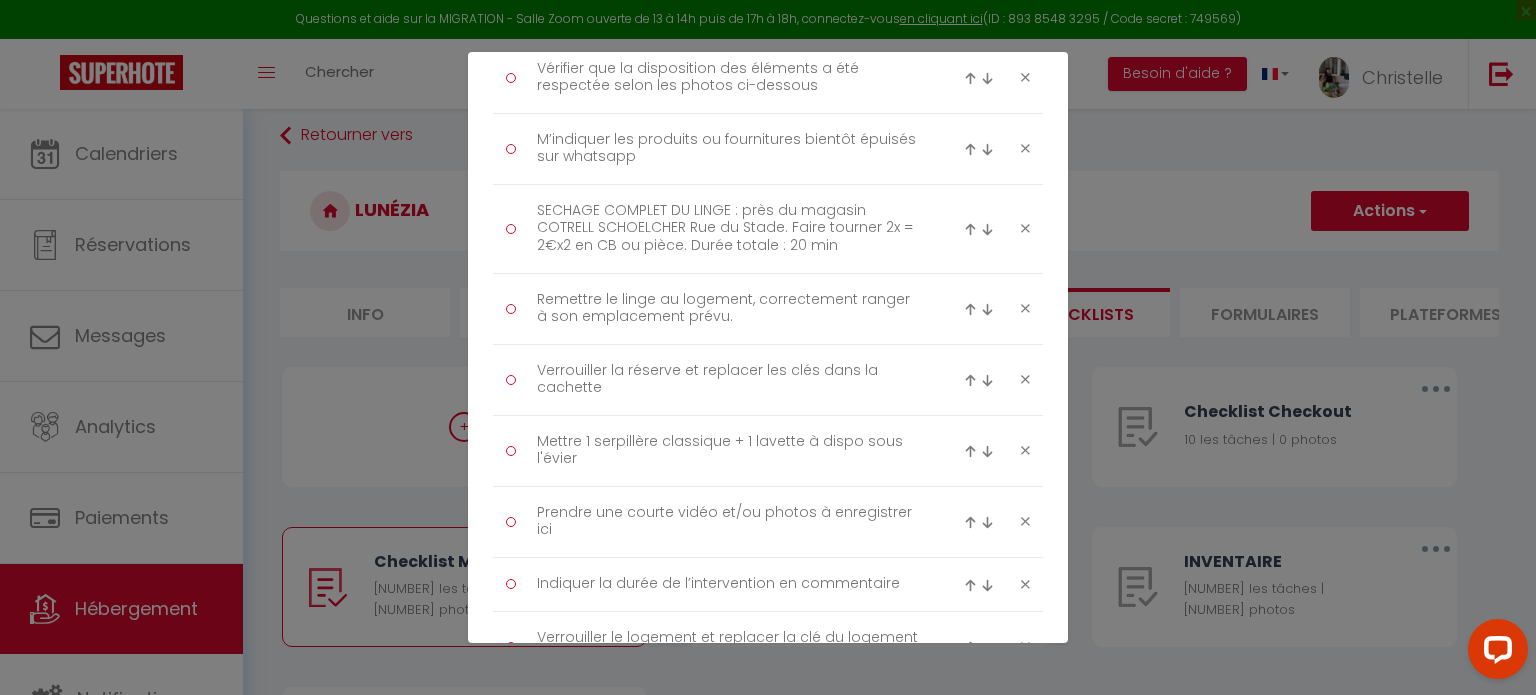 click at bounding box center (970, 451) 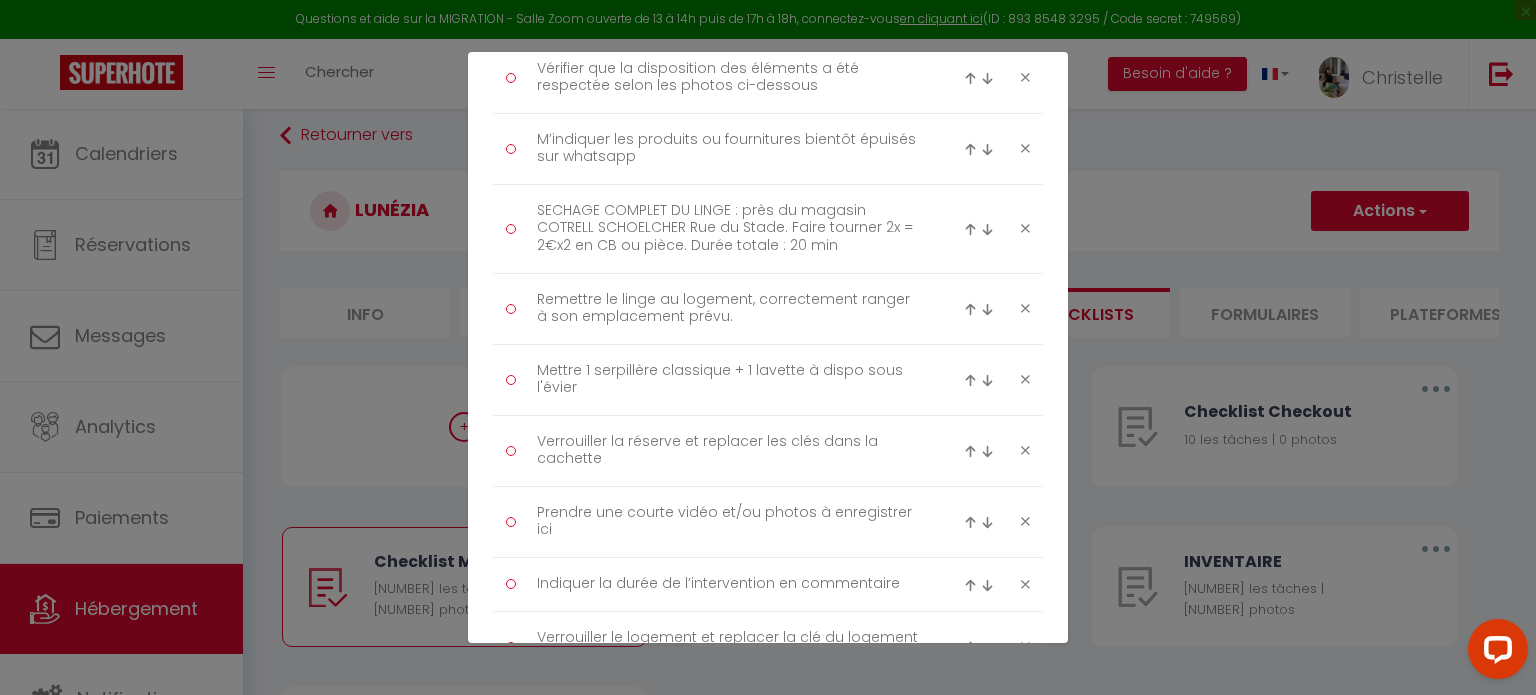 click at bounding box center [970, 380] 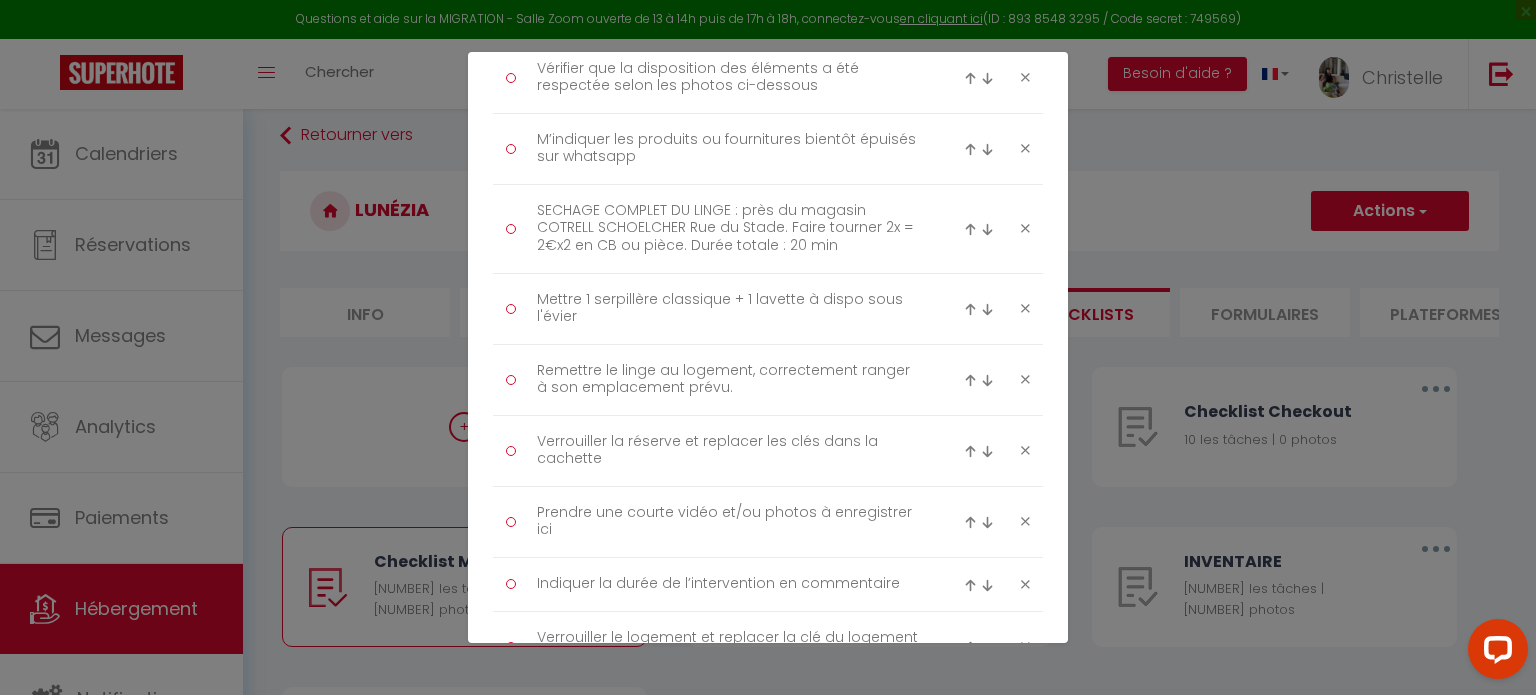 click at bounding box center (970, 309) 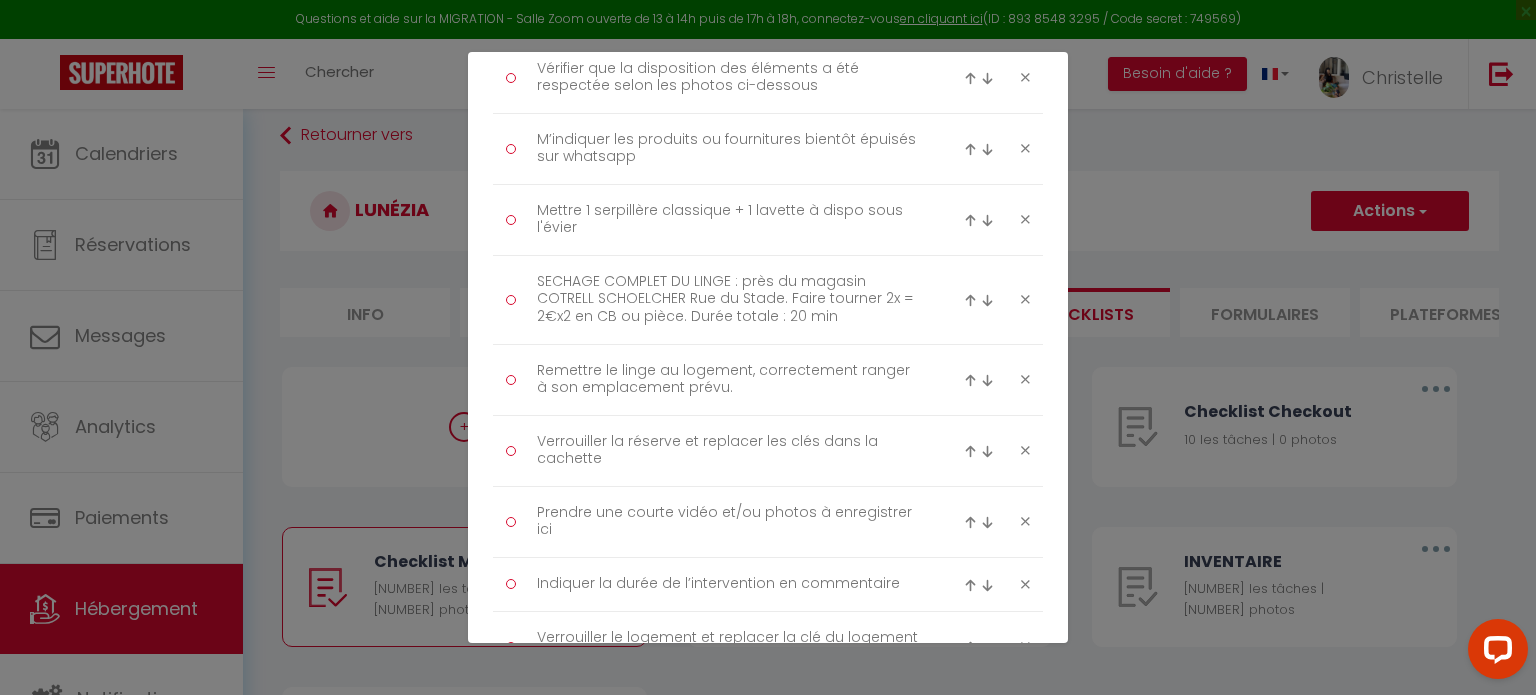 click at bounding box center [970, 220] 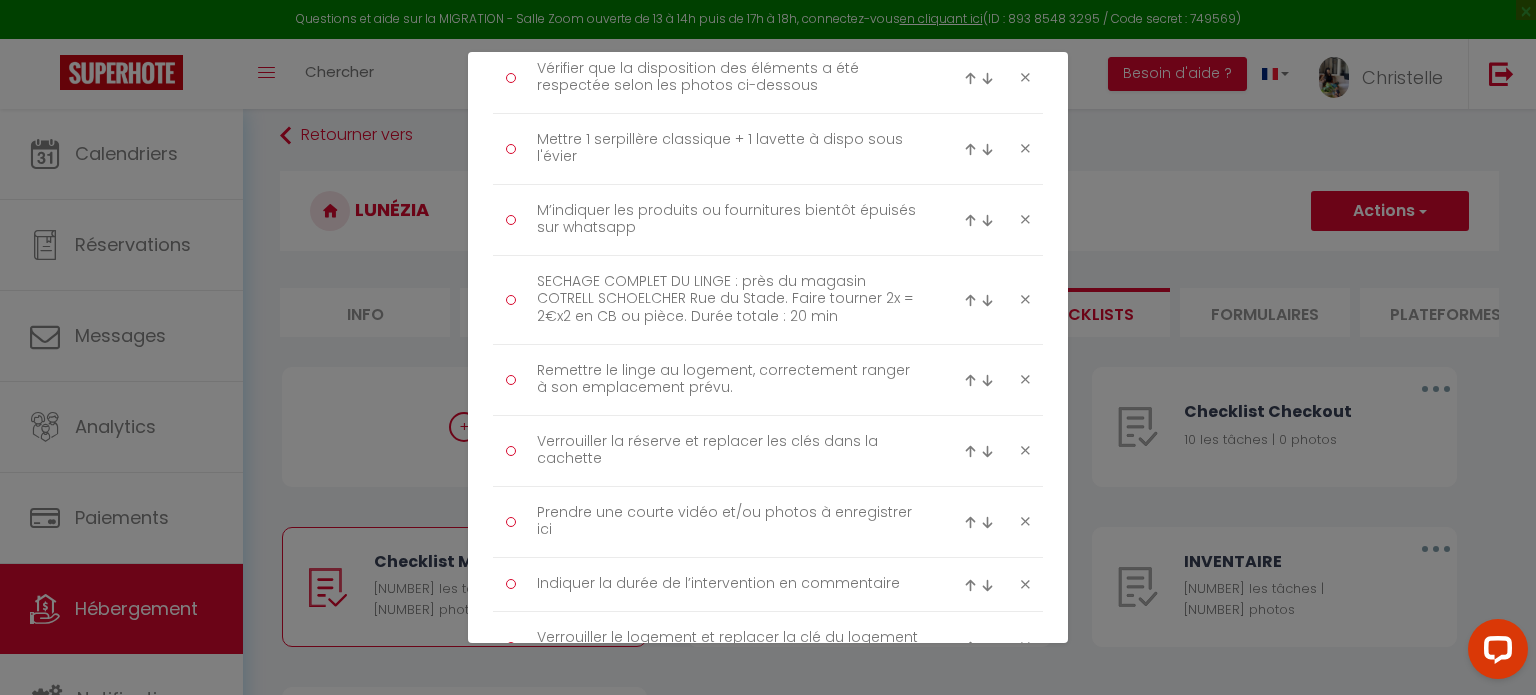 click at bounding box center (970, 149) 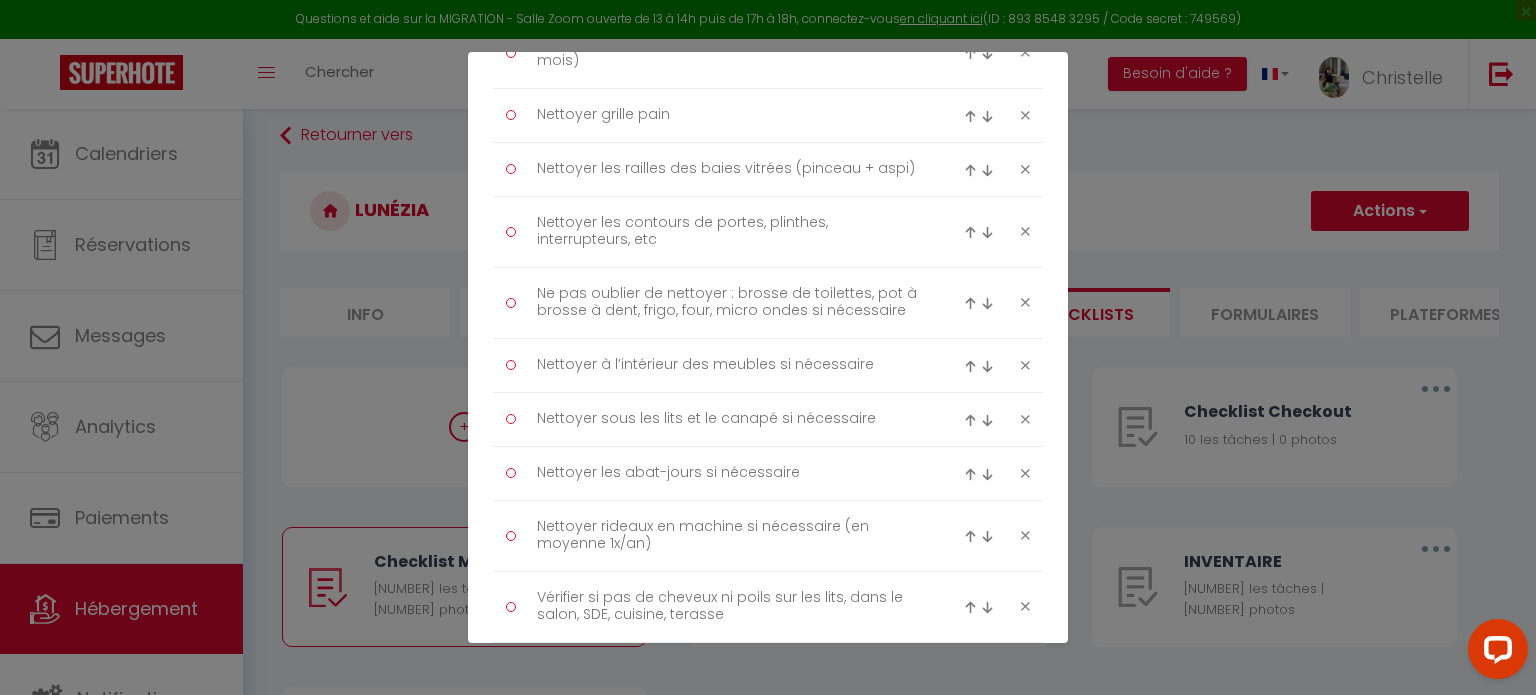 scroll, scrollTop: 2525, scrollLeft: 0, axis: vertical 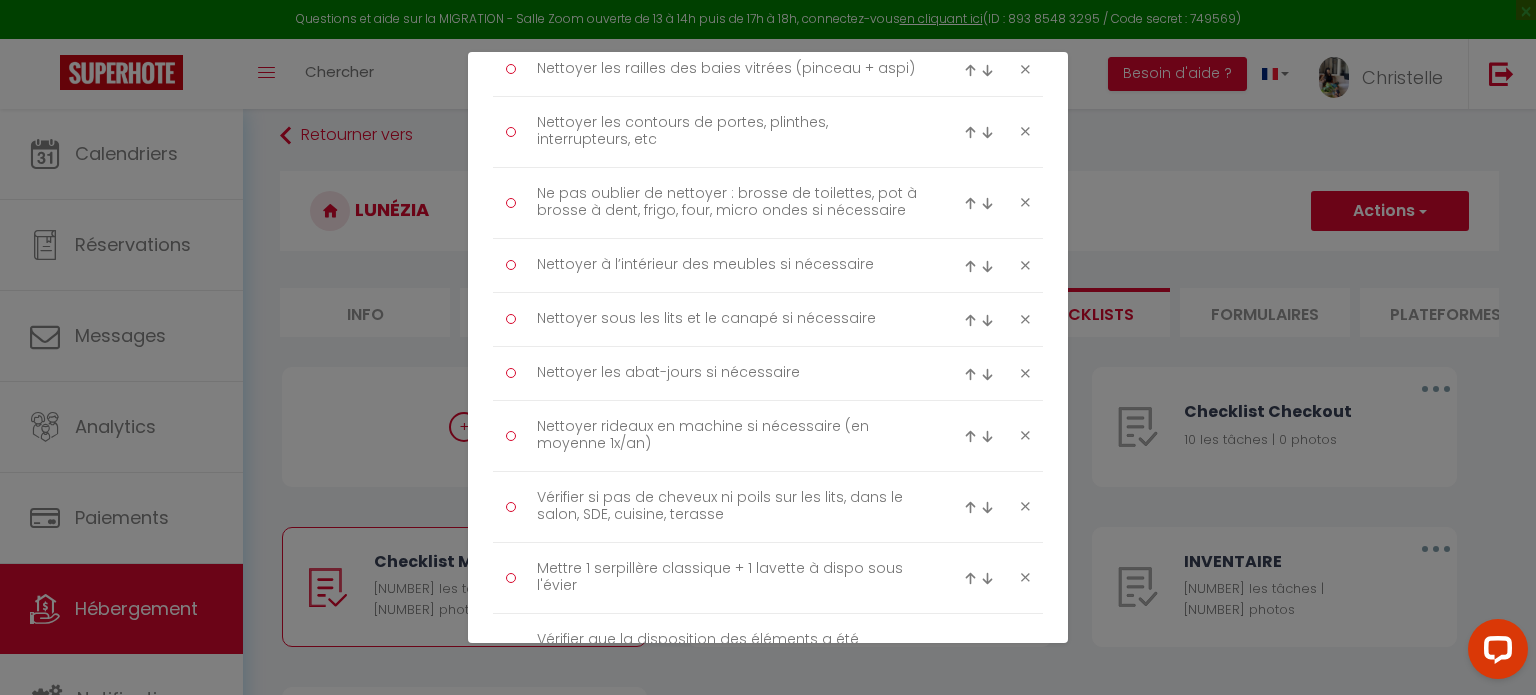 click at bounding box center (970, 578) 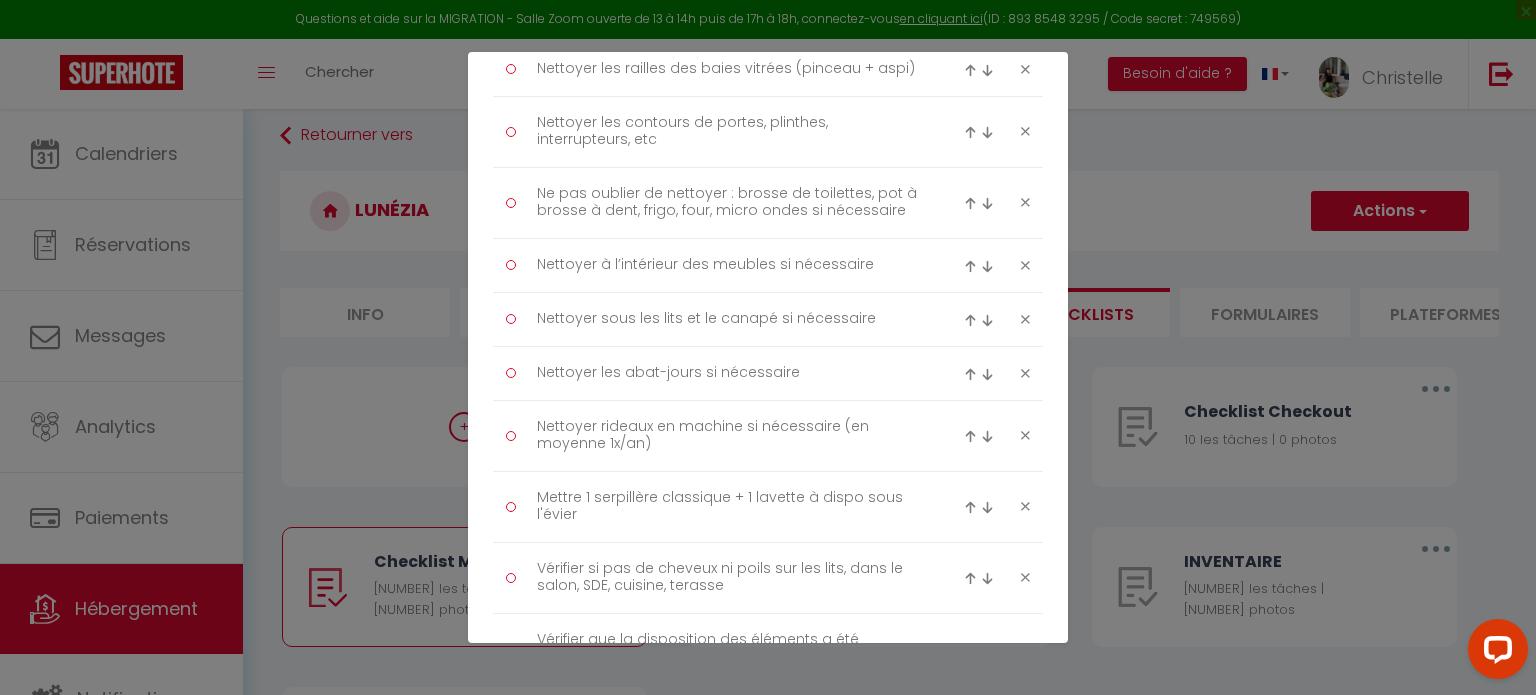 click at bounding box center (970, 507) 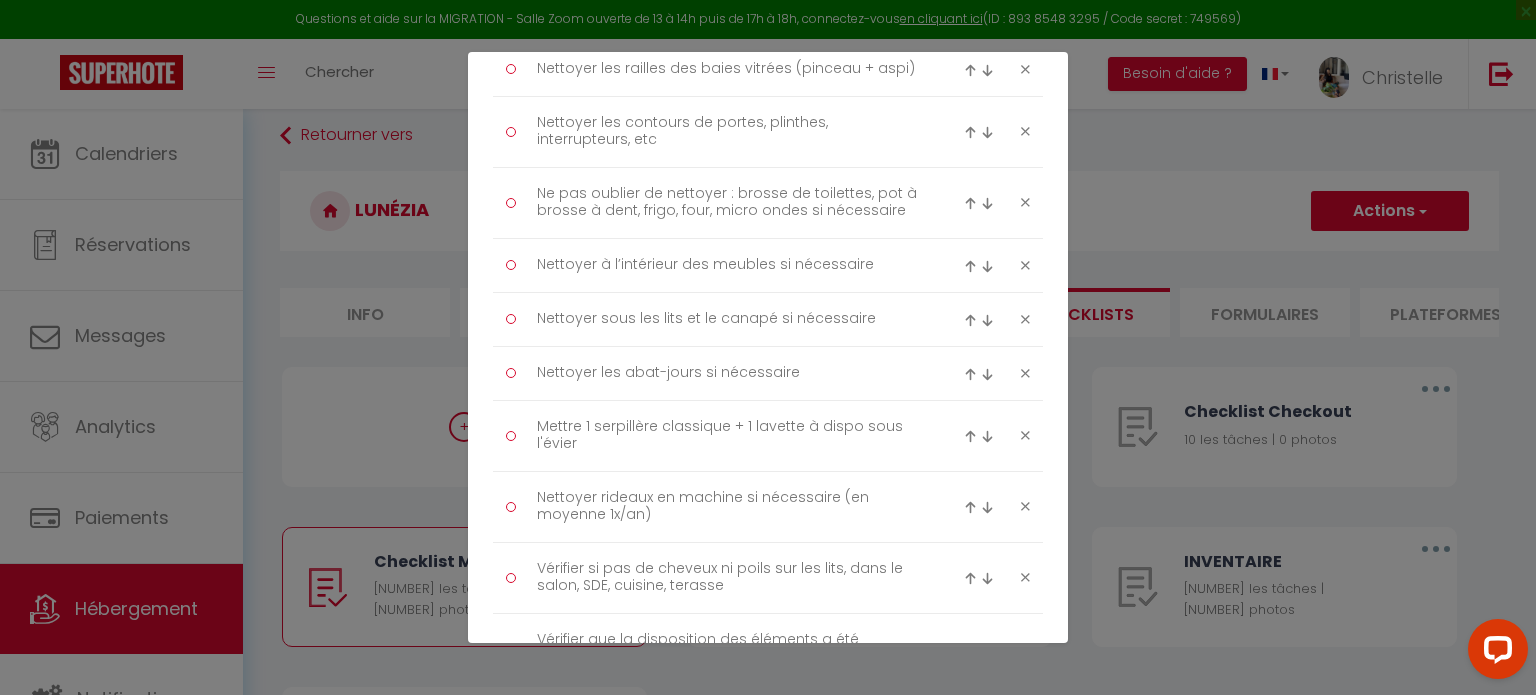 click at bounding box center (970, 436) 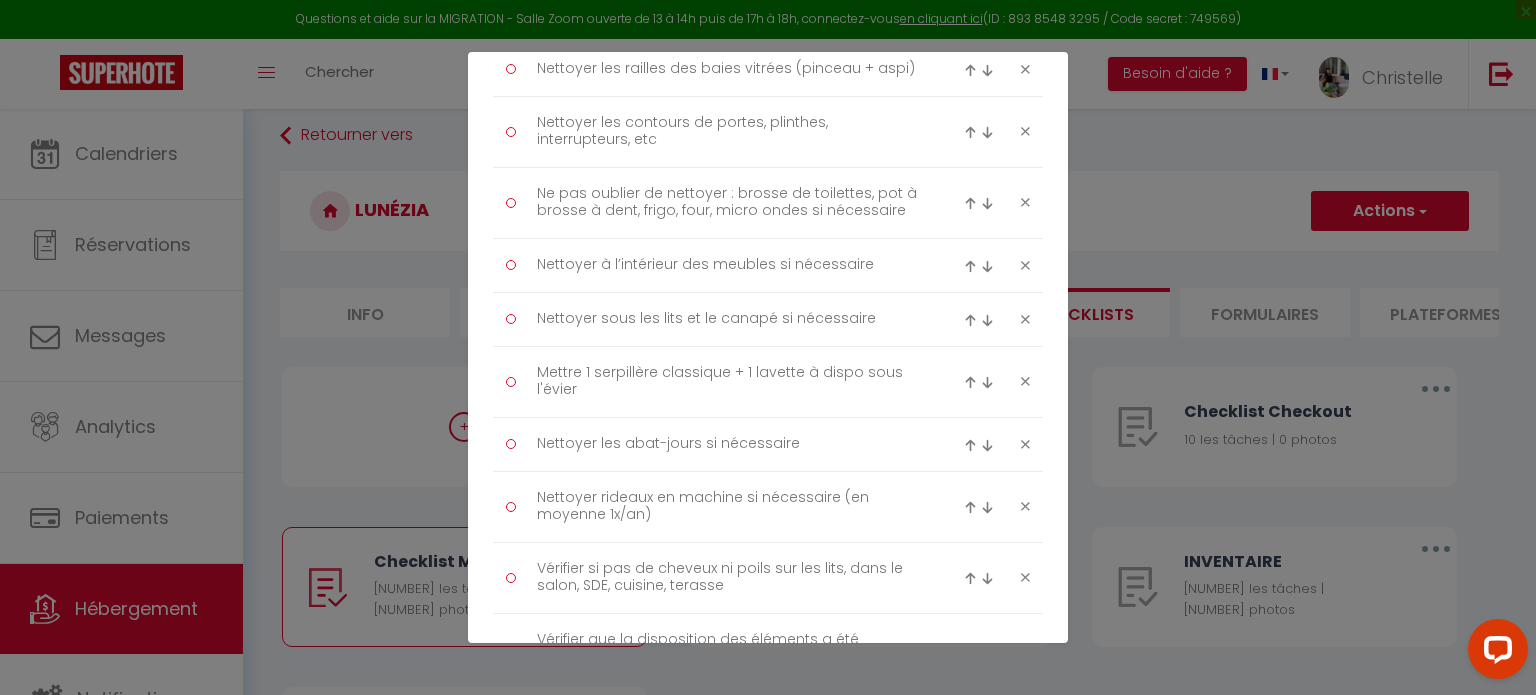click at bounding box center [970, 382] 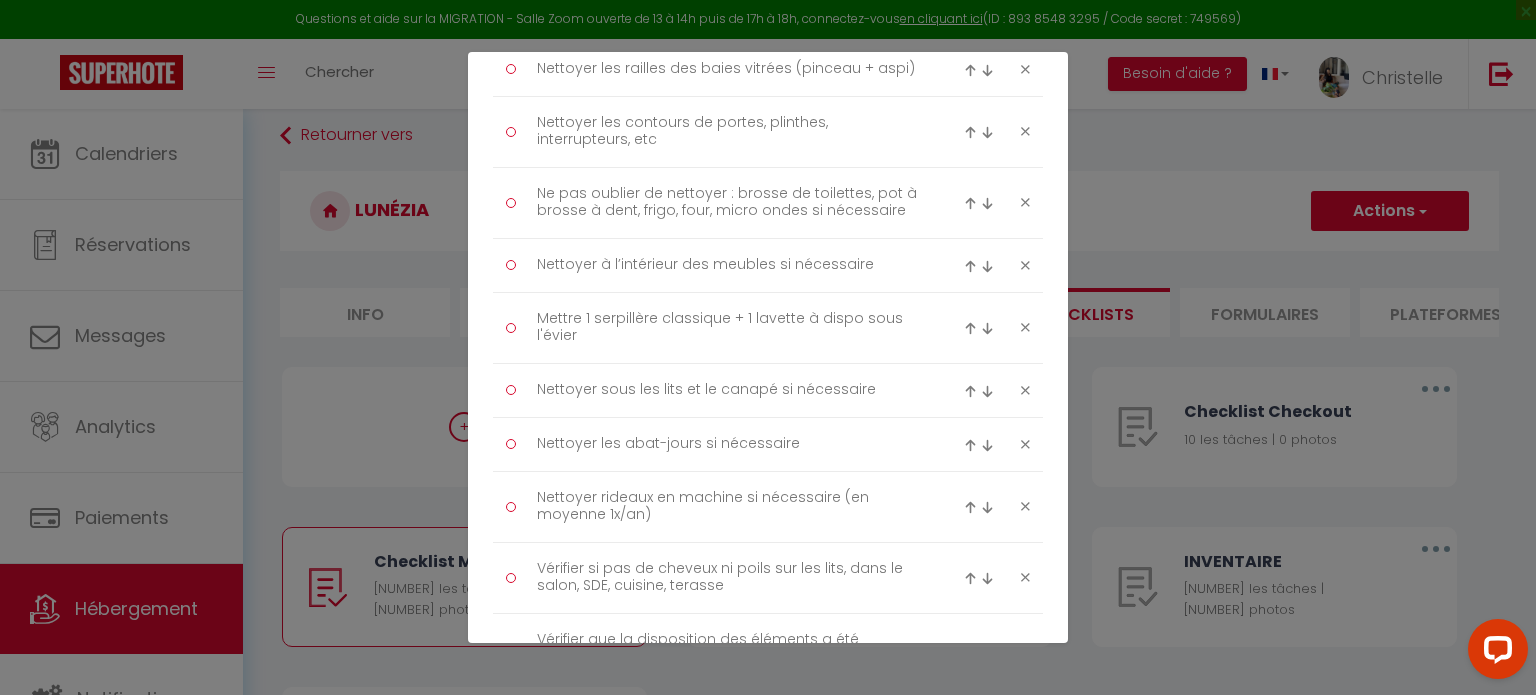 click at bounding box center [970, 328] 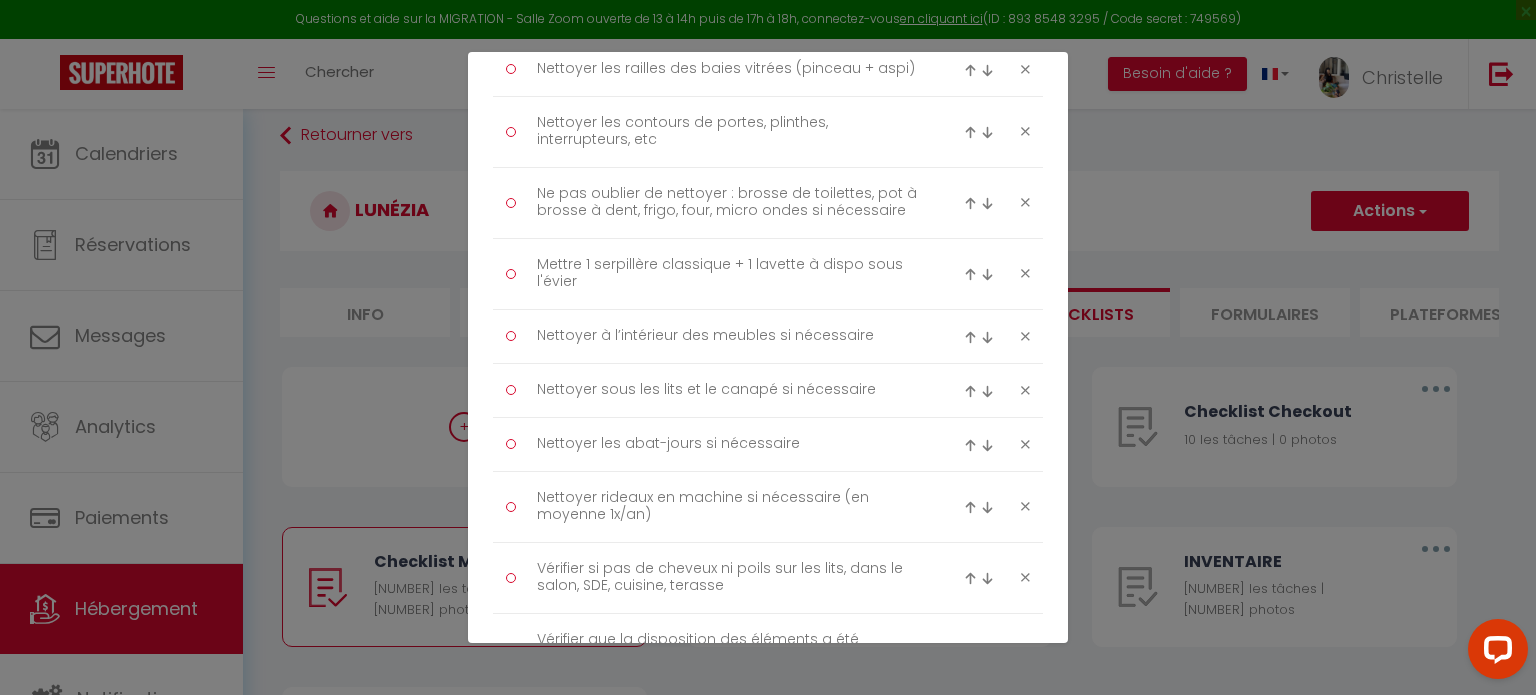 click at bounding box center (970, 274) 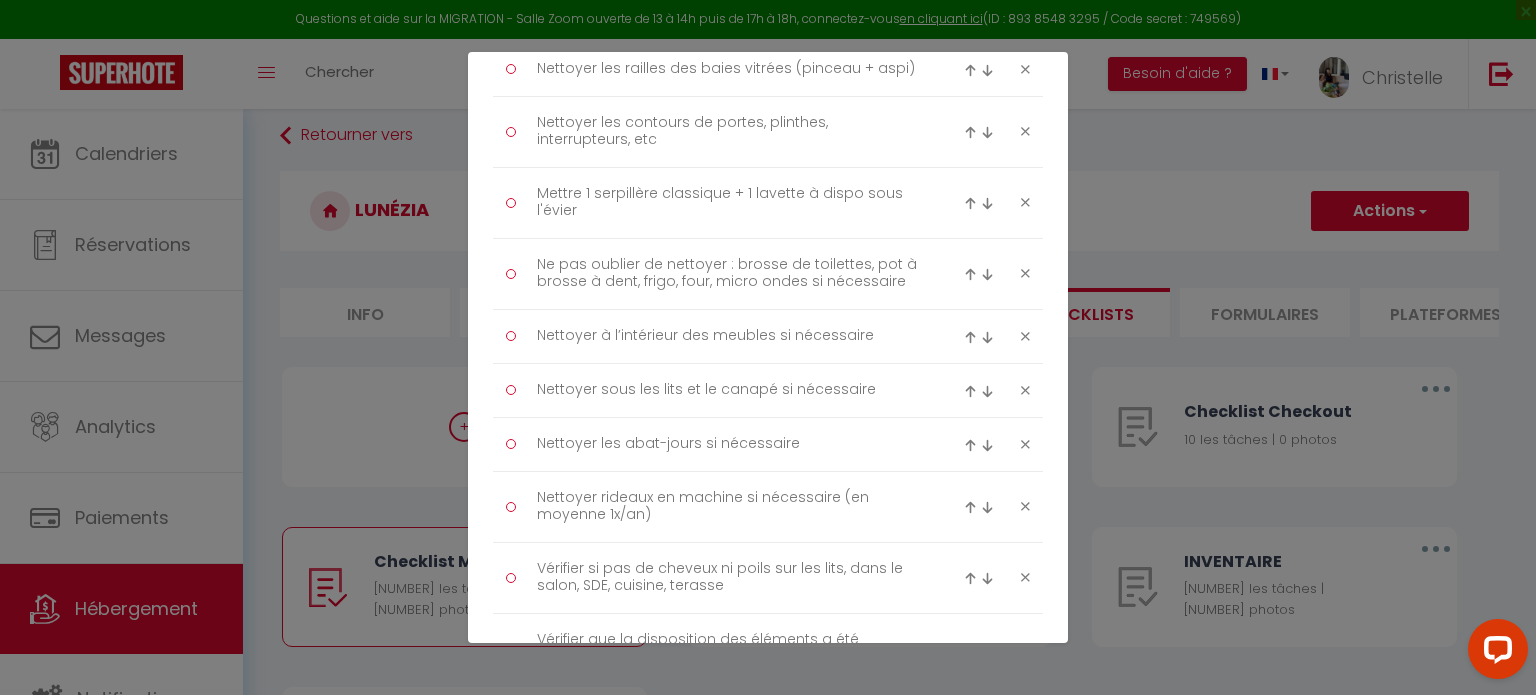 click at bounding box center (970, 203) 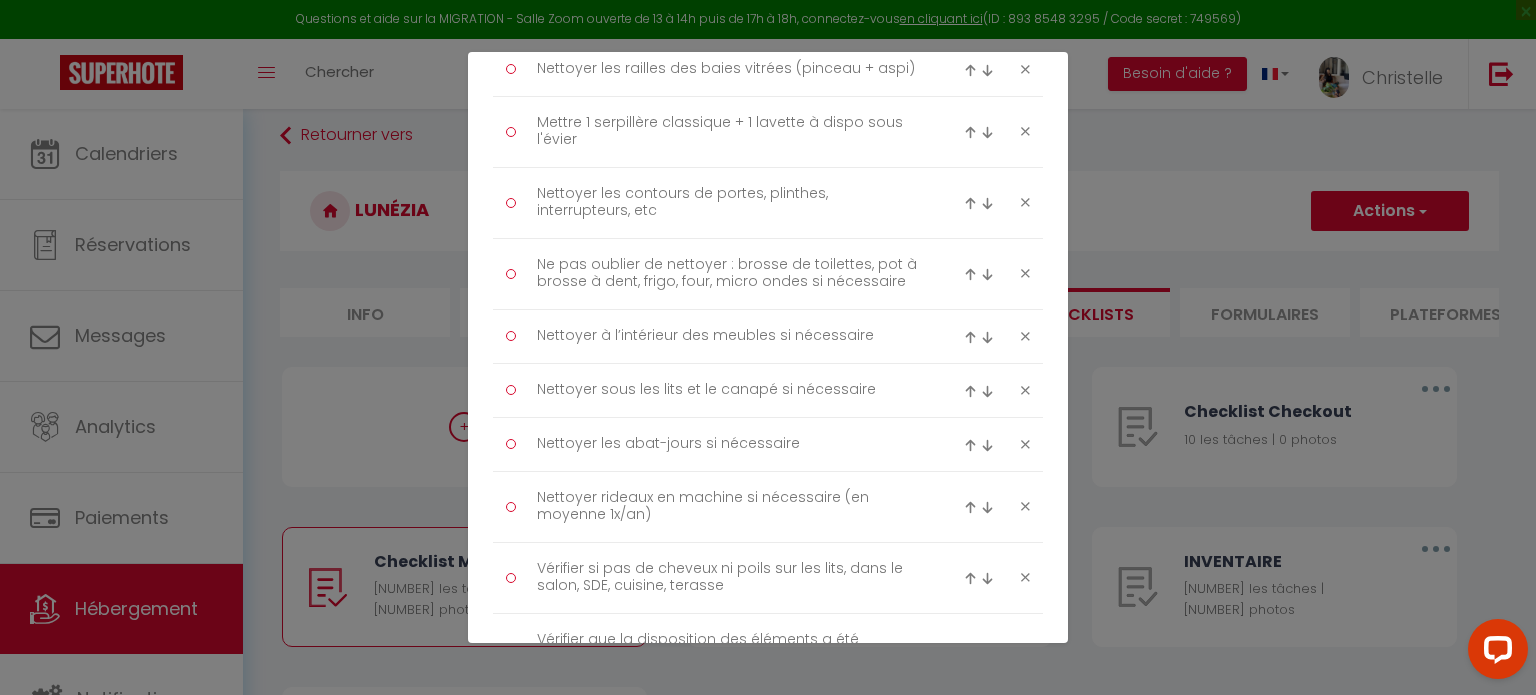 click at bounding box center [970, 132] 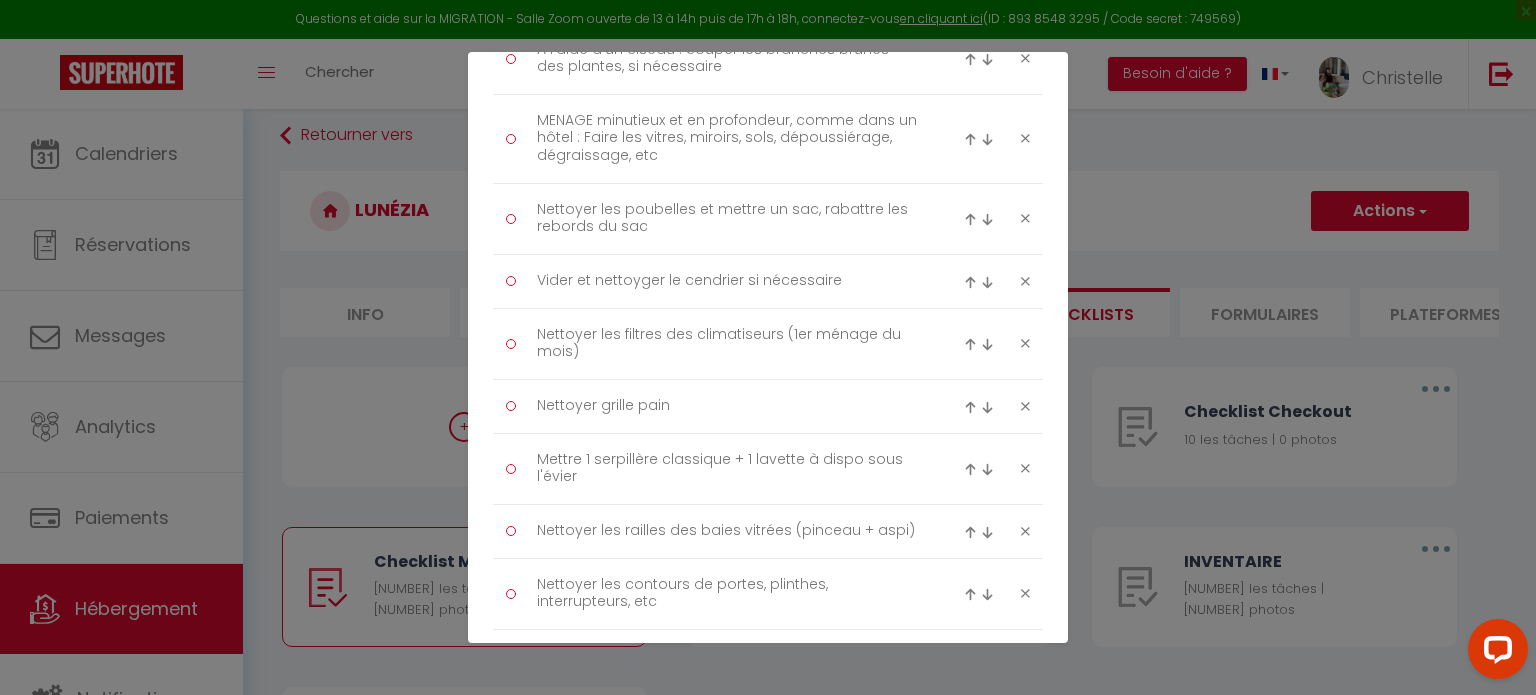scroll, scrollTop: 2034, scrollLeft: 0, axis: vertical 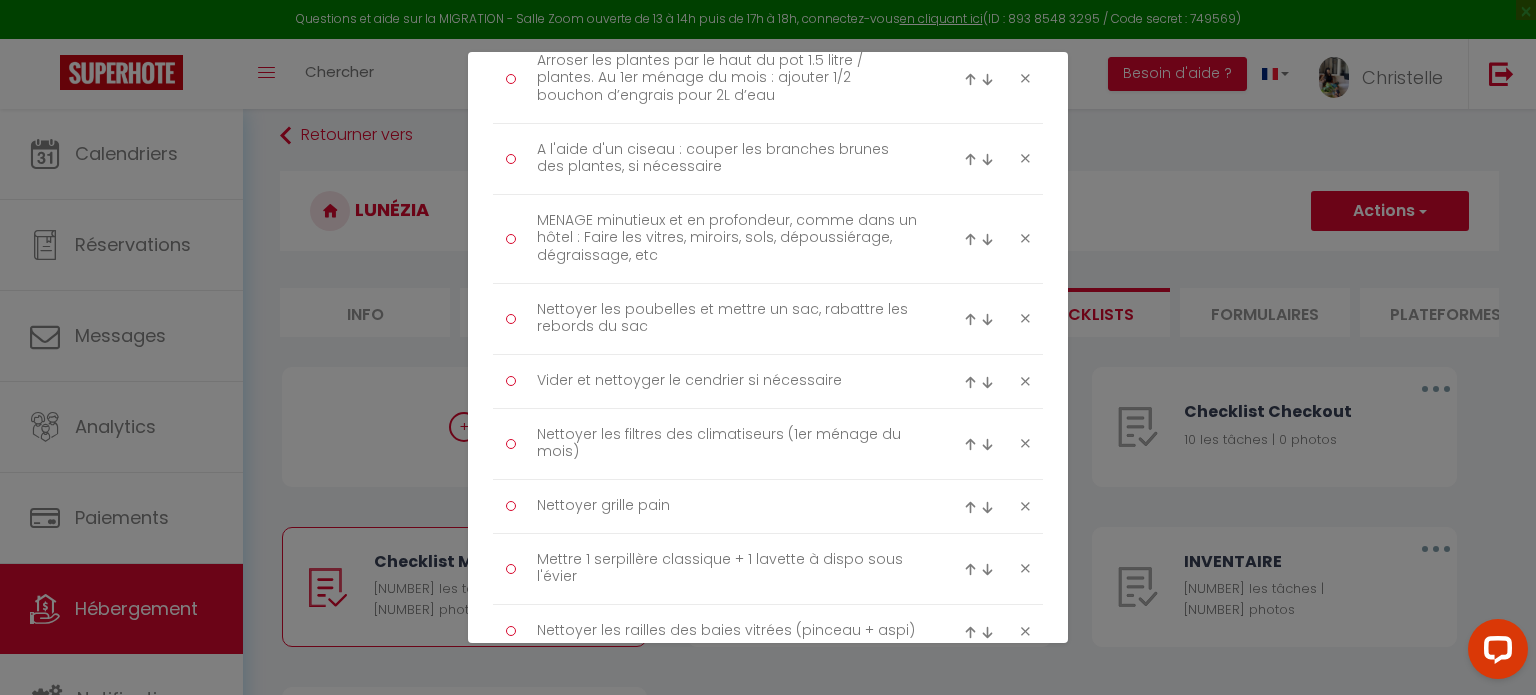 click at bounding box center [970, 569] 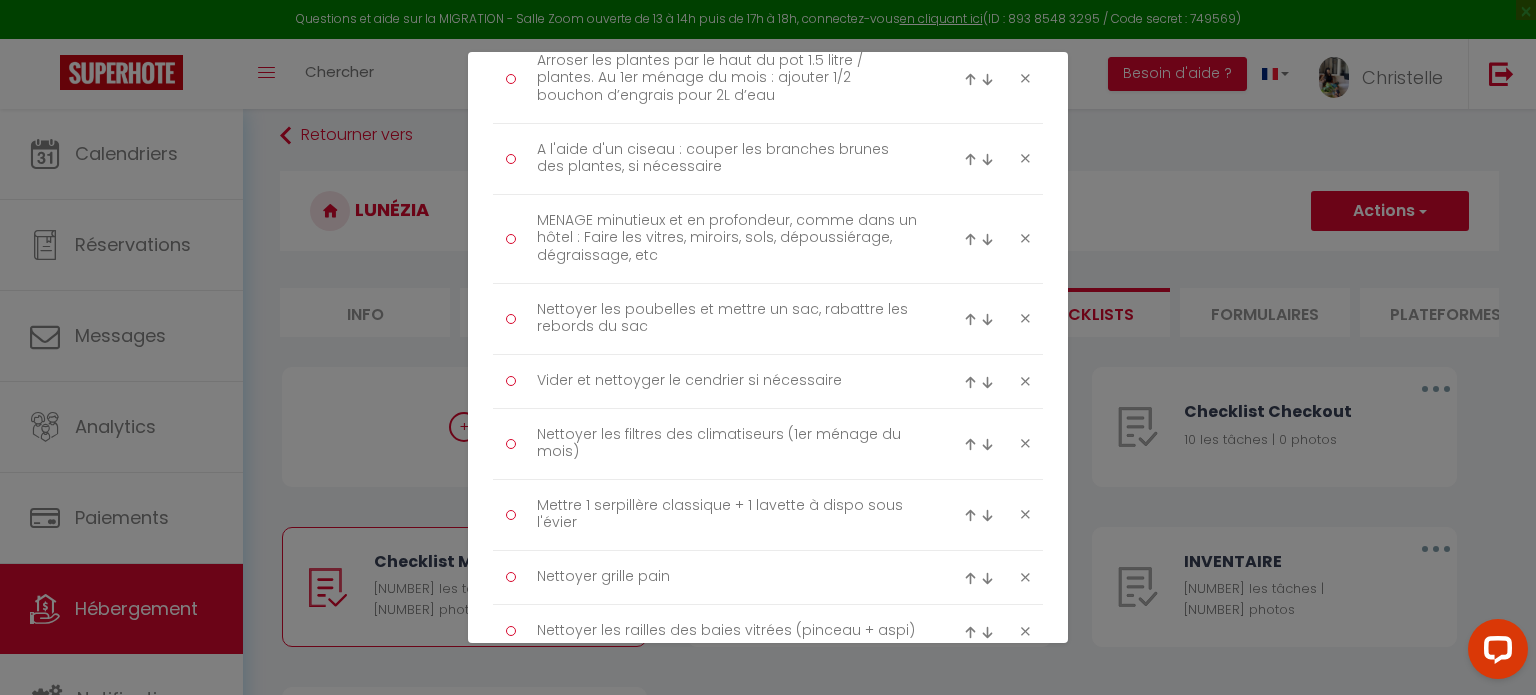 drag, startPoint x: 960, startPoint y: 511, endPoint x: 960, endPoint y: 499, distance: 12 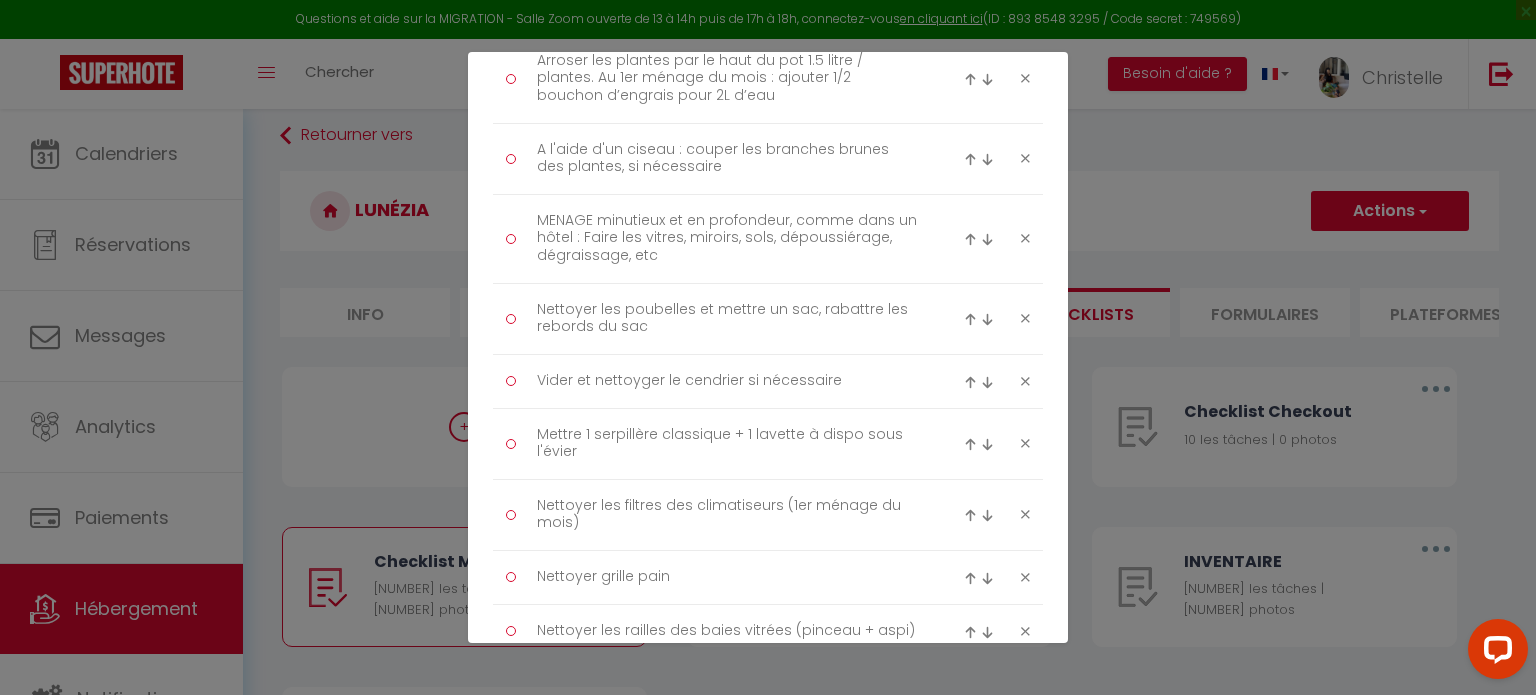 click at bounding box center (970, 444) 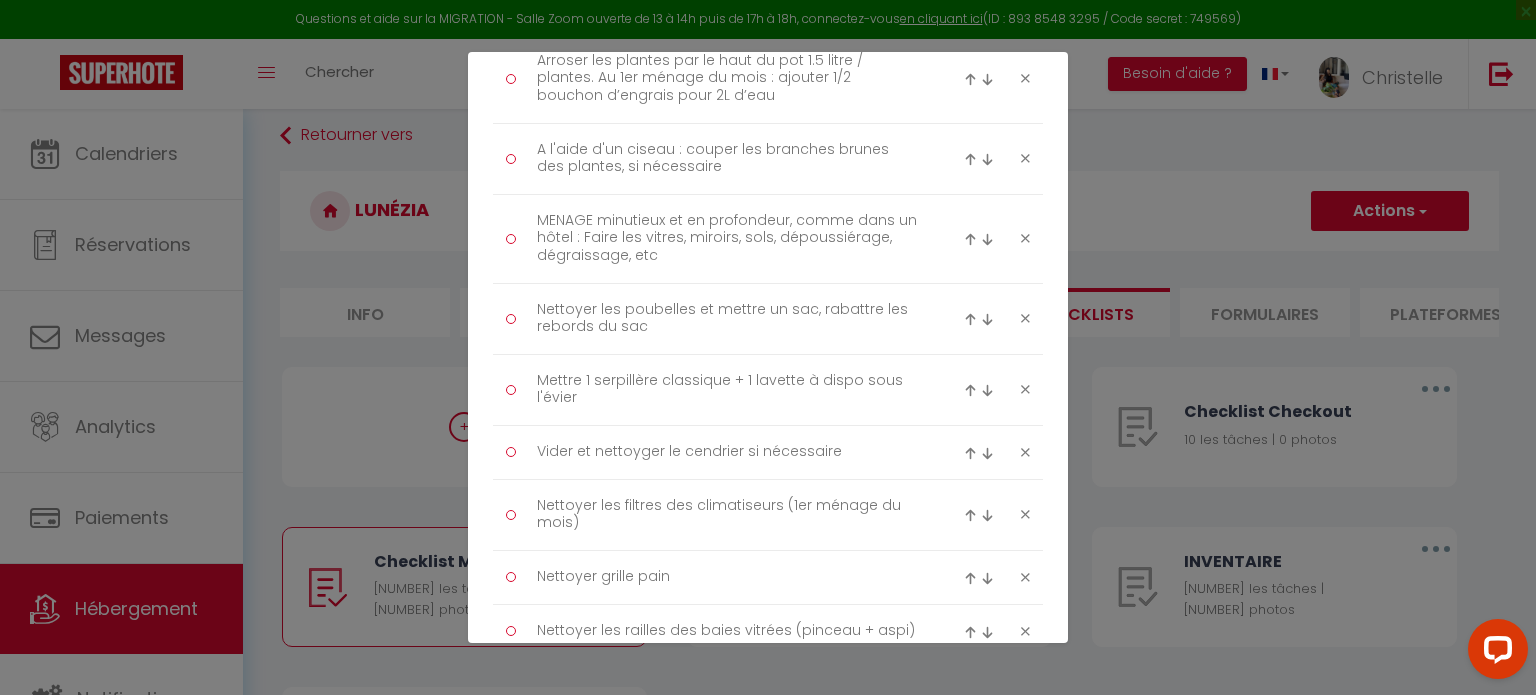 click at bounding box center (970, 390) 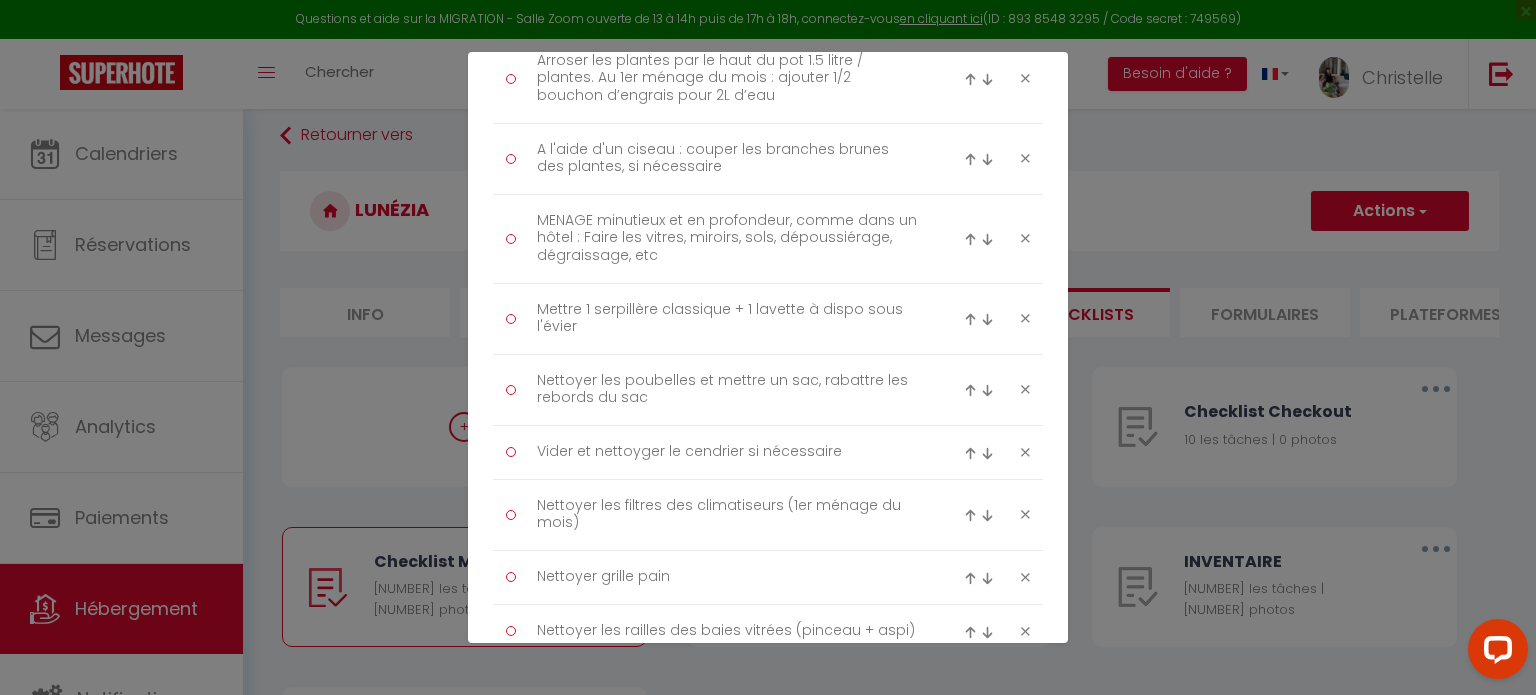 click at bounding box center [970, 319] 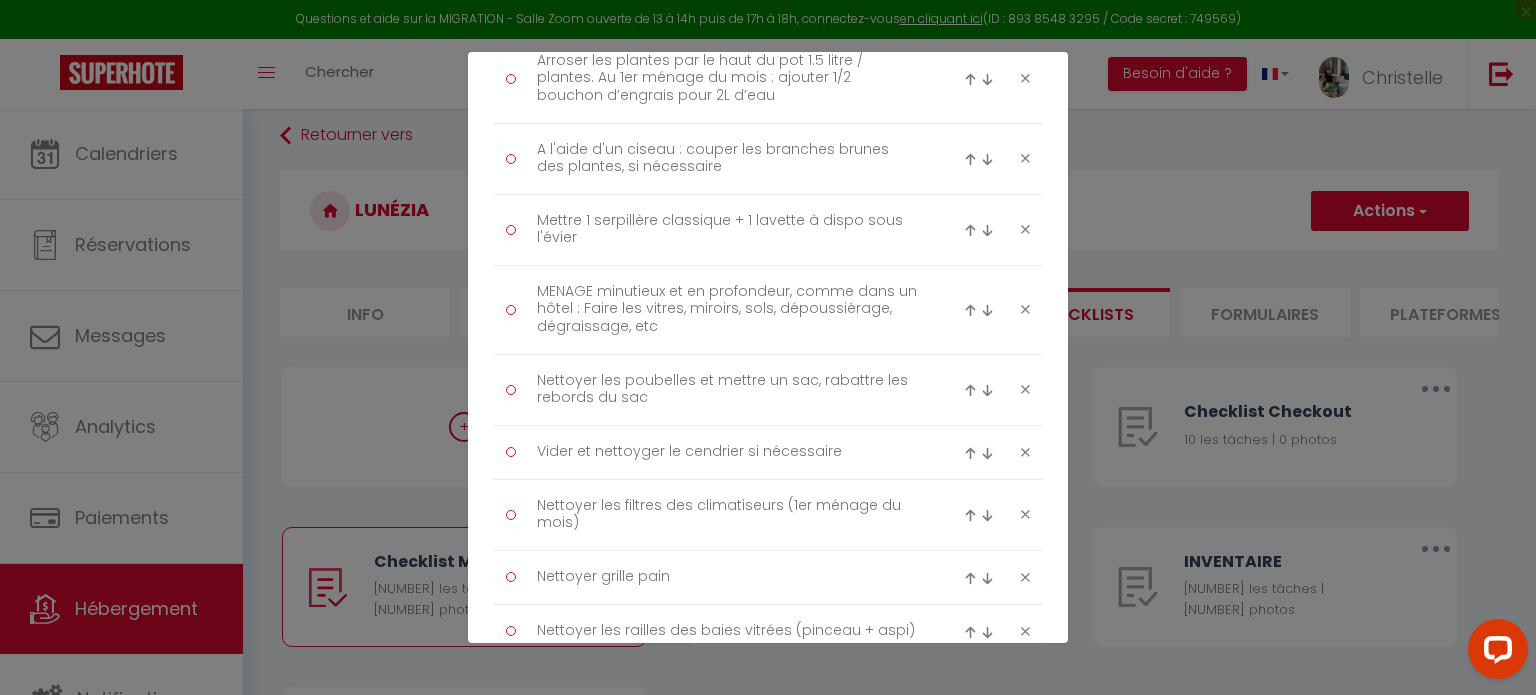 click at bounding box center [970, 230] 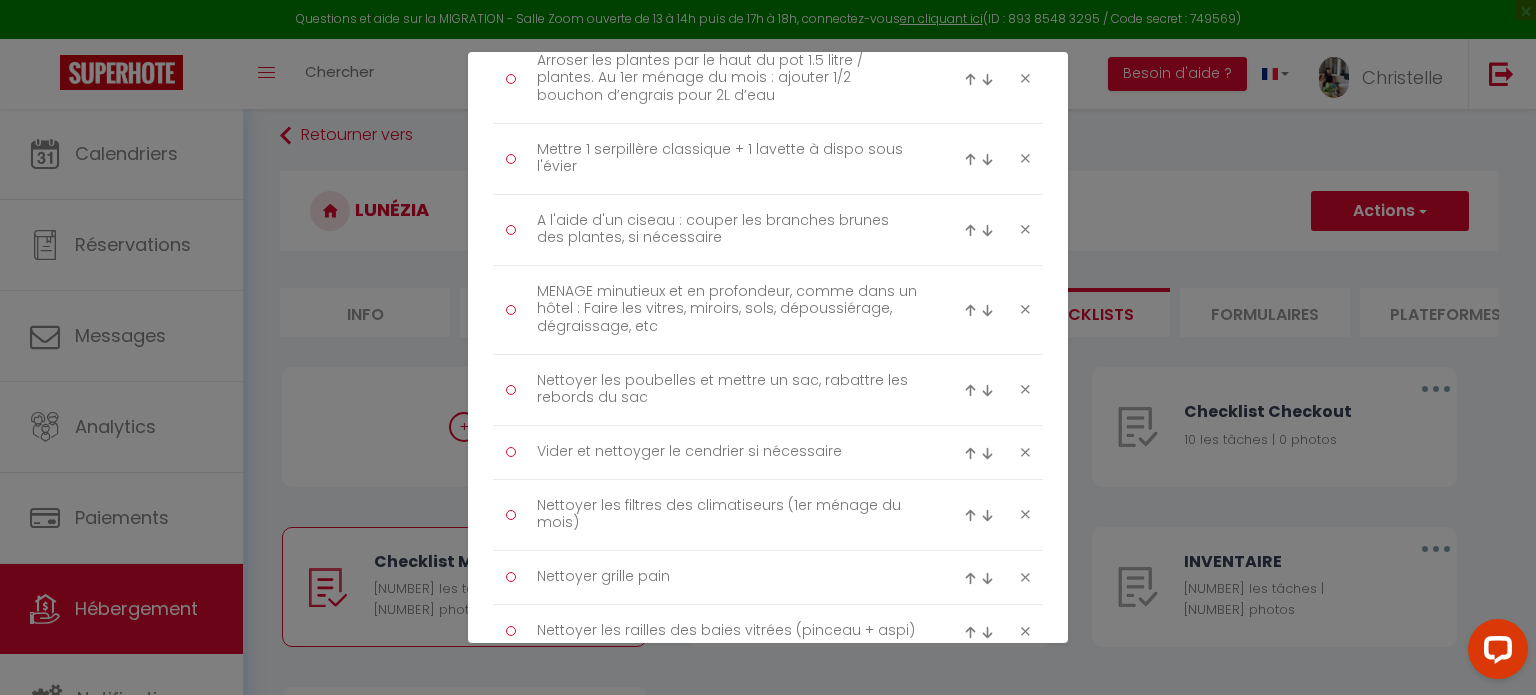 click at bounding box center [970, 159] 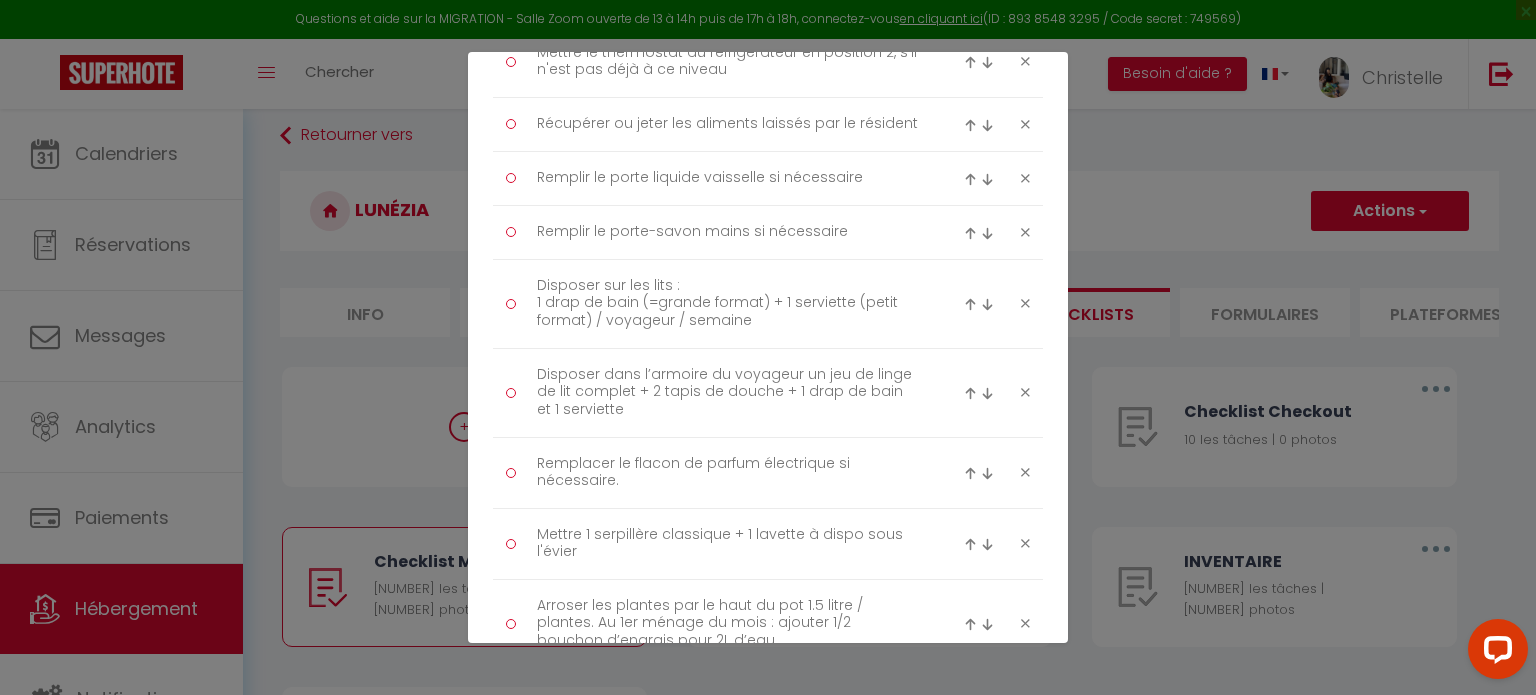scroll, scrollTop: 1525, scrollLeft: 0, axis: vertical 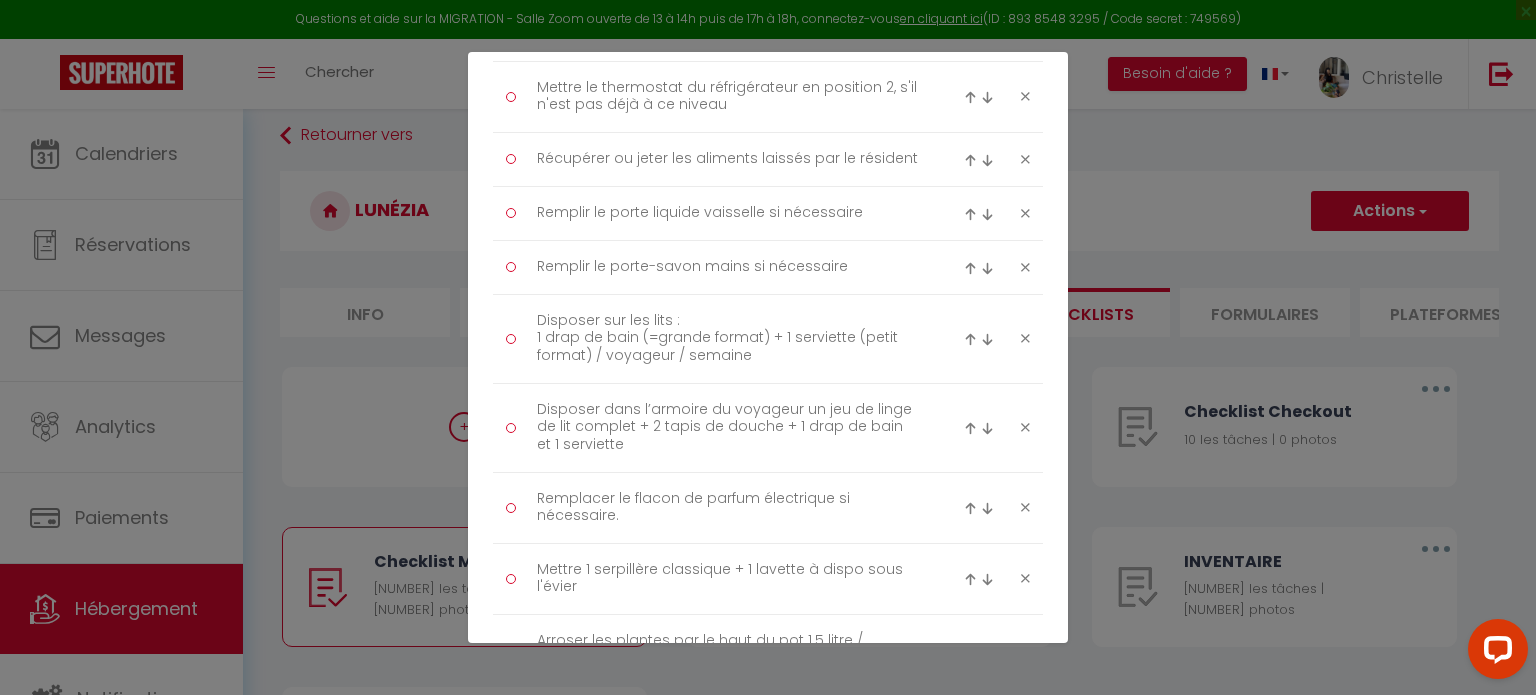 click at bounding box center [970, 579] 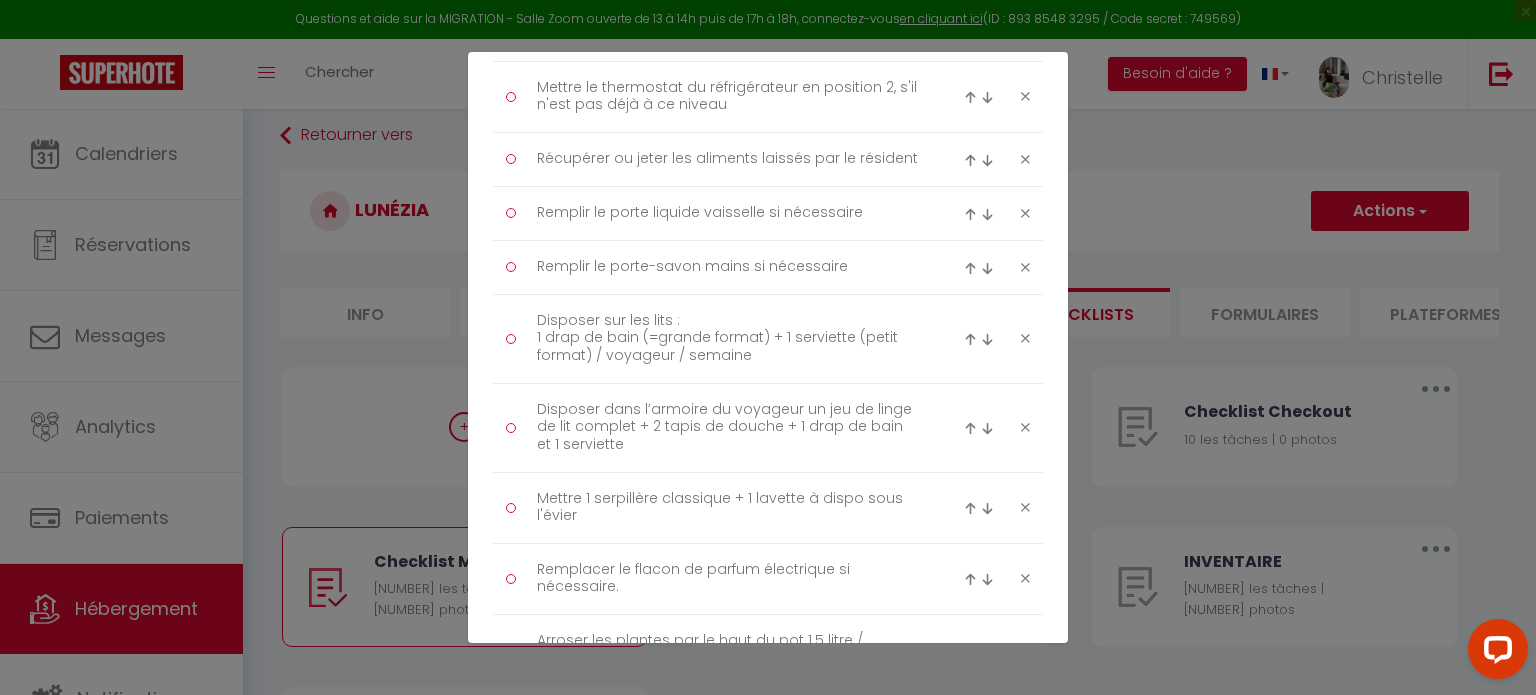 click at bounding box center (970, 508) 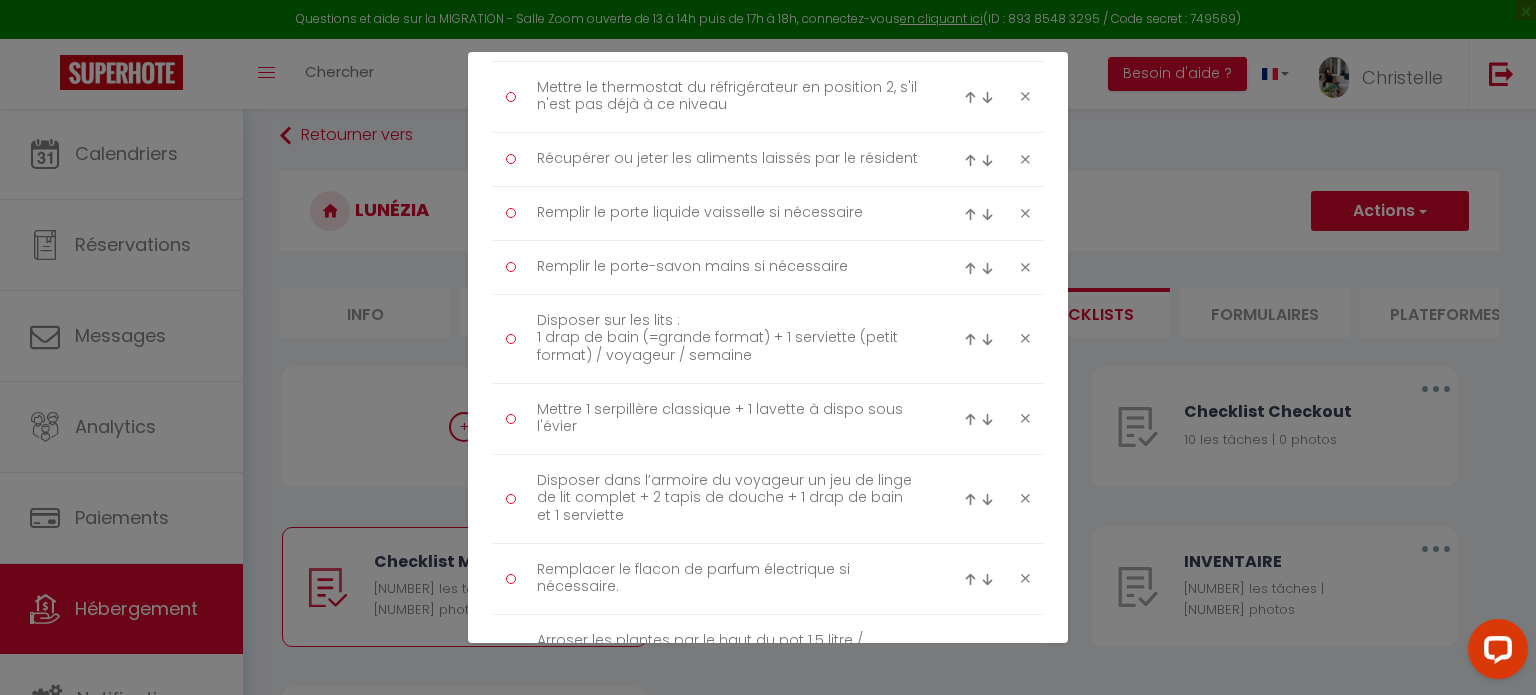 click at bounding box center [982, 419] 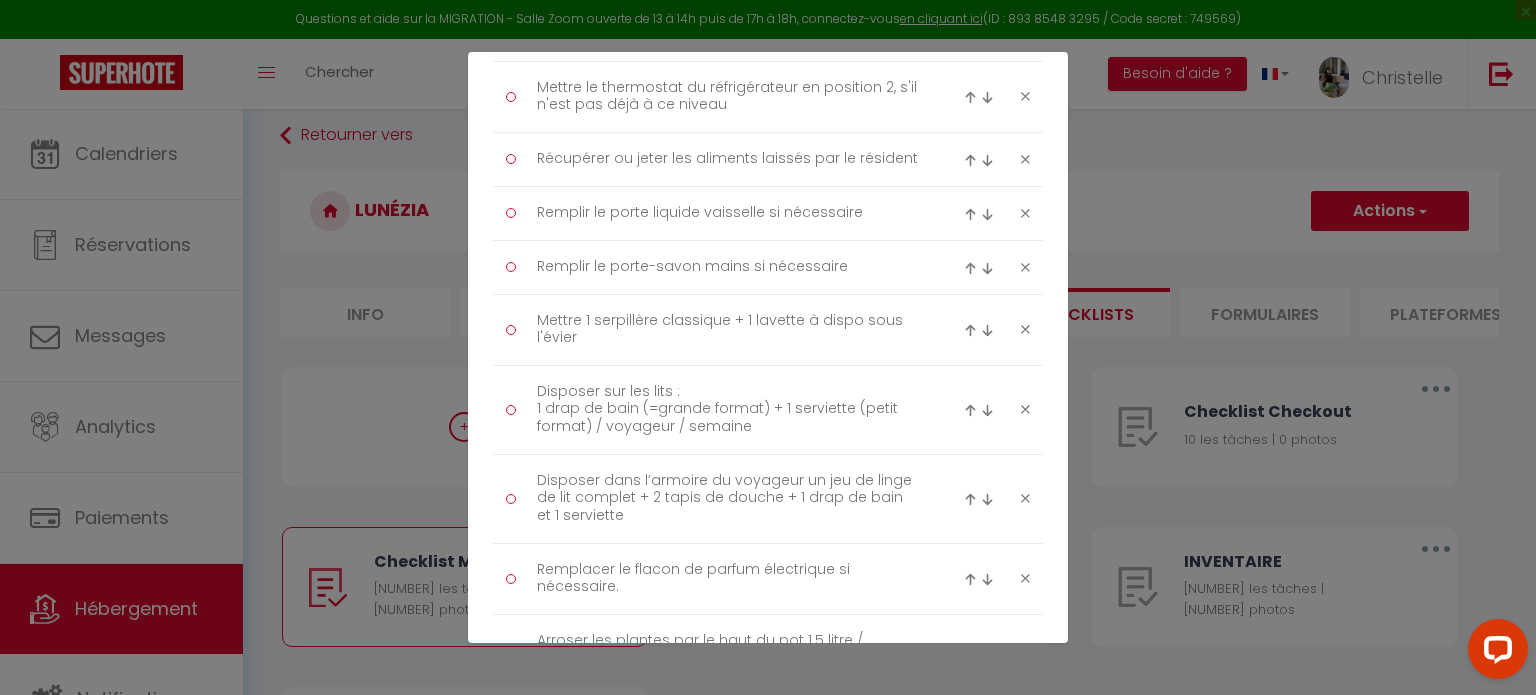 click at bounding box center (970, 330) 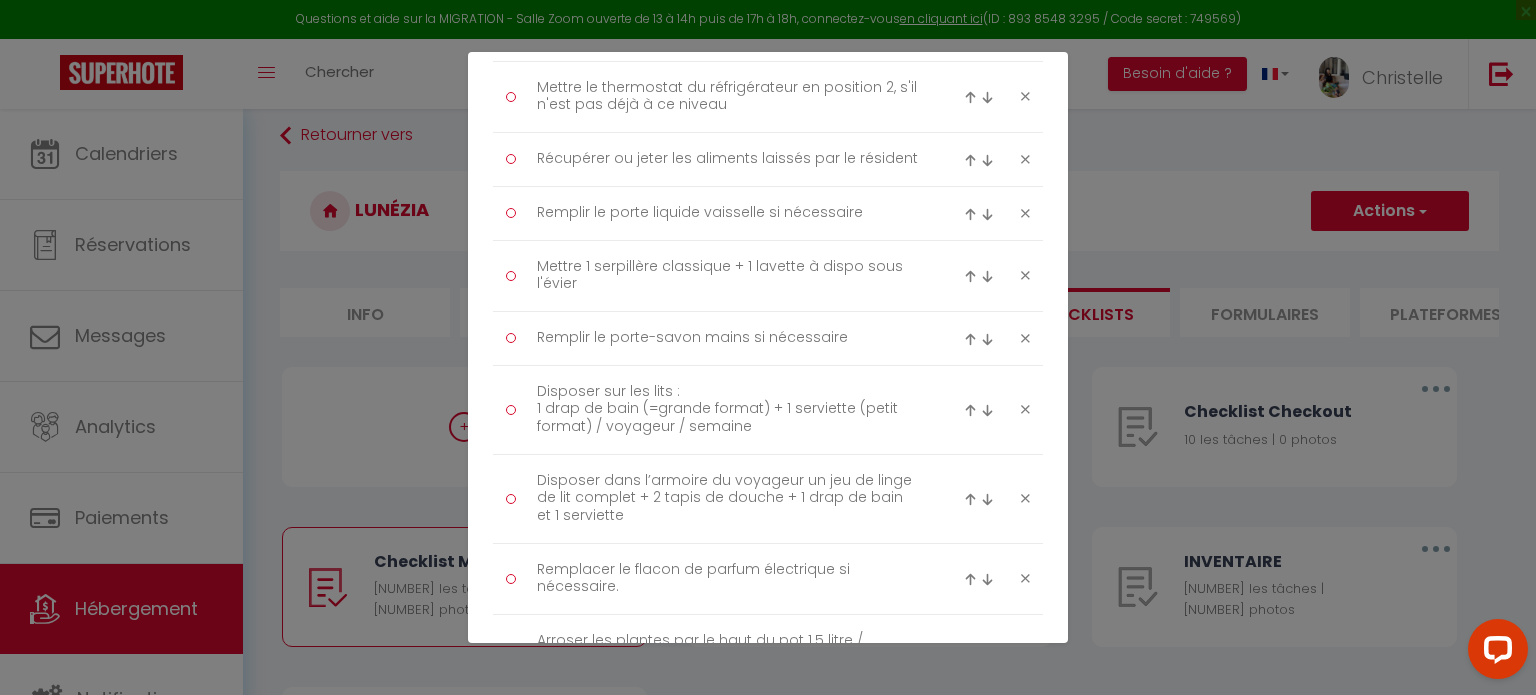 click at bounding box center [970, 276] 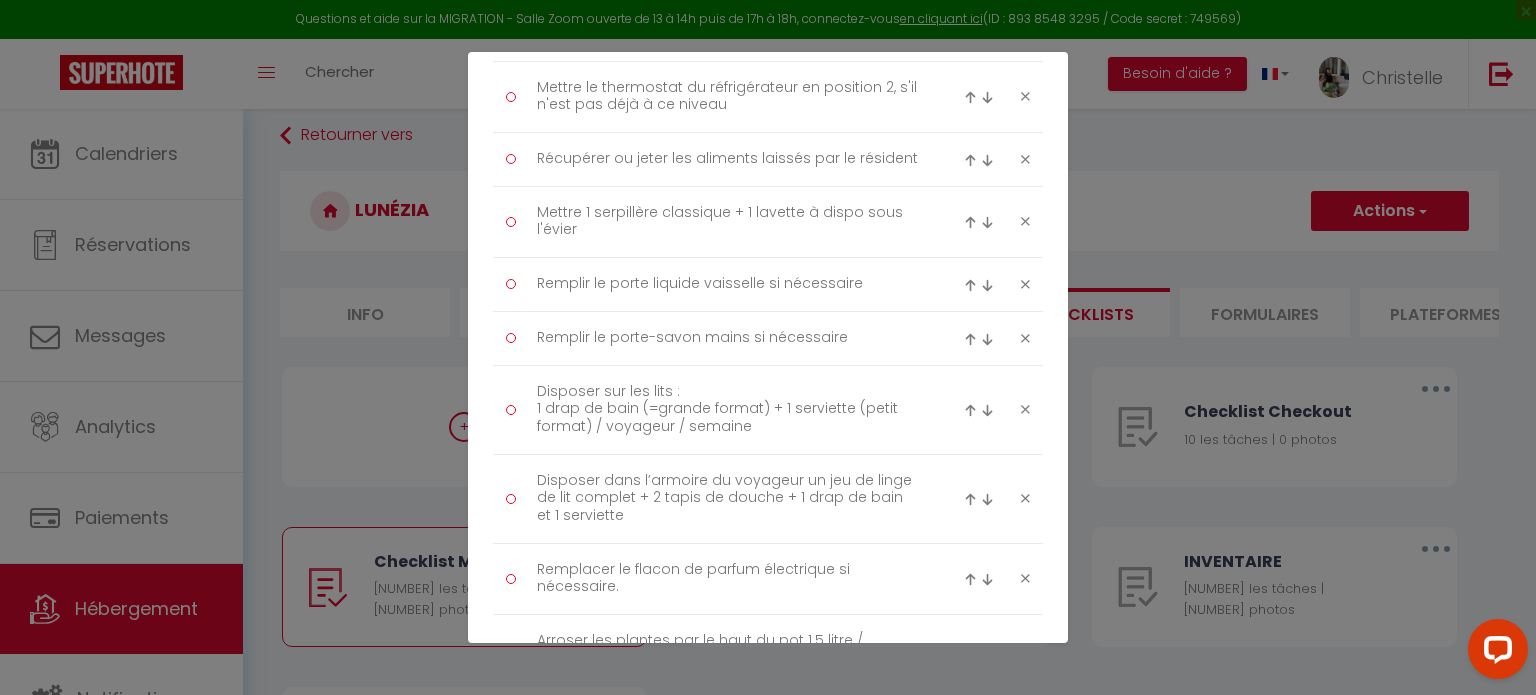 click at bounding box center [970, 222] 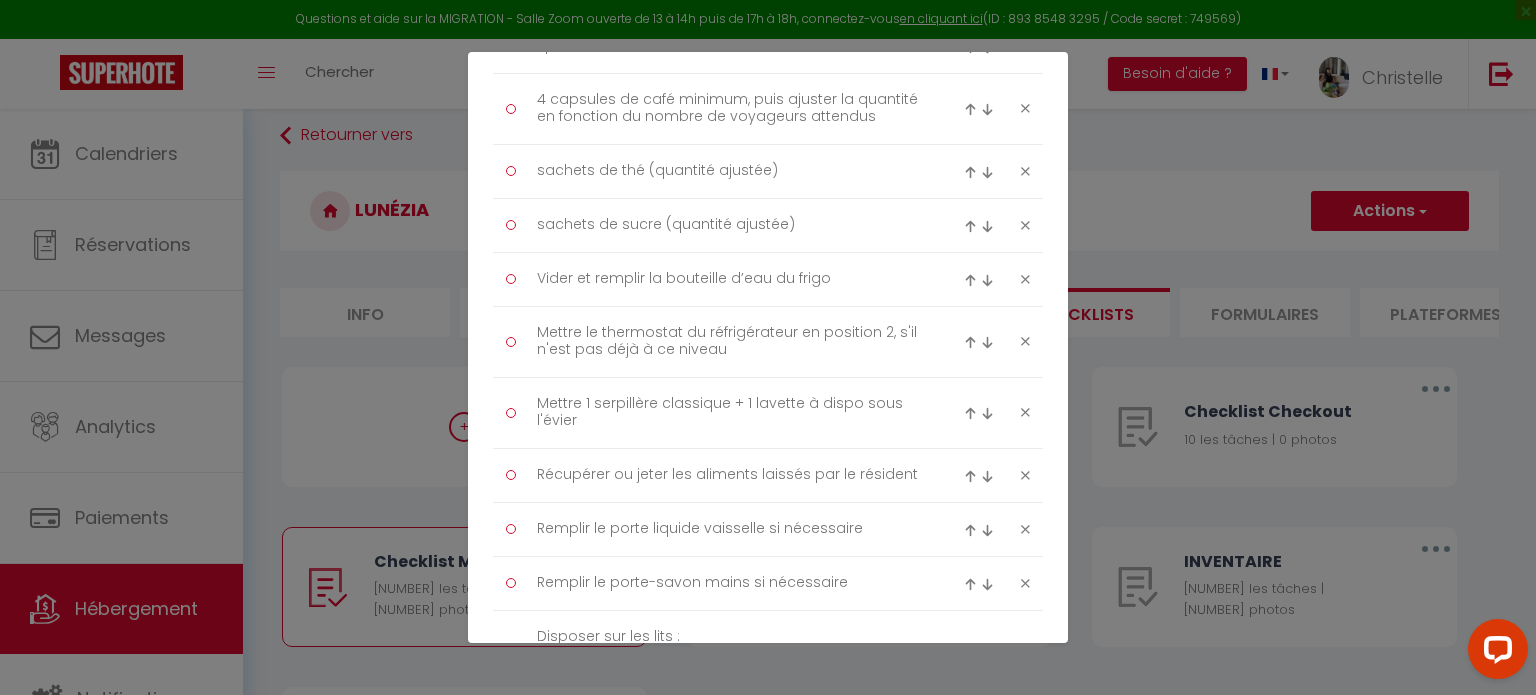 scroll, scrollTop: 1325, scrollLeft: 0, axis: vertical 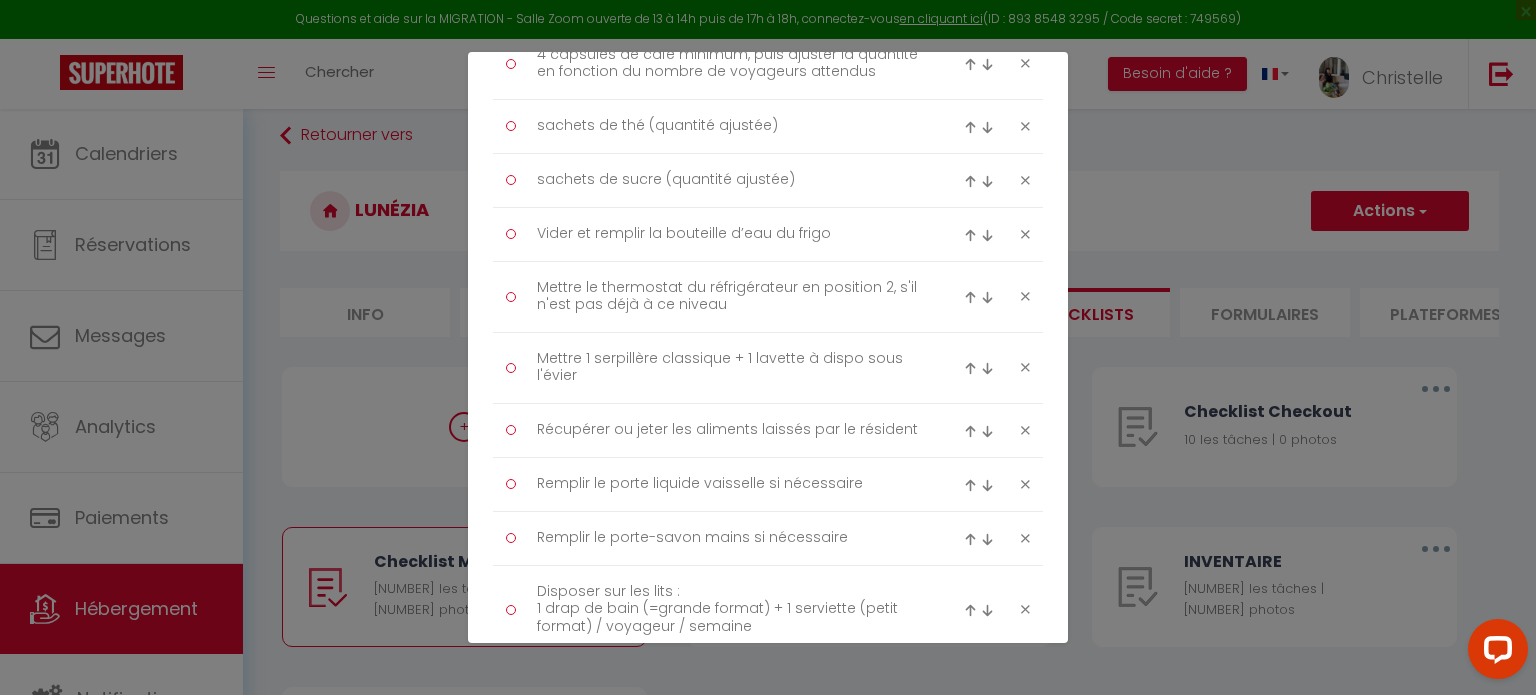 click at bounding box center [987, 368] 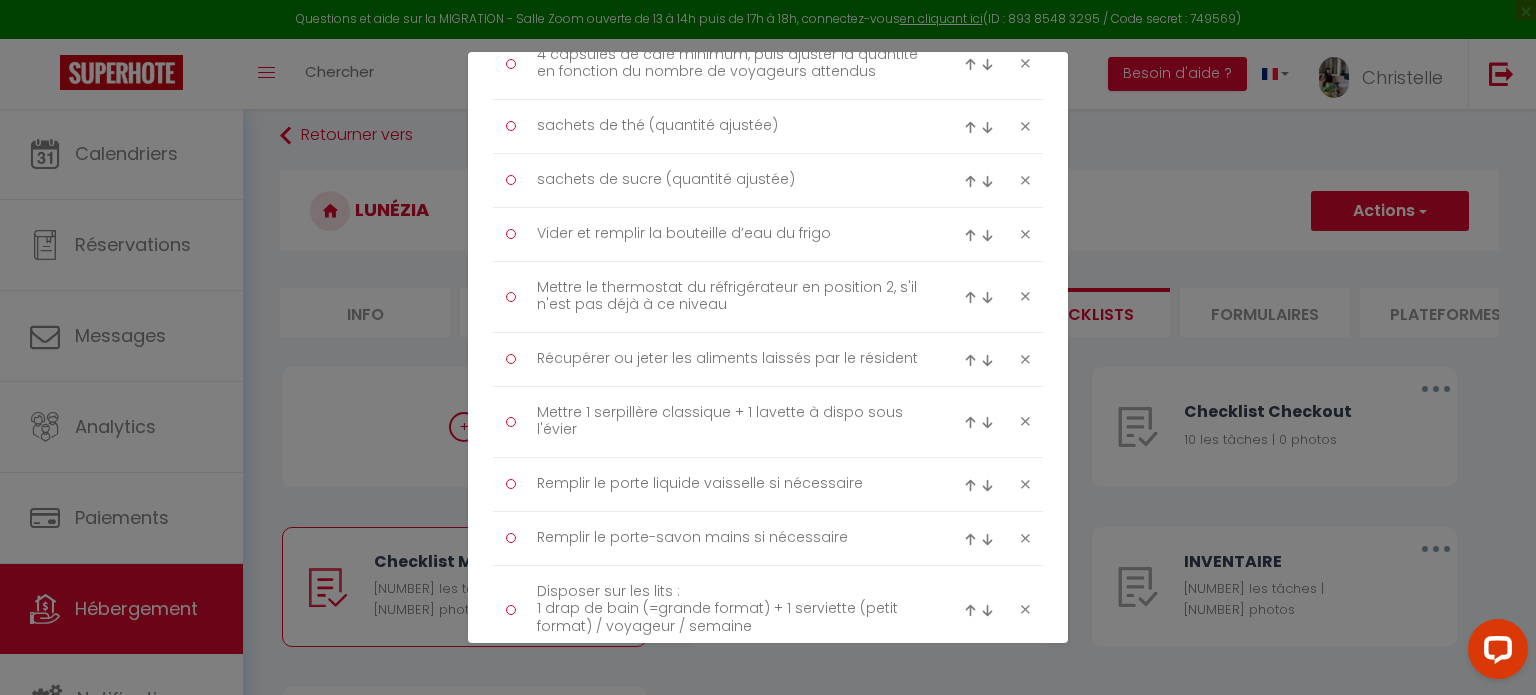 click at bounding box center [987, 422] 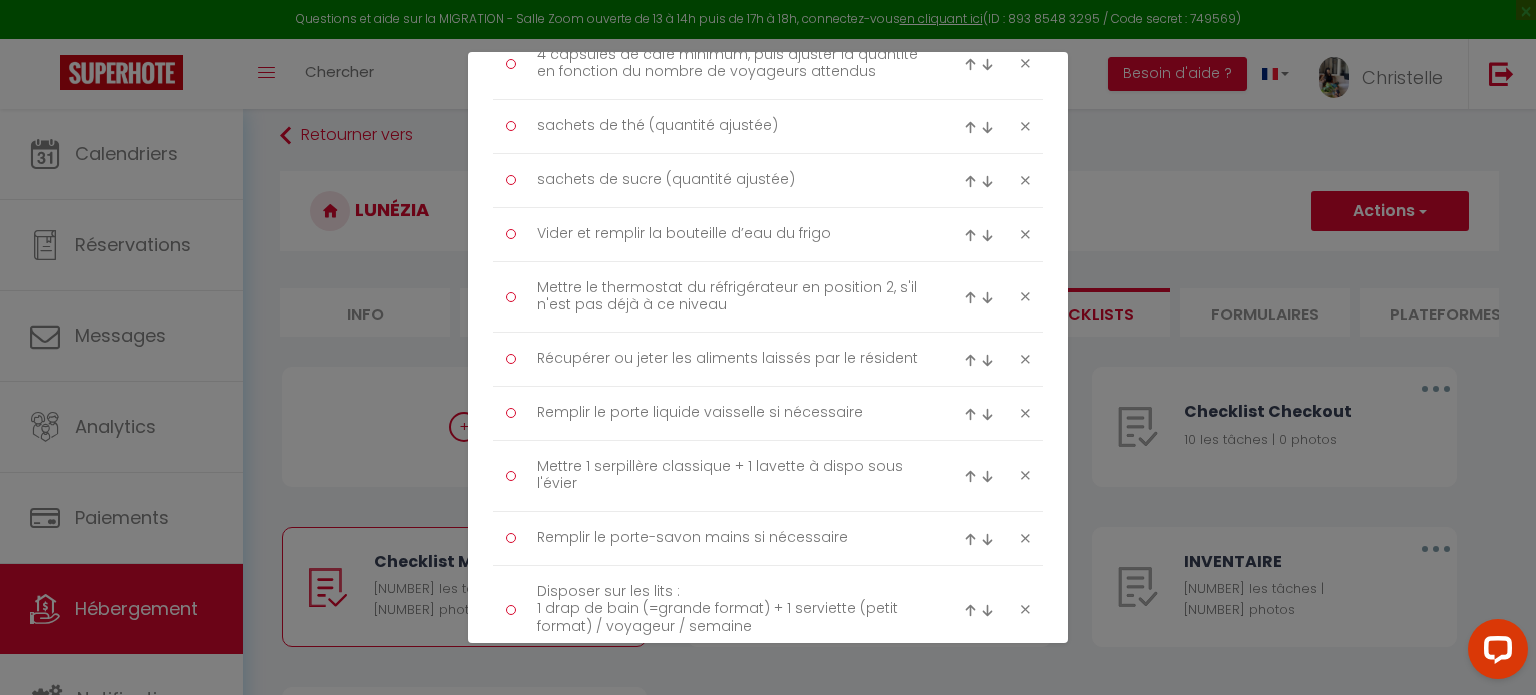 click at bounding box center (987, 476) 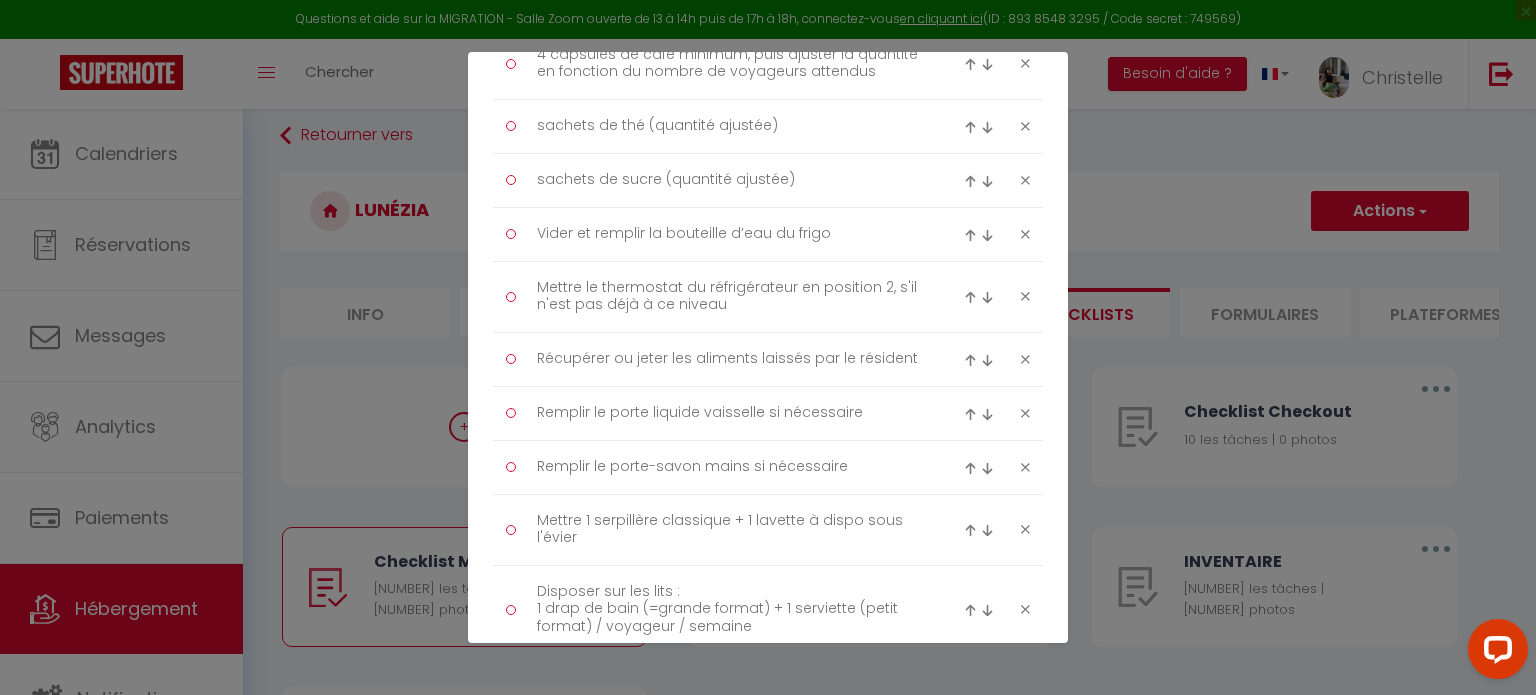 scroll, scrollTop: 1425, scrollLeft: 0, axis: vertical 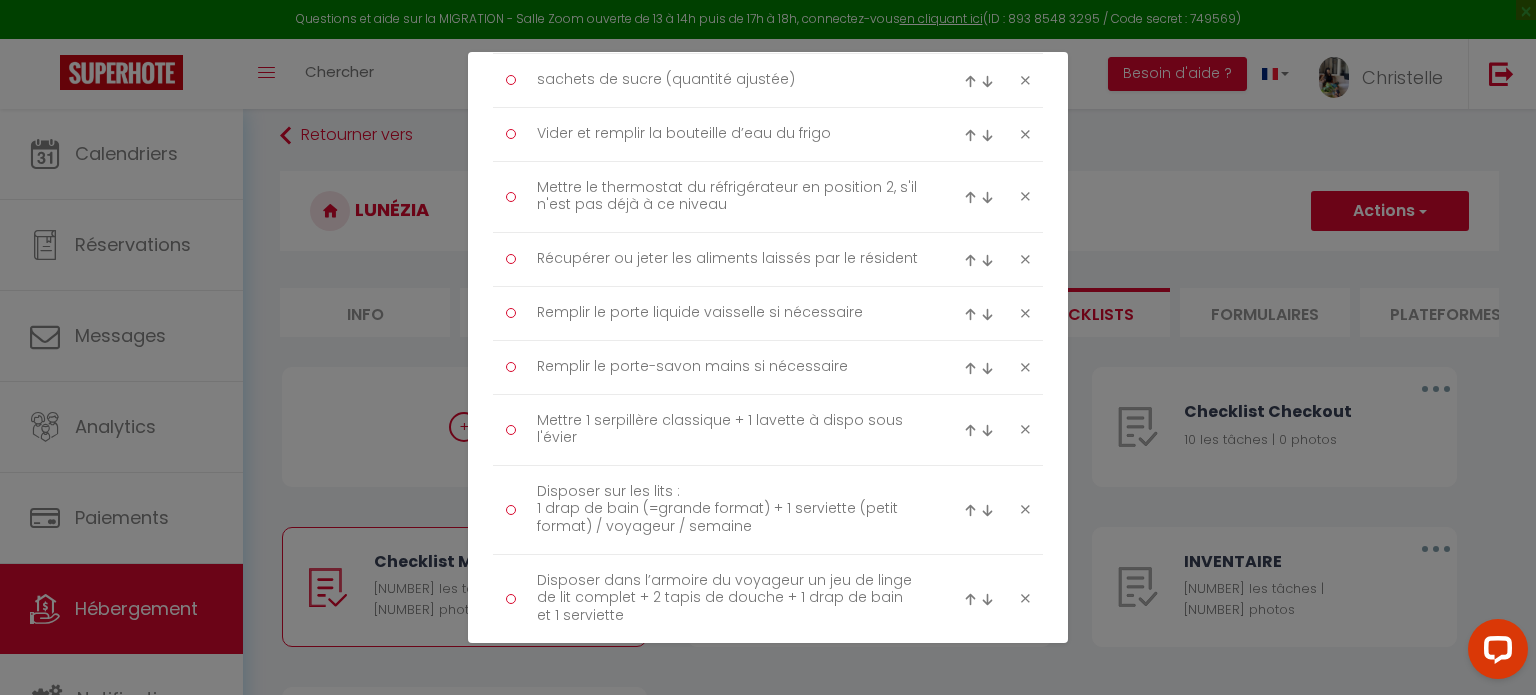 click at bounding box center [987, 430] 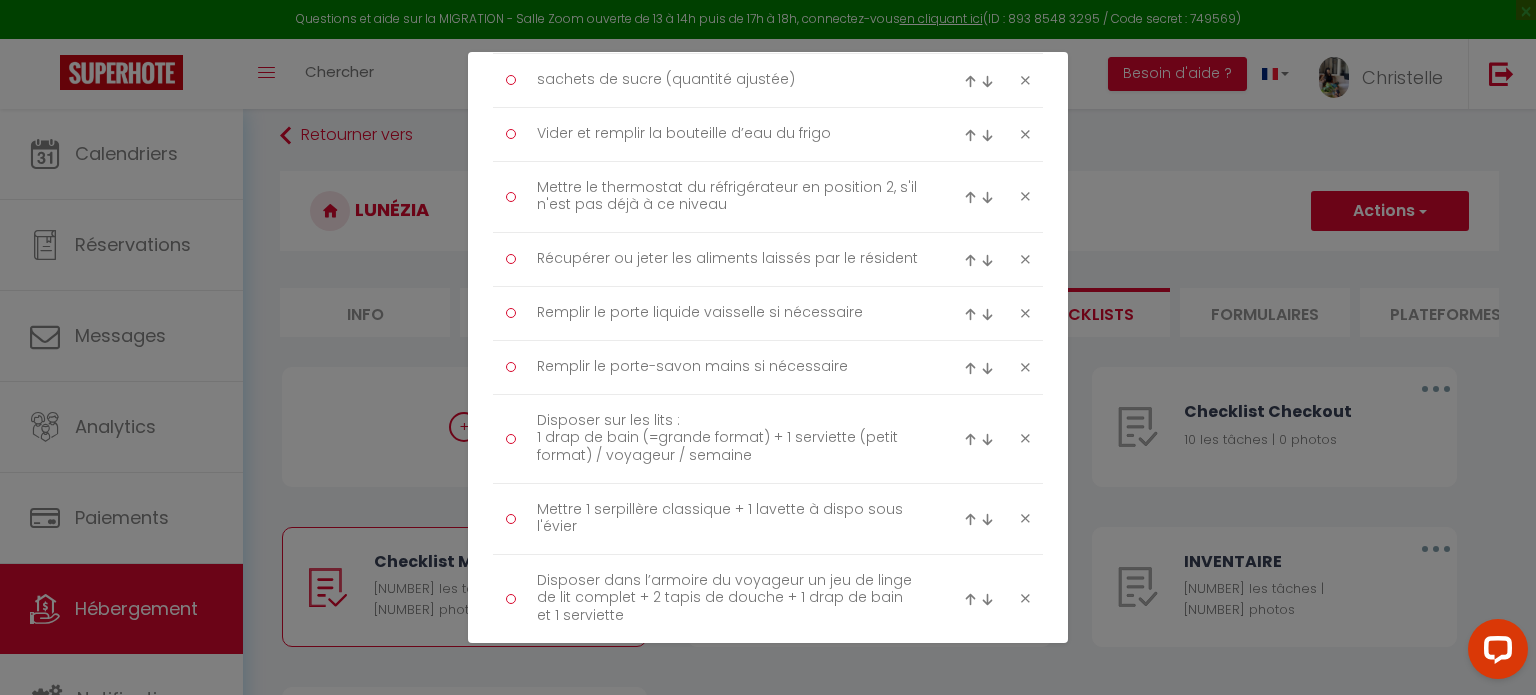 click at bounding box center (987, 439) 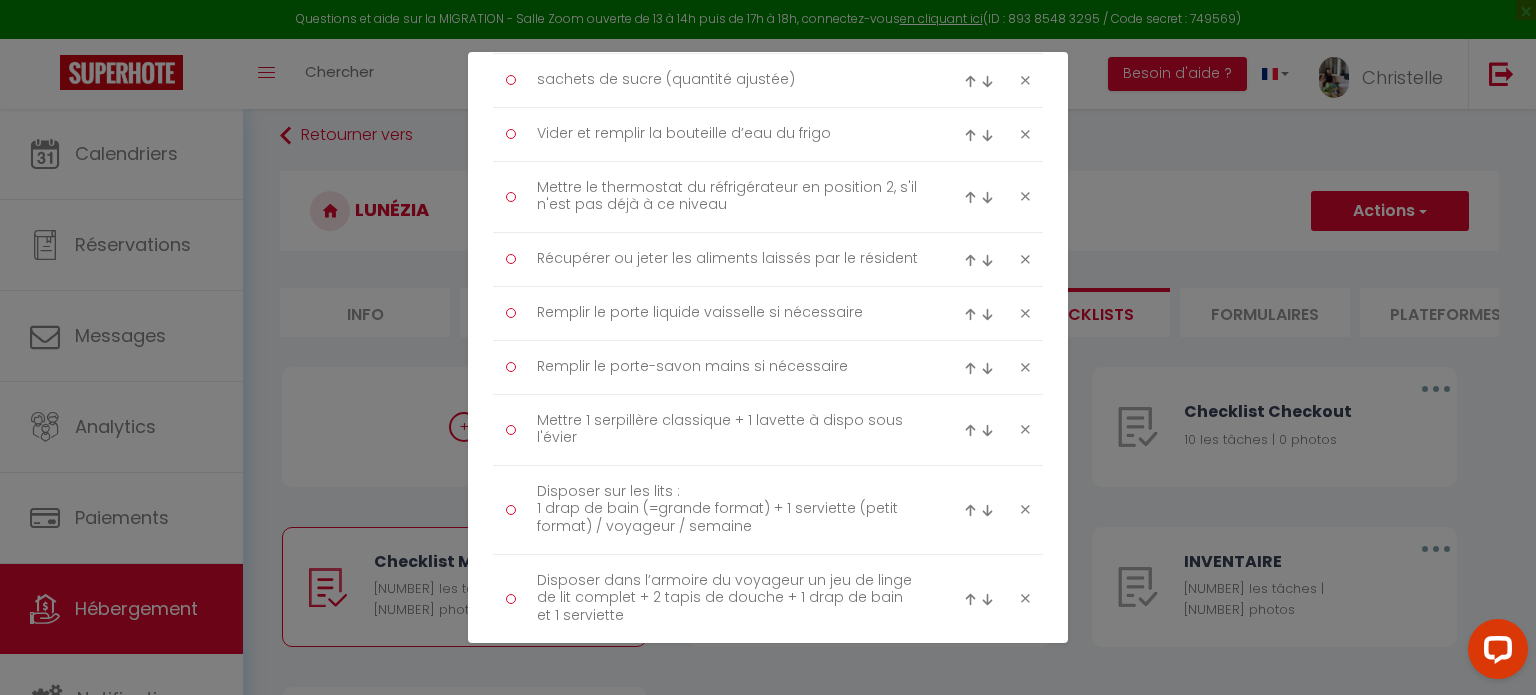 scroll, scrollTop: 1525, scrollLeft: 0, axis: vertical 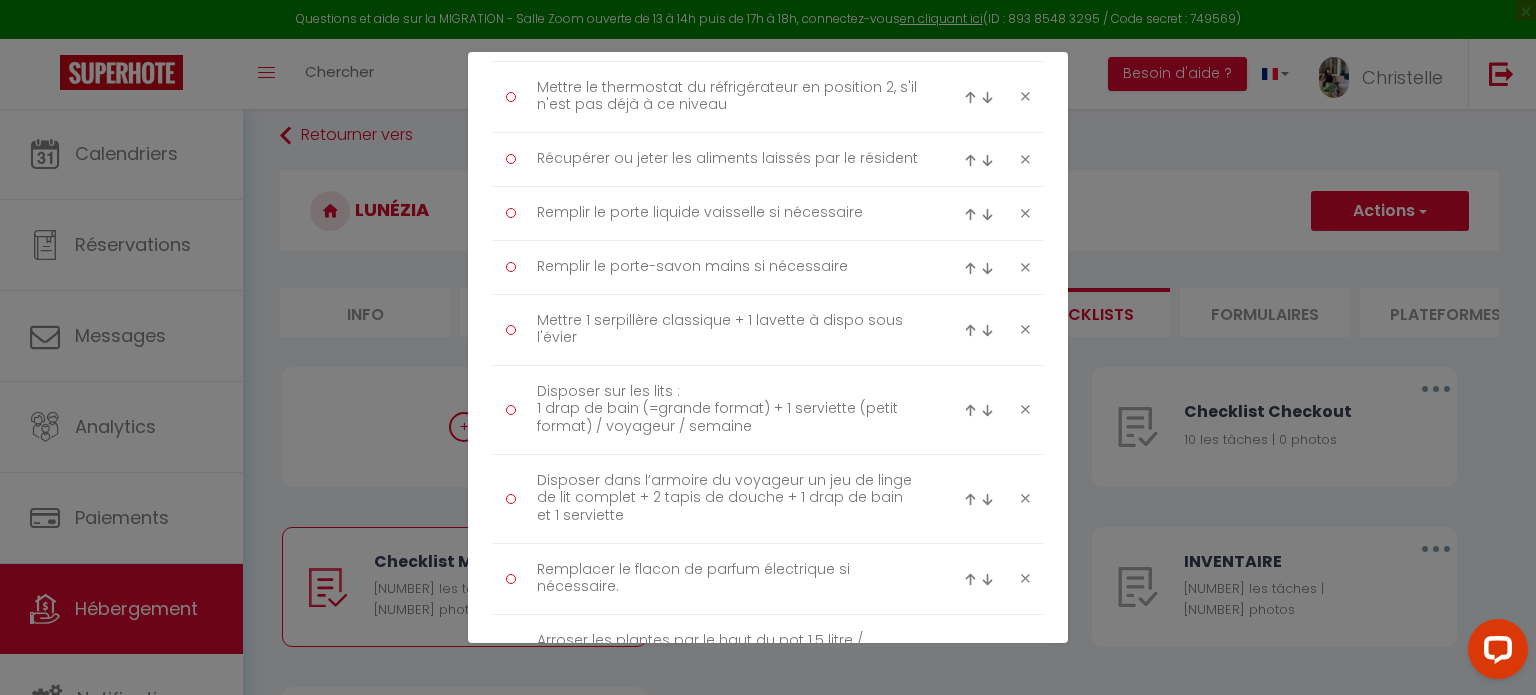 click at bounding box center (987, 330) 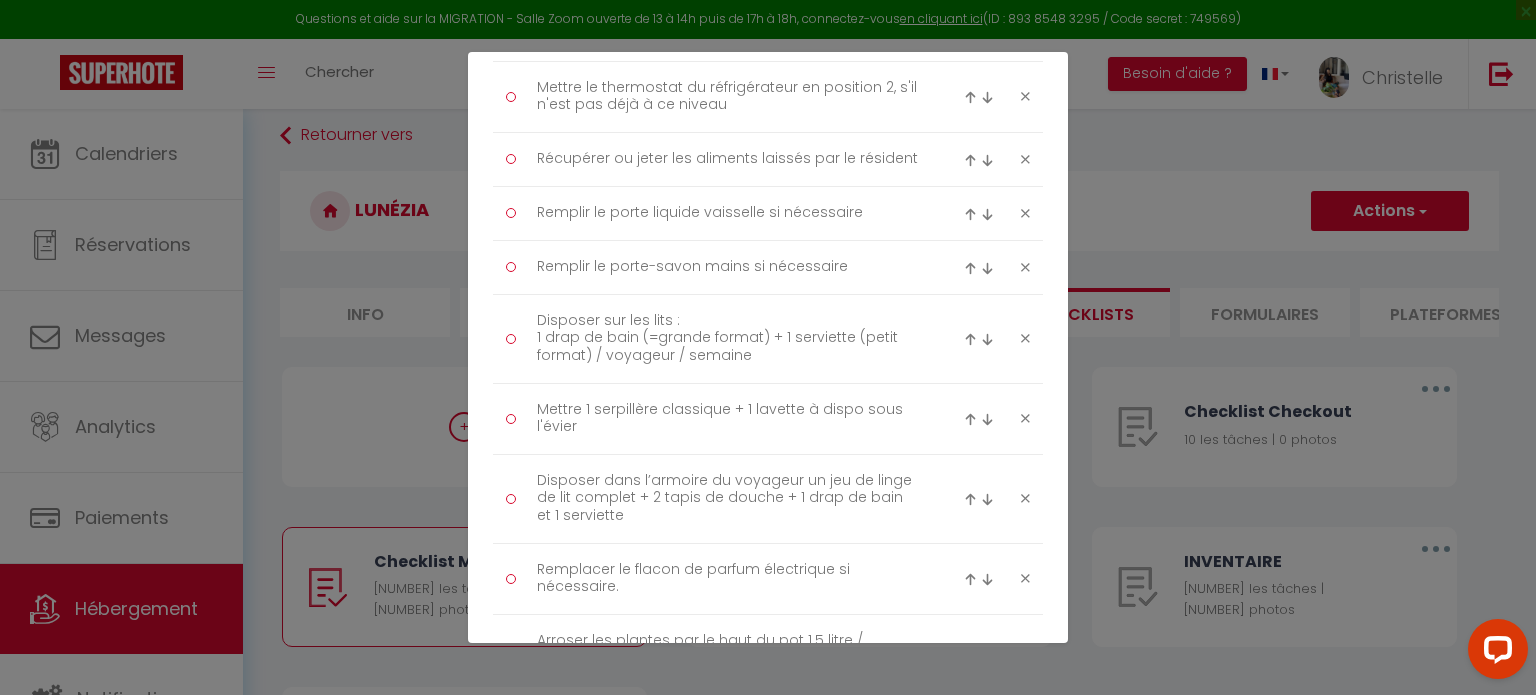 click at bounding box center [987, 419] 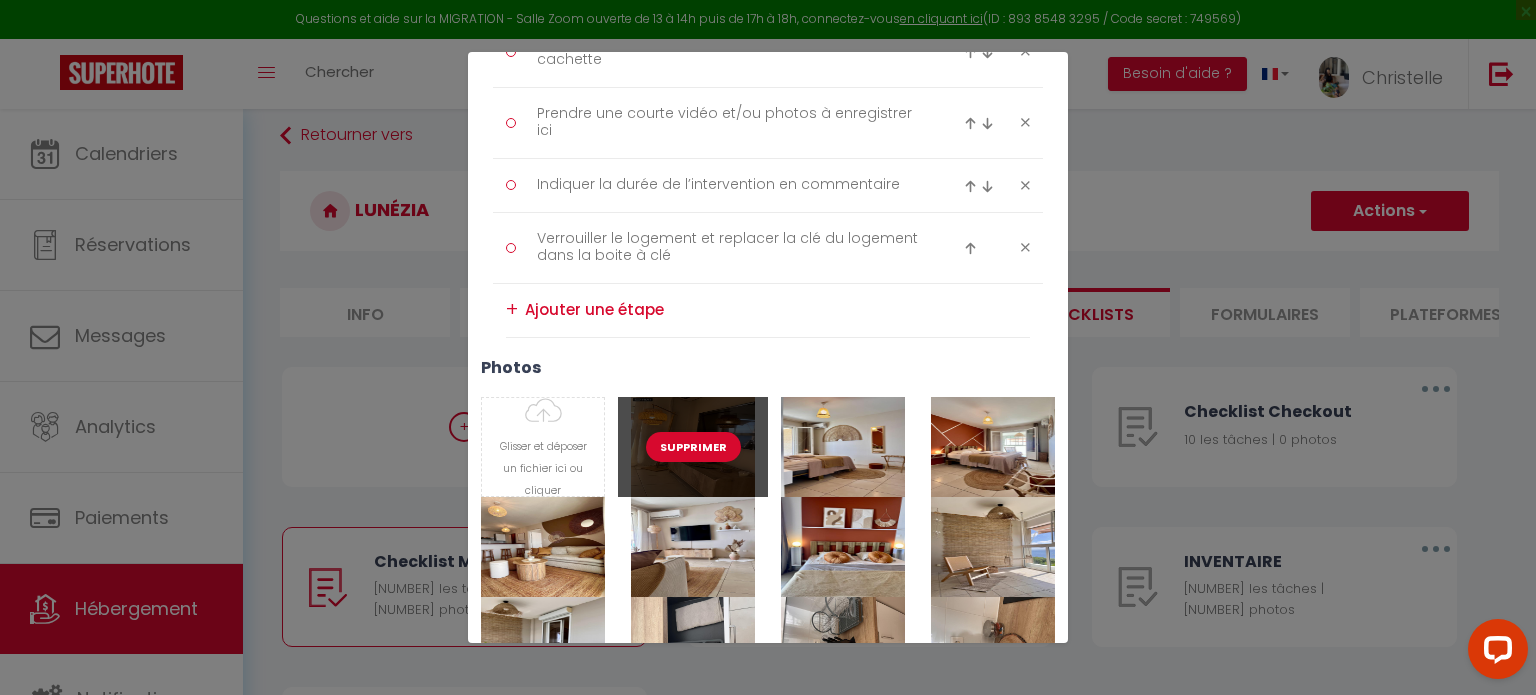 scroll, scrollTop: 3425, scrollLeft: 0, axis: vertical 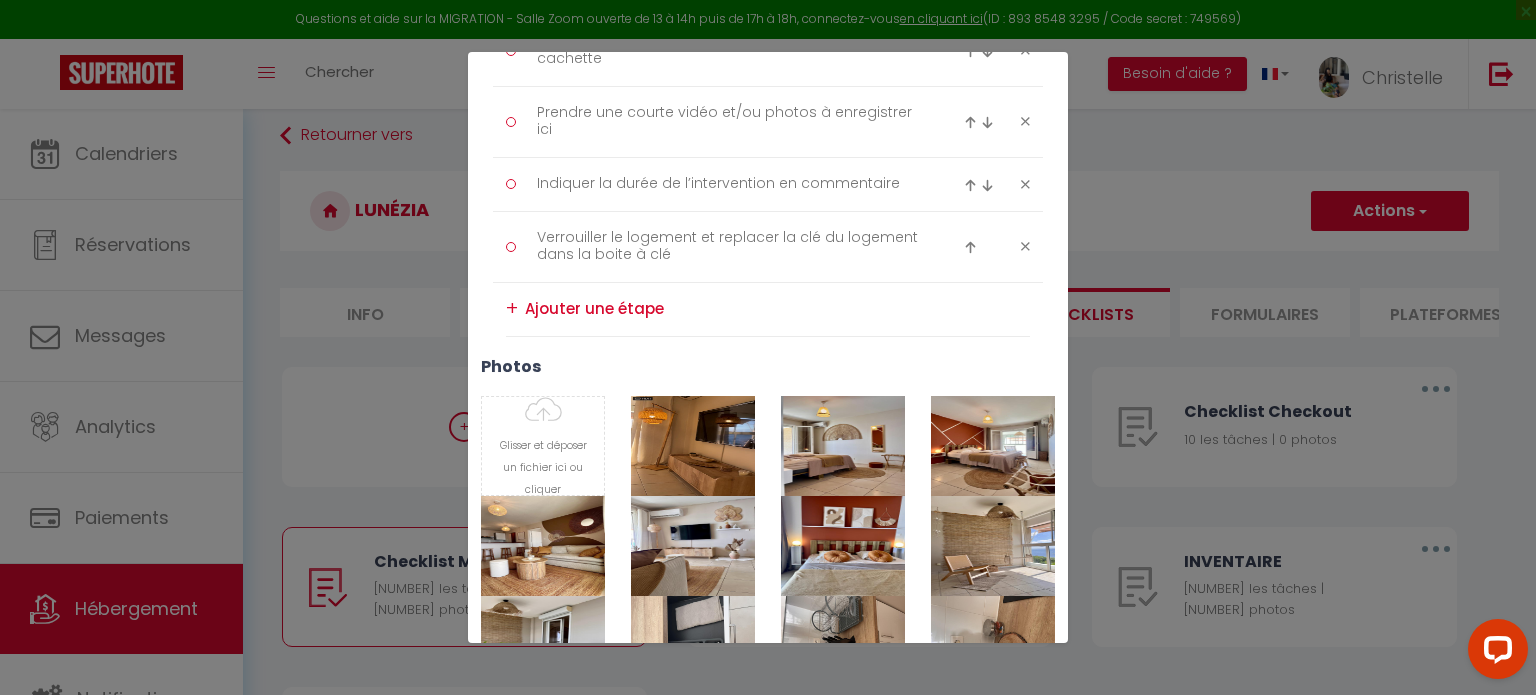 click at bounding box center (777, 309) 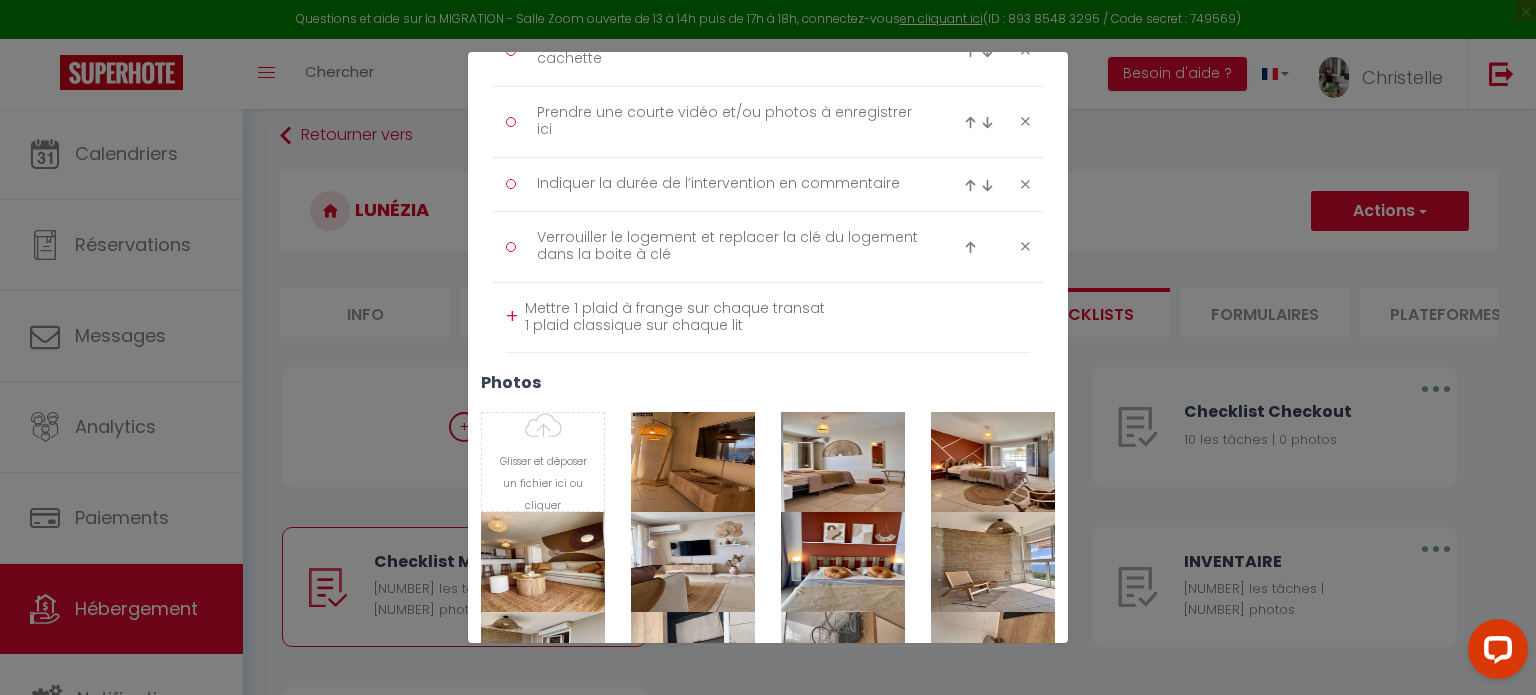 scroll, scrollTop: 0, scrollLeft: 0, axis: both 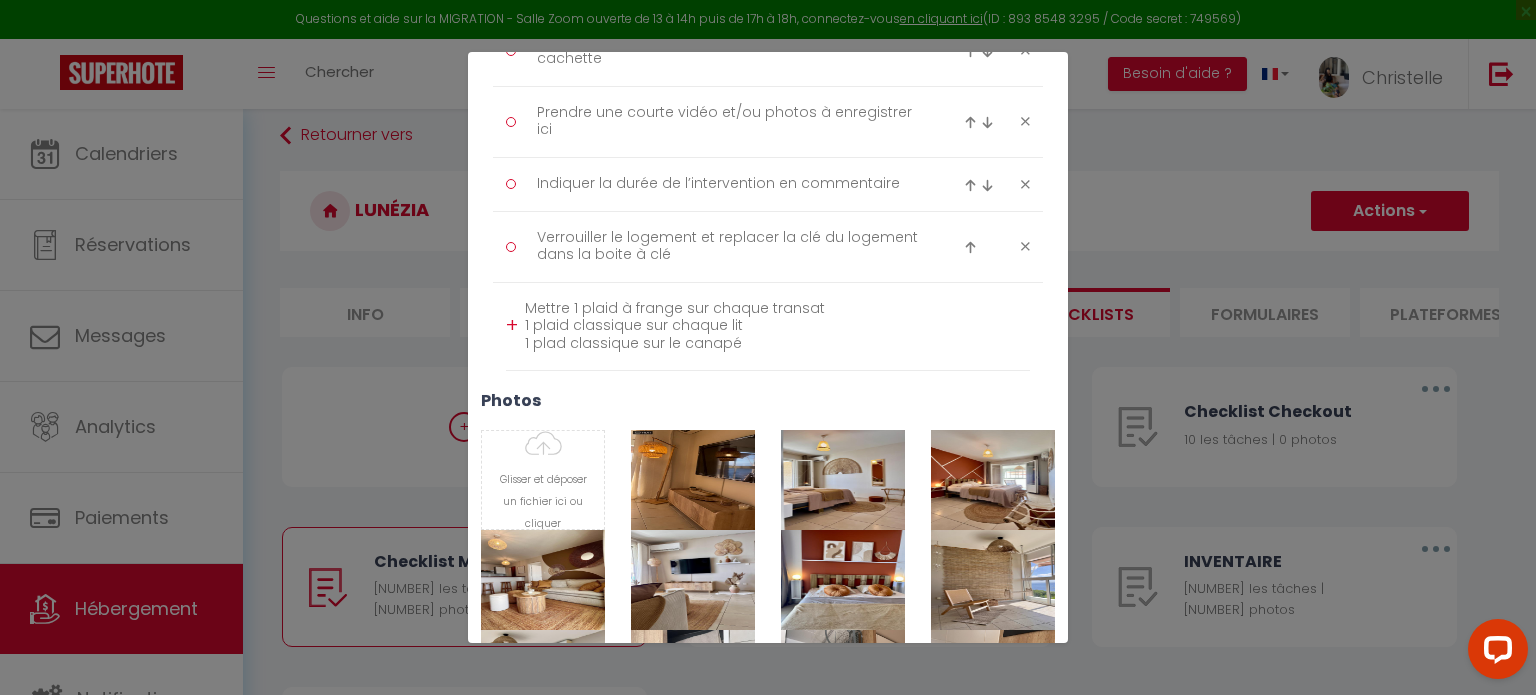 click on "Mettre 1 plaid à frange sur chaque transat
1 plaid classique sur chaque lit
1 plad classique sur le canapé" at bounding box center [777, 326] 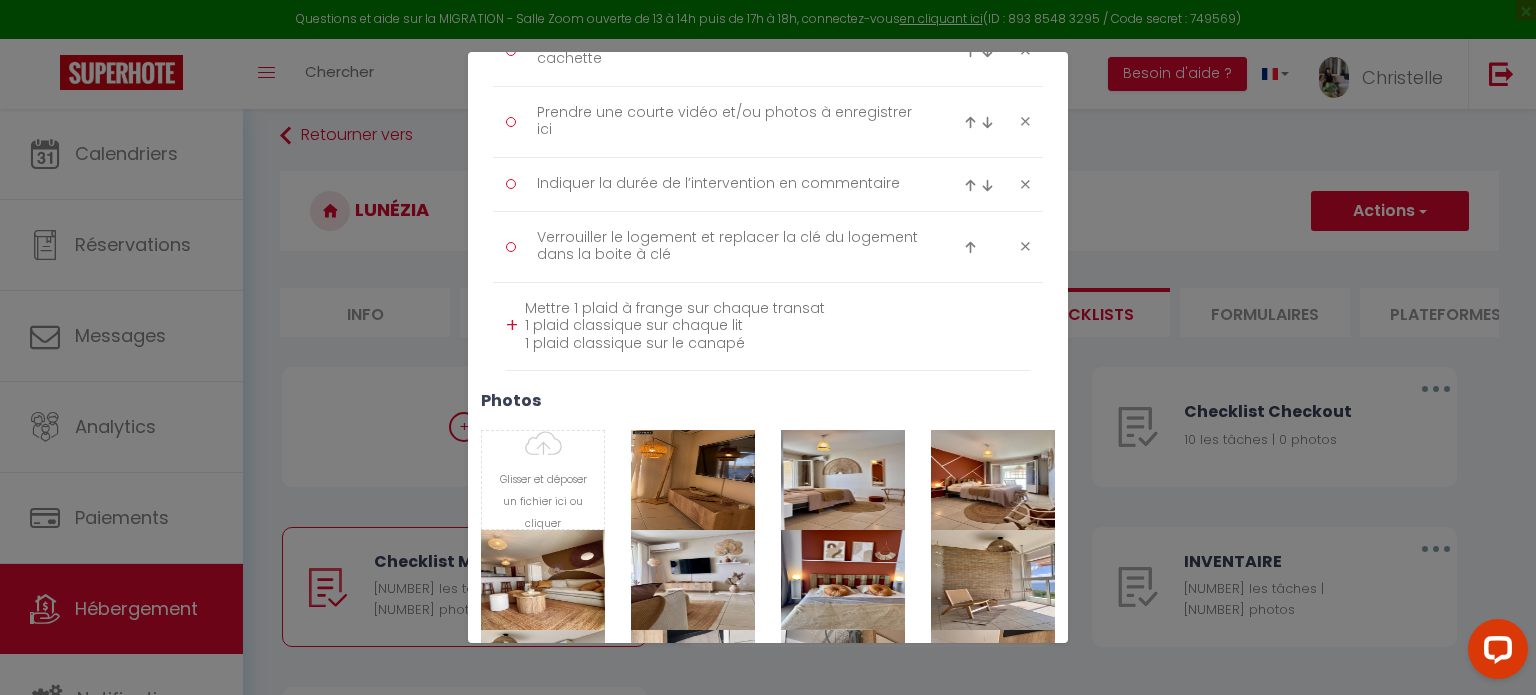 click on "+" at bounding box center [512, 325] 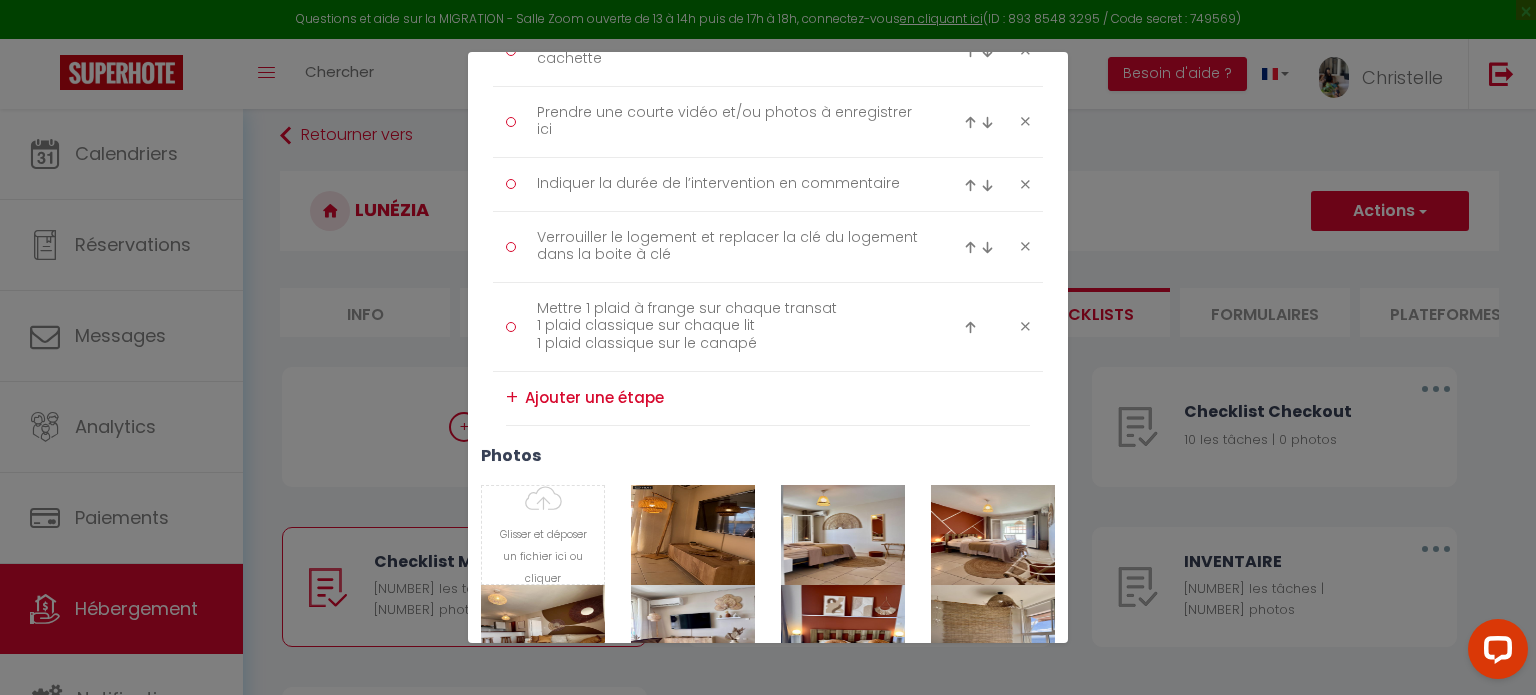 click at bounding box center (970, 327) 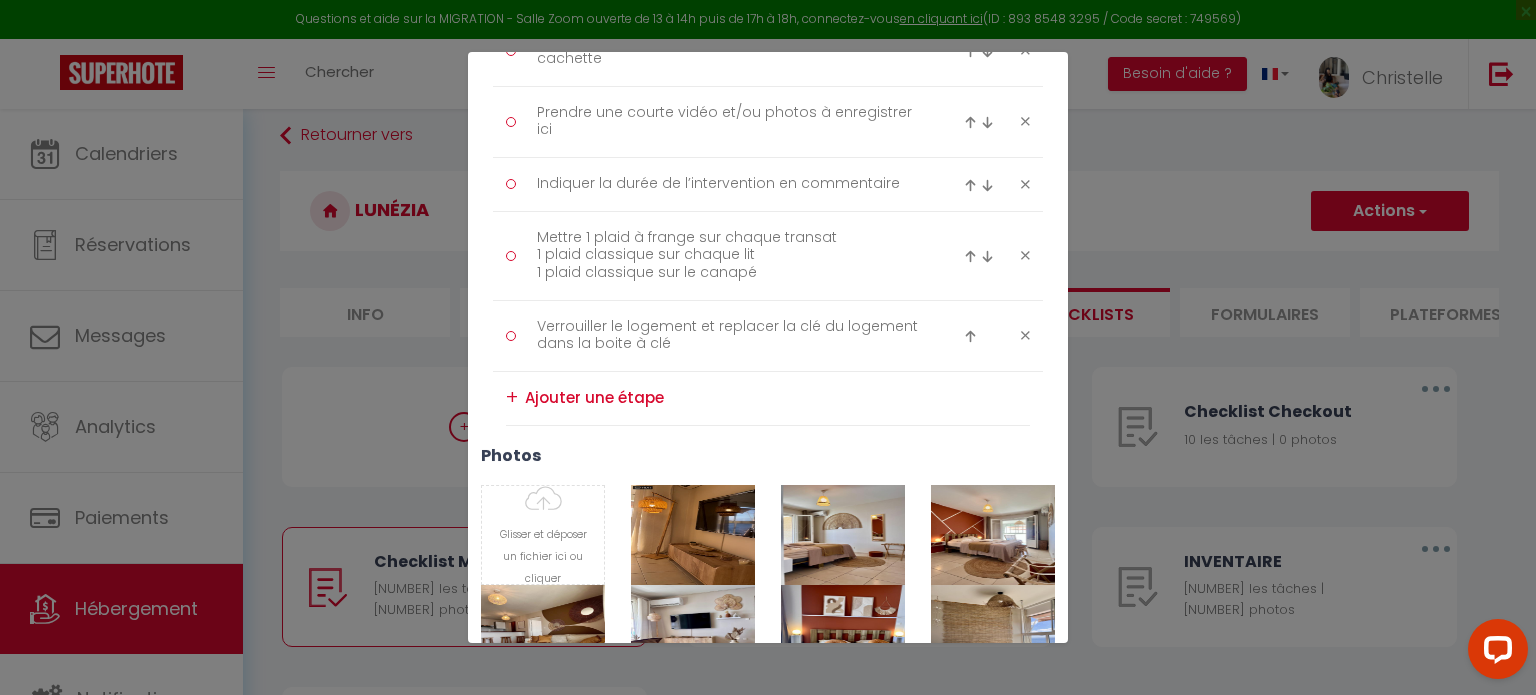 click at bounding box center (970, 256) 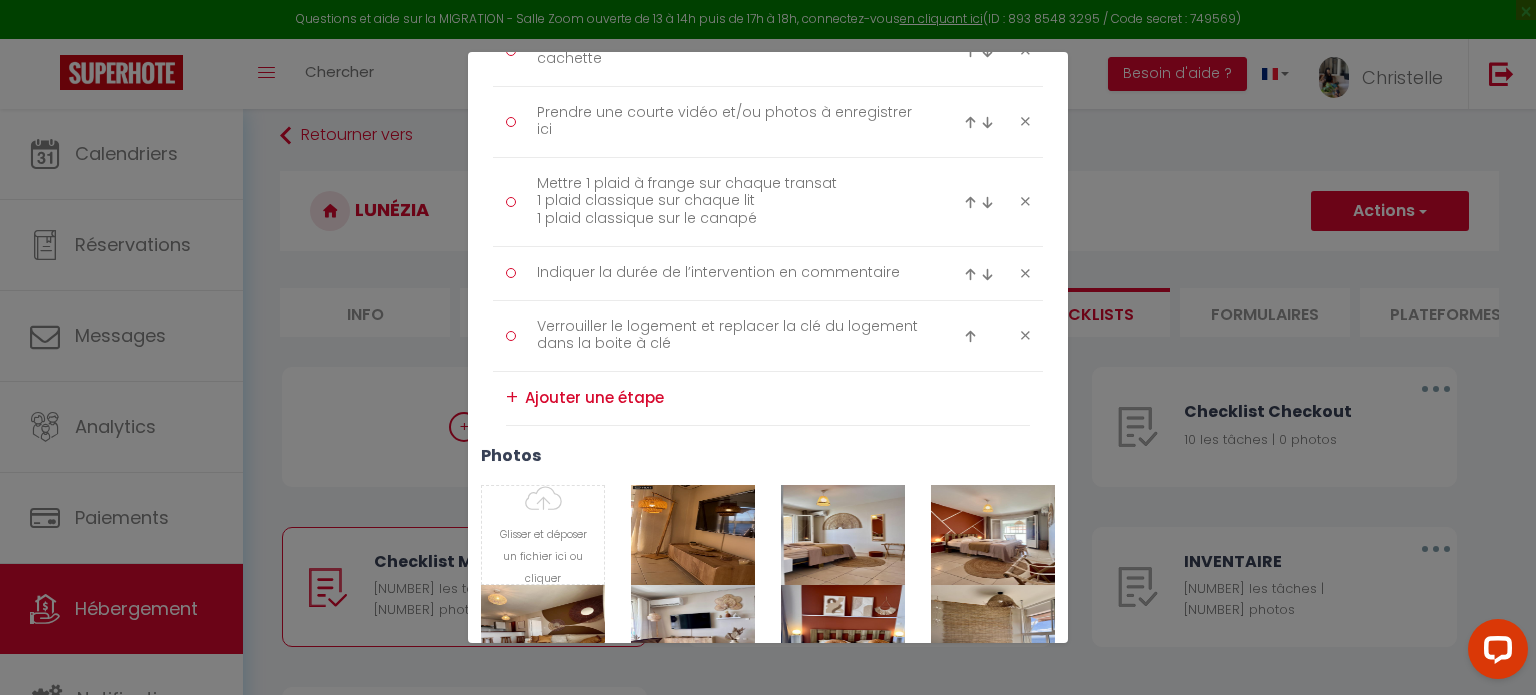 click at bounding box center (982, 202) 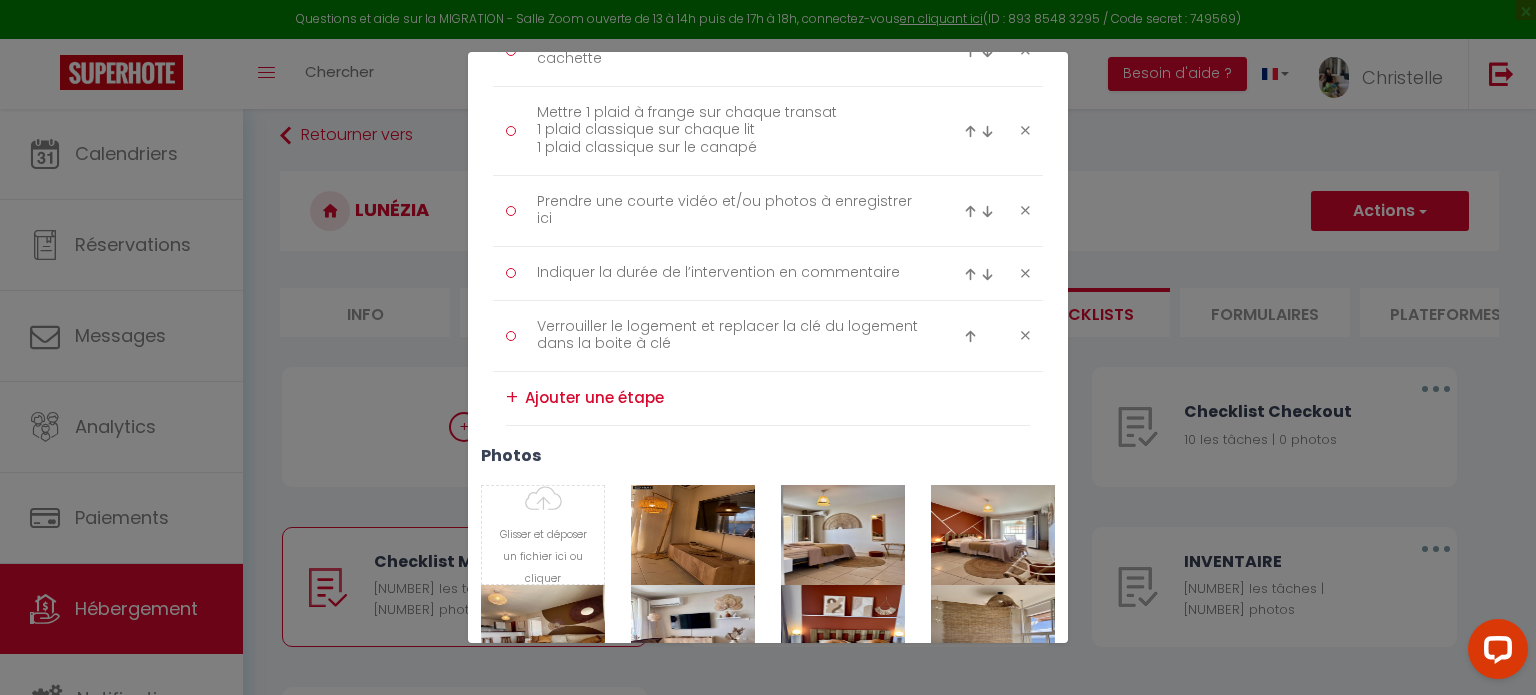 click at bounding box center [970, 131] 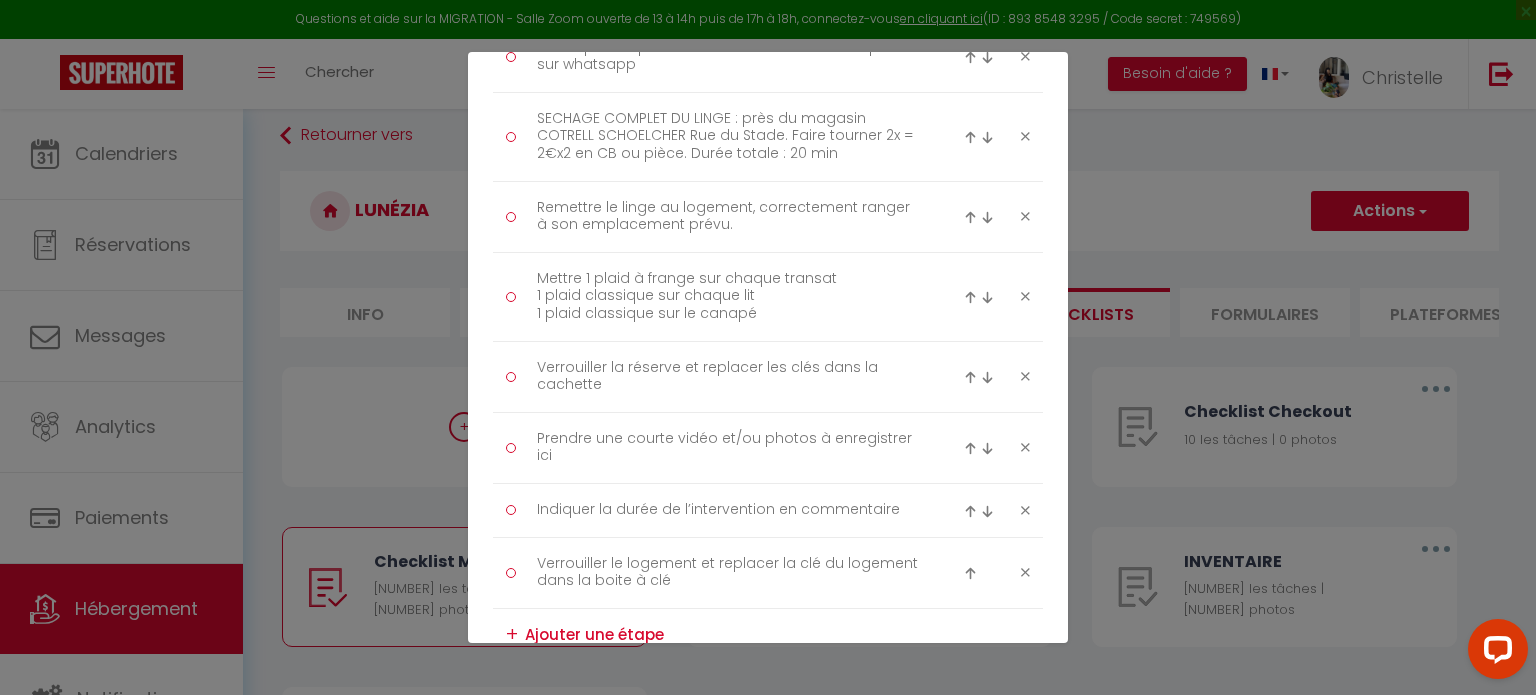 scroll, scrollTop: 3125, scrollLeft: 0, axis: vertical 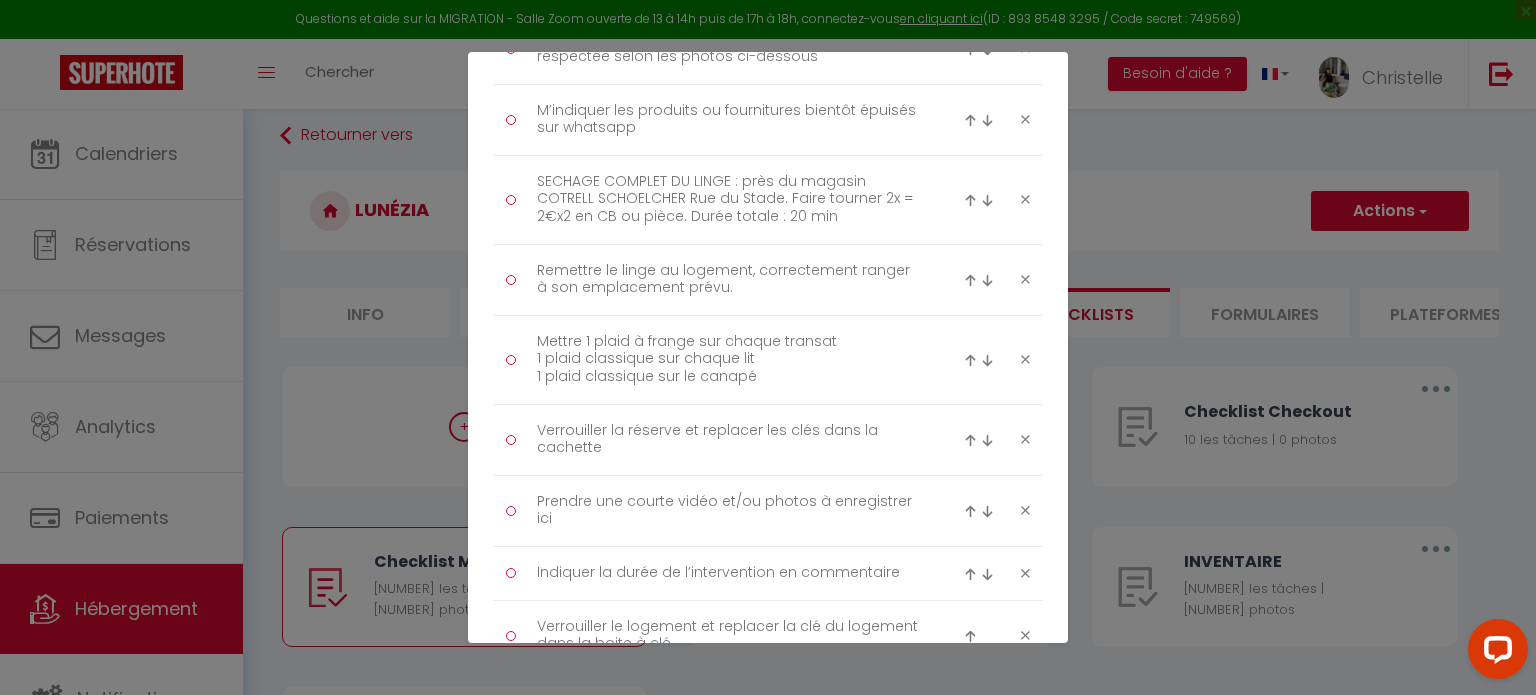 click at bounding box center (970, 360) 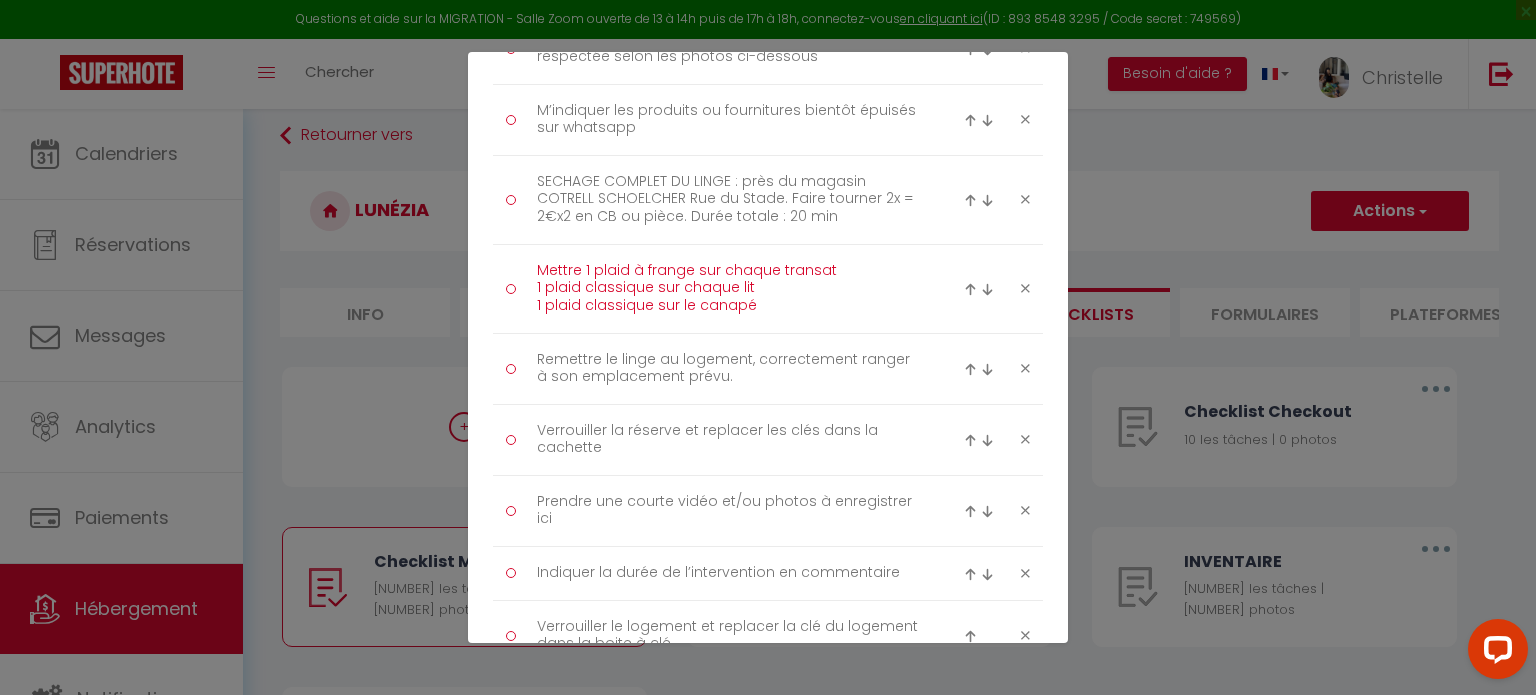click on "Mettre 1 plaid à frange sur chaque transat
1 plaid classique sur chaque lit
1 plaid classique sur le canapé" at bounding box center (728, 289) 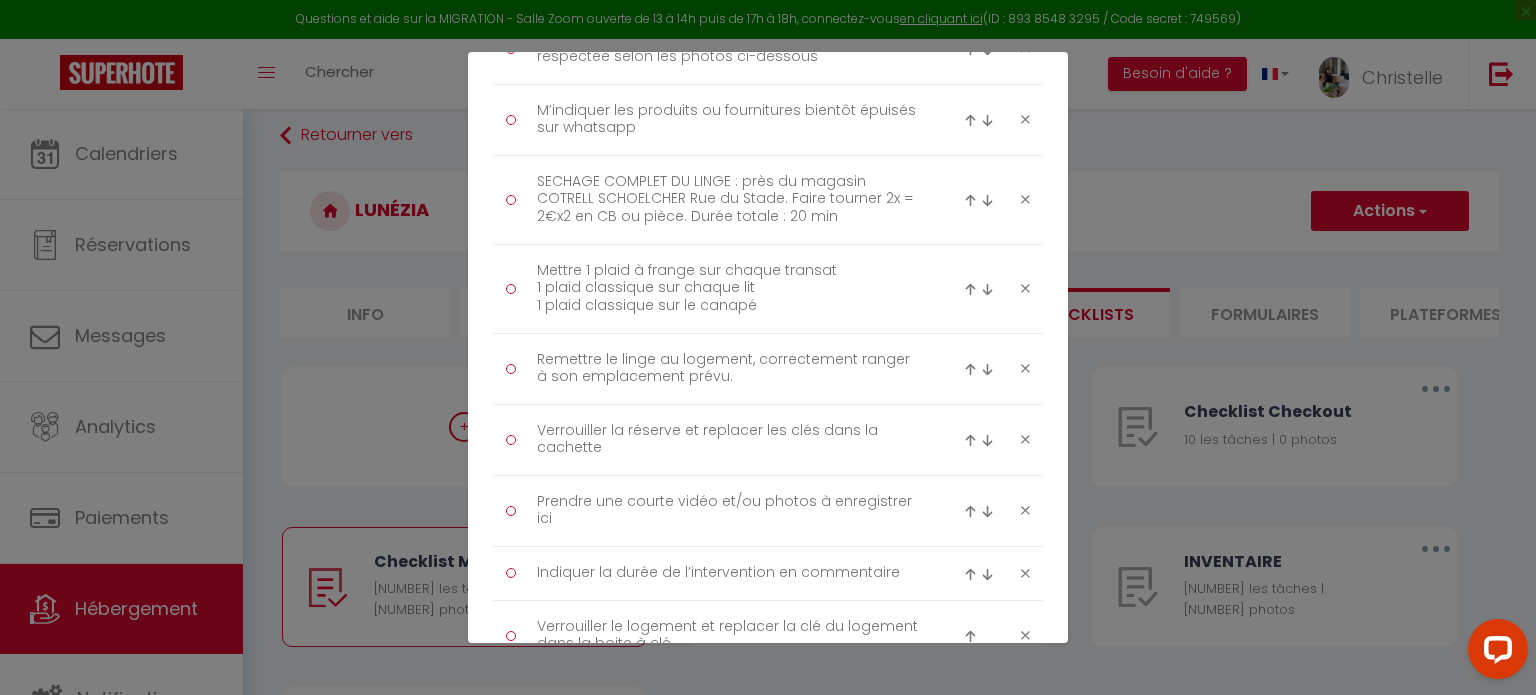 drag, startPoint x: 955, startPoint y: 286, endPoint x: 955, endPoint y: 271, distance: 15 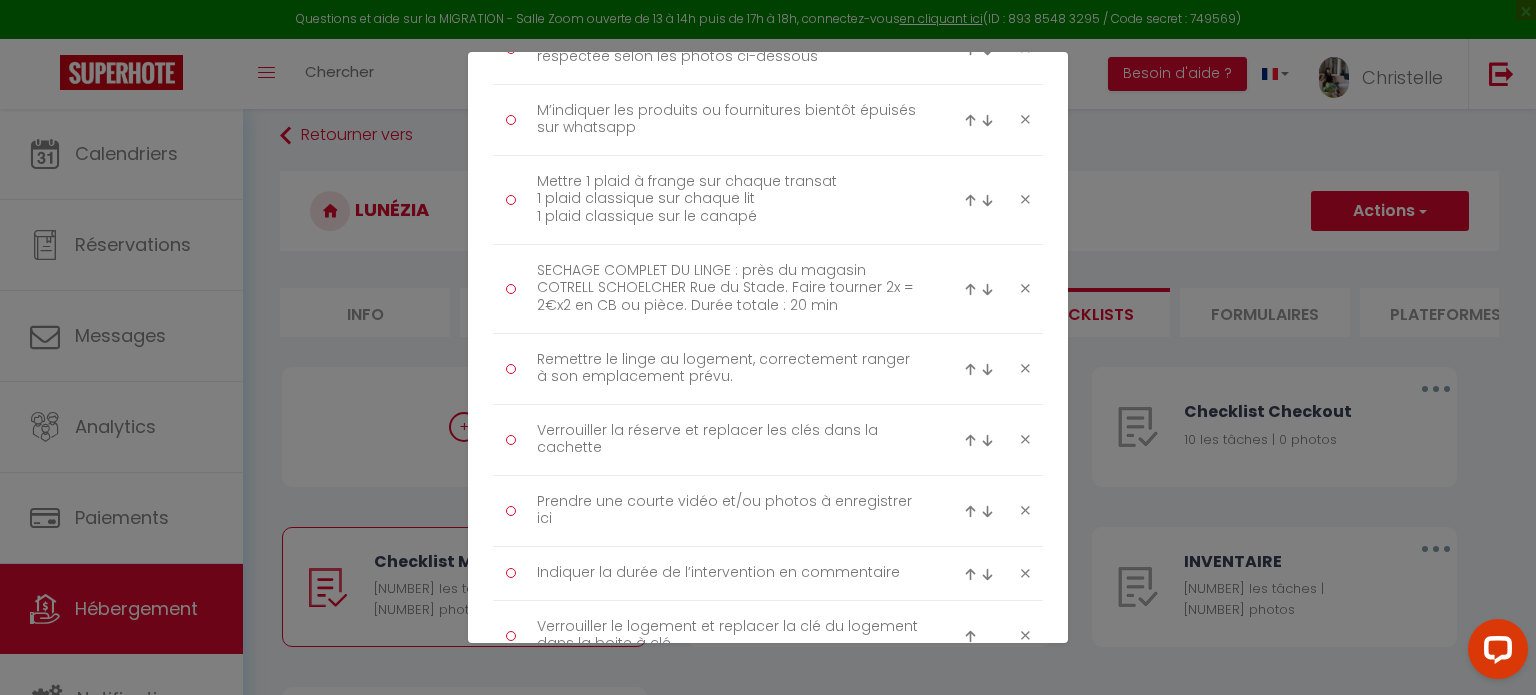 click at bounding box center [970, 200] 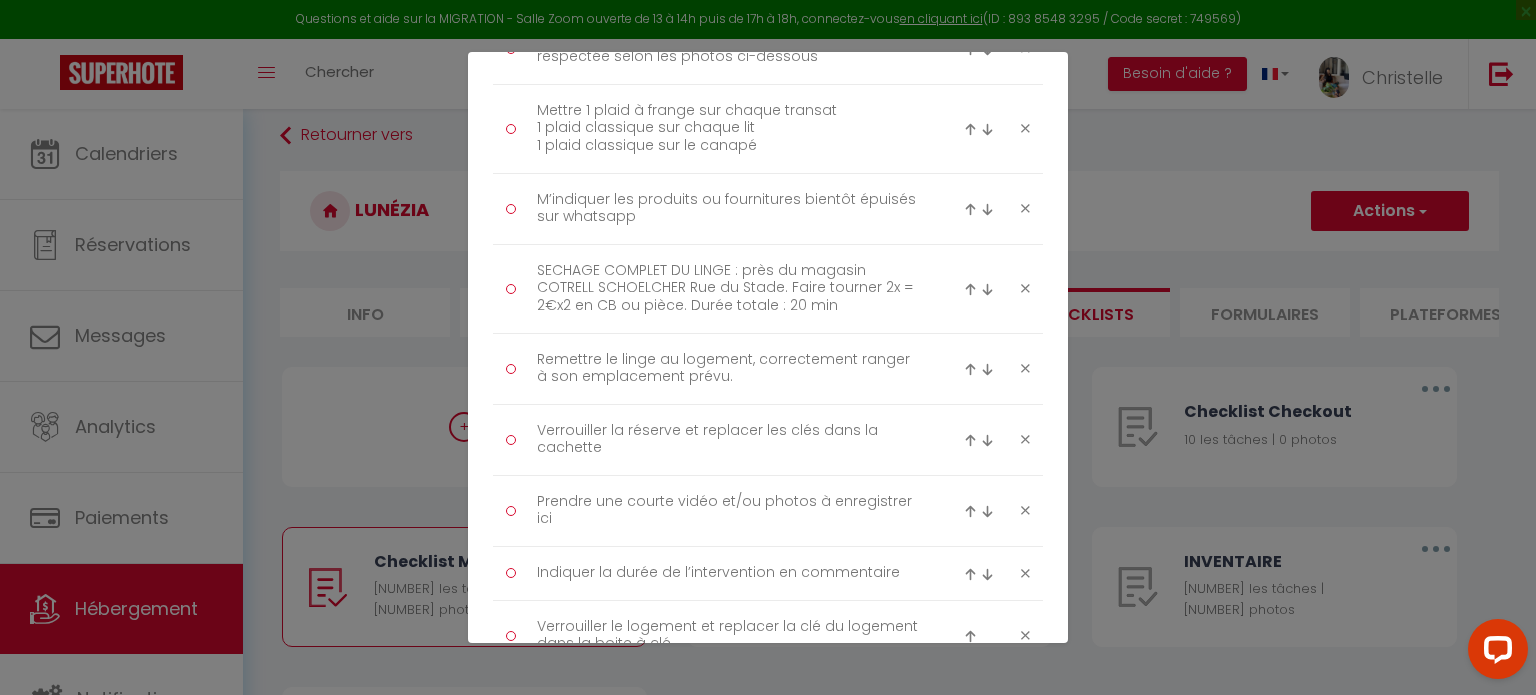 click at bounding box center [970, 129] 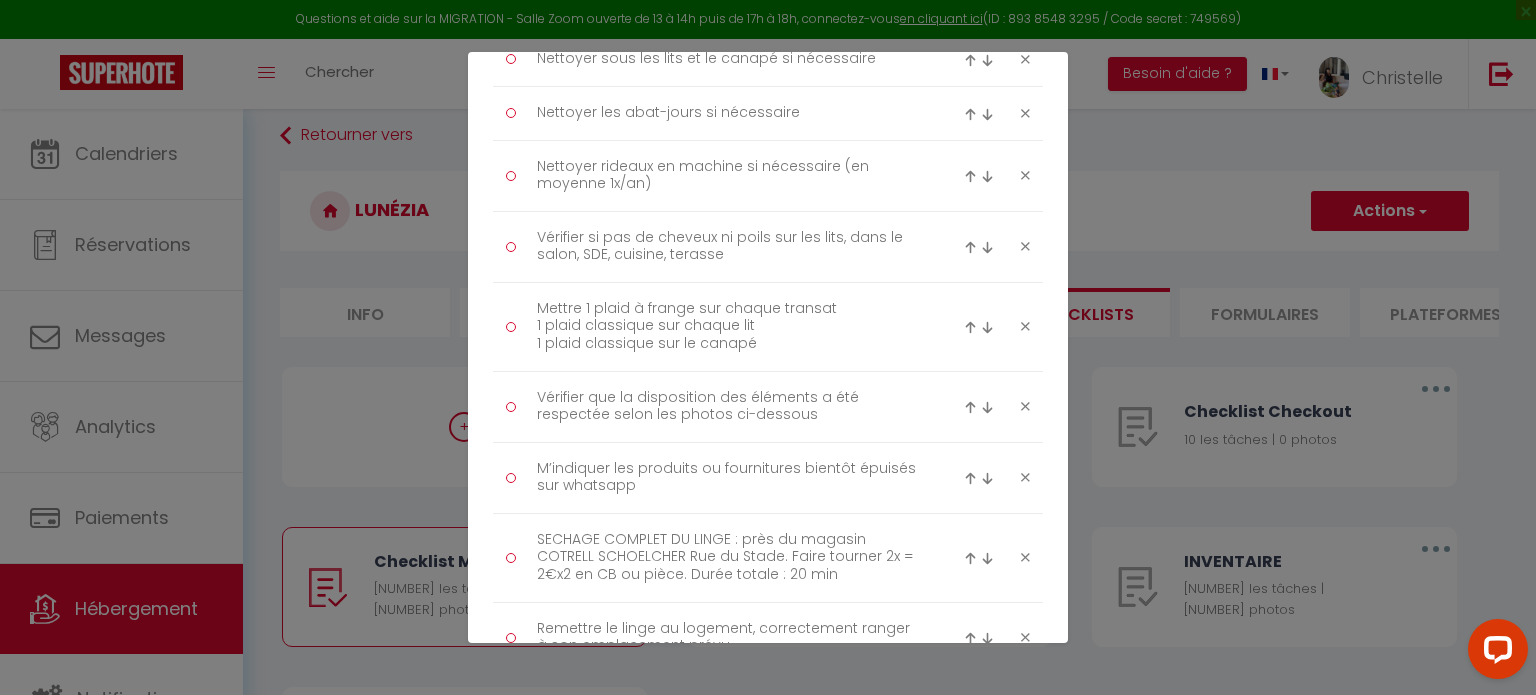 scroll, scrollTop: 2725, scrollLeft: 0, axis: vertical 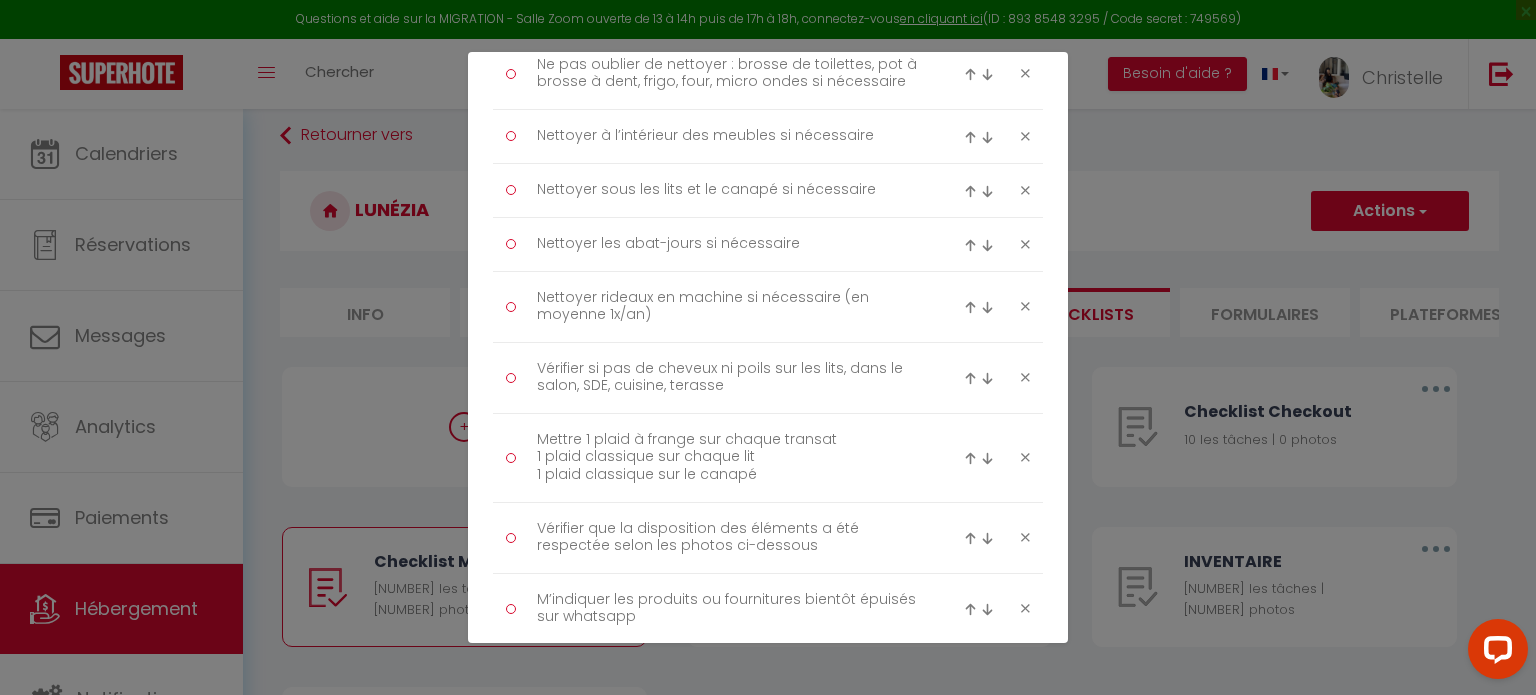 click at bounding box center [970, 458] 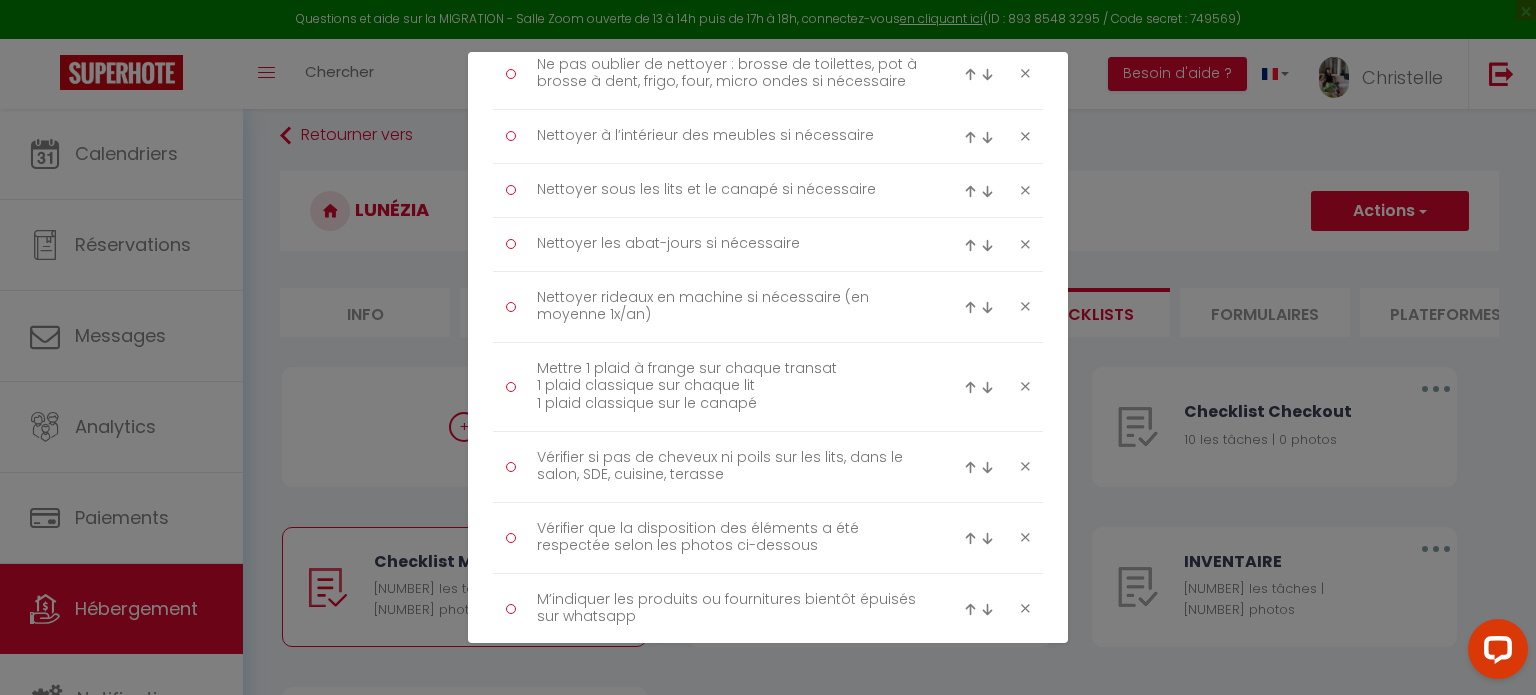click at bounding box center (970, 387) 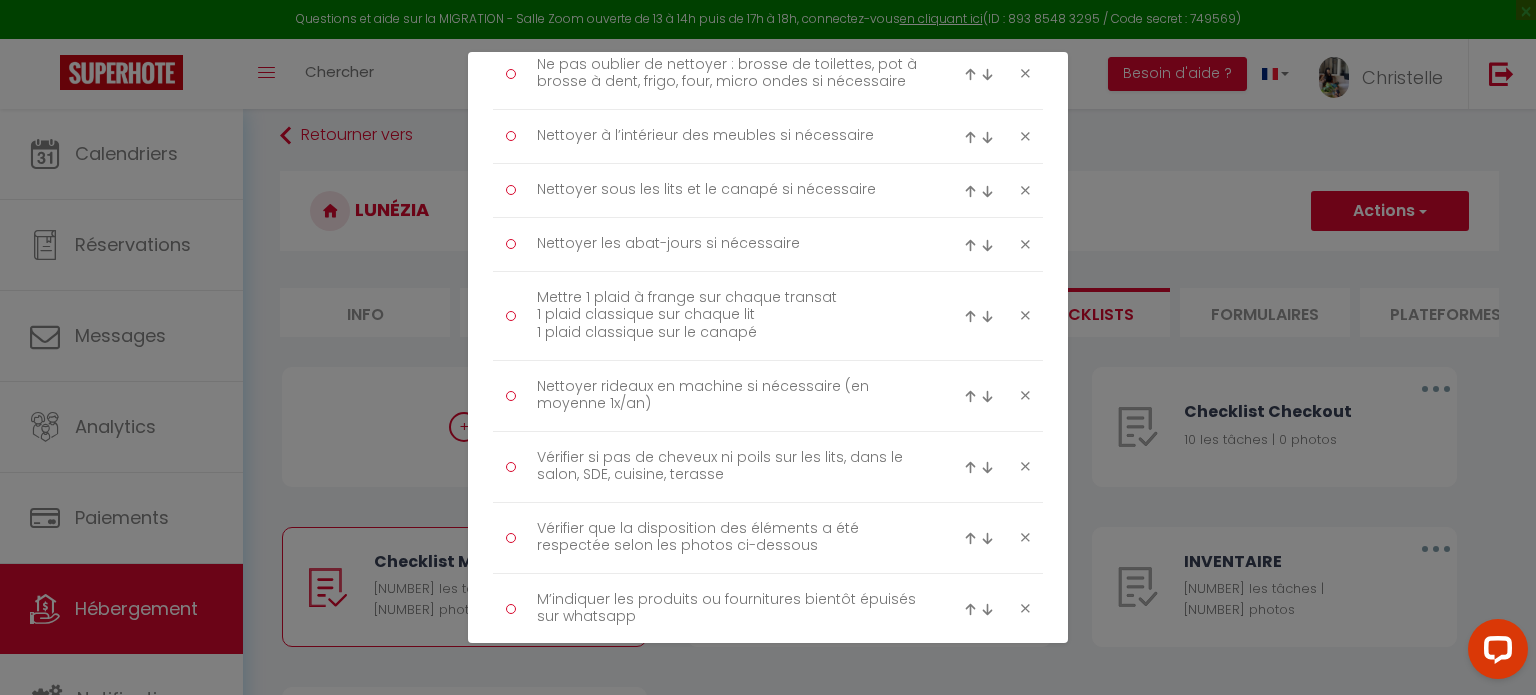 click at bounding box center (970, 316) 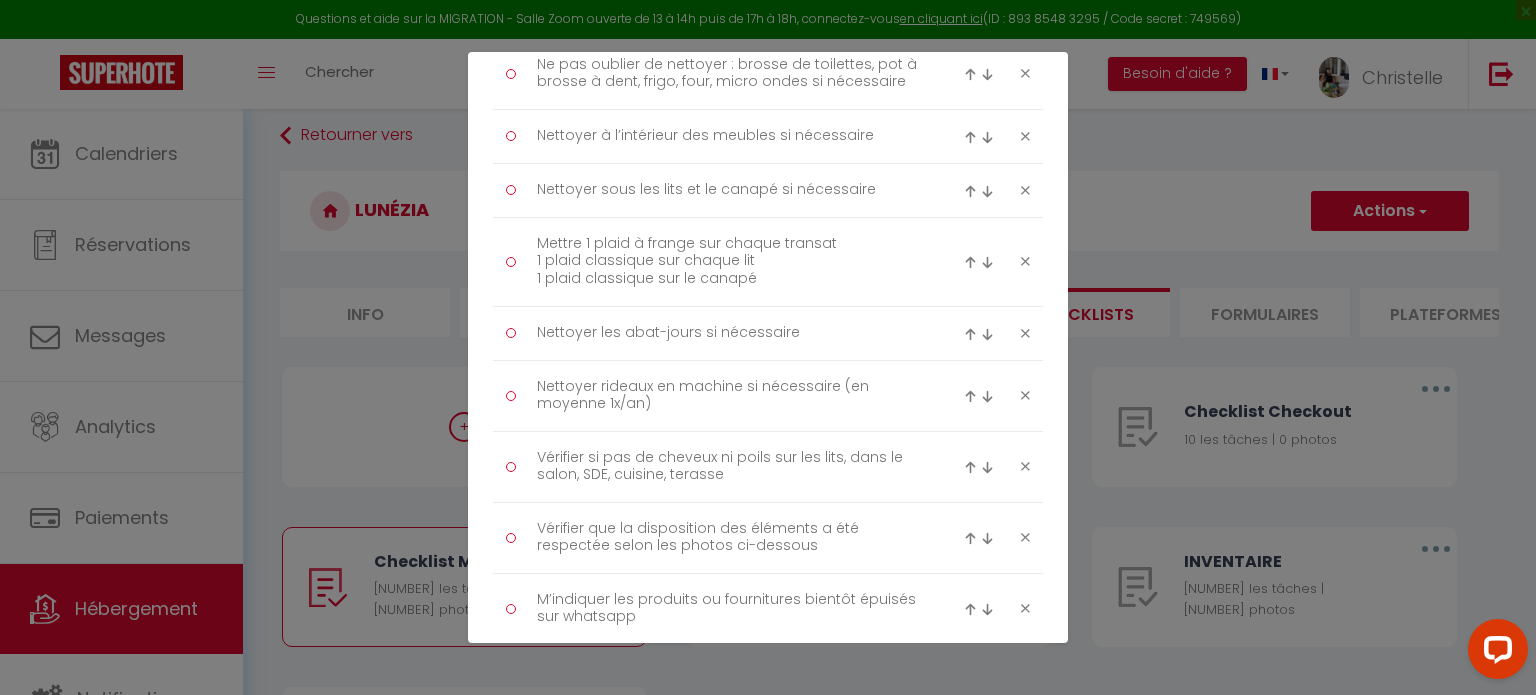 click at bounding box center (970, 262) 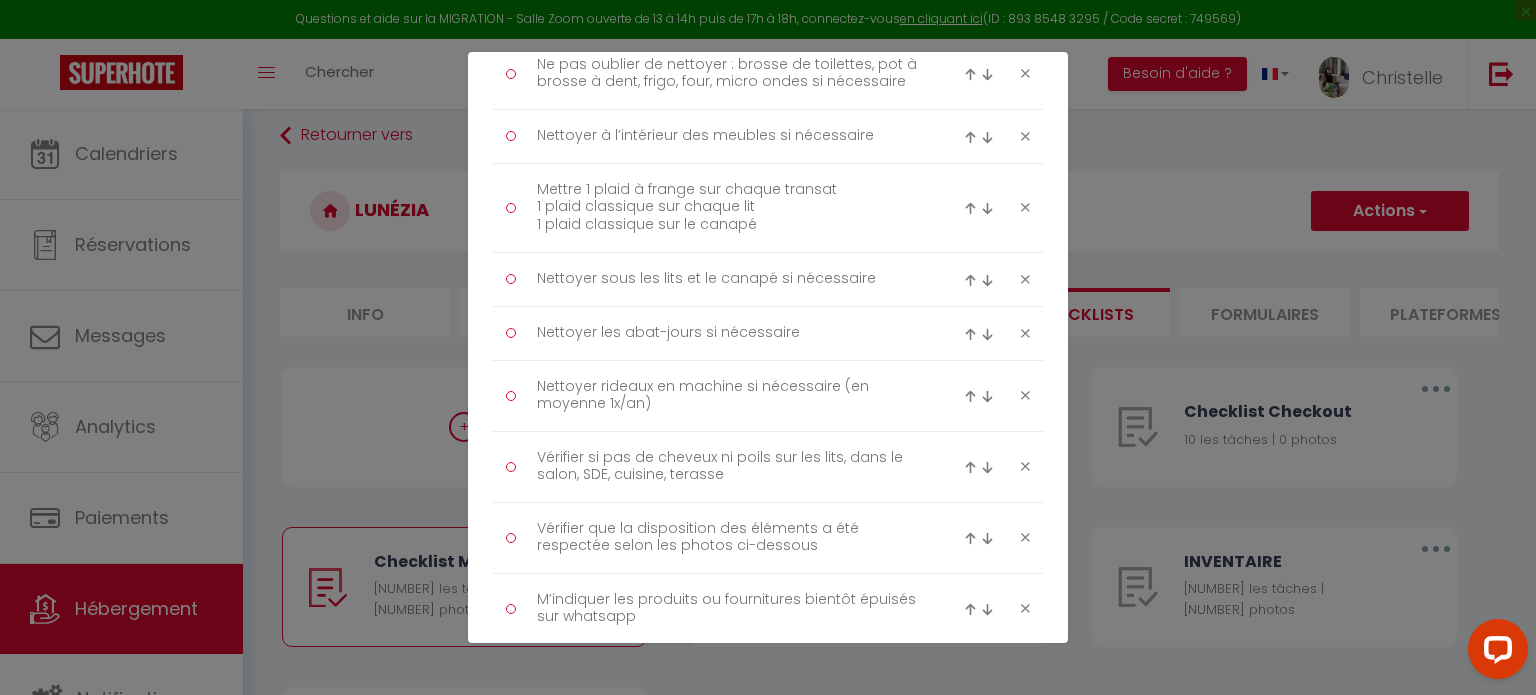 click at bounding box center [970, 208] 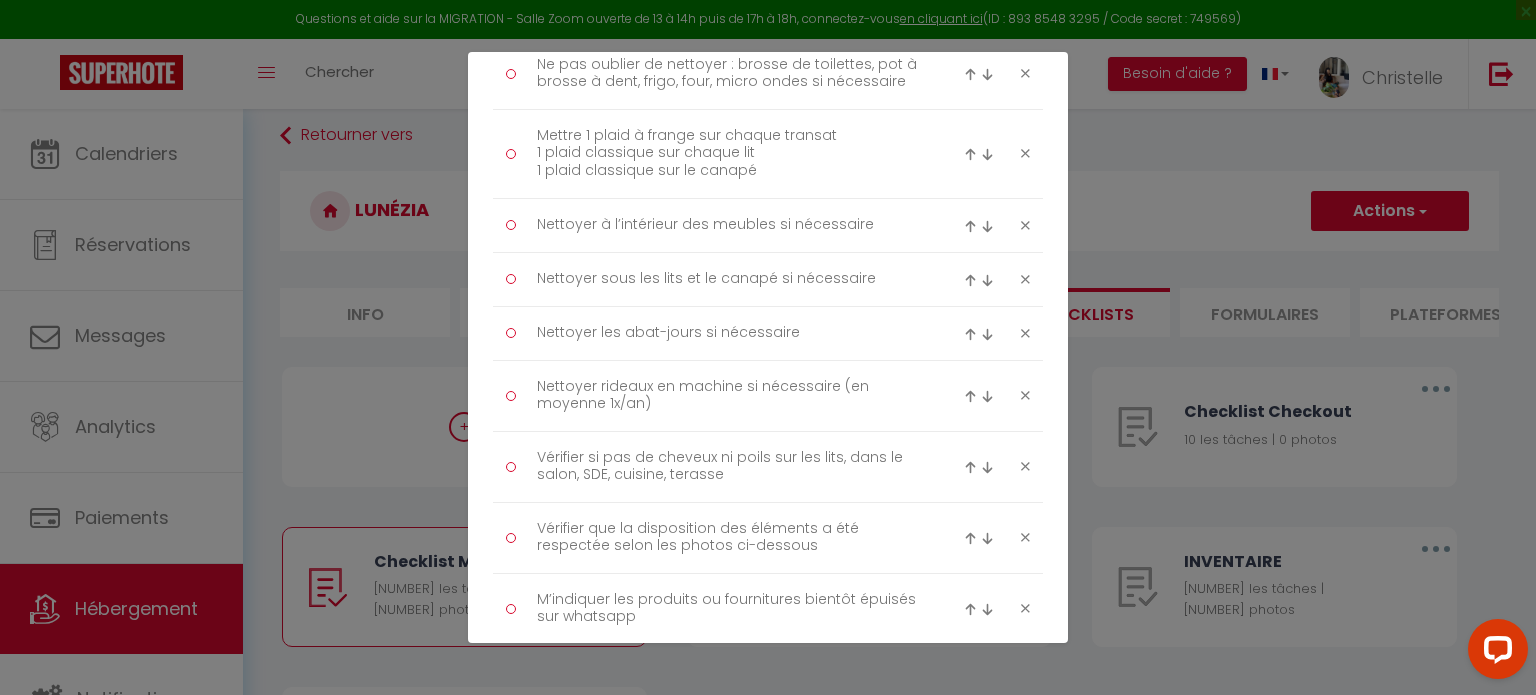 click at bounding box center [970, 154] 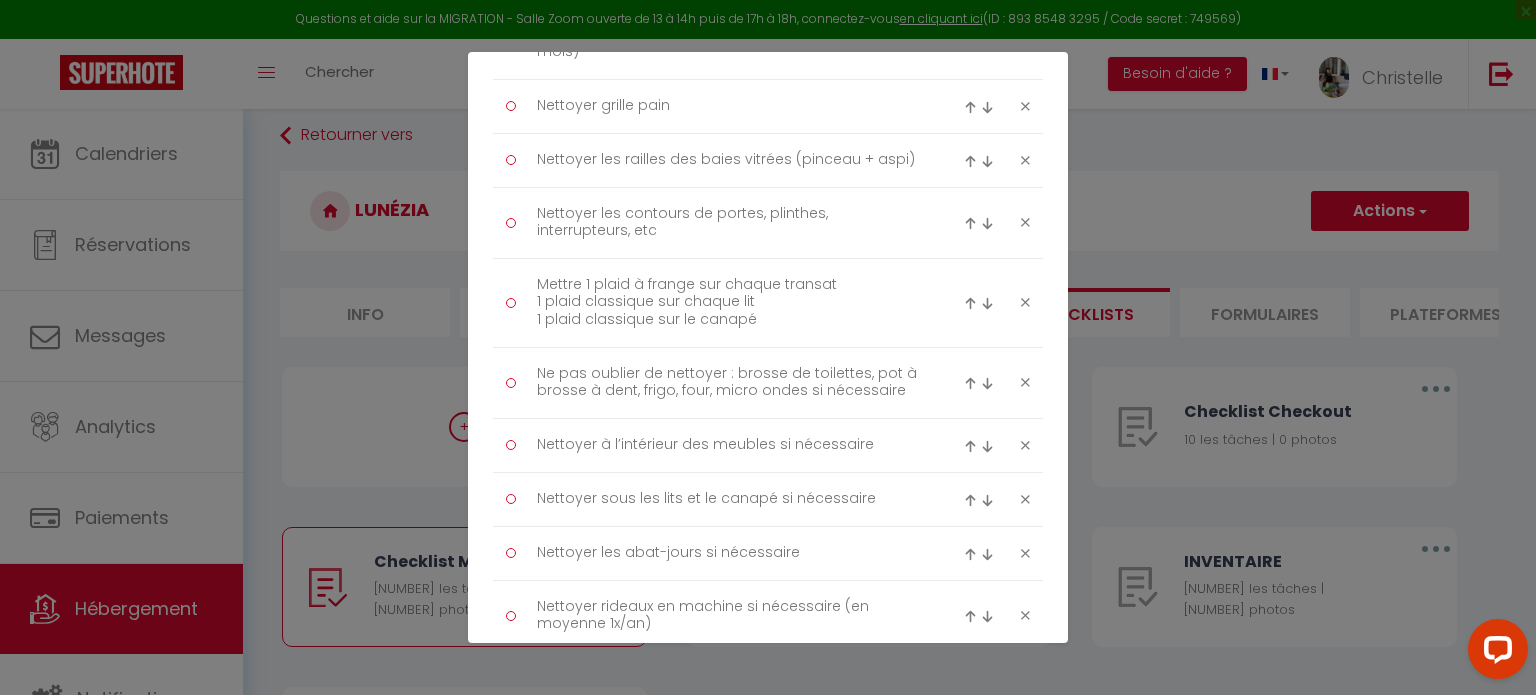 scroll, scrollTop: 2334, scrollLeft: 0, axis: vertical 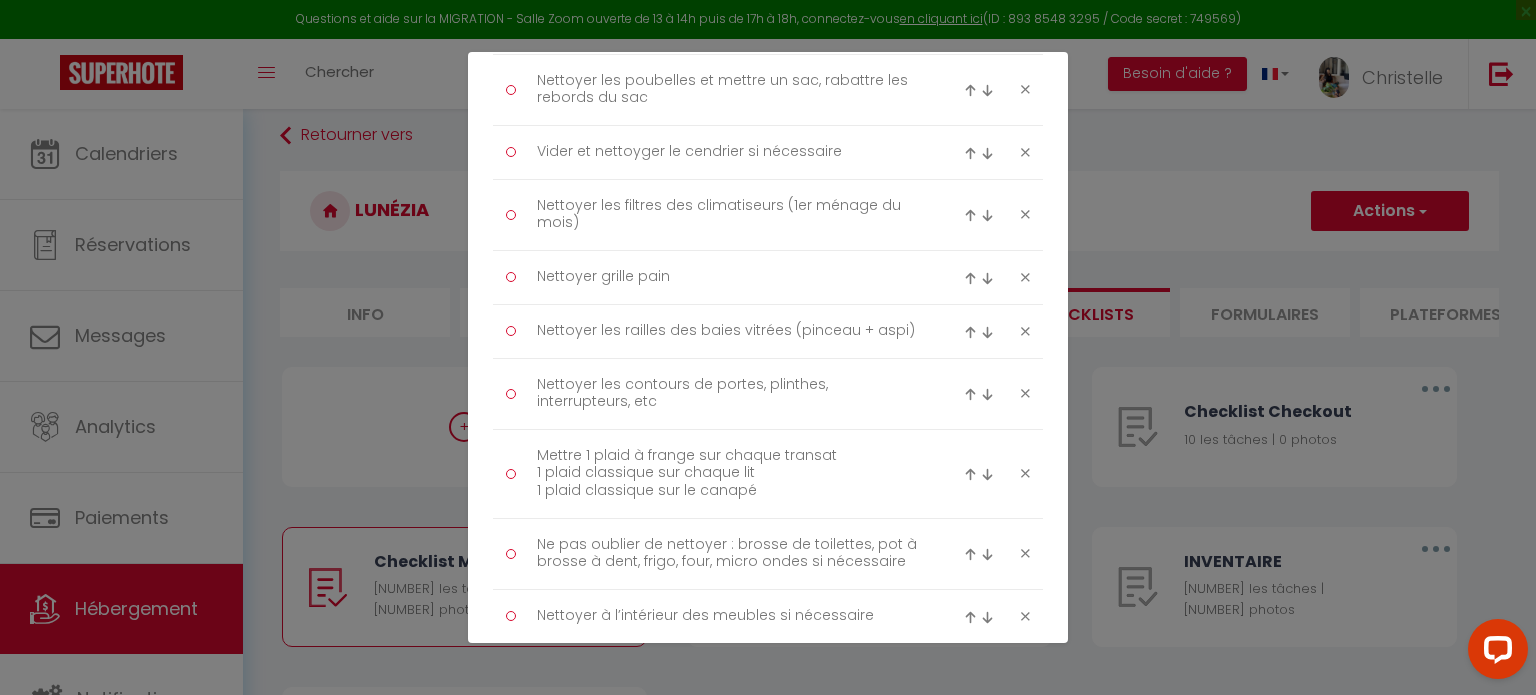 click at bounding box center [970, 474] 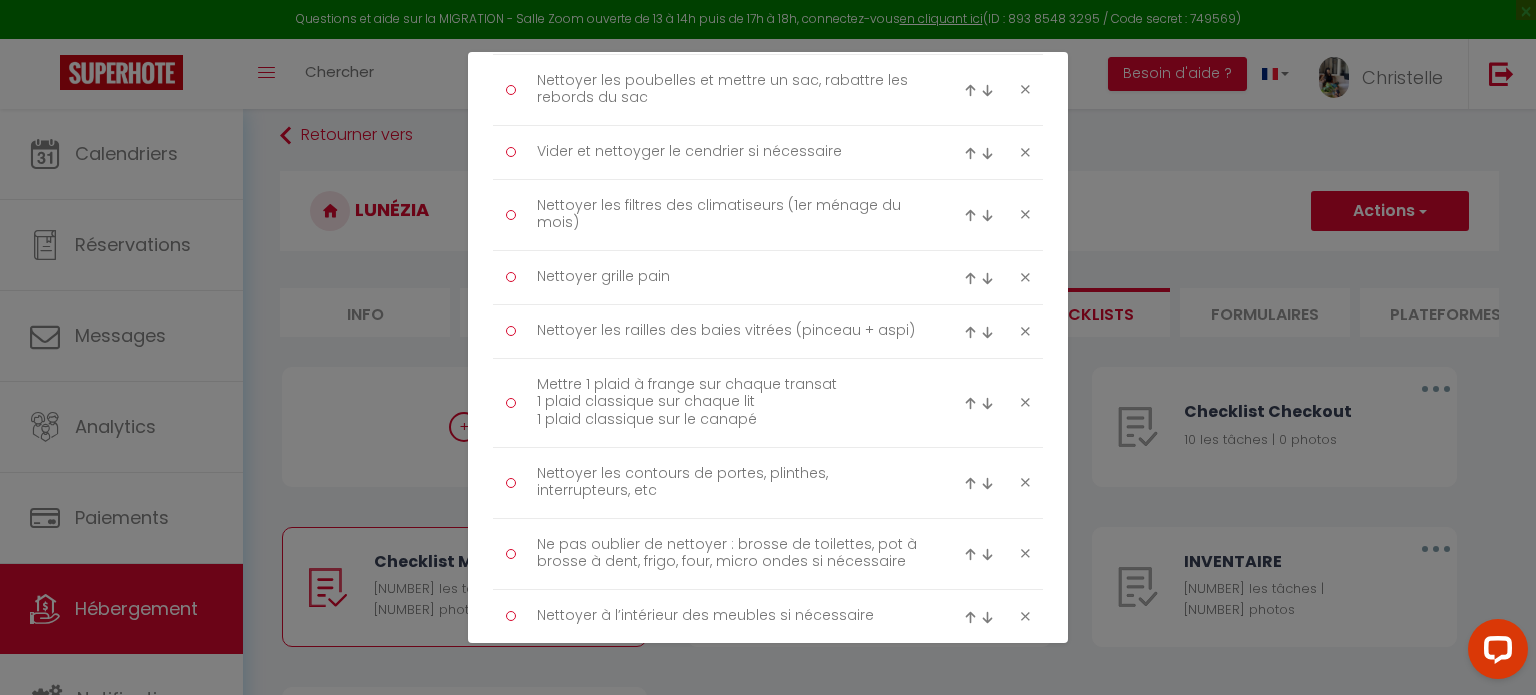 click at bounding box center [970, 403] 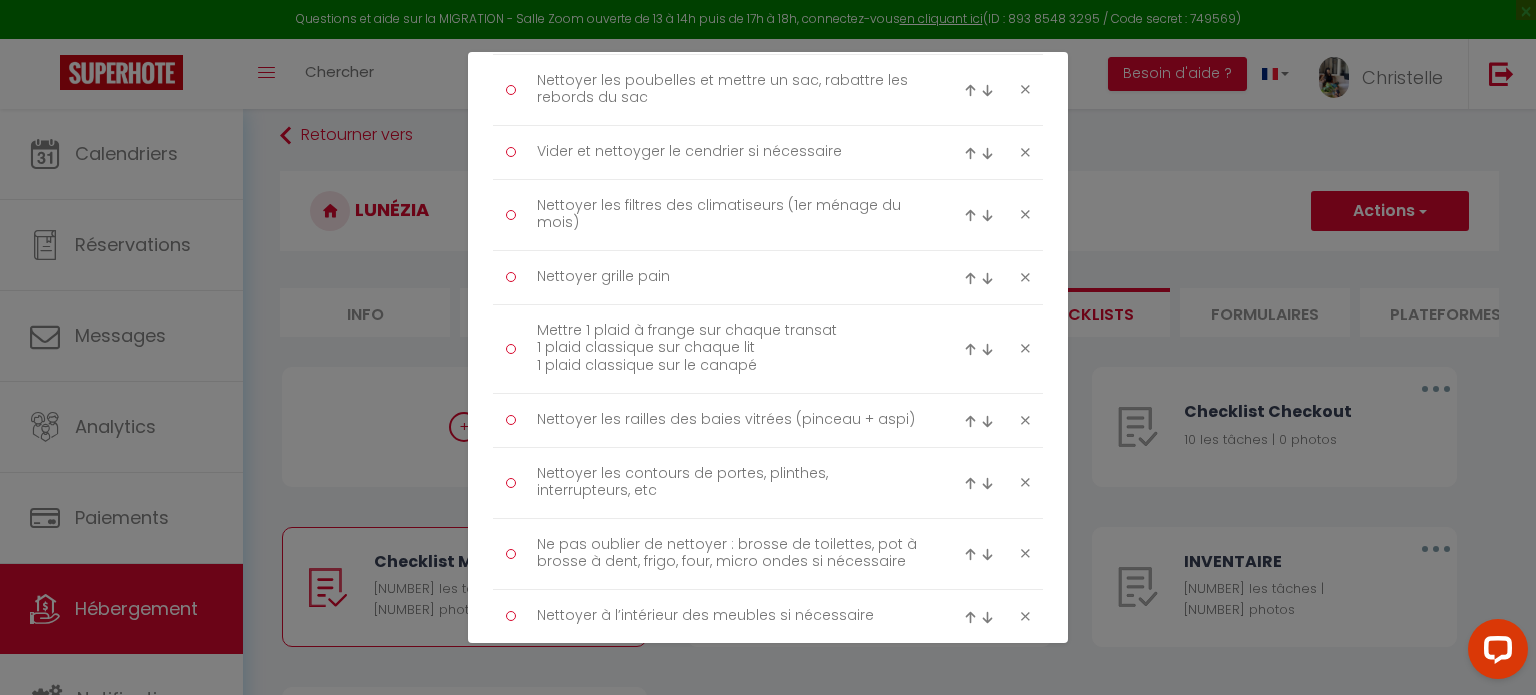 click at bounding box center [970, 349] 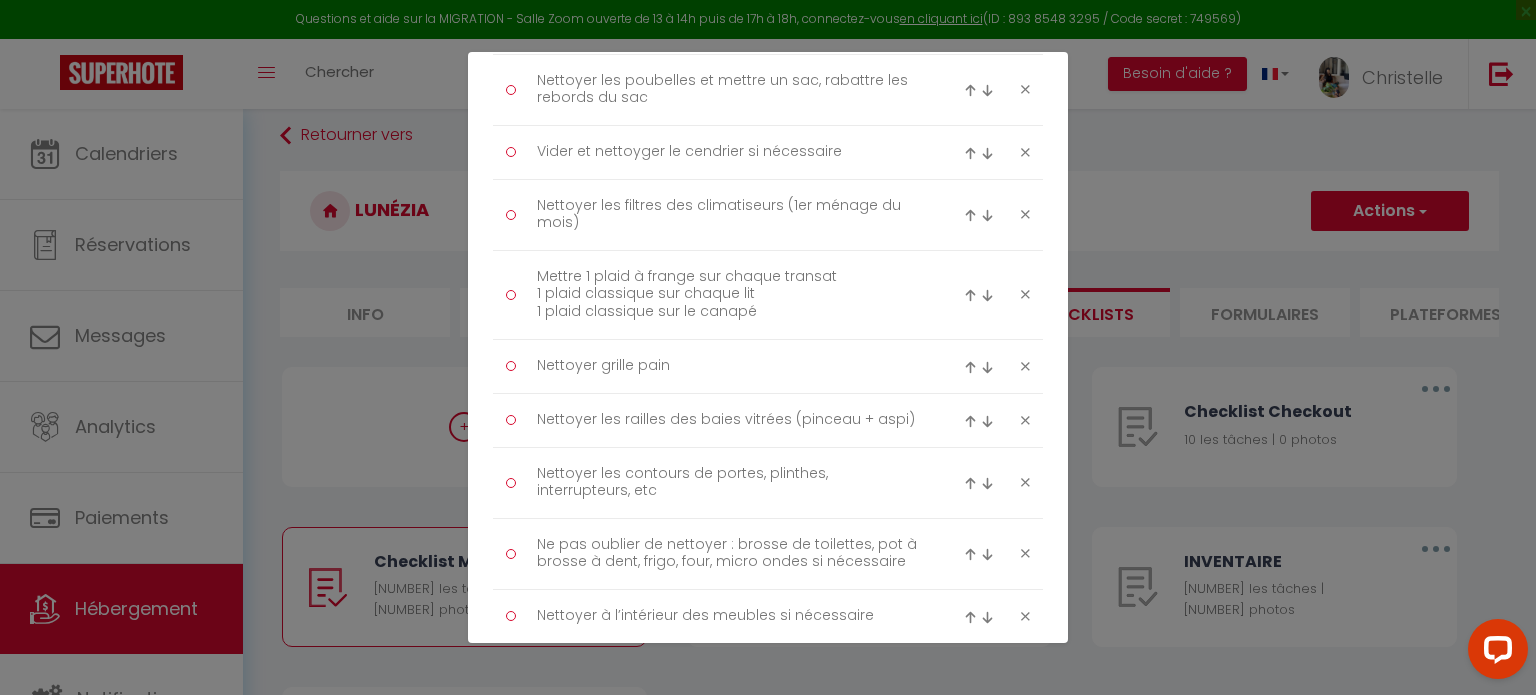 click at bounding box center (970, 295) 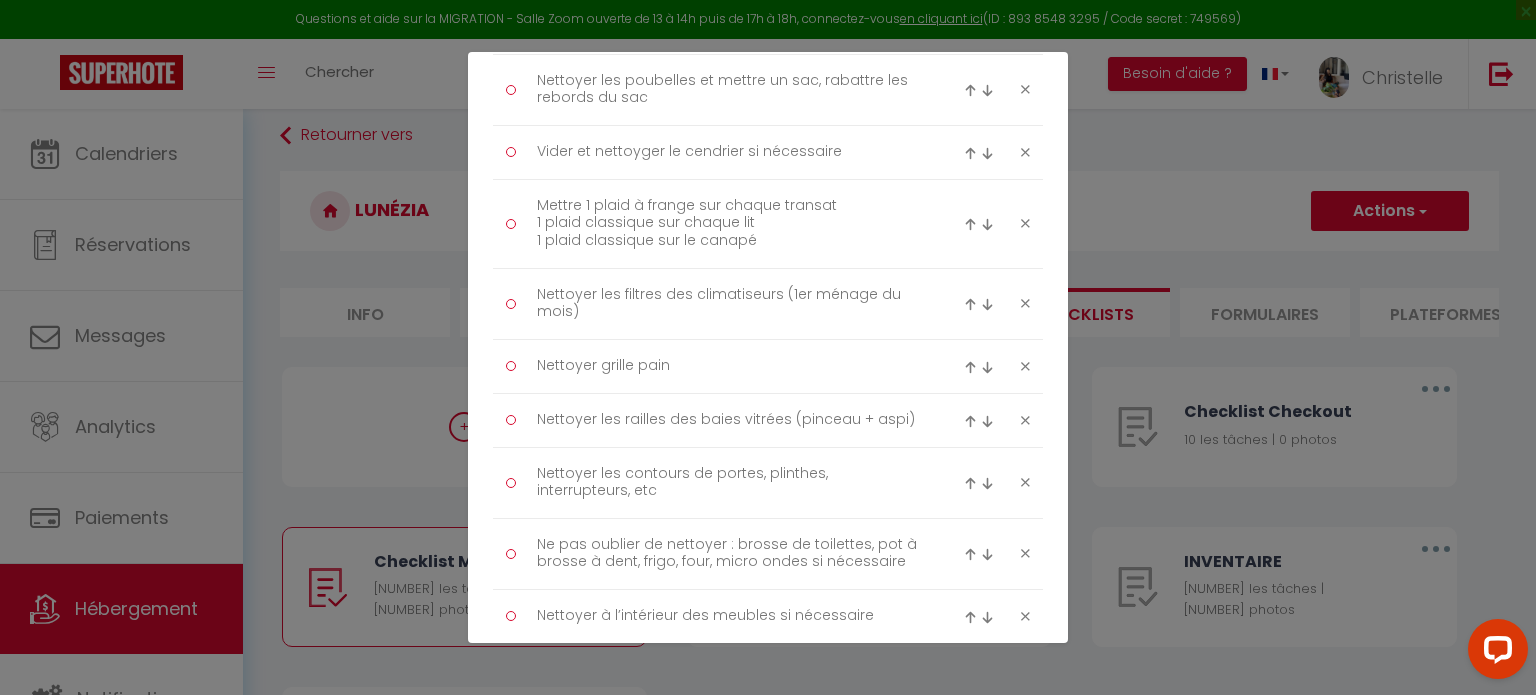 click at bounding box center (970, 224) 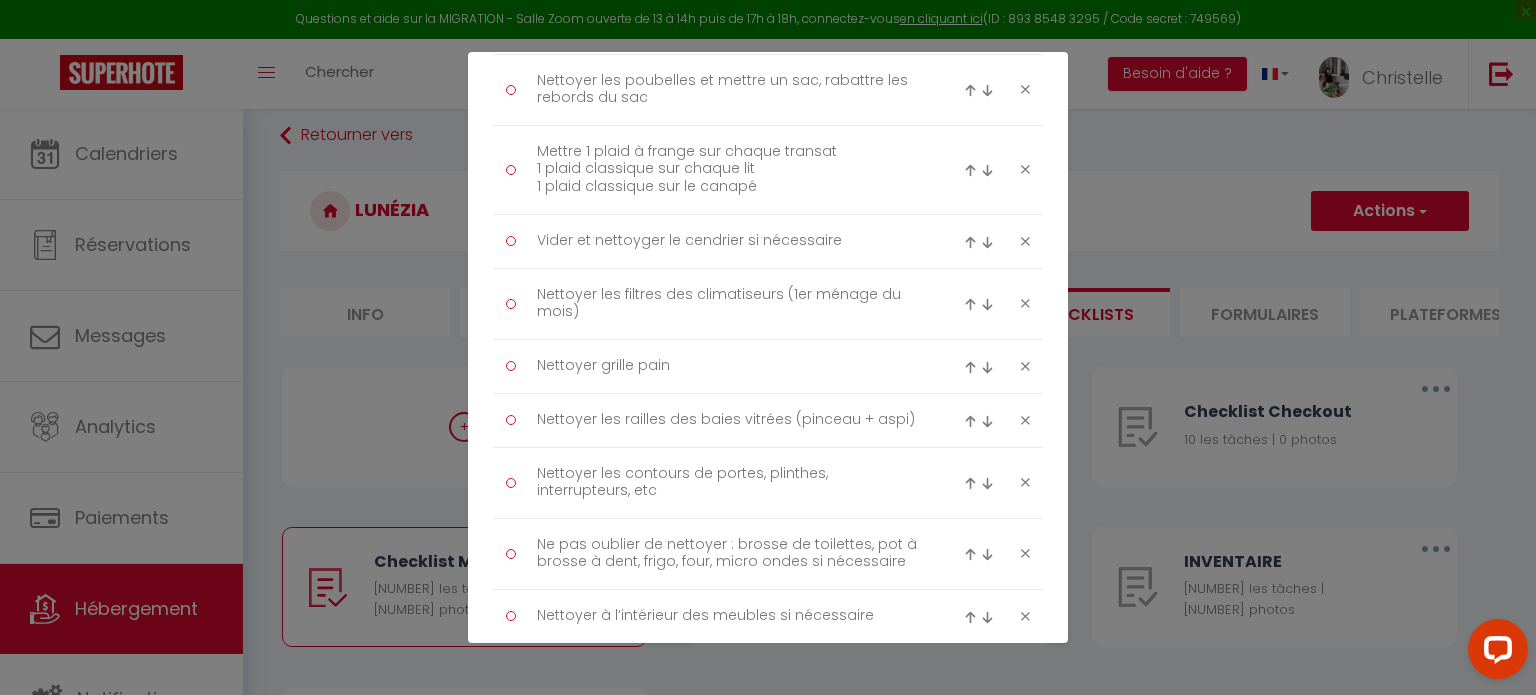 click at bounding box center (970, 170) 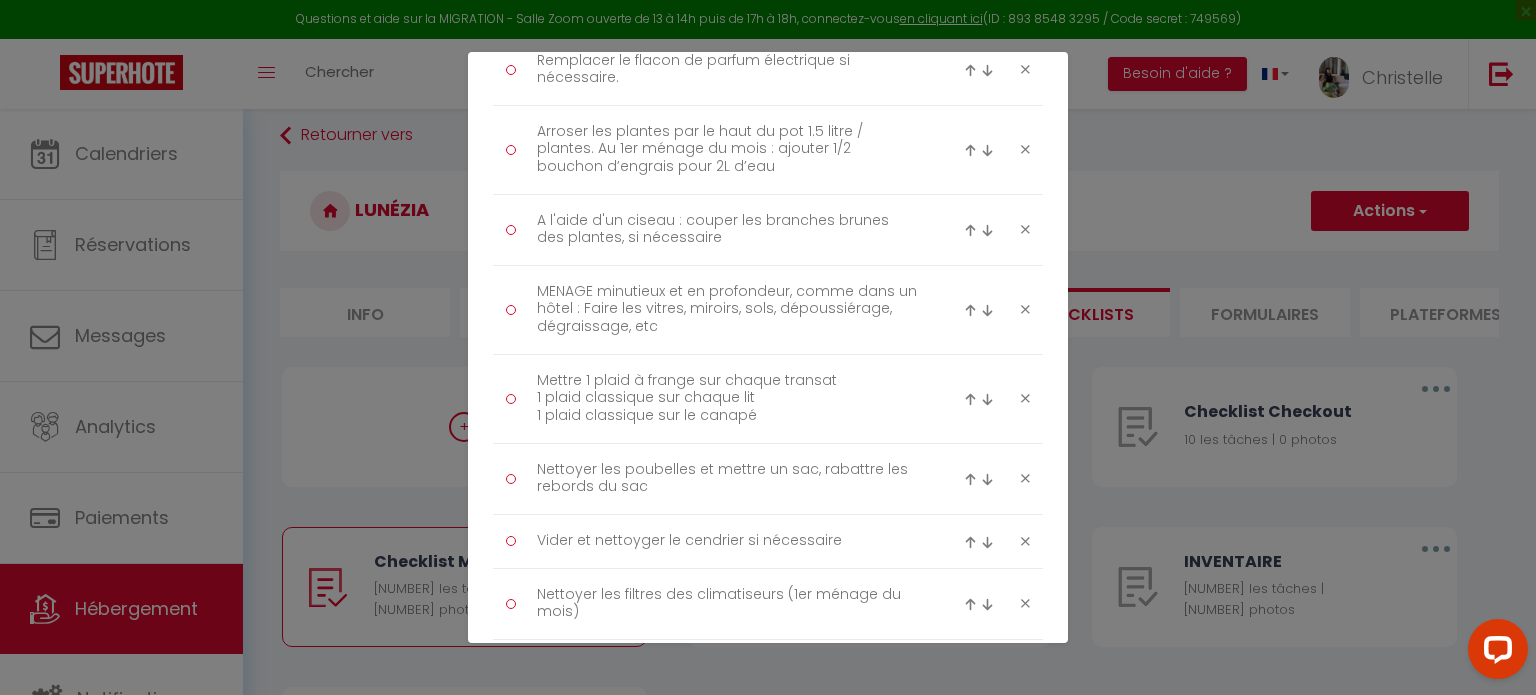 scroll, scrollTop: 1934, scrollLeft: 0, axis: vertical 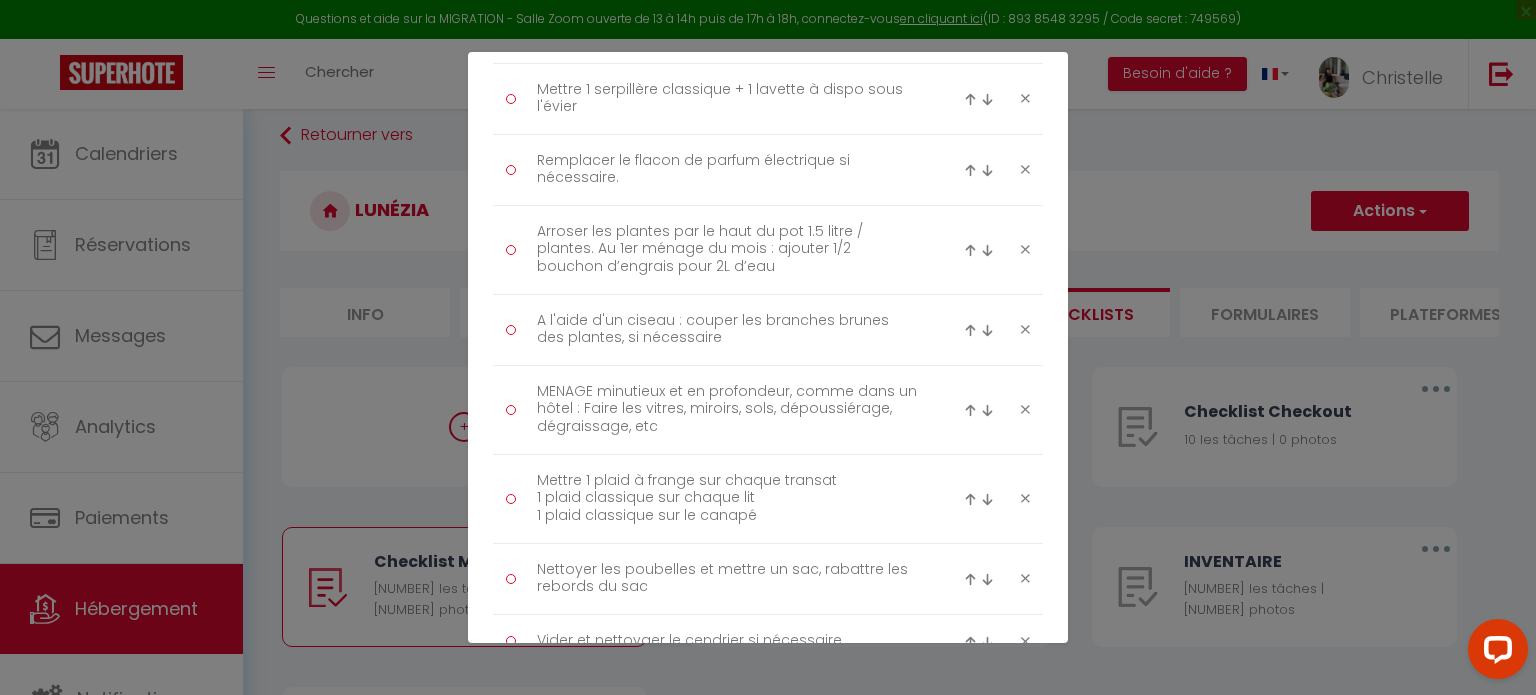 click at bounding box center [970, 499] 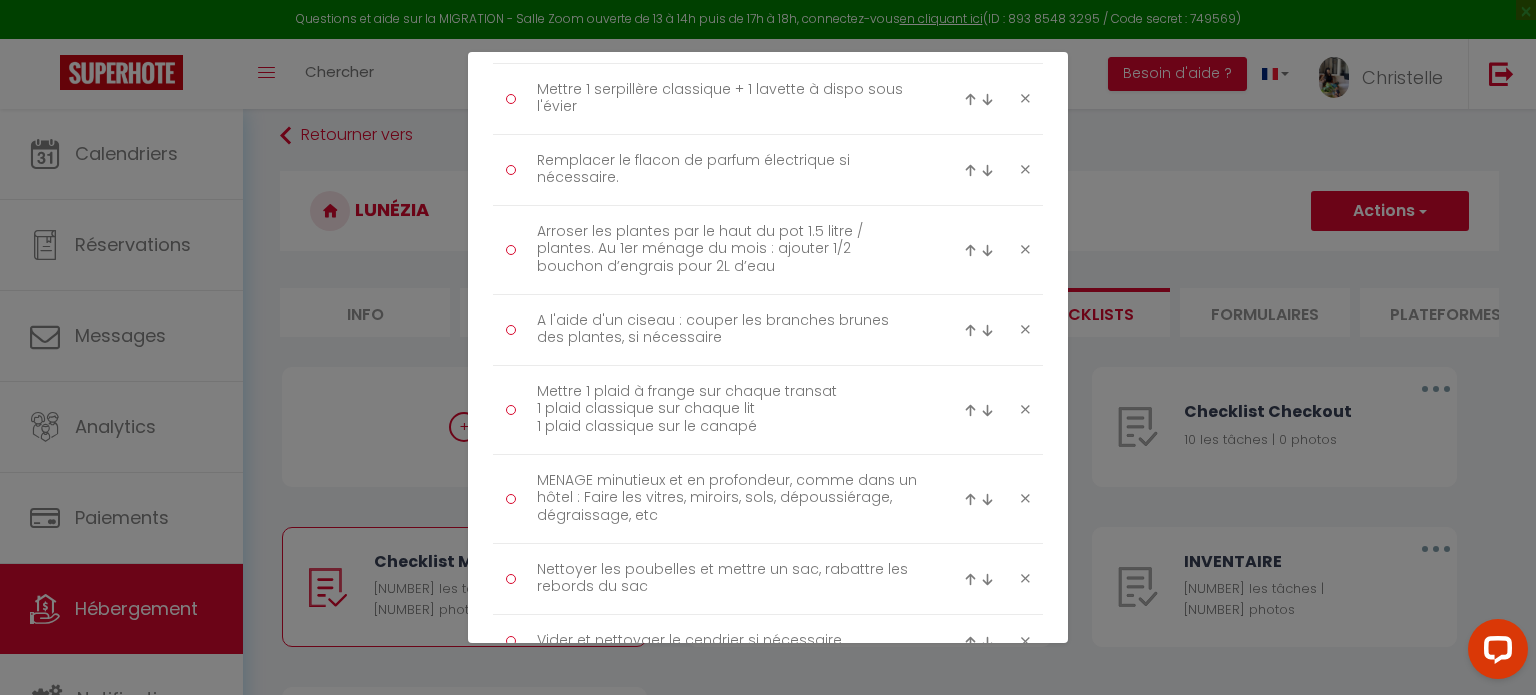 click at bounding box center (970, 410) 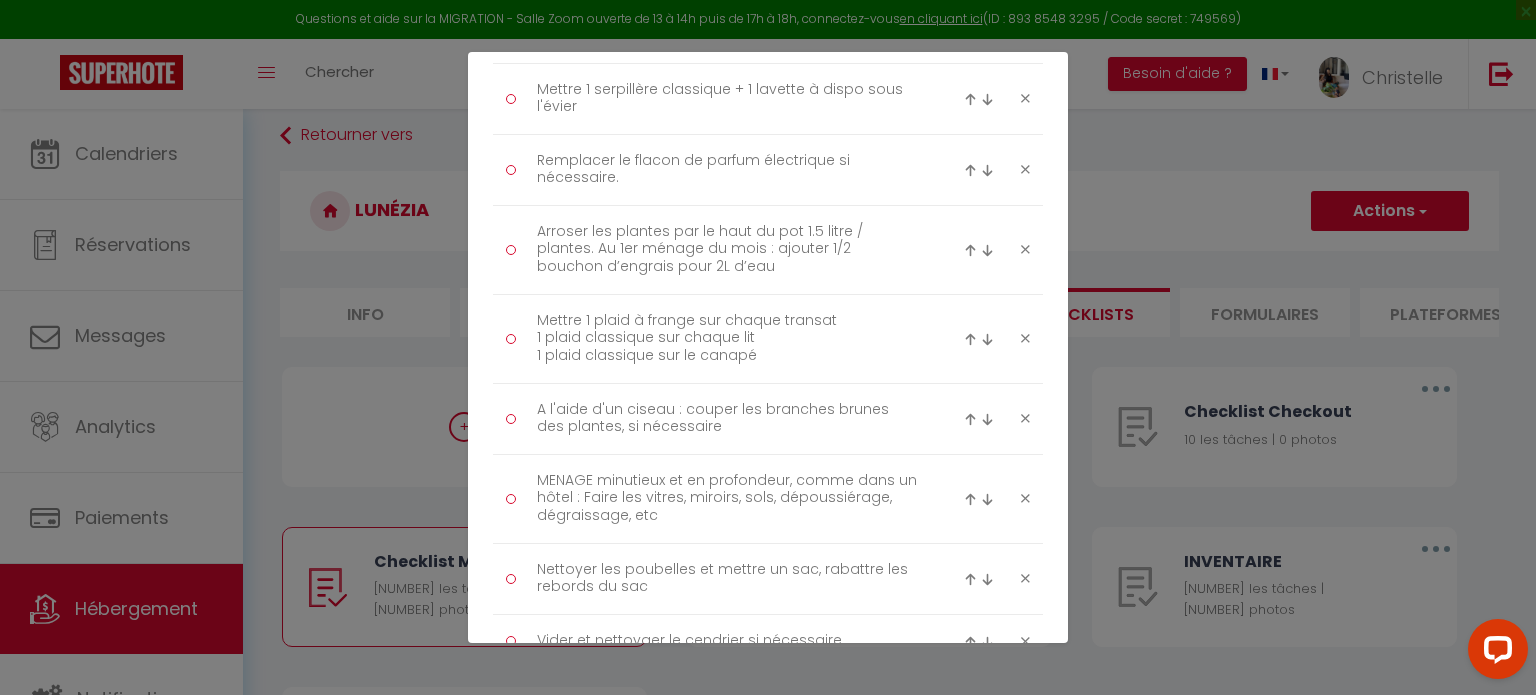 click at bounding box center (970, 339) 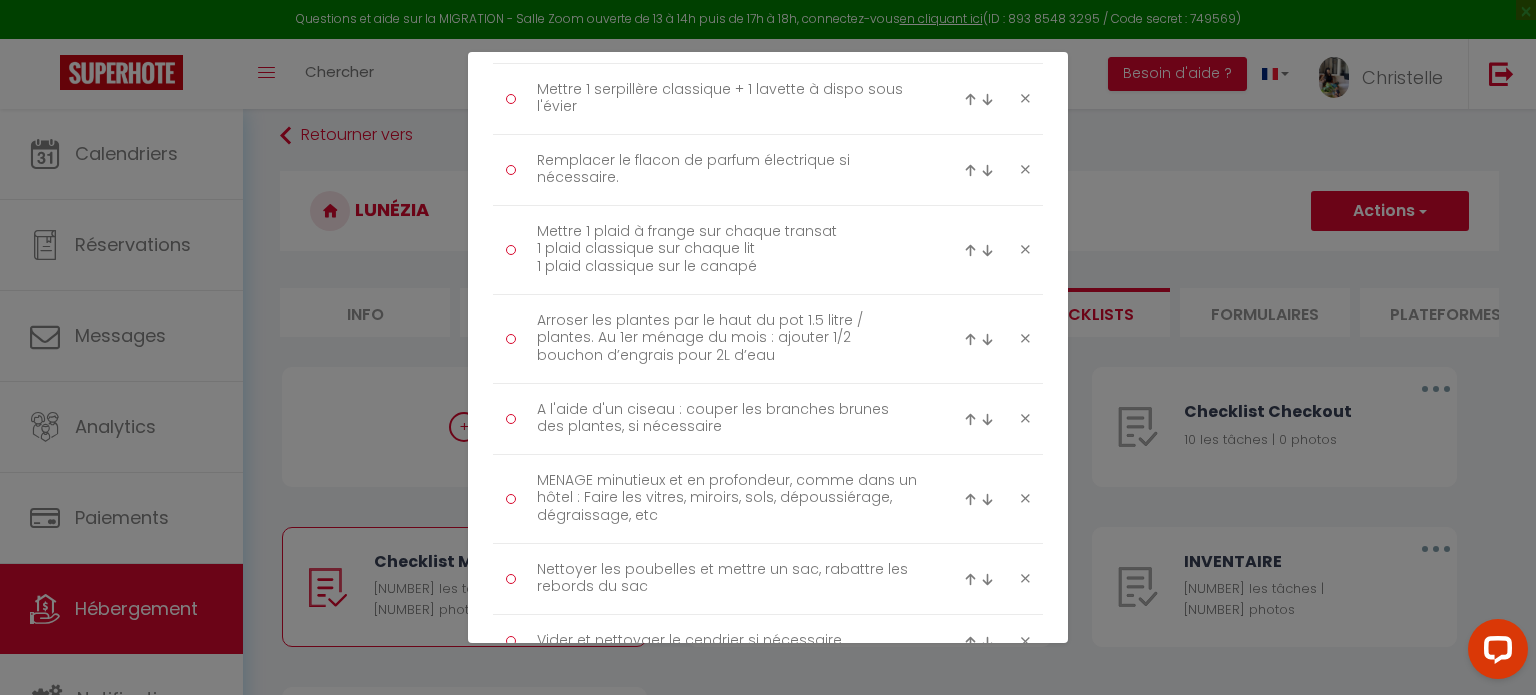 click at bounding box center (970, 250) 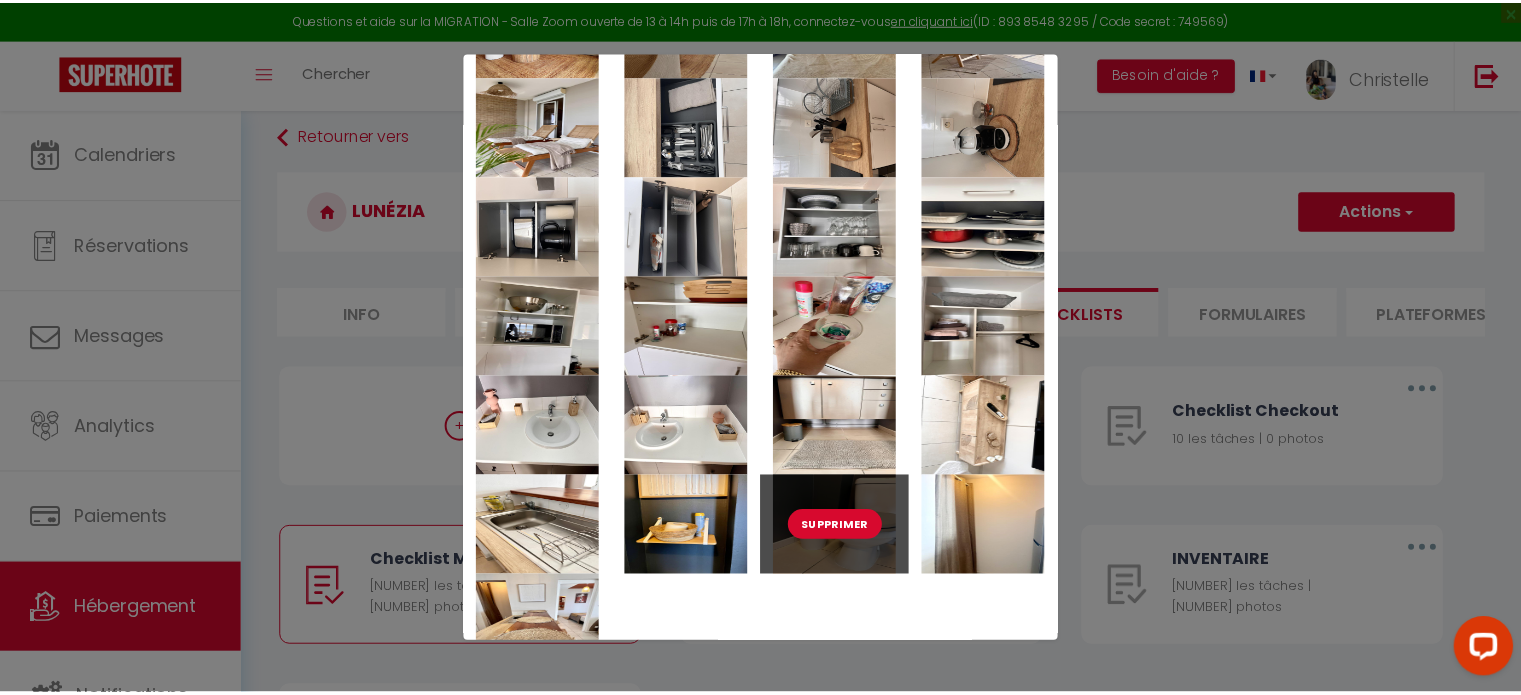 scroll, scrollTop: 4187, scrollLeft: 0, axis: vertical 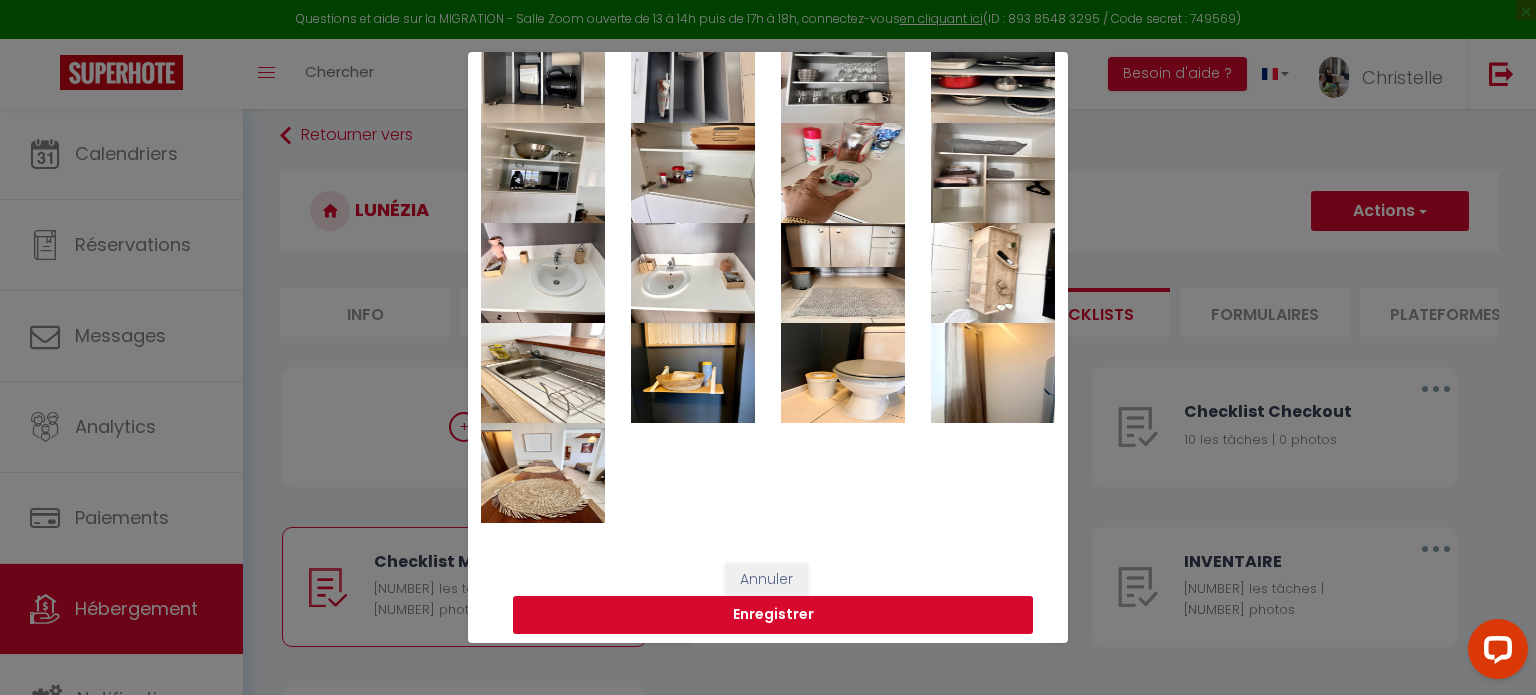 click on "Enregistrer" at bounding box center [773, 615] 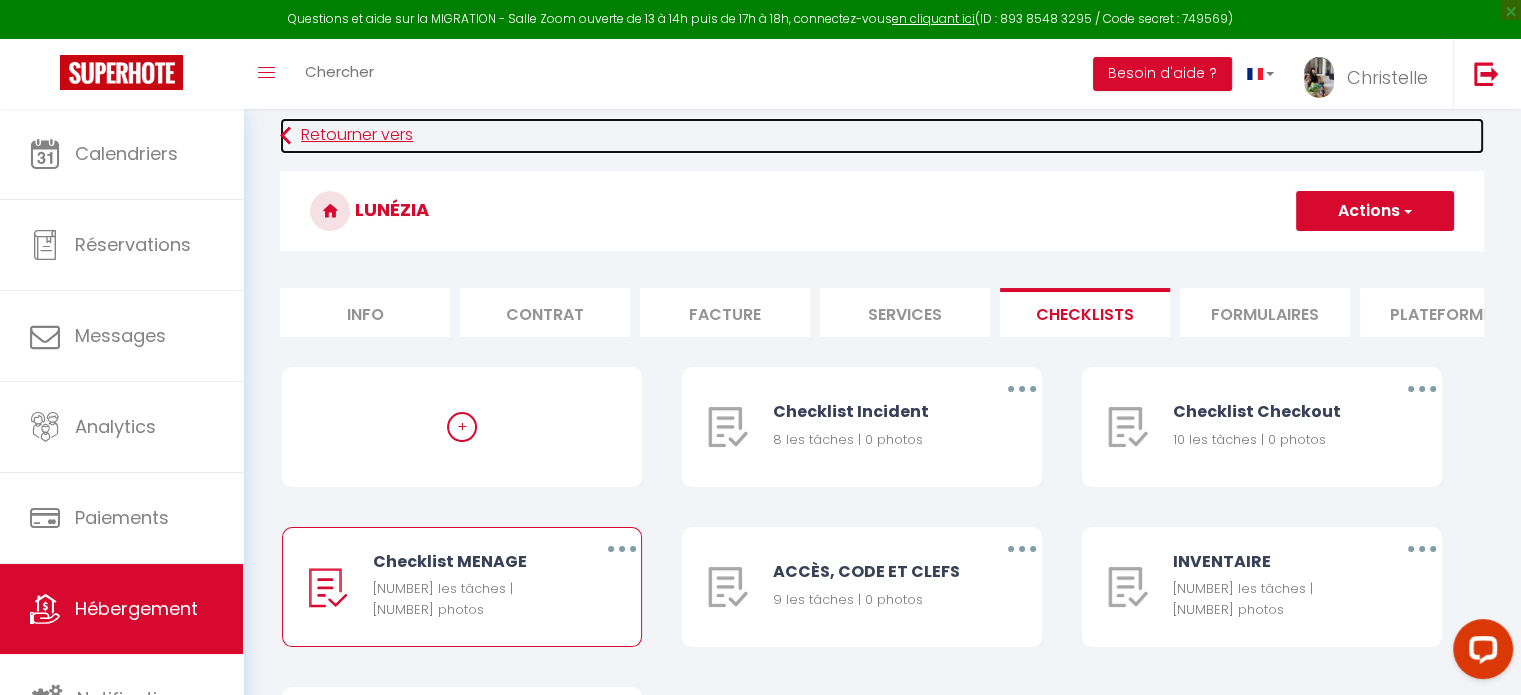 click on "Retourner vers" at bounding box center [882, 136] 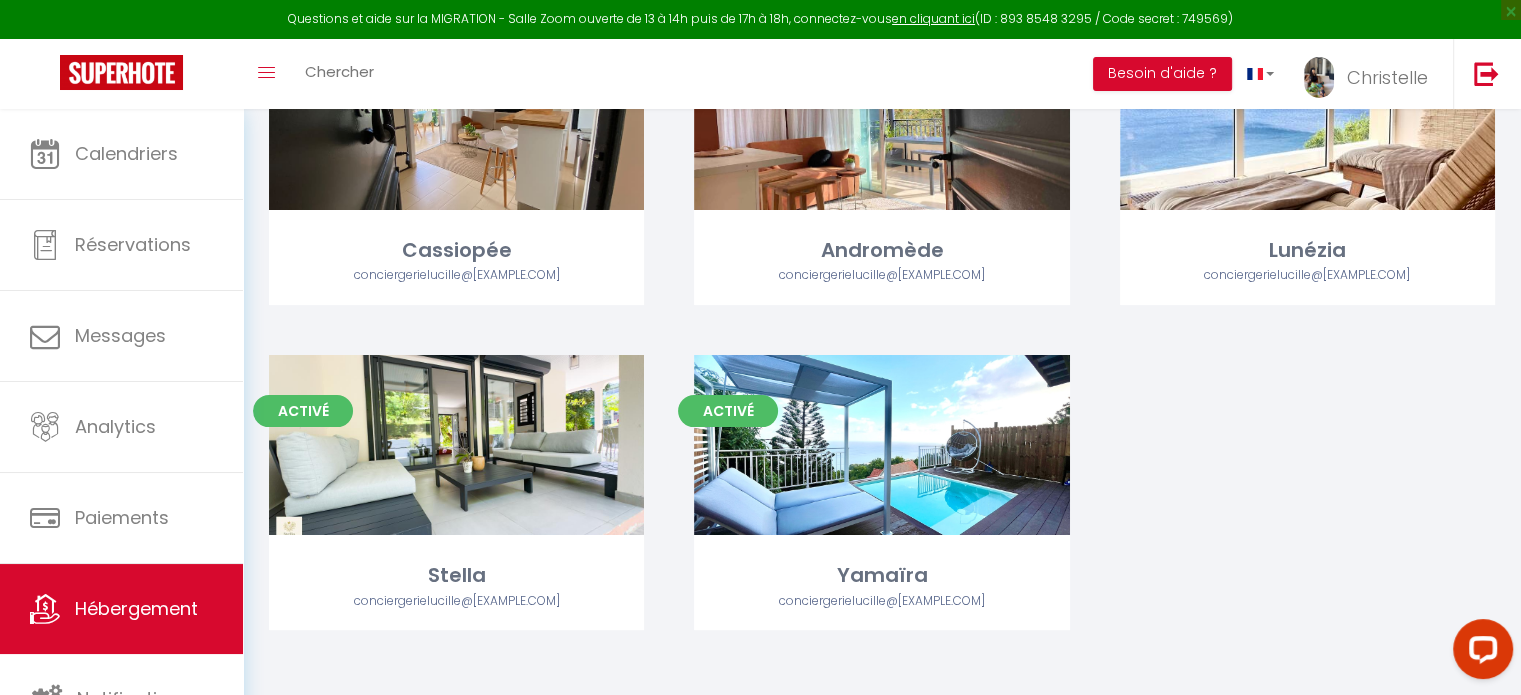 scroll, scrollTop: 320, scrollLeft: 0, axis: vertical 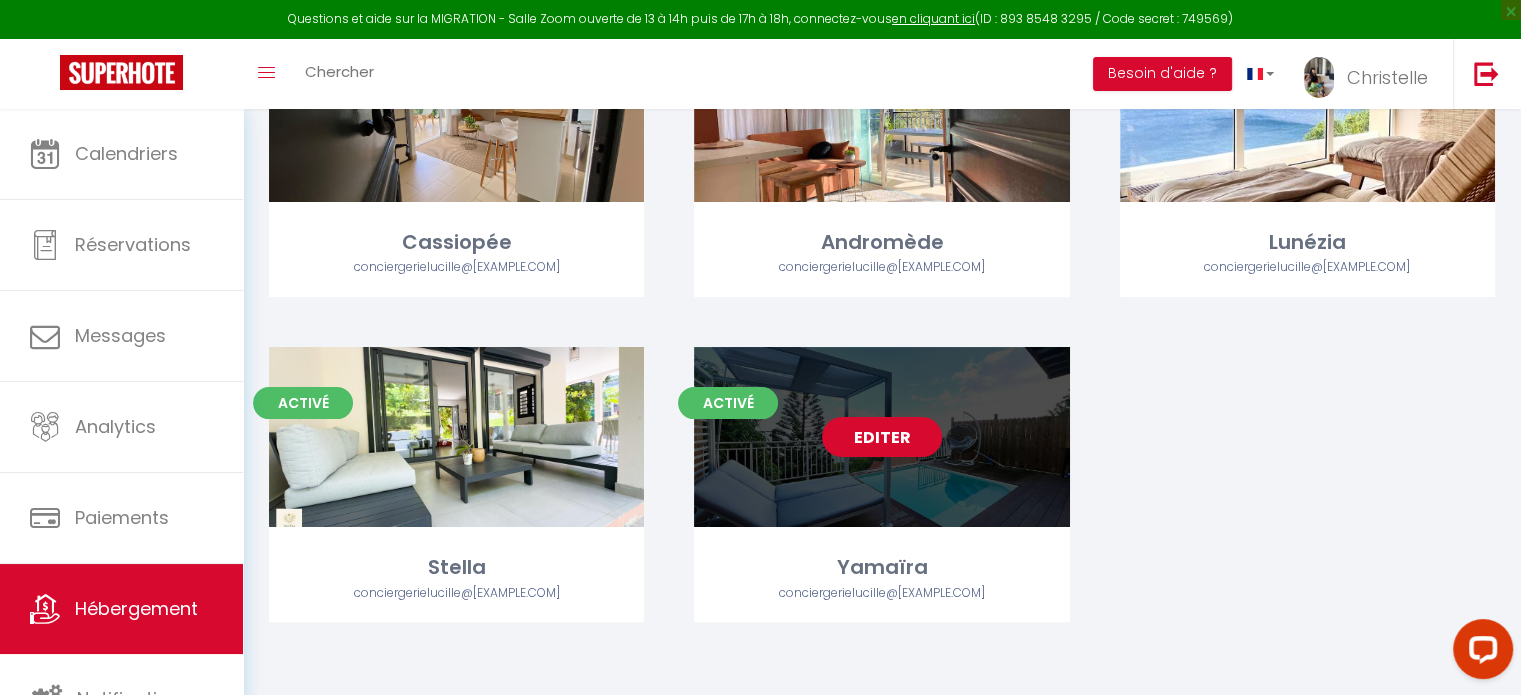 click on "Editer" at bounding box center (882, 437) 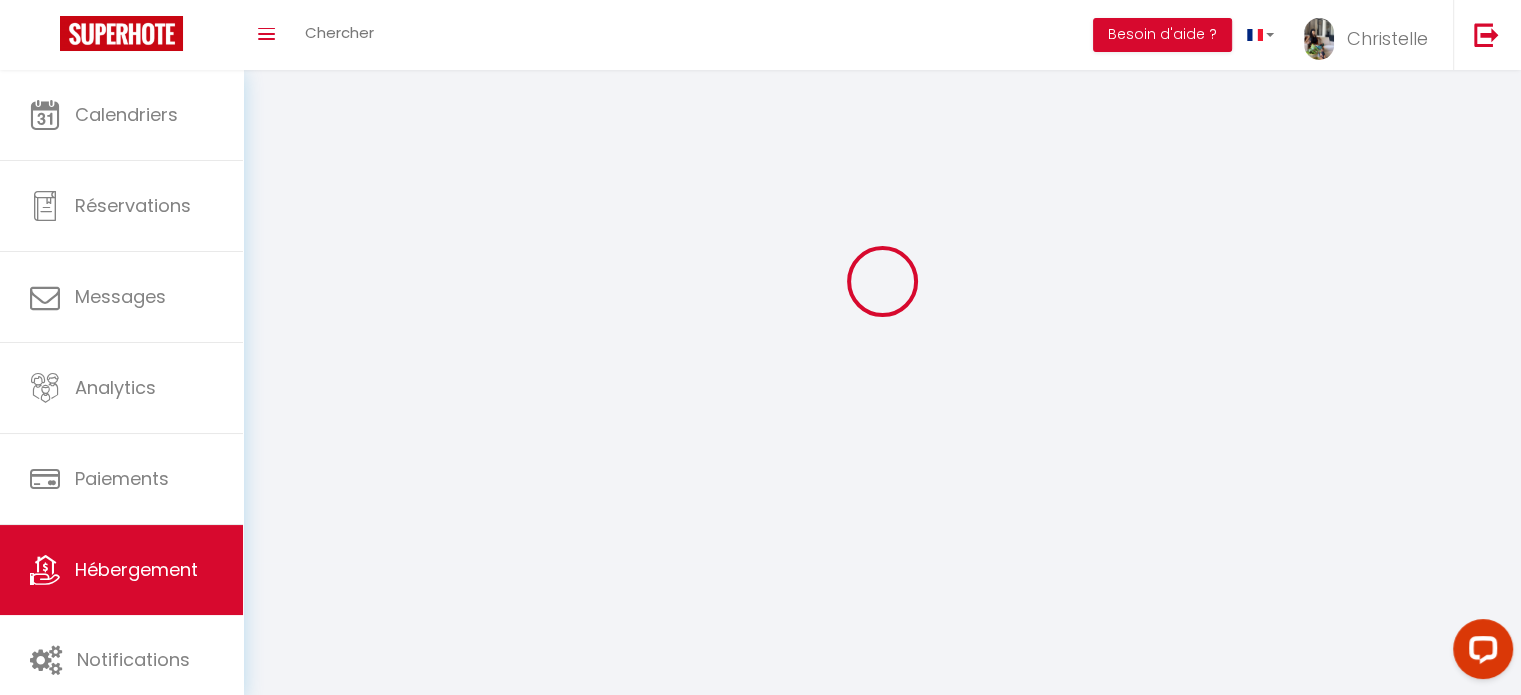 scroll, scrollTop: 0, scrollLeft: 0, axis: both 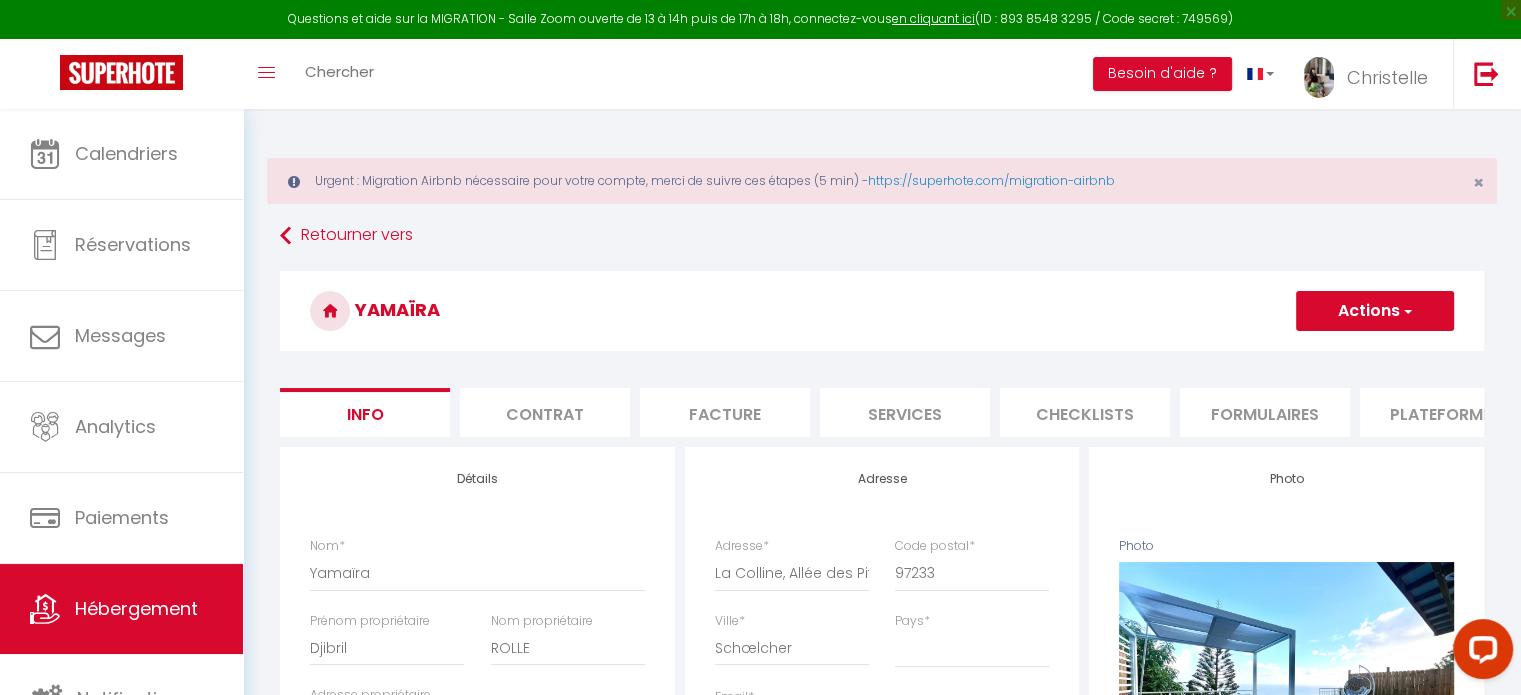 click on "Checklists" at bounding box center (1085, 412) 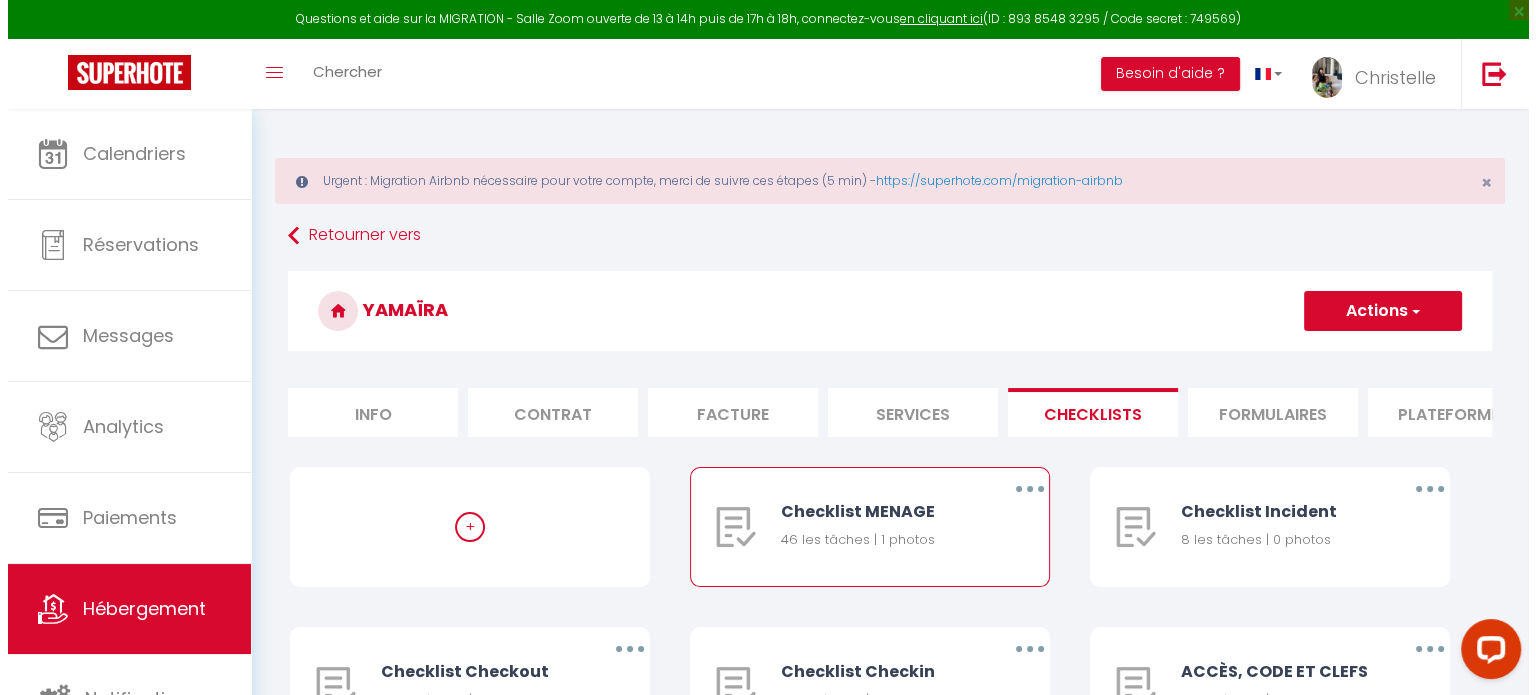 scroll, scrollTop: 156, scrollLeft: 0, axis: vertical 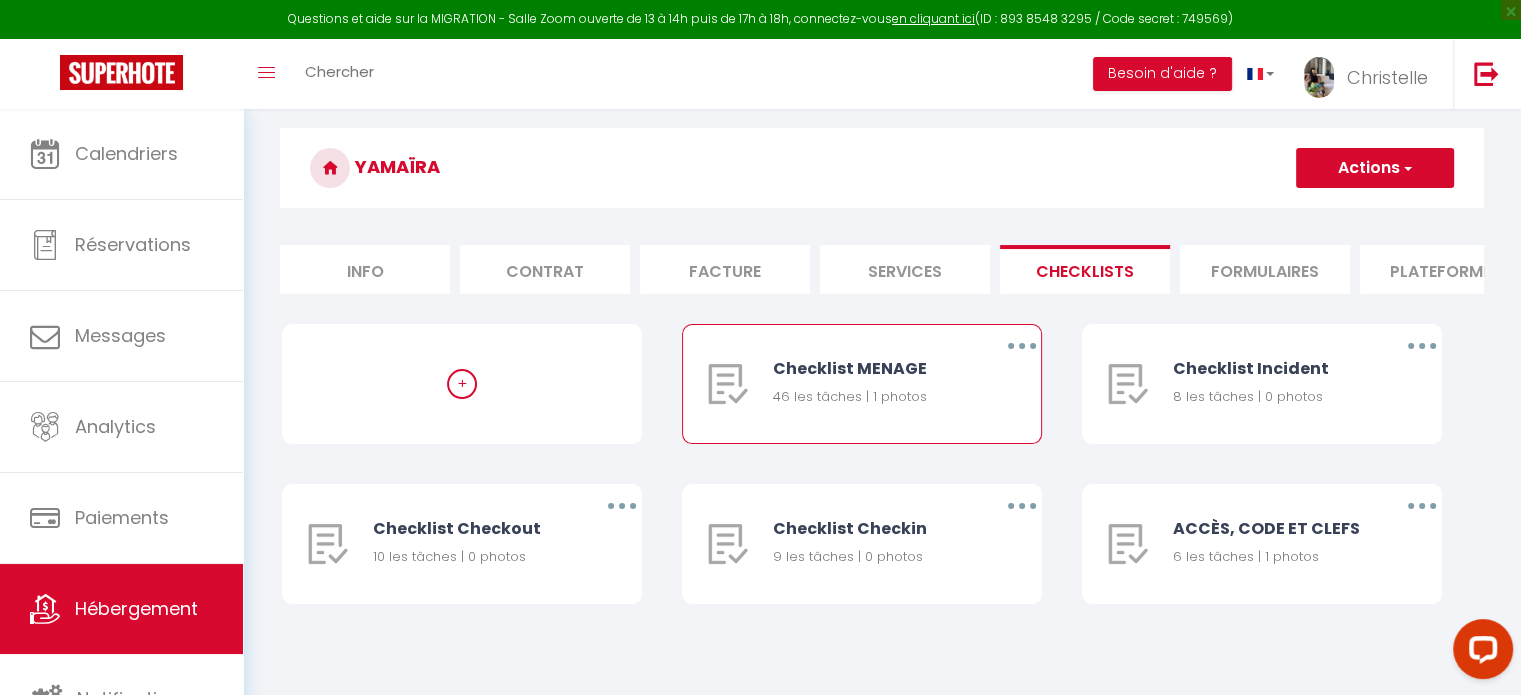 click at bounding box center [1022, 346] 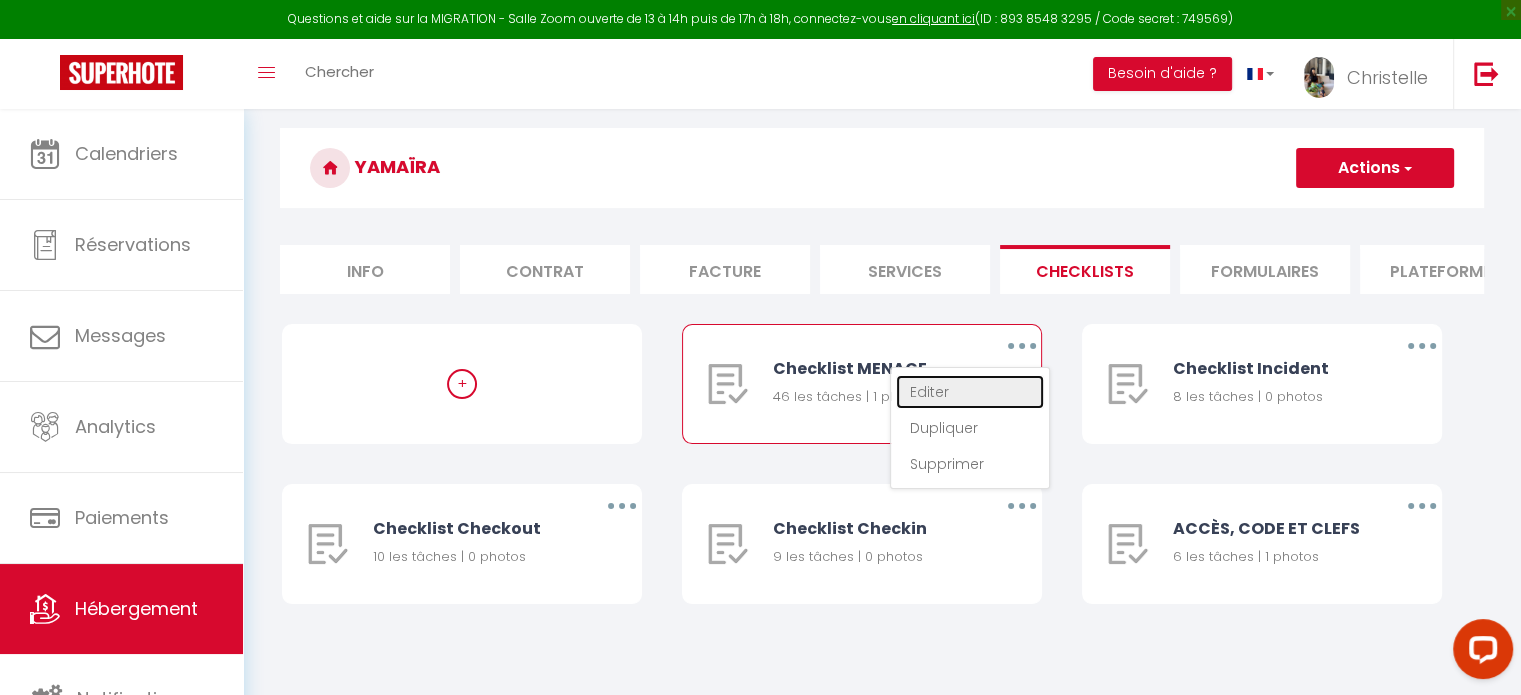 click on "Editer" at bounding box center (970, 392) 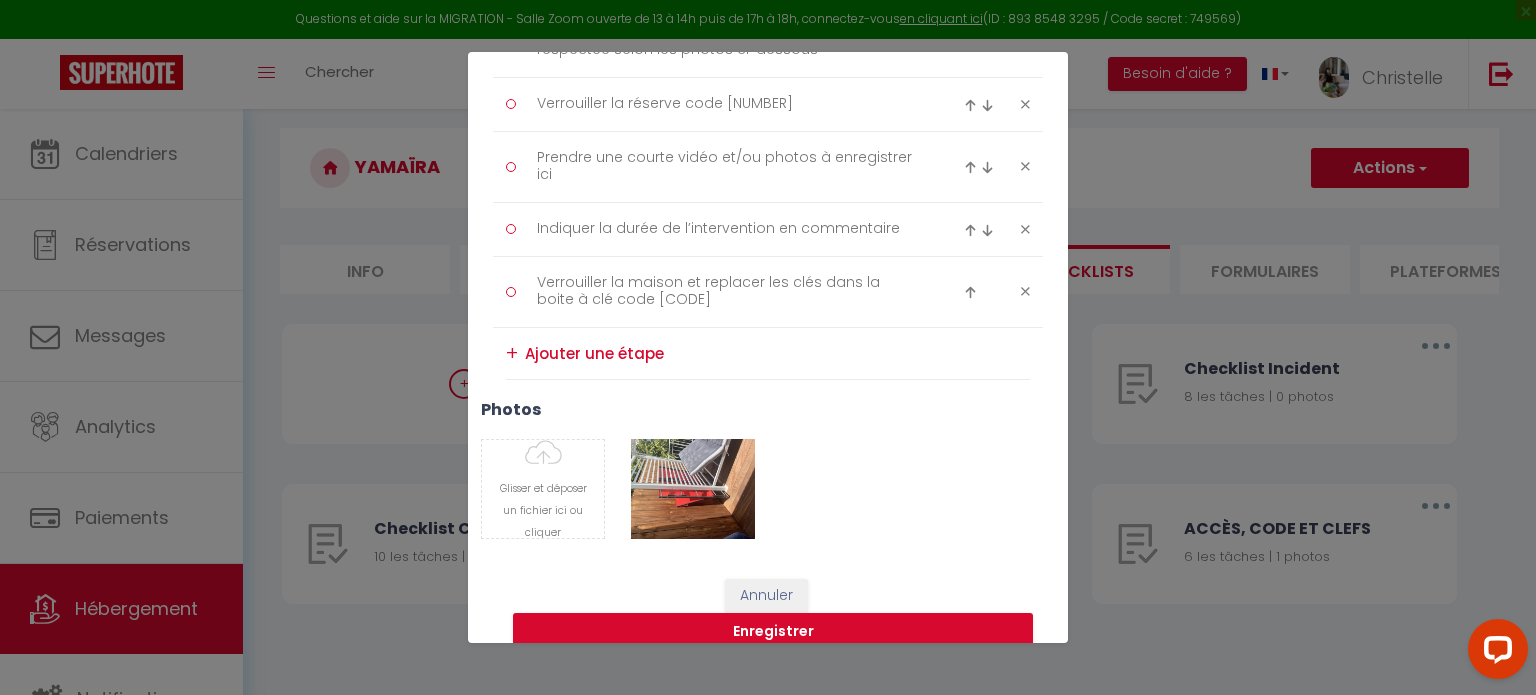 scroll, scrollTop: 3200, scrollLeft: 0, axis: vertical 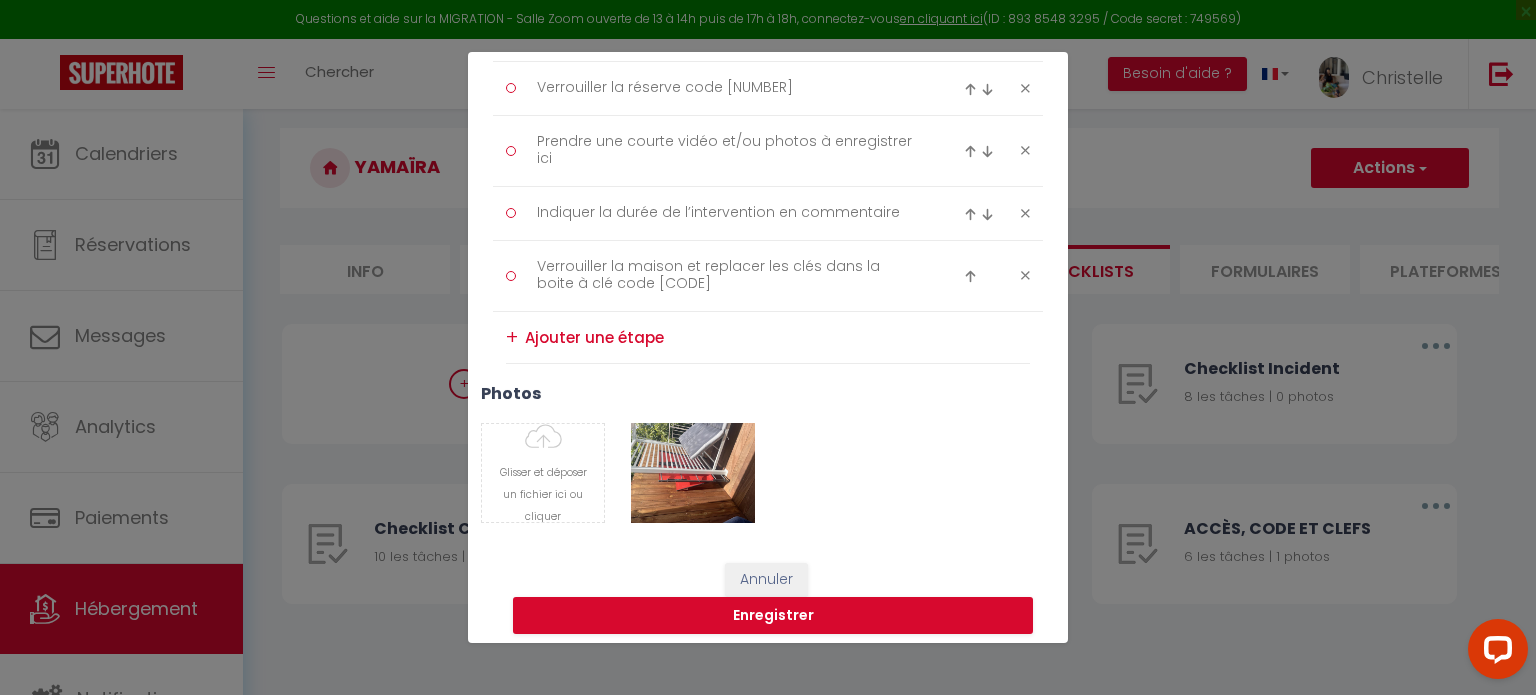 click at bounding box center [777, 337] 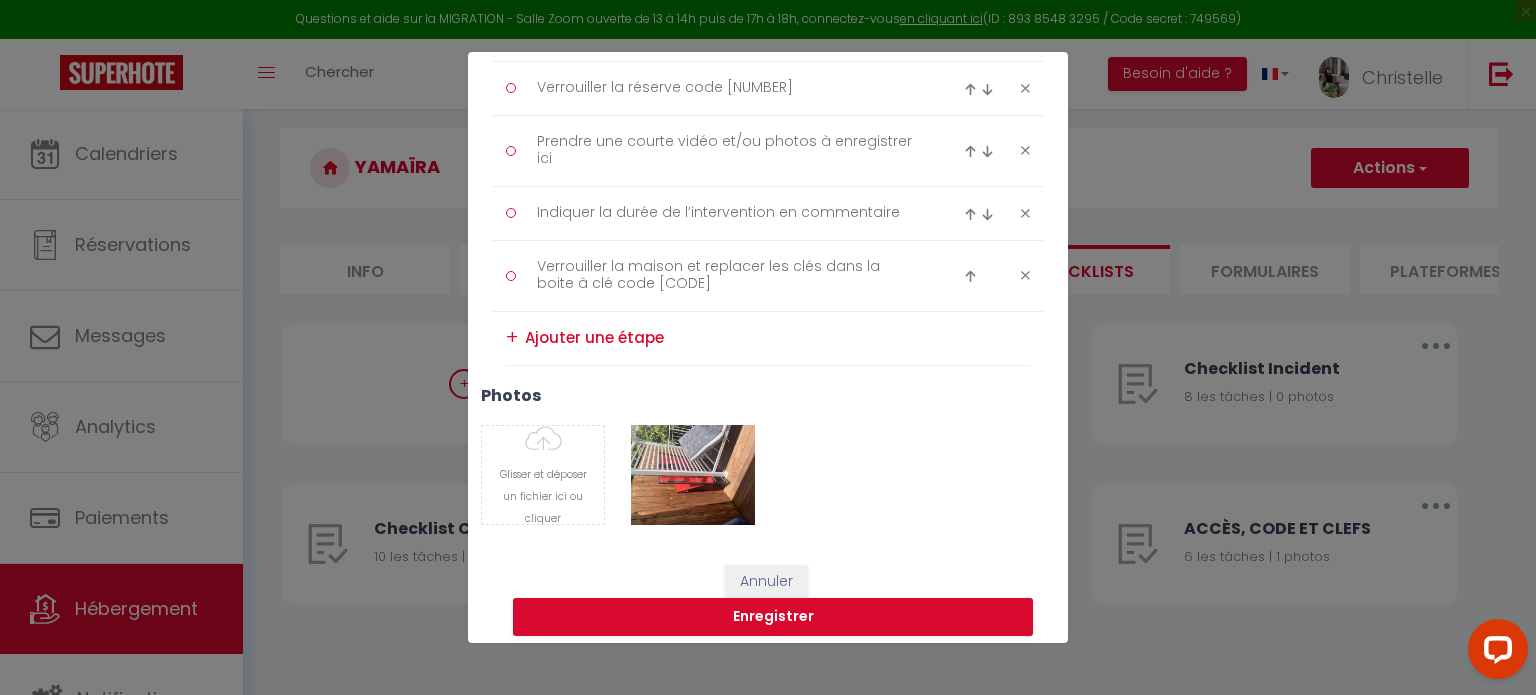 paste on "Mettre 1 serpillère classique + 1 lavette à dispo sous l'évier" 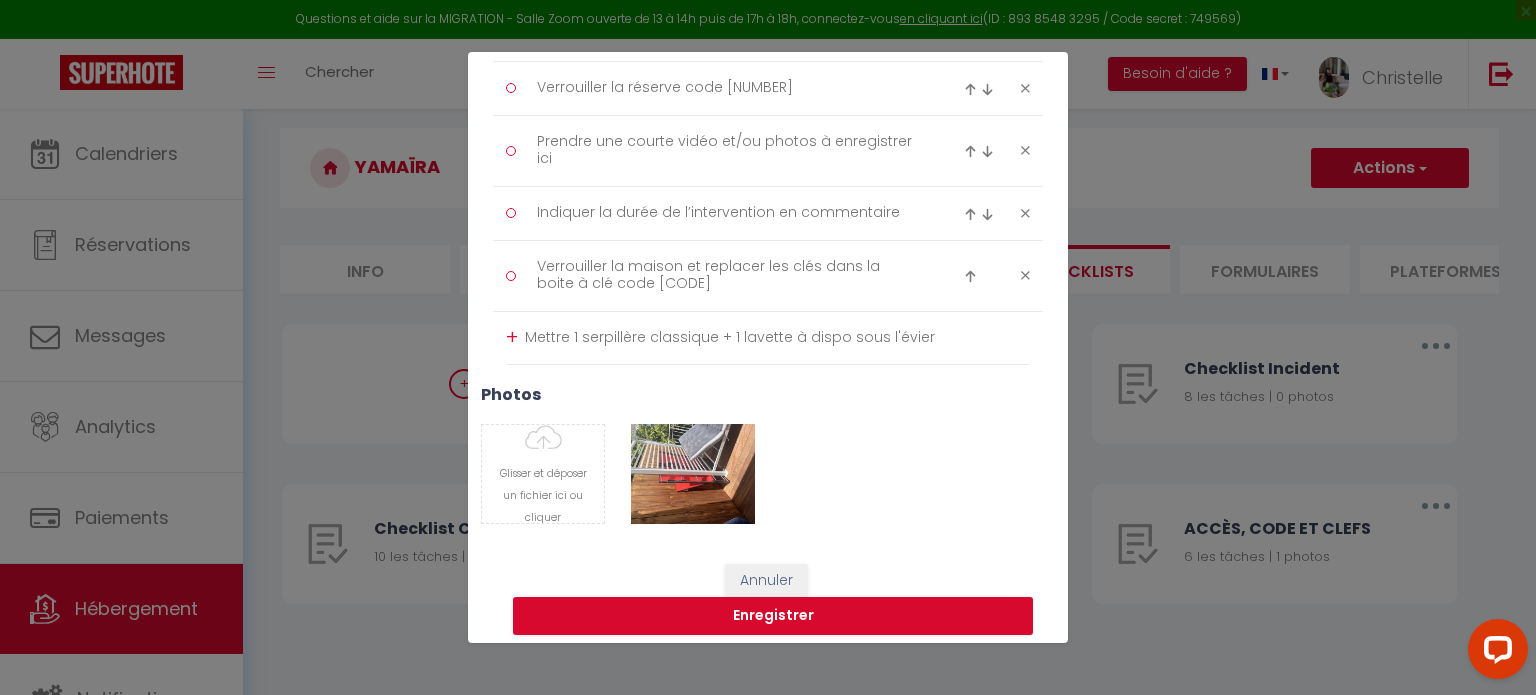 drag, startPoint x: 932, startPoint y: 320, endPoint x: 756, endPoint y: 327, distance: 176.13914 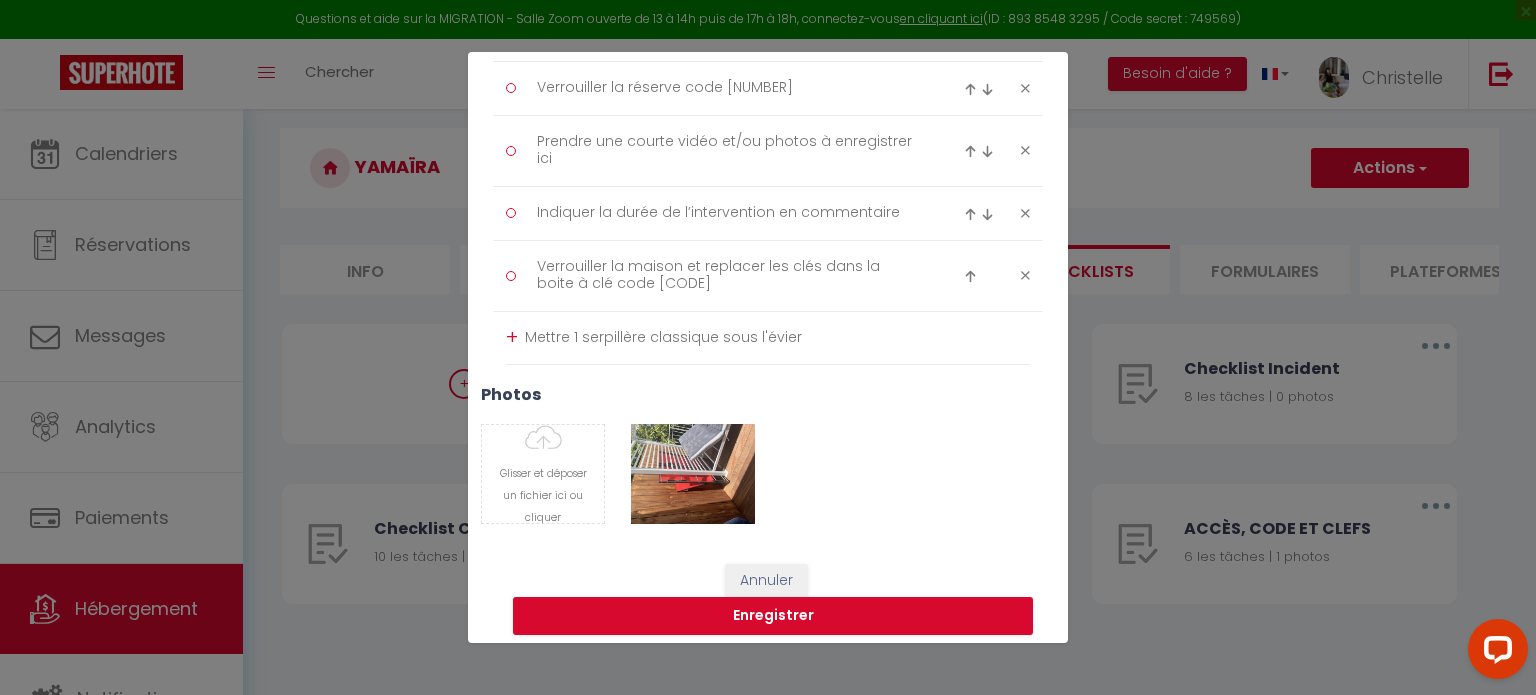 click on "+" at bounding box center (512, 337) 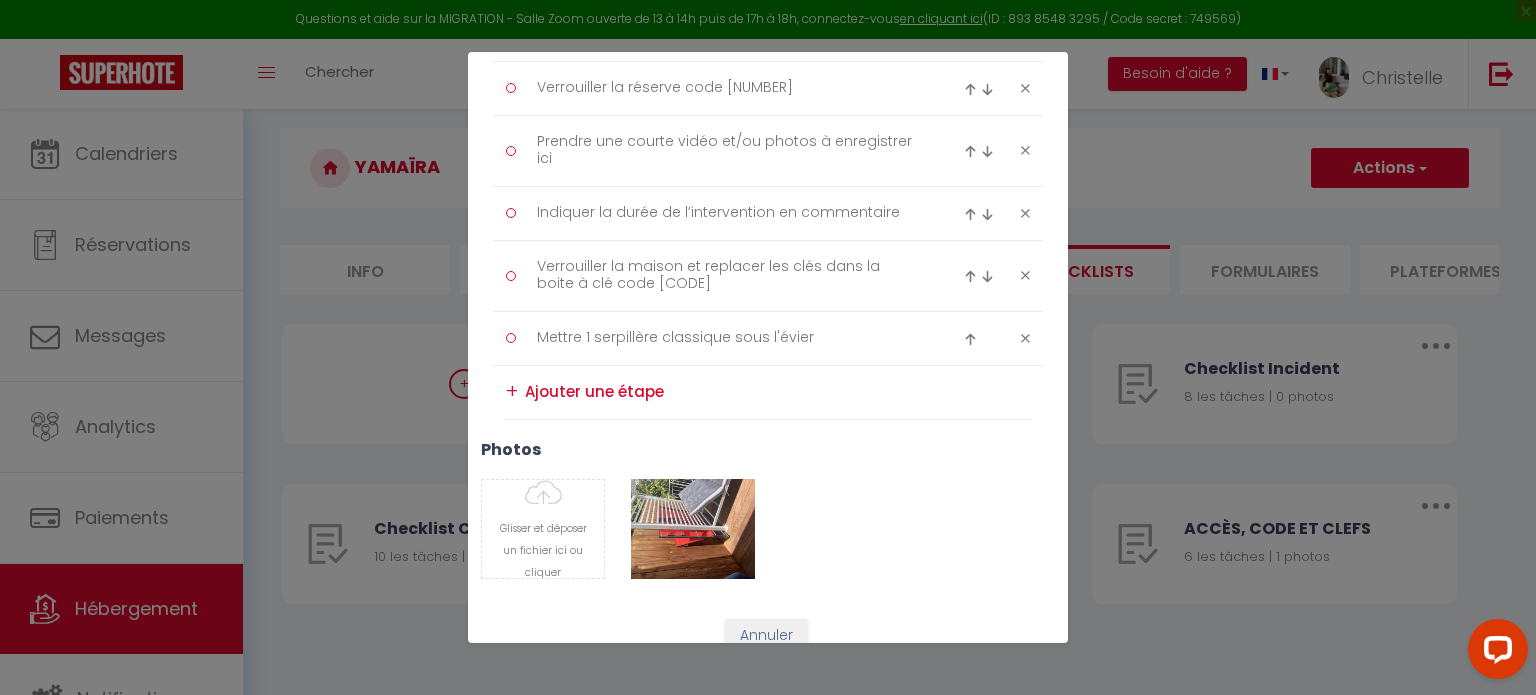 click at bounding box center [970, 339] 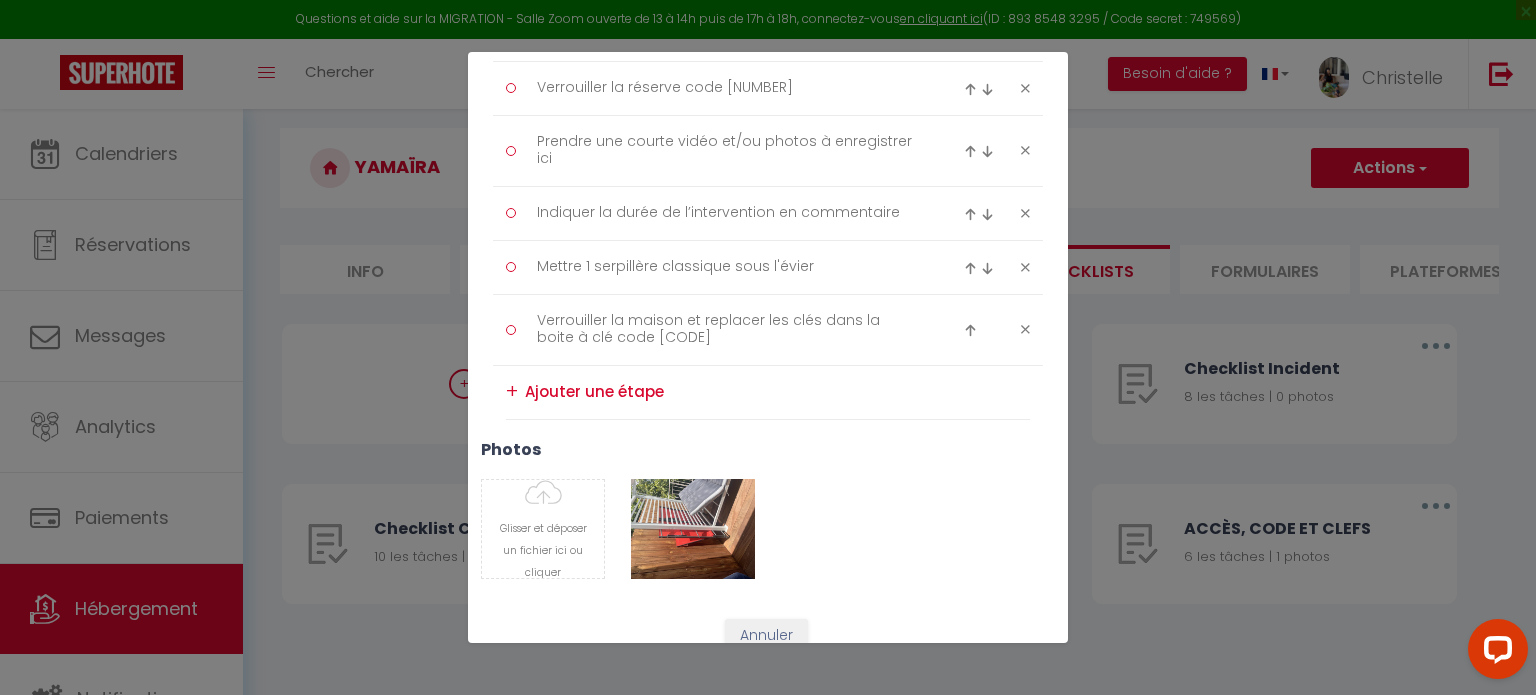 click at bounding box center (970, 268) 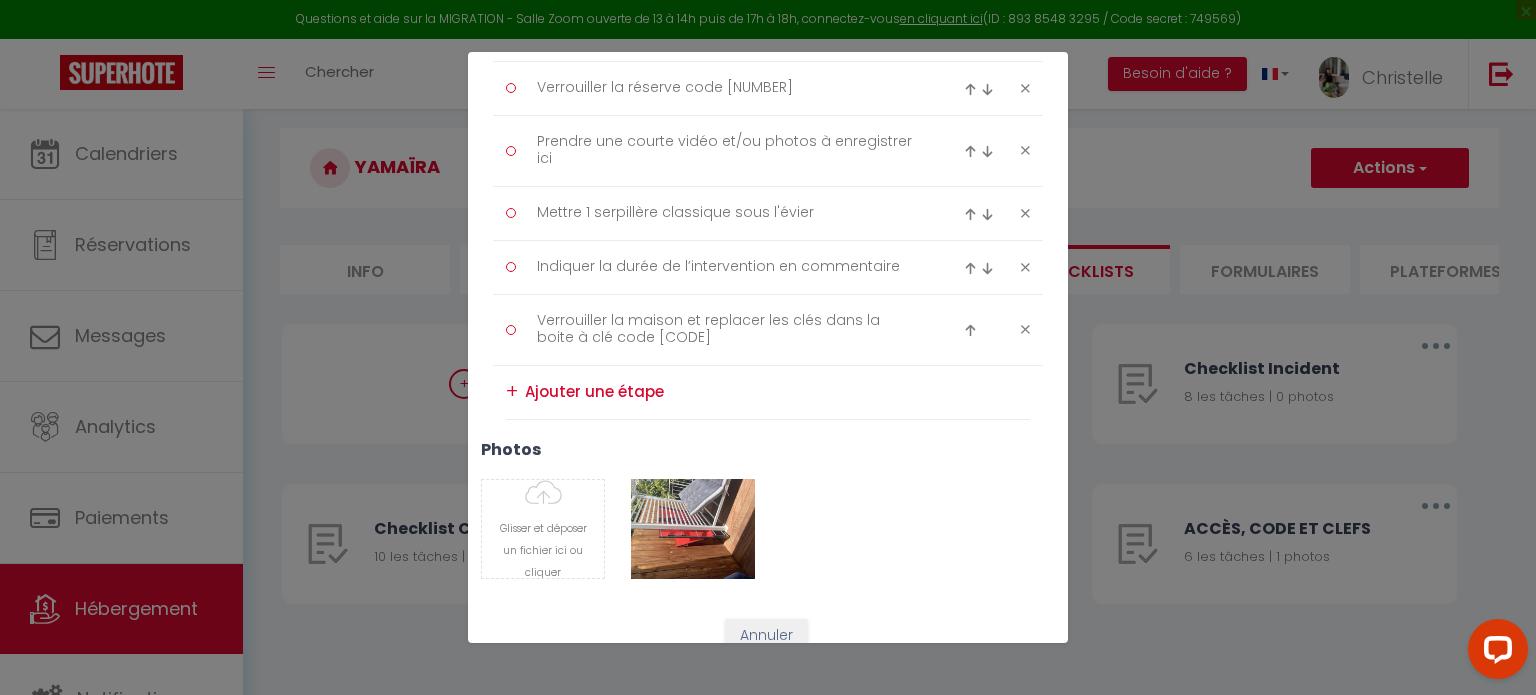 click at bounding box center (970, 214) 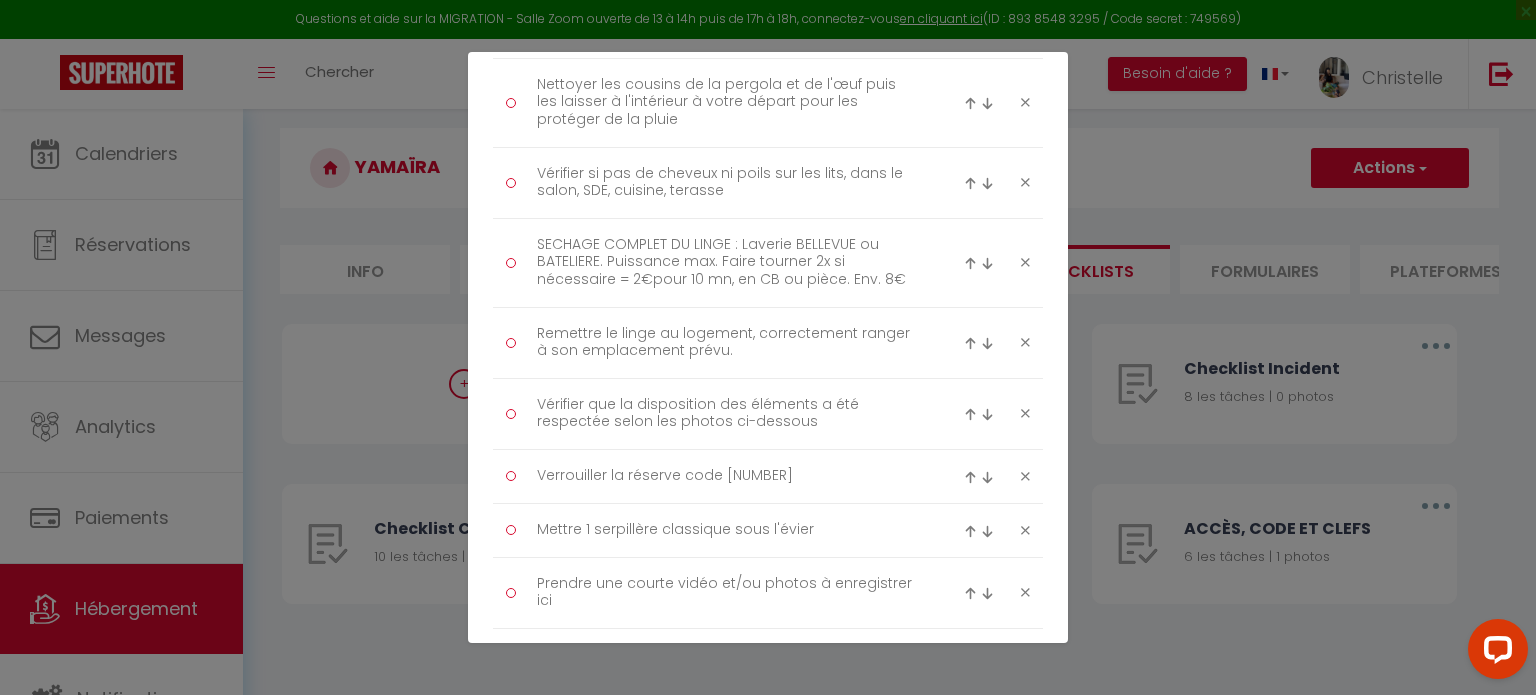 scroll, scrollTop: 2800, scrollLeft: 0, axis: vertical 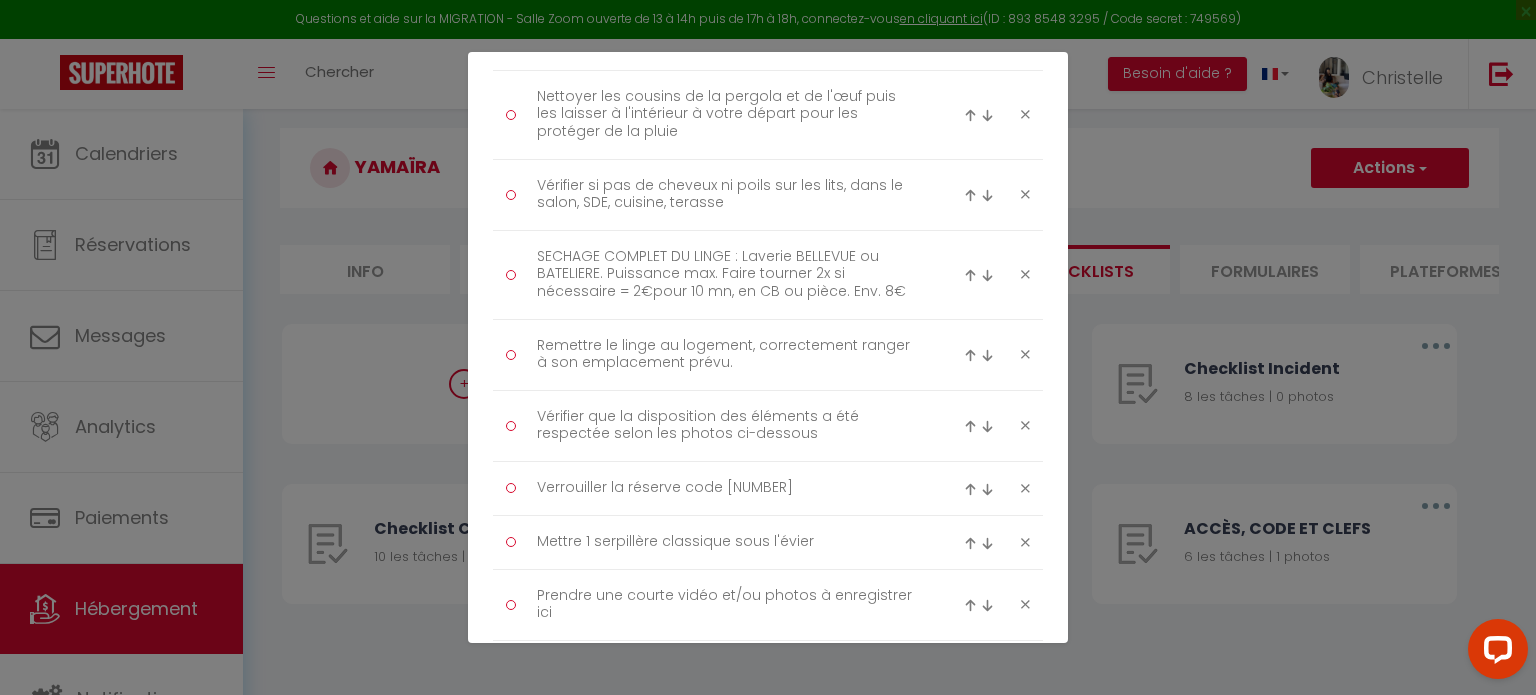 click at bounding box center [970, 543] 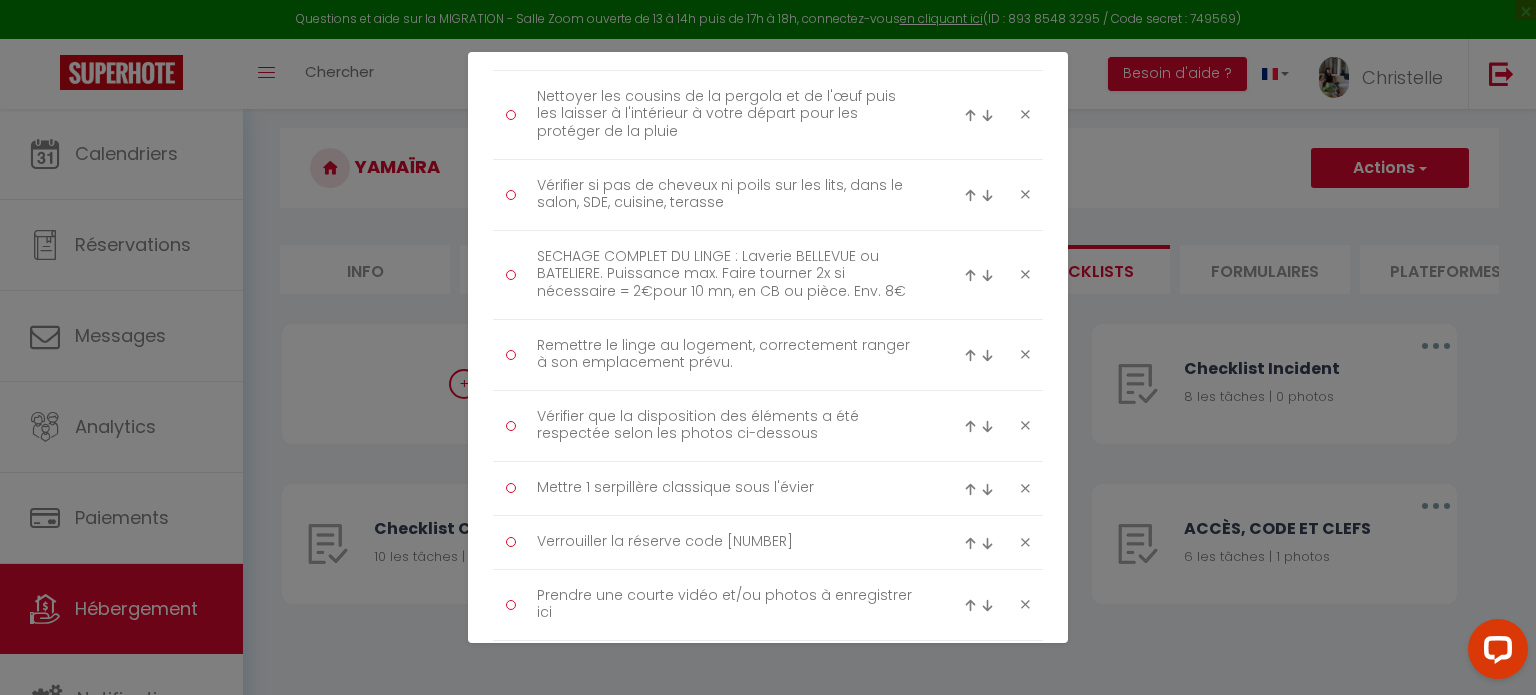 click at bounding box center [970, 489] 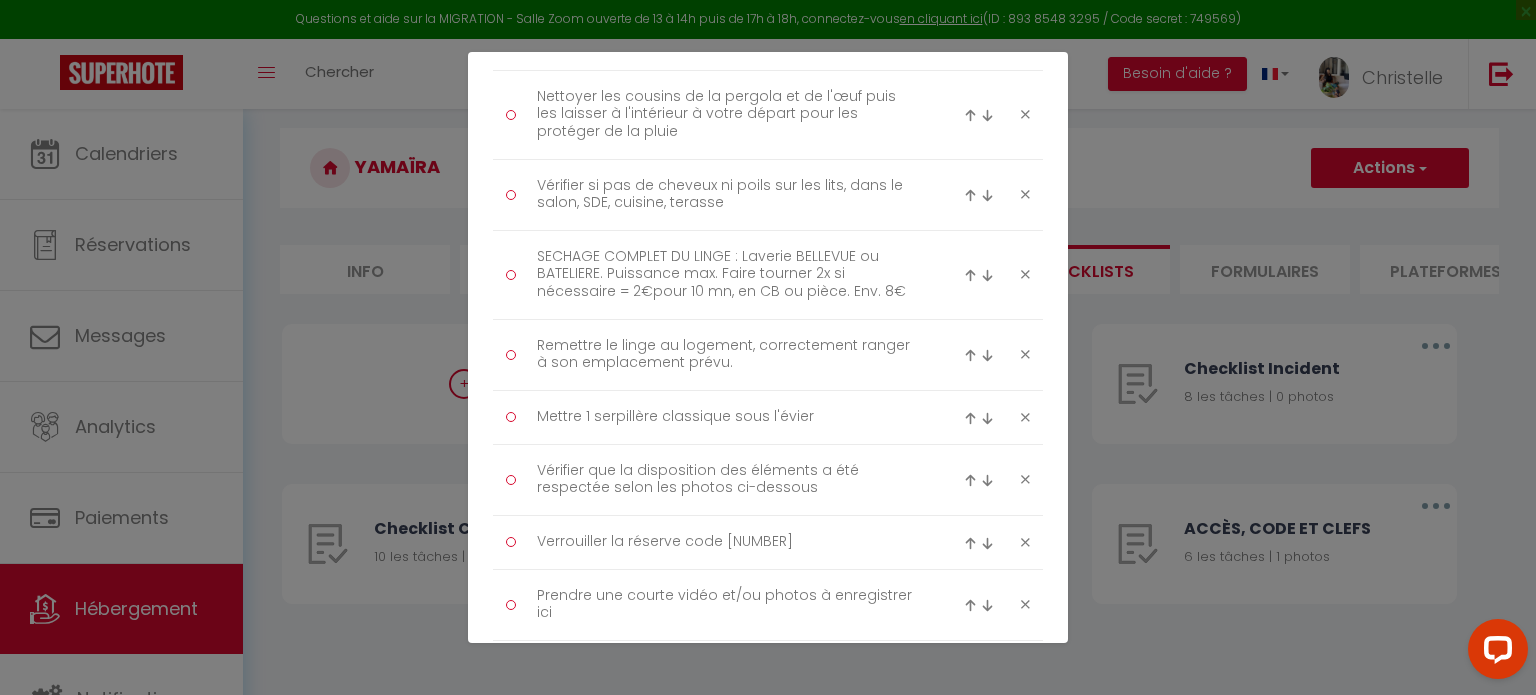 click at bounding box center [970, 418] 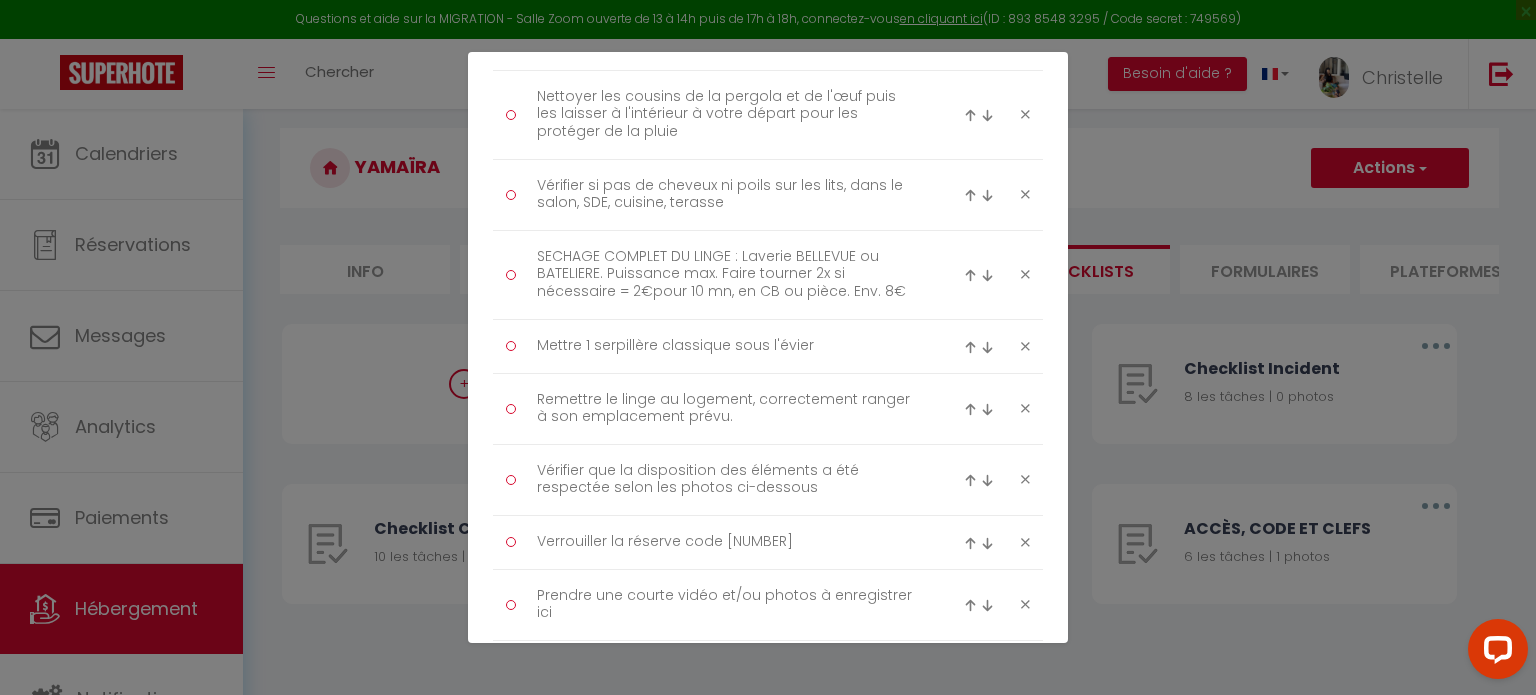 click at bounding box center (970, 347) 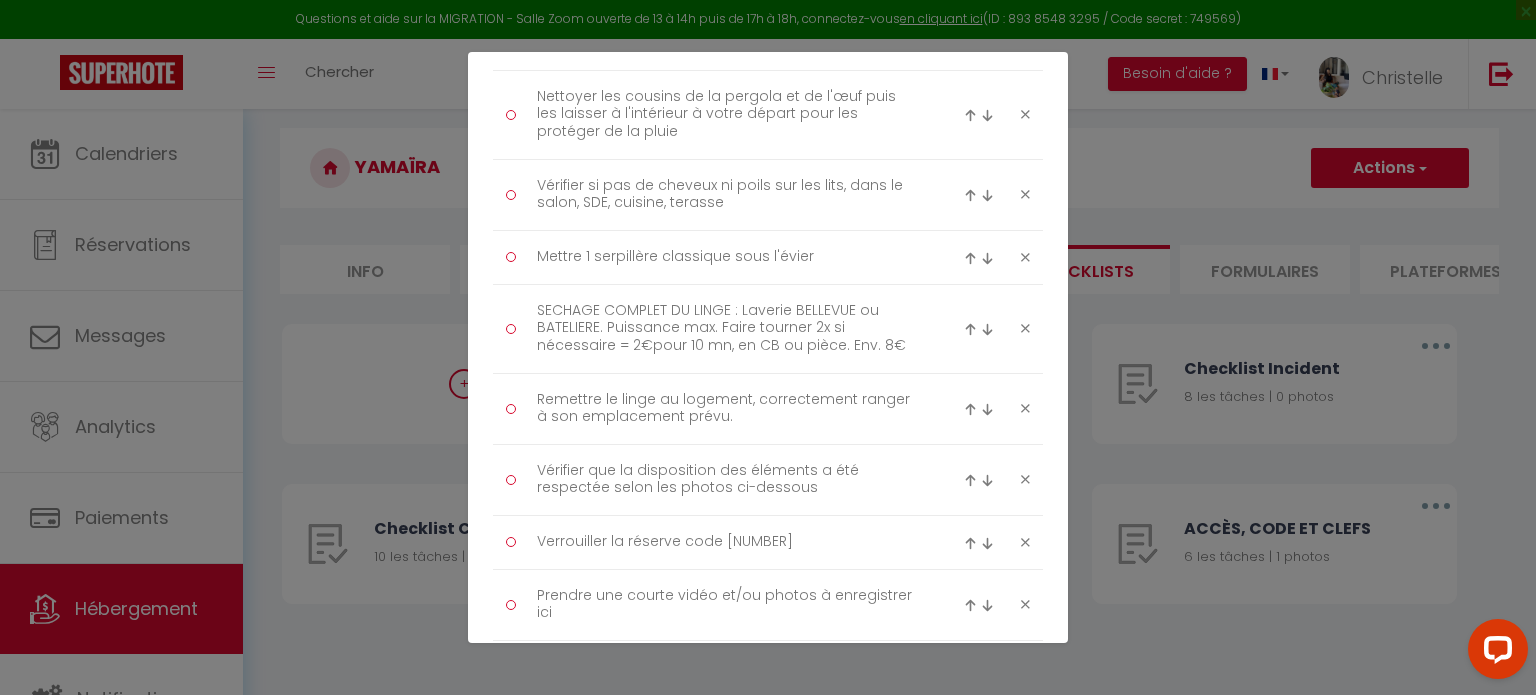 click at bounding box center [970, 258] 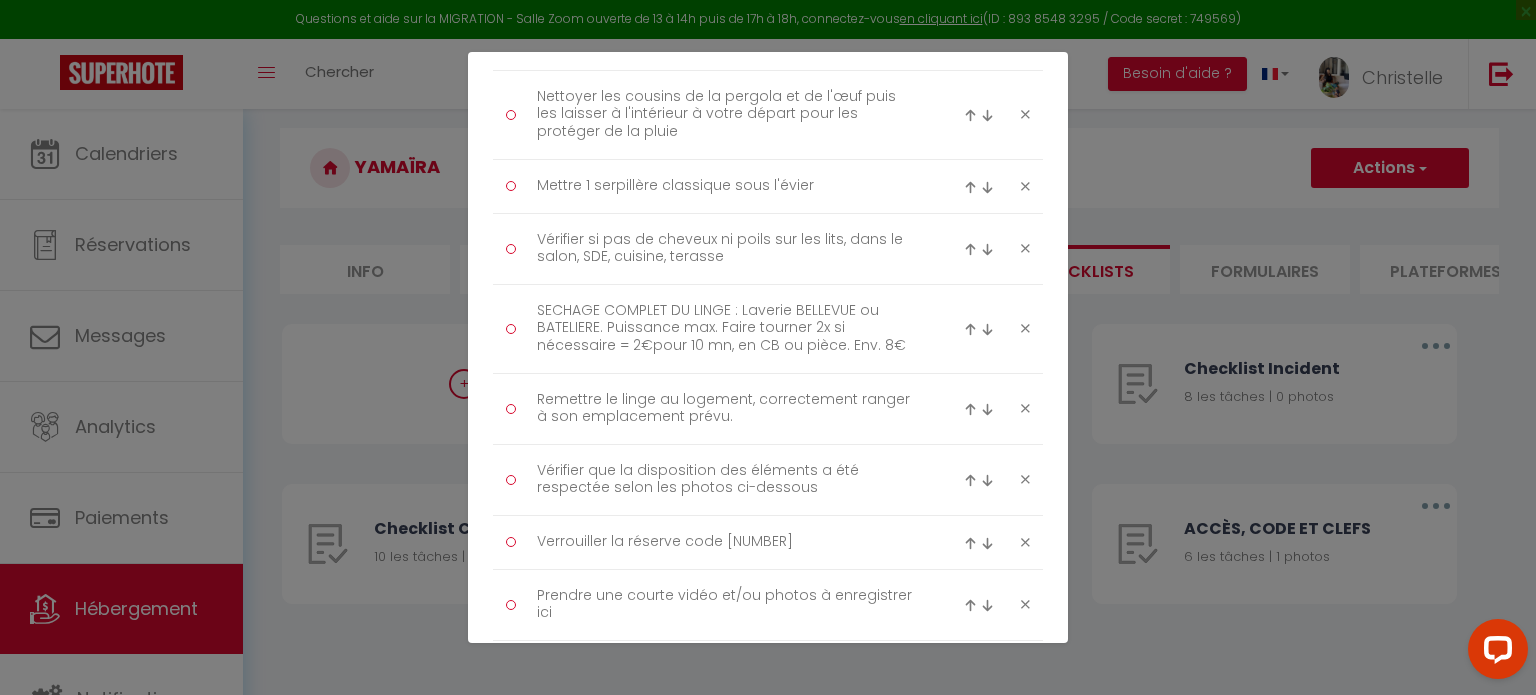 click at bounding box center [970, 187] 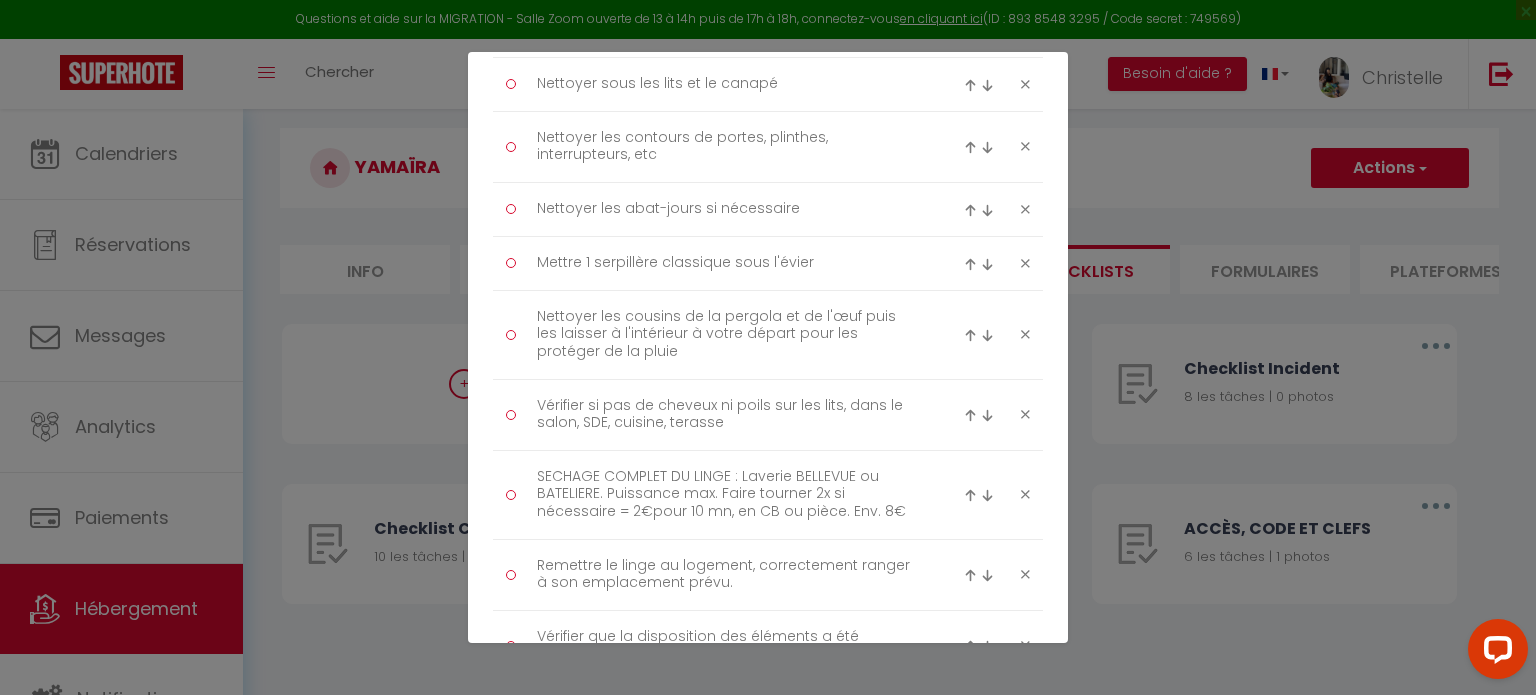 scroll, scrollTop: 2500, scrollLeft: 0, axis: vertical 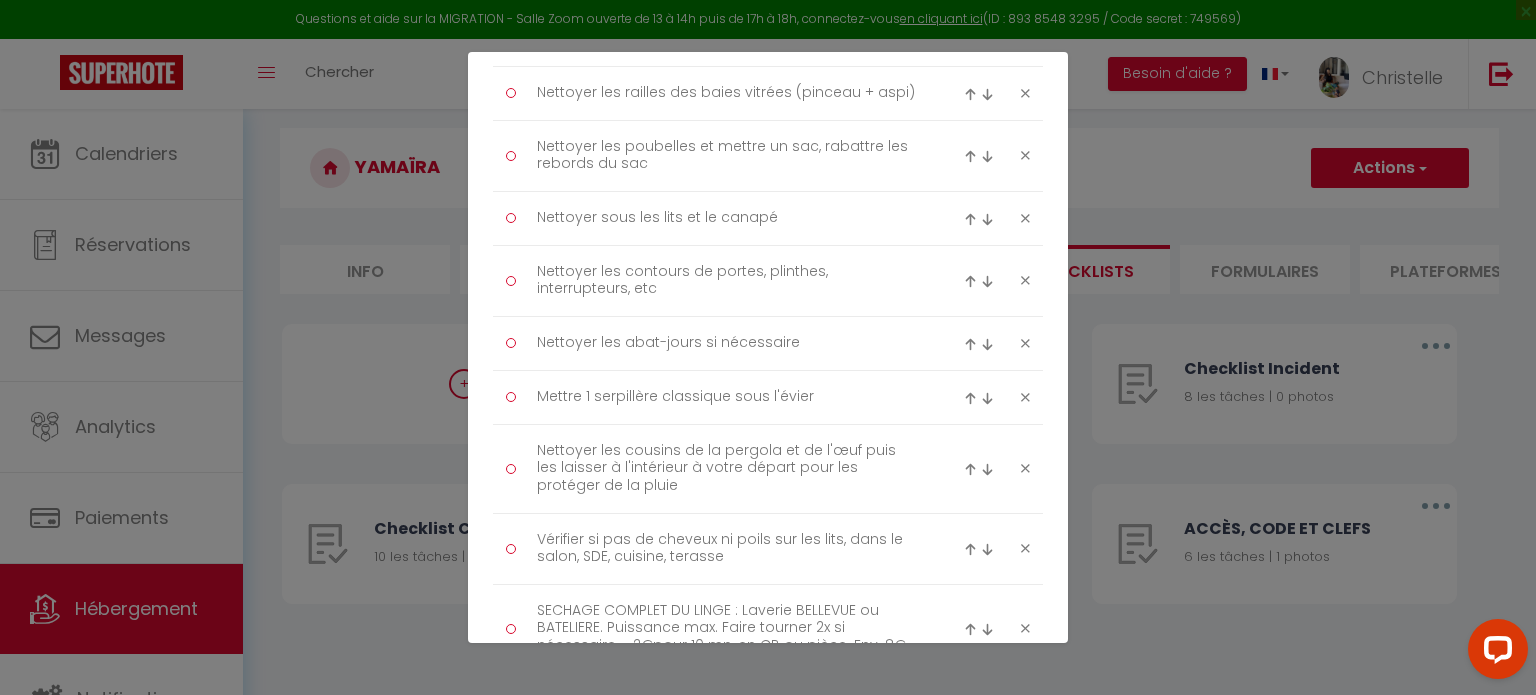 click at bounding box center [970, 398] 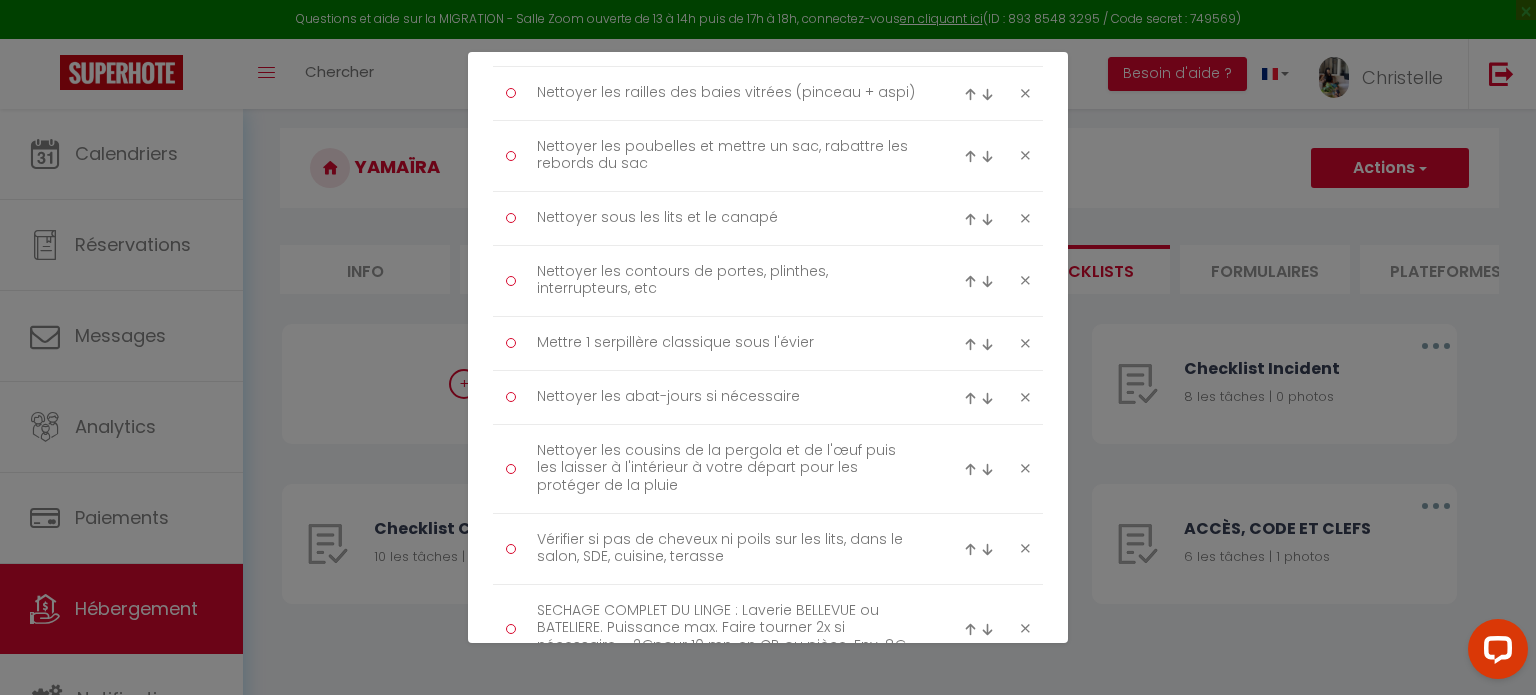 click at bounding box center [970, 344] 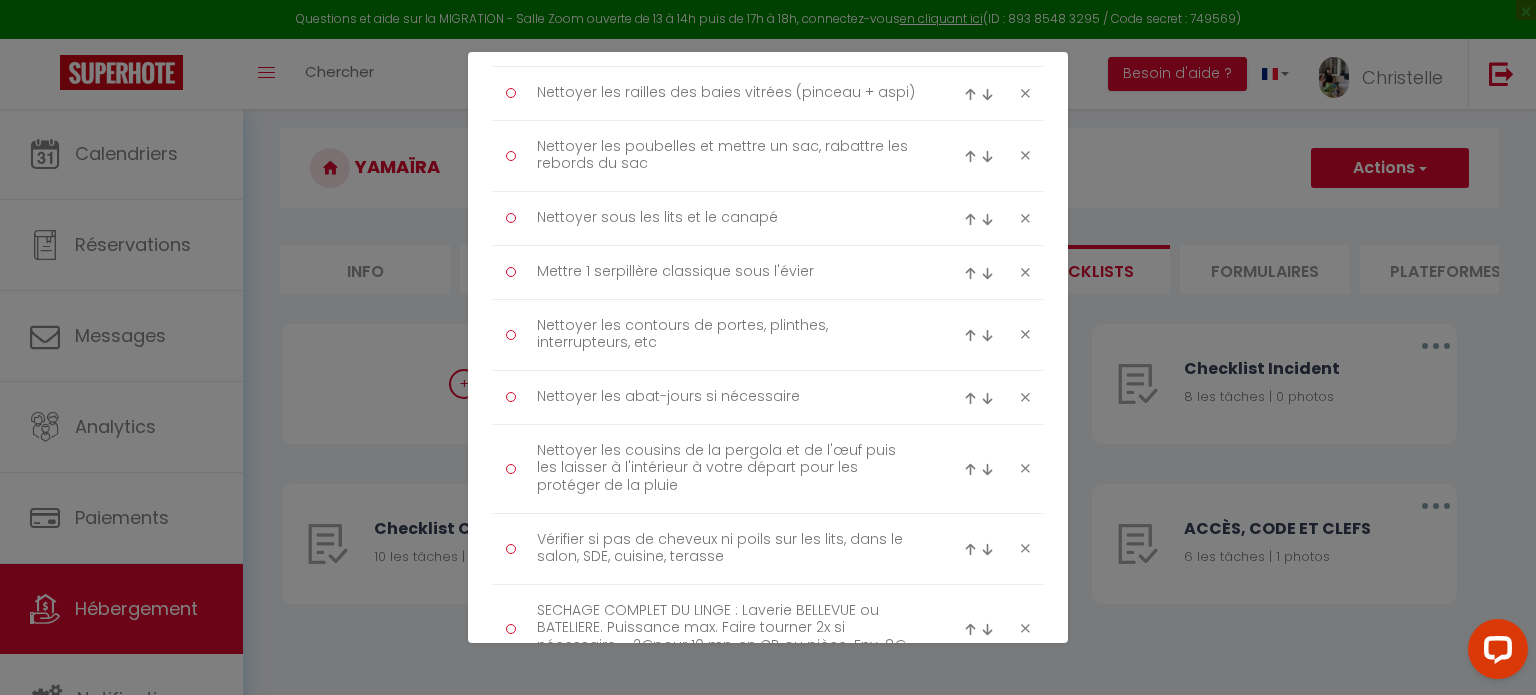 drag, startPoint x: 955, startPoint y: 268, endPoint x: 956, endPoint y: 240, distance: 28.01785 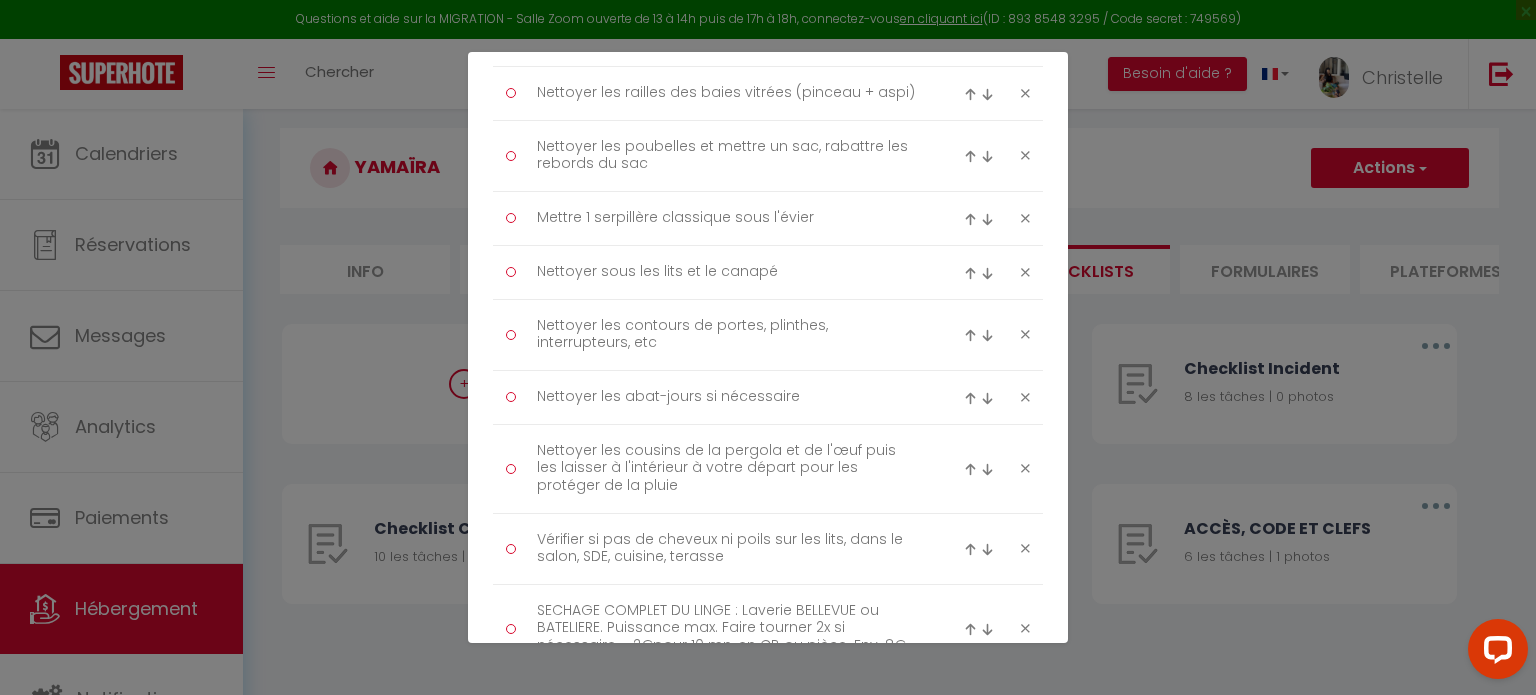 click at bounding box center (970, 219) 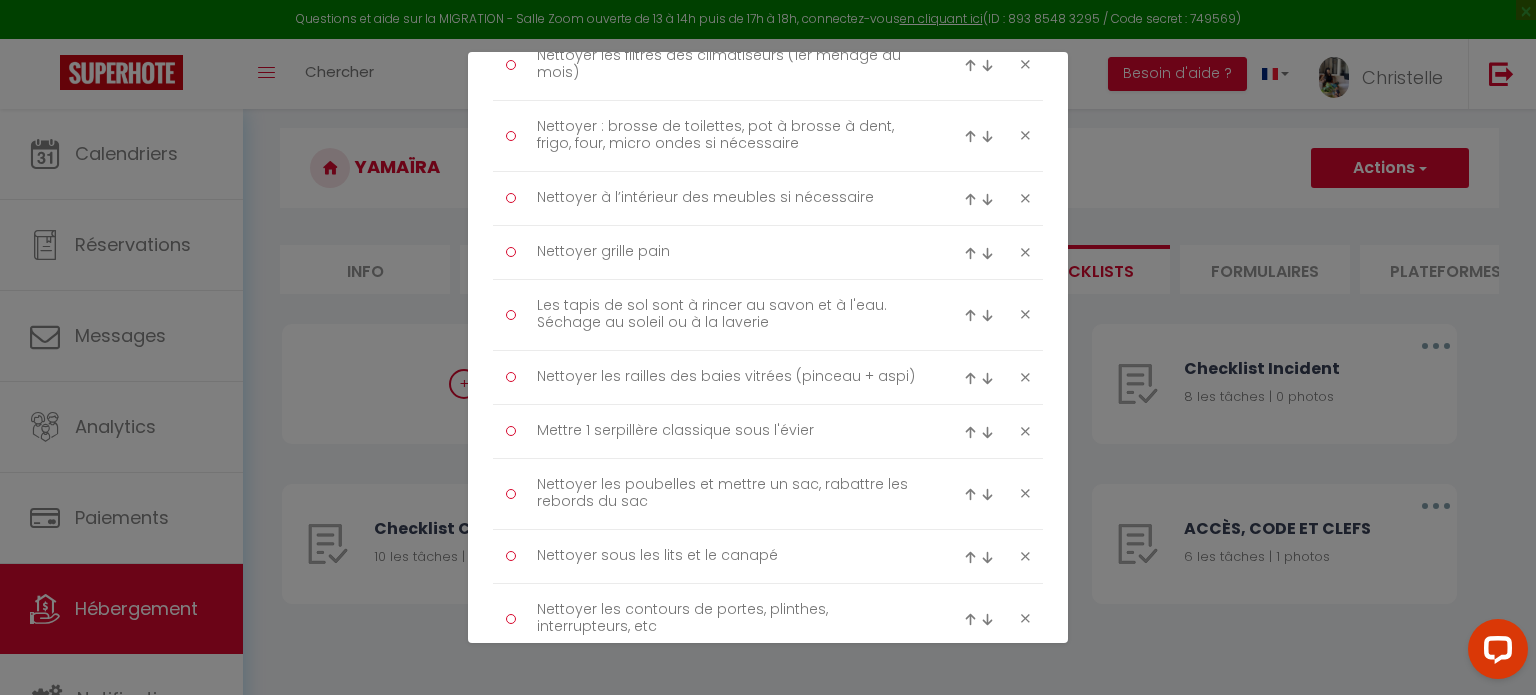 scroll, scrollTop: 2200, scrollLeft: 0, axis: vertical 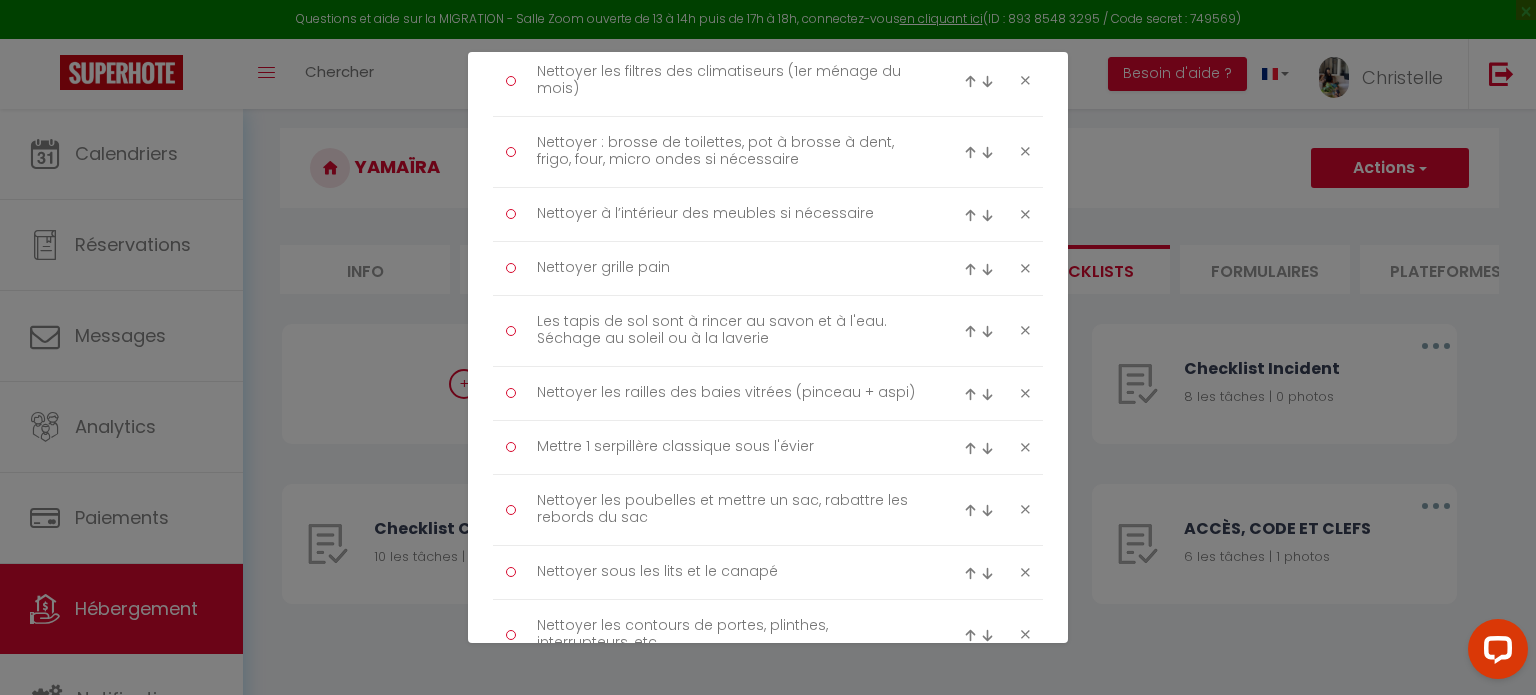 click at bounding box center (970, 448) 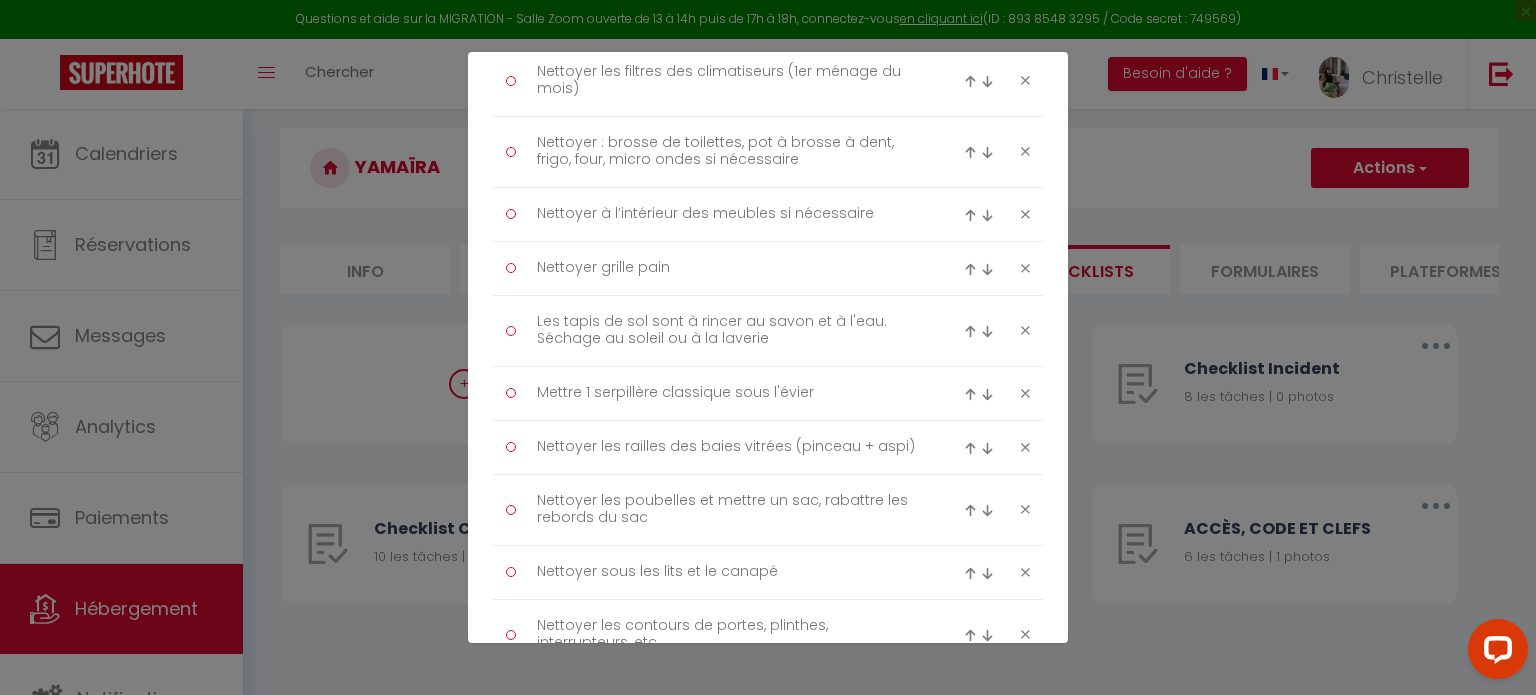 click at bounding box center (970, 394) 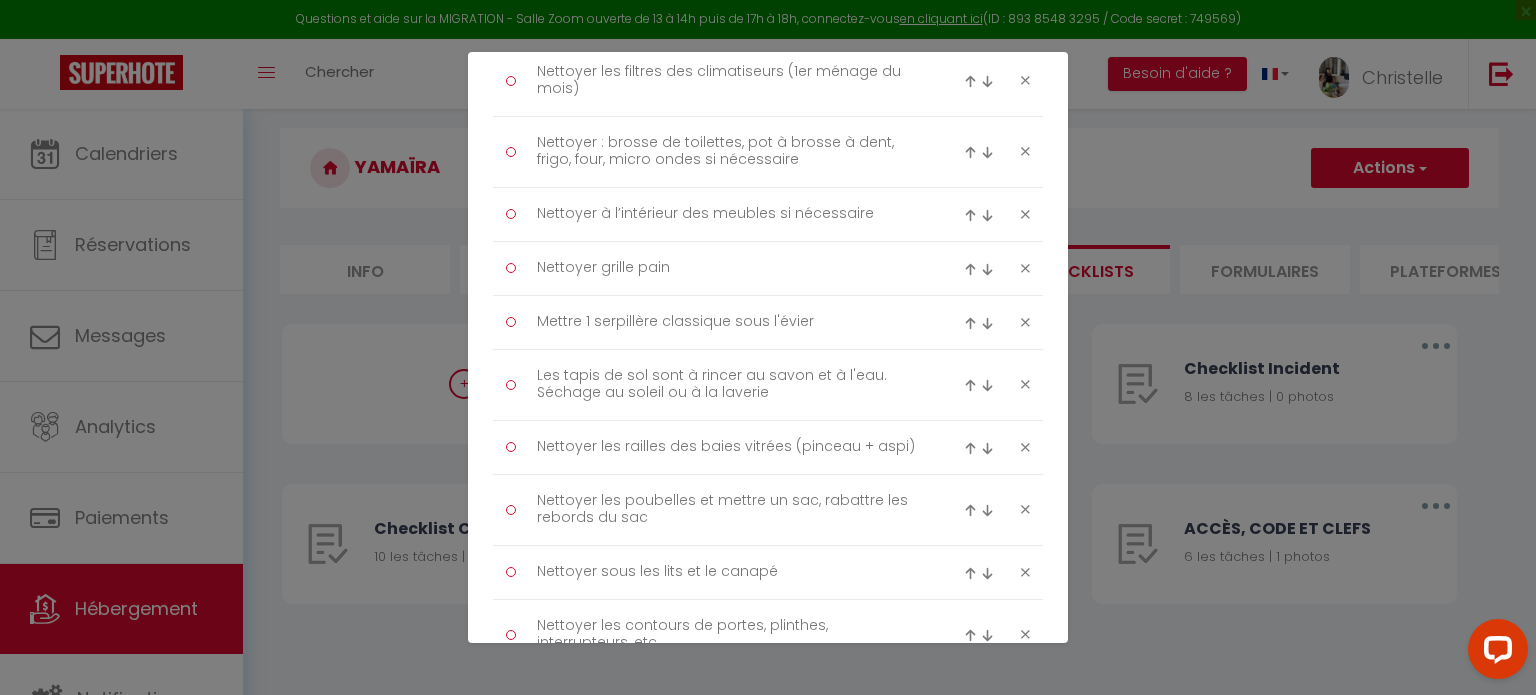 click at bounding box center (970, 323) 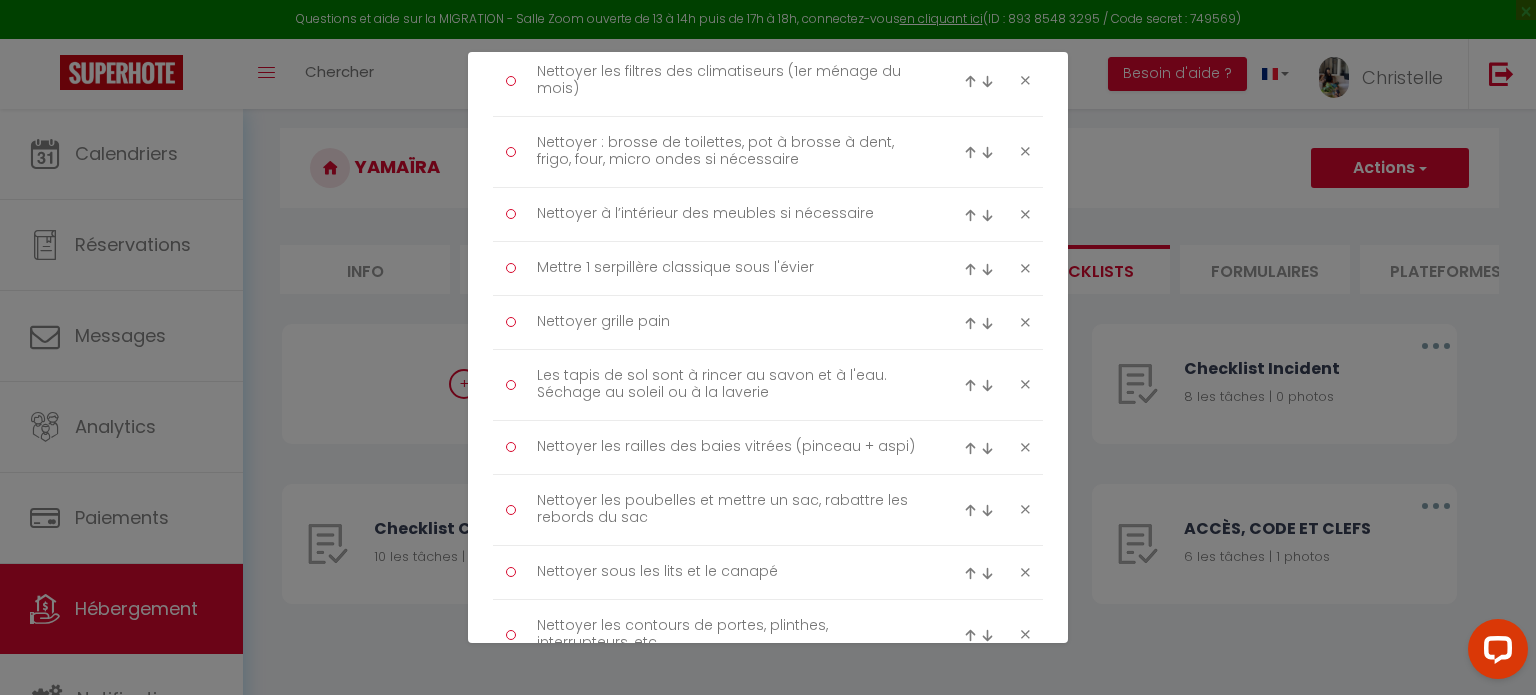 click at bounding box center (970, 269) 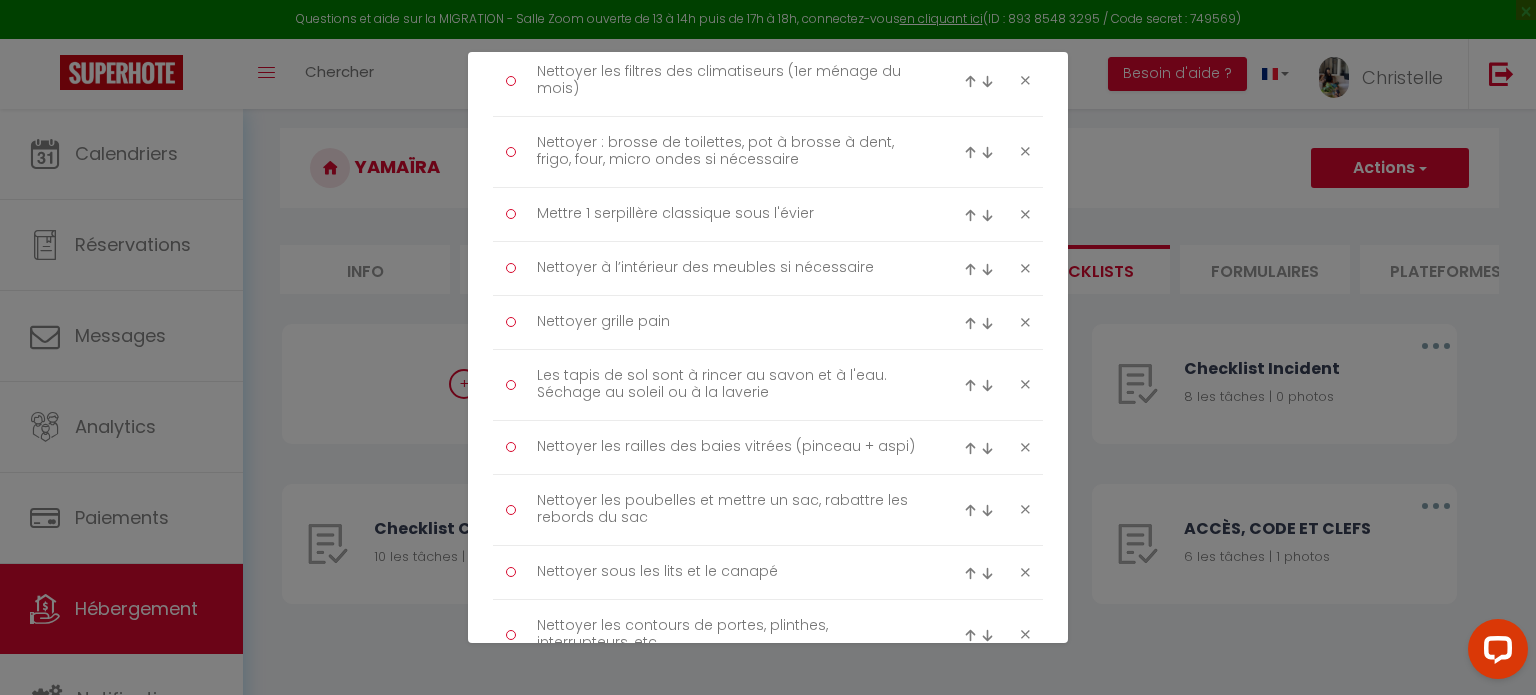 click at bounding box center (970, 215) 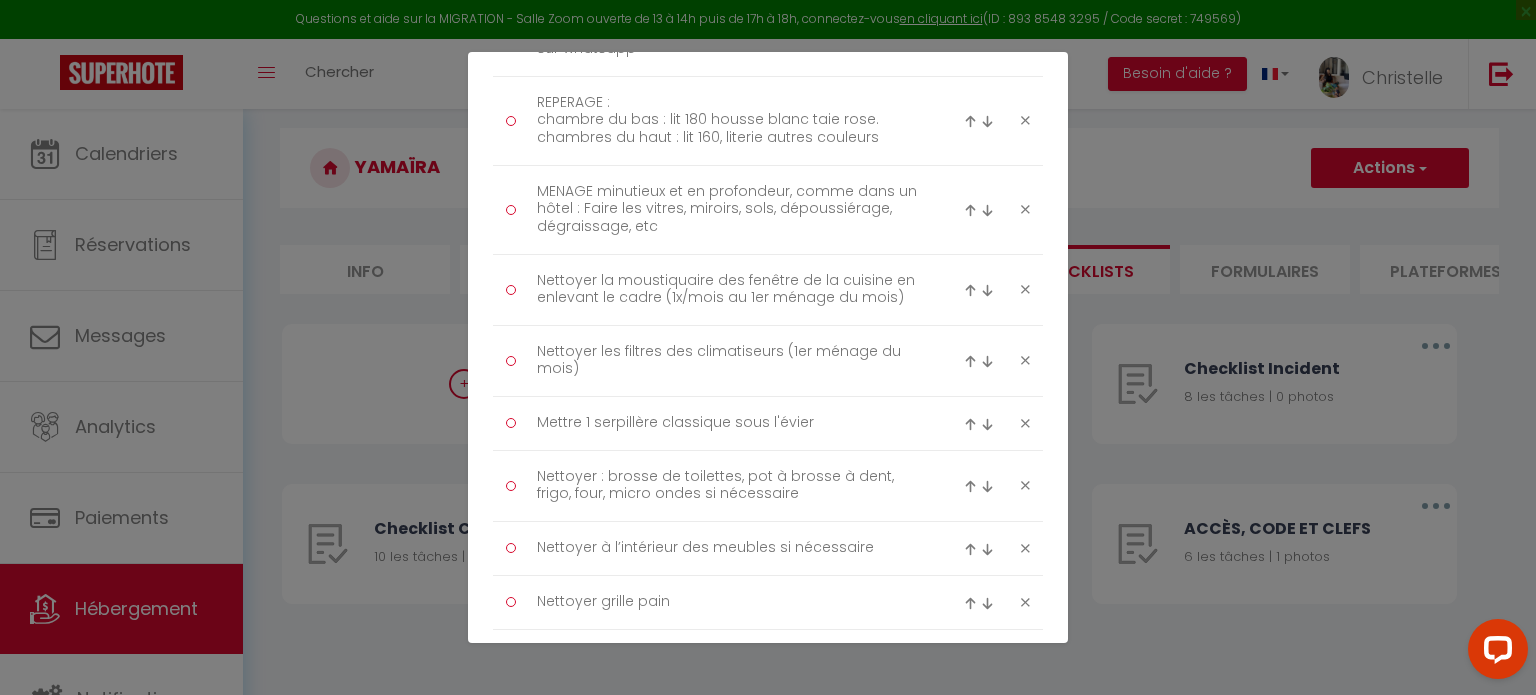 scroll, scrollTop: 1900, scrollLeft: 0, axis: vertical 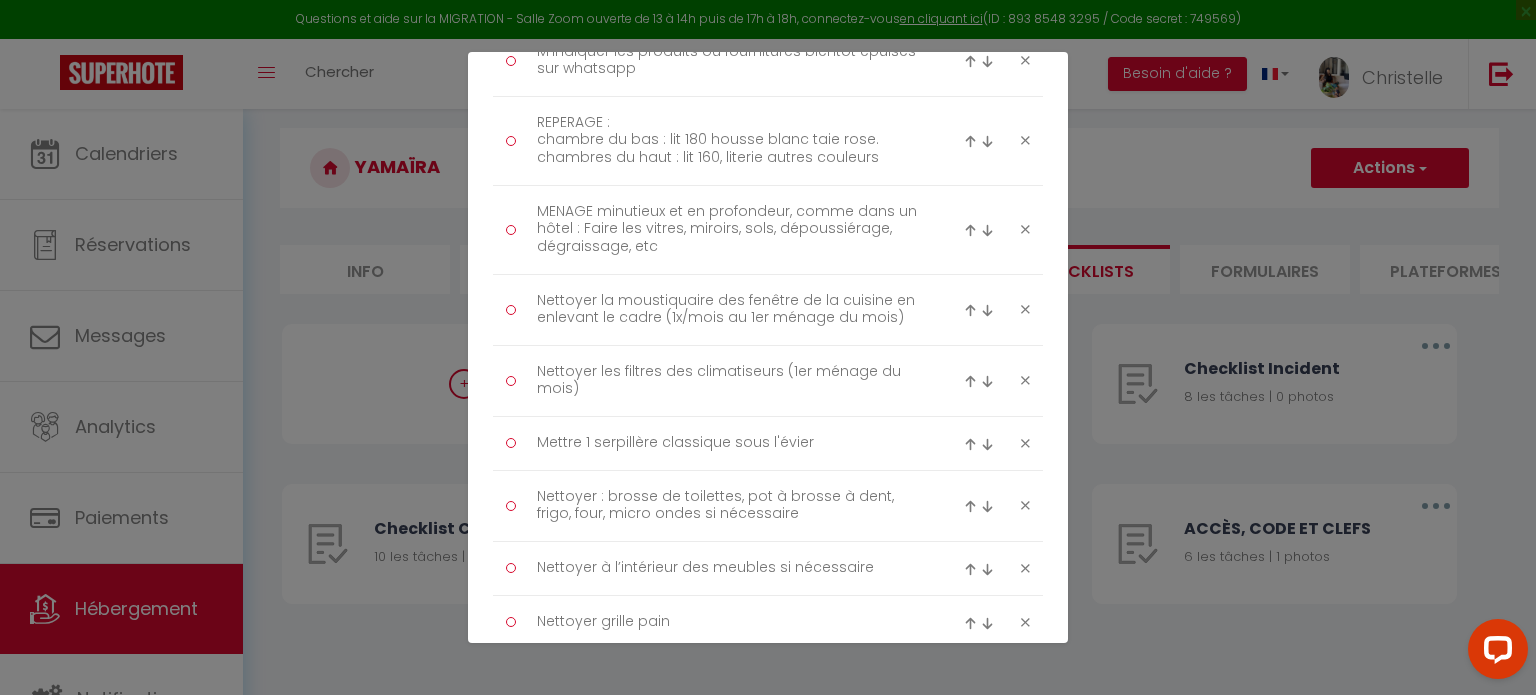 click at bounding box center (970, 444) 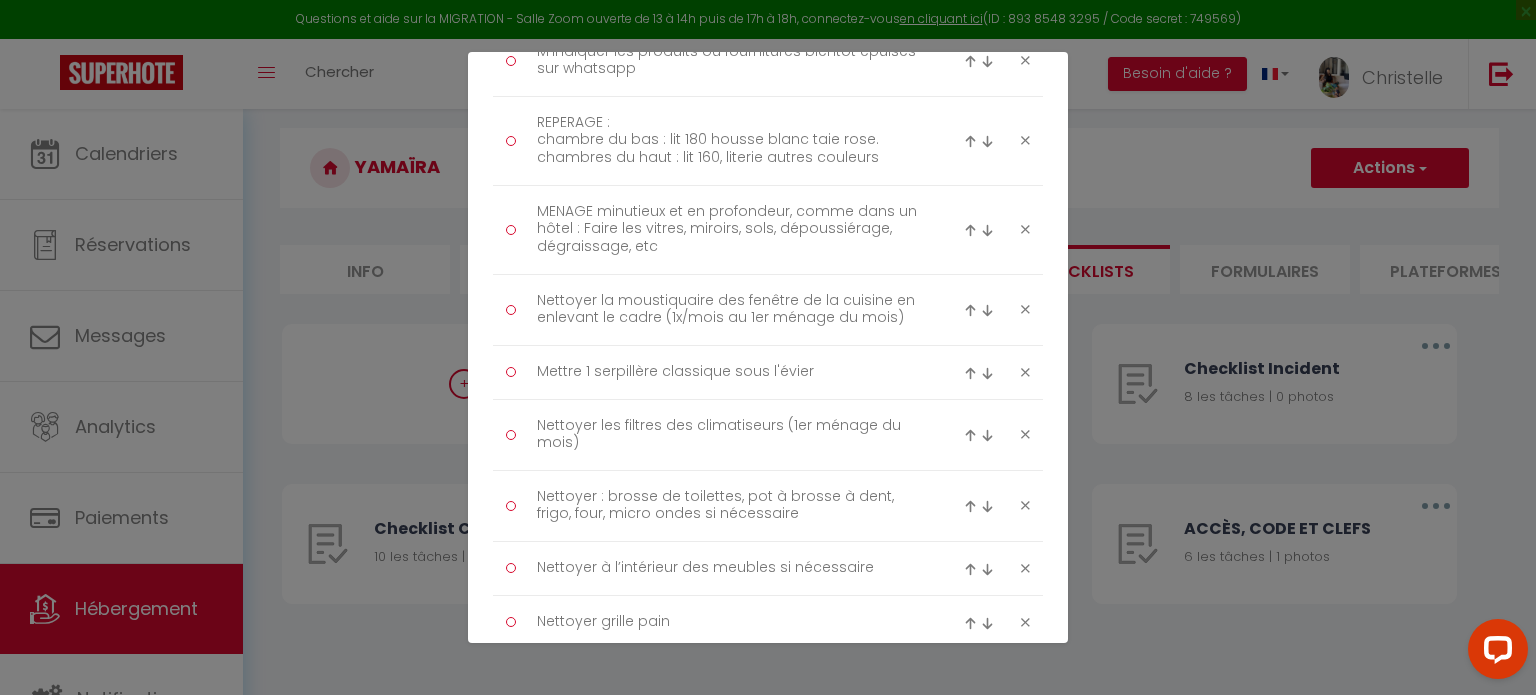 click at bounding box center [982, 372] 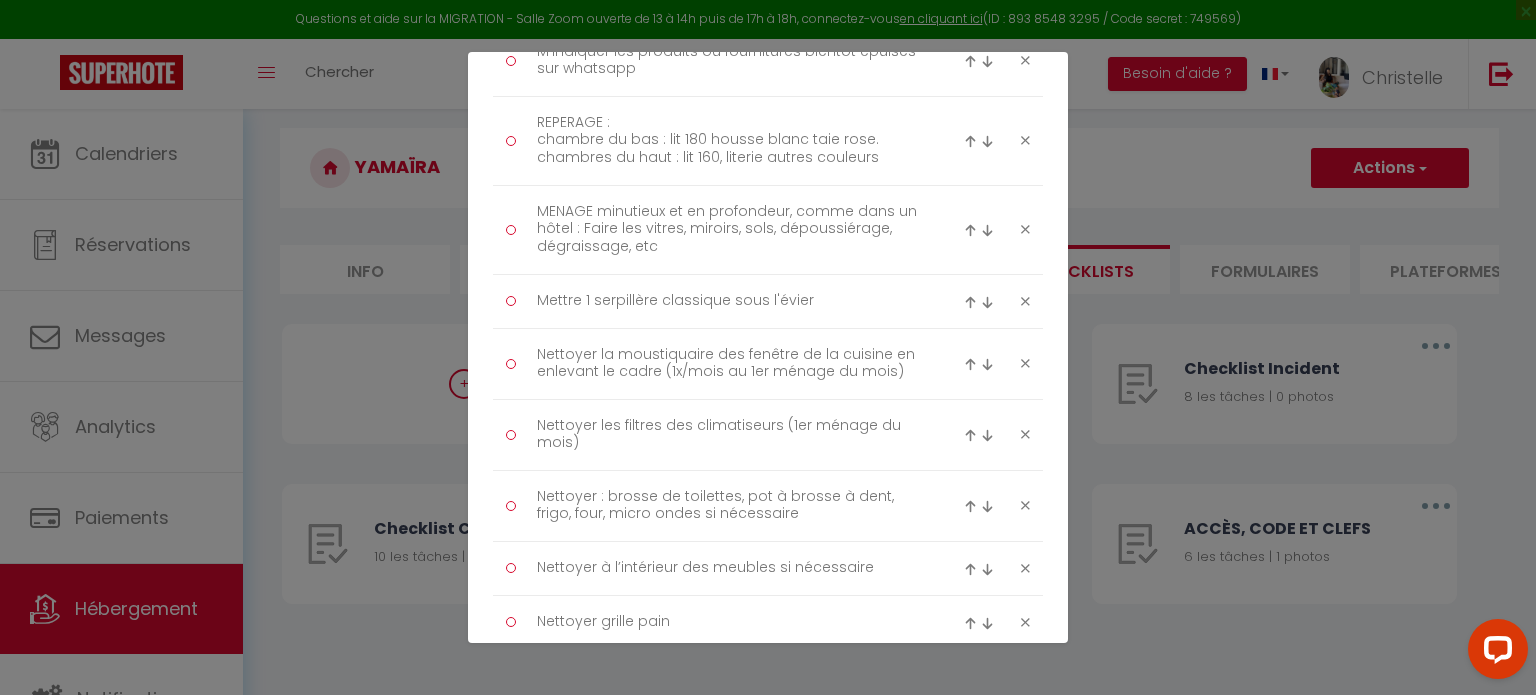 click at bounding box center [997, 301] 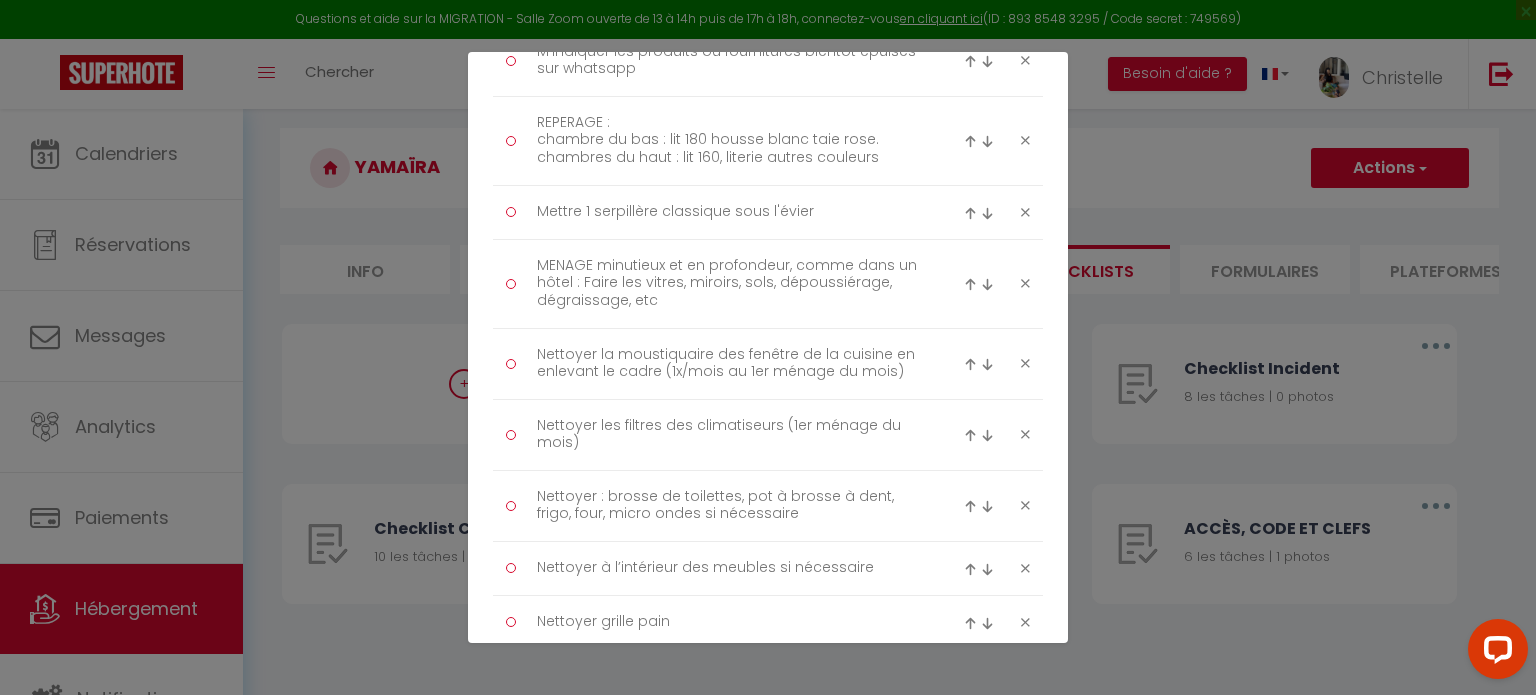 click at bounding box center (982, 284) 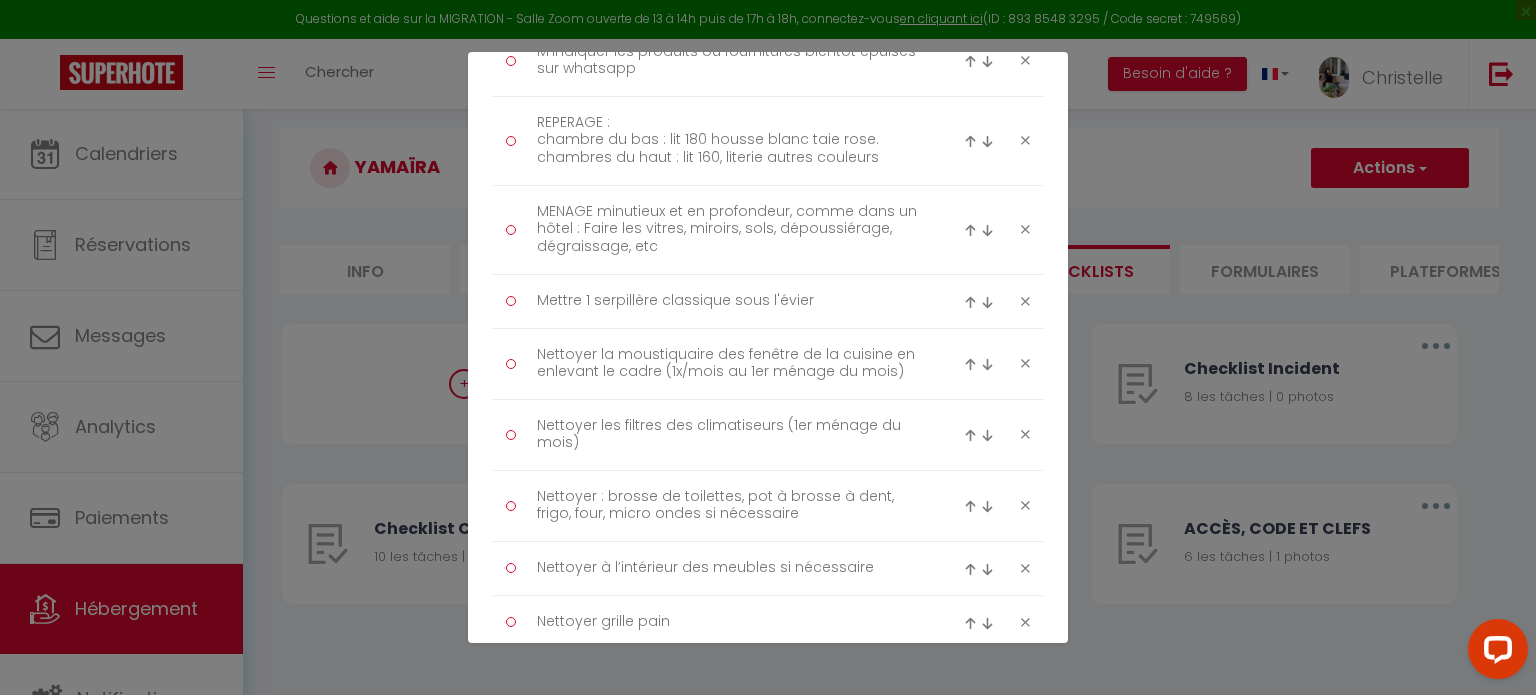 drag, startPoint x: 960, startPoint y: 295, endPoint x: 953, endPoint y: 287, distance: 10.630146 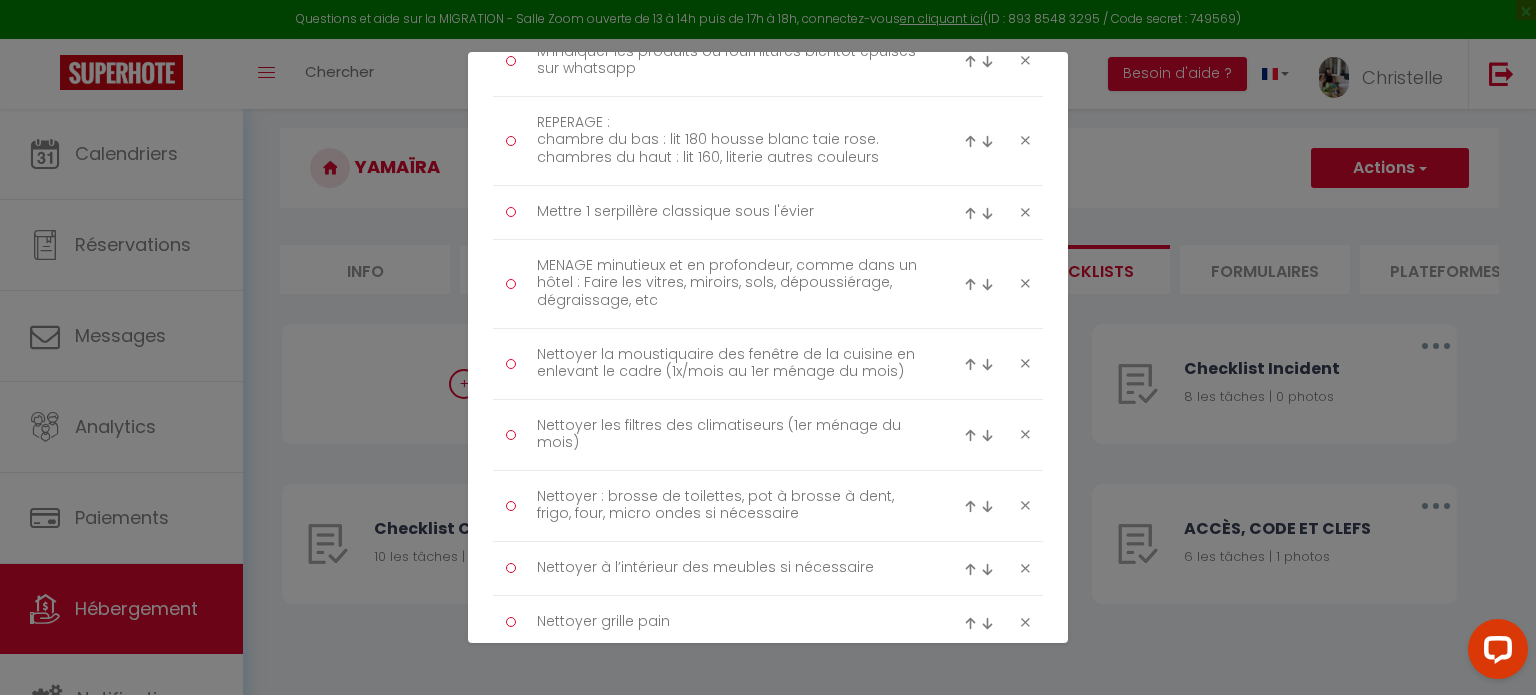 click at bounding box center (970, 213) 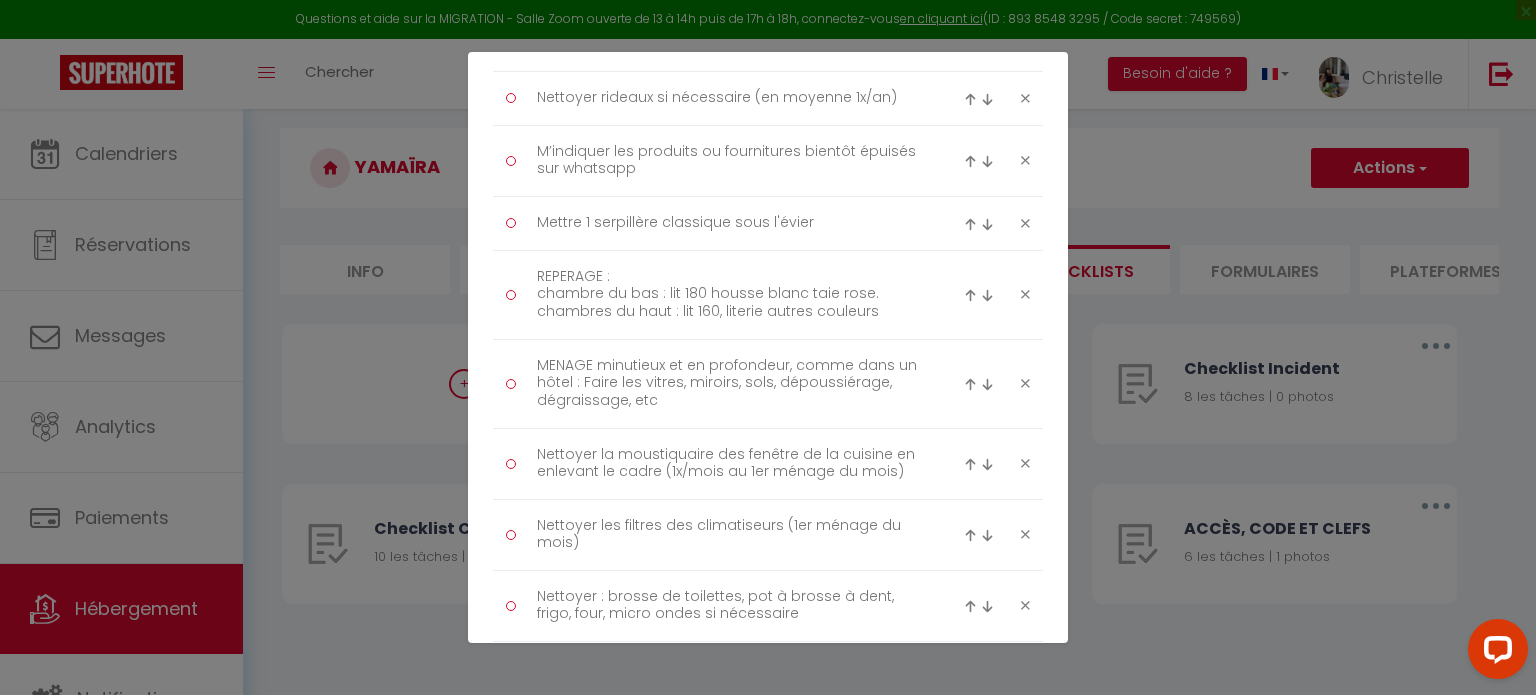 scroll, scrollTop: 1700, scrollLeft: 0, axis: vertical 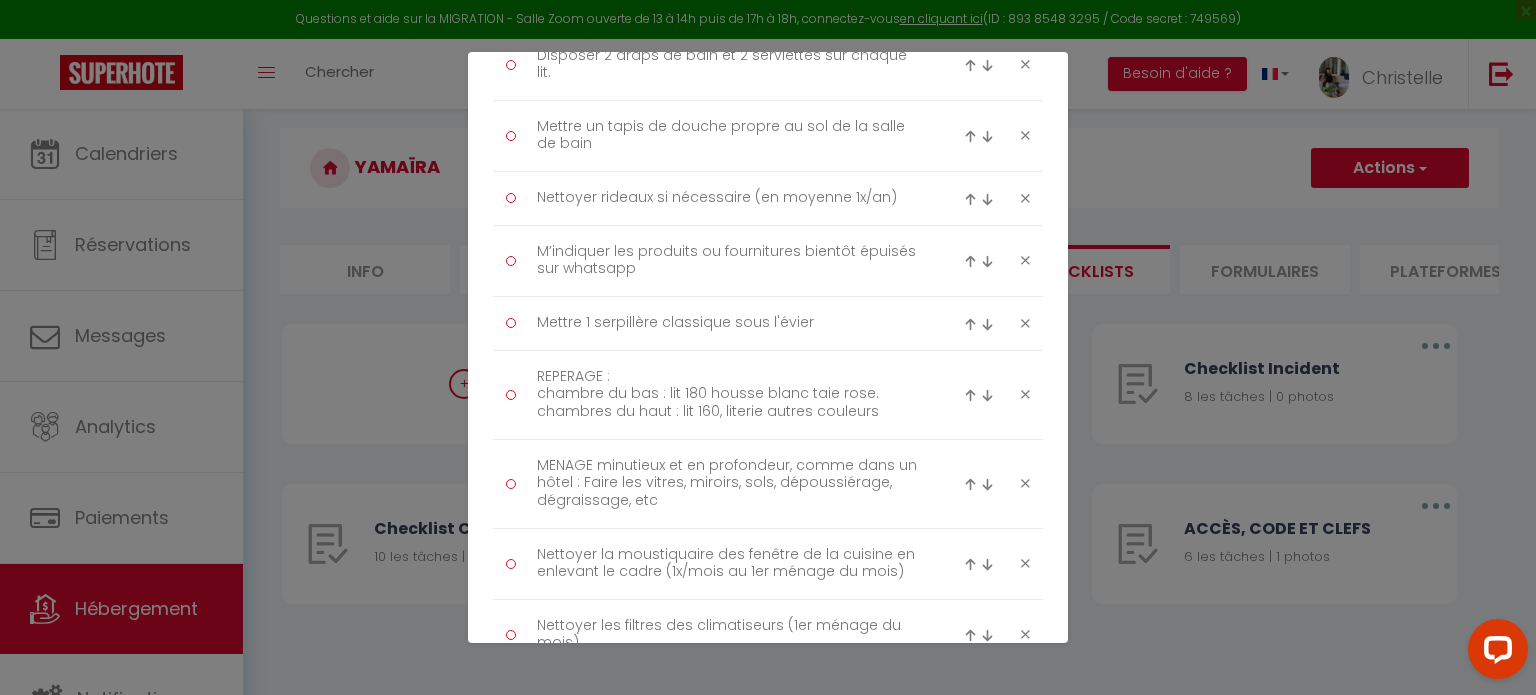 click at bounding box center (970, 324) 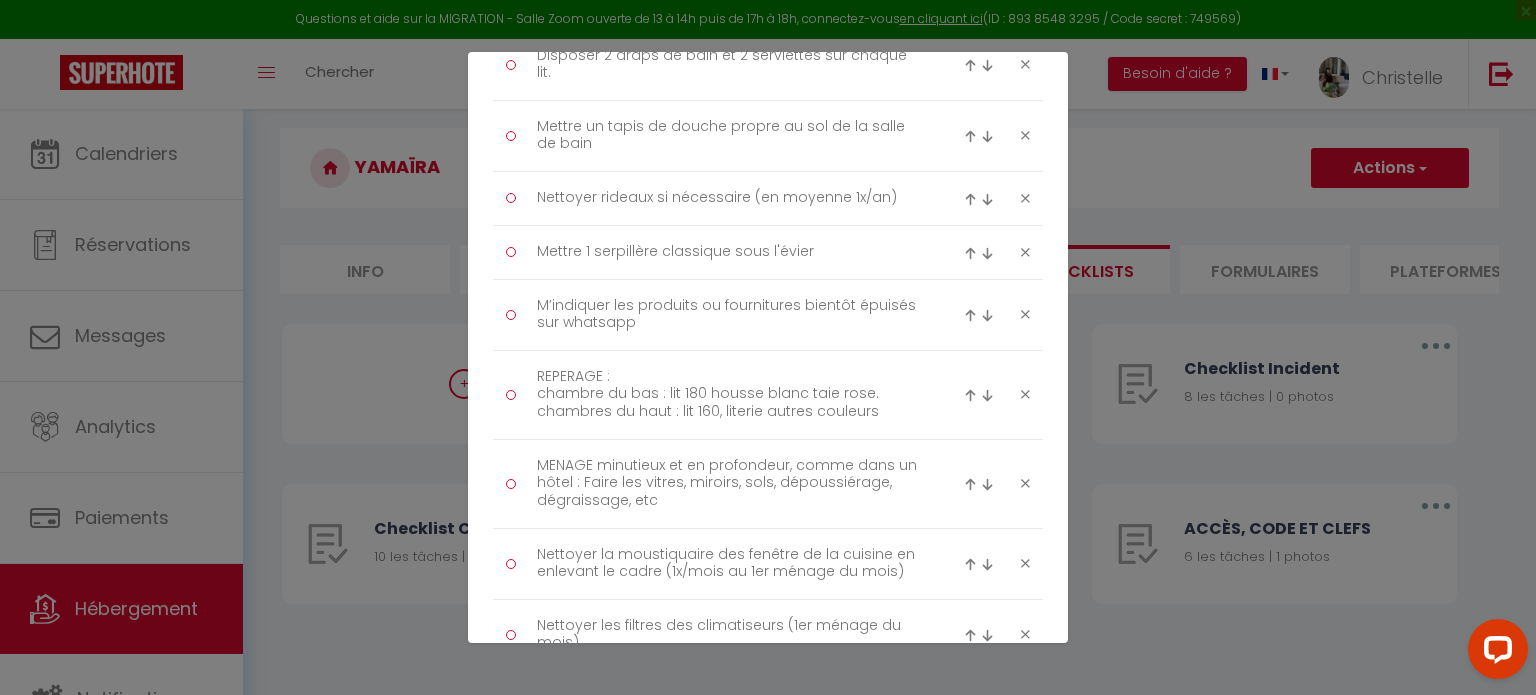 click at bounding box center (987, 199) 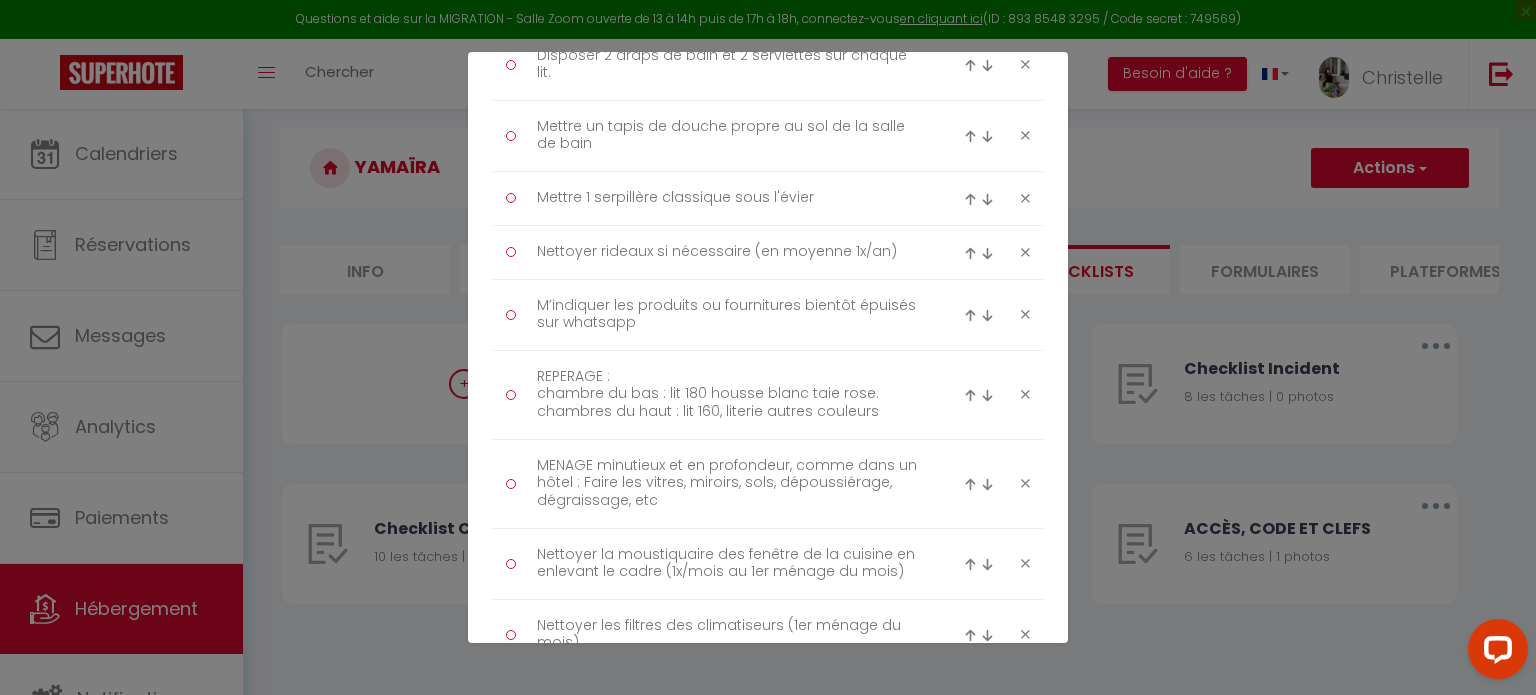 click at bounding box center [987, 253] 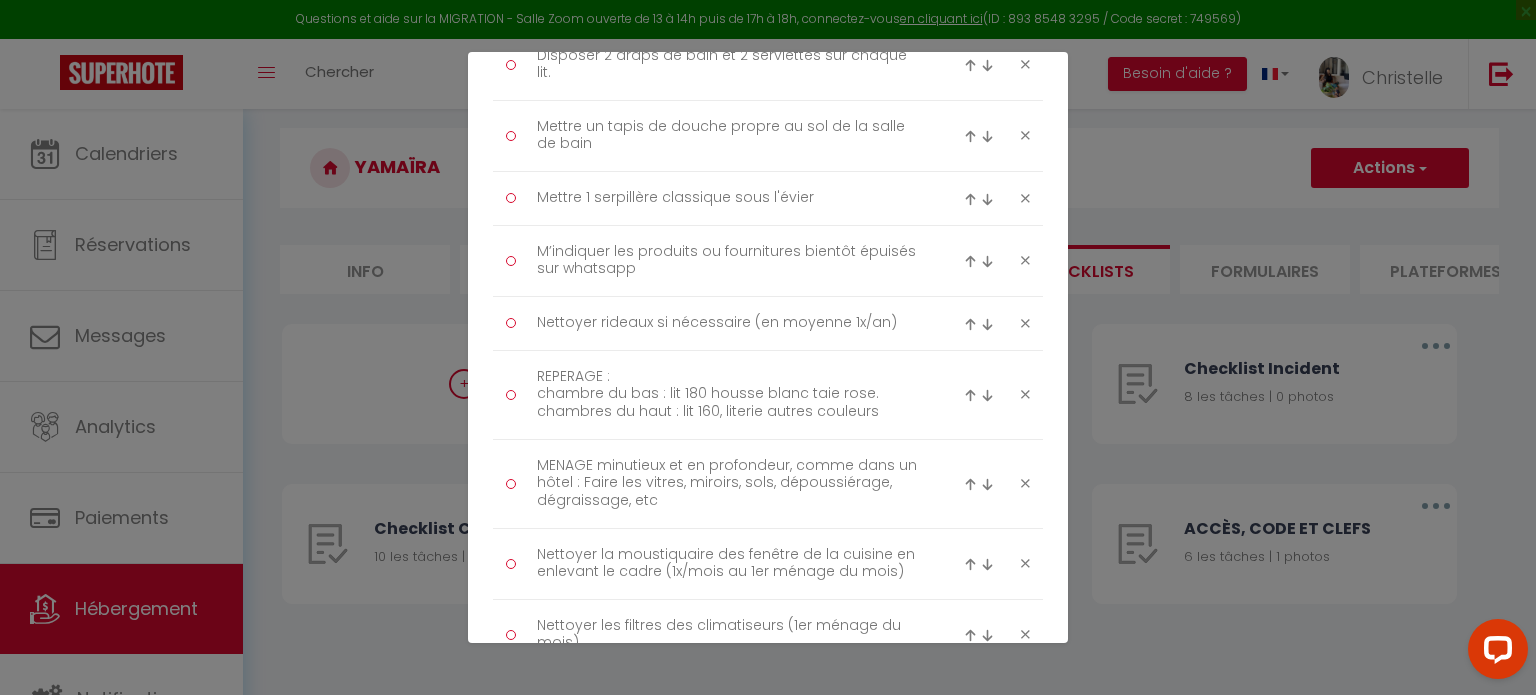 click at bounding box center (987, 324) 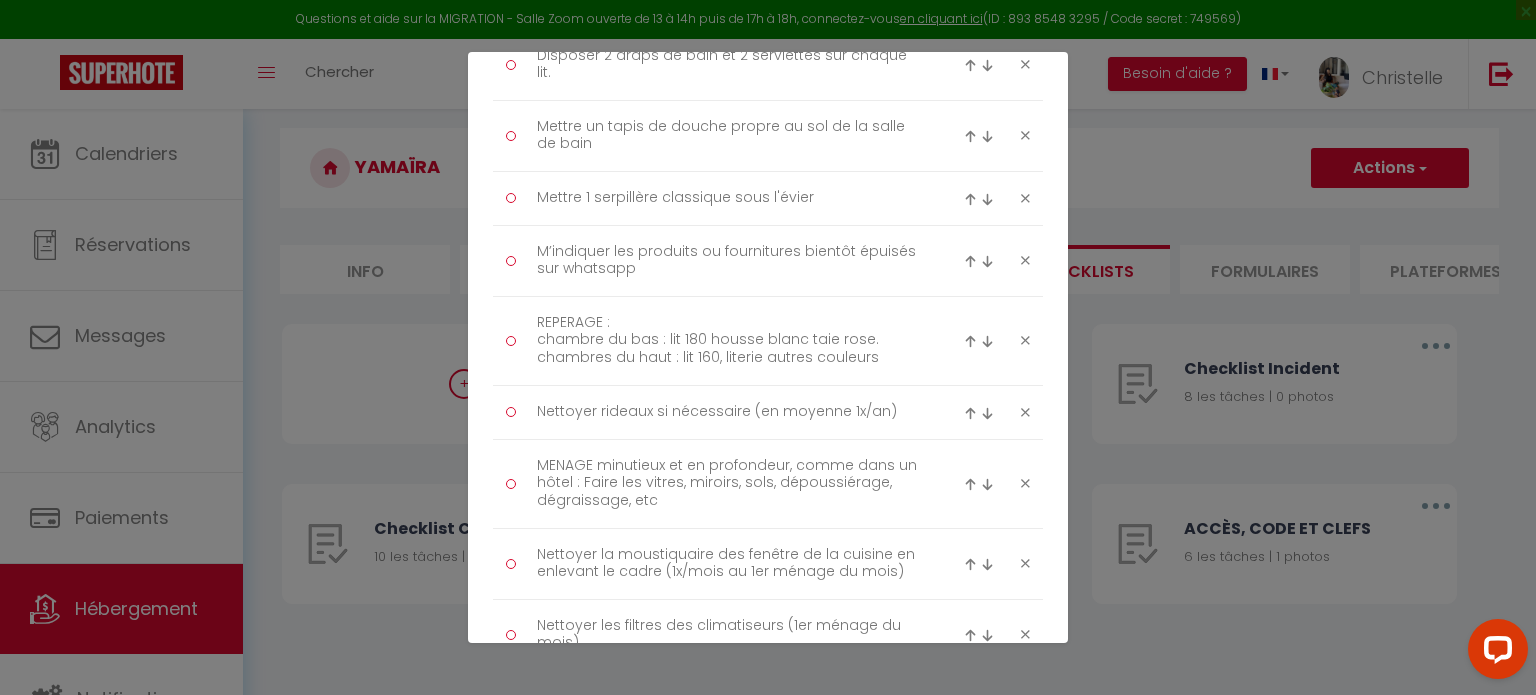 click at bounding box center [987, 413] 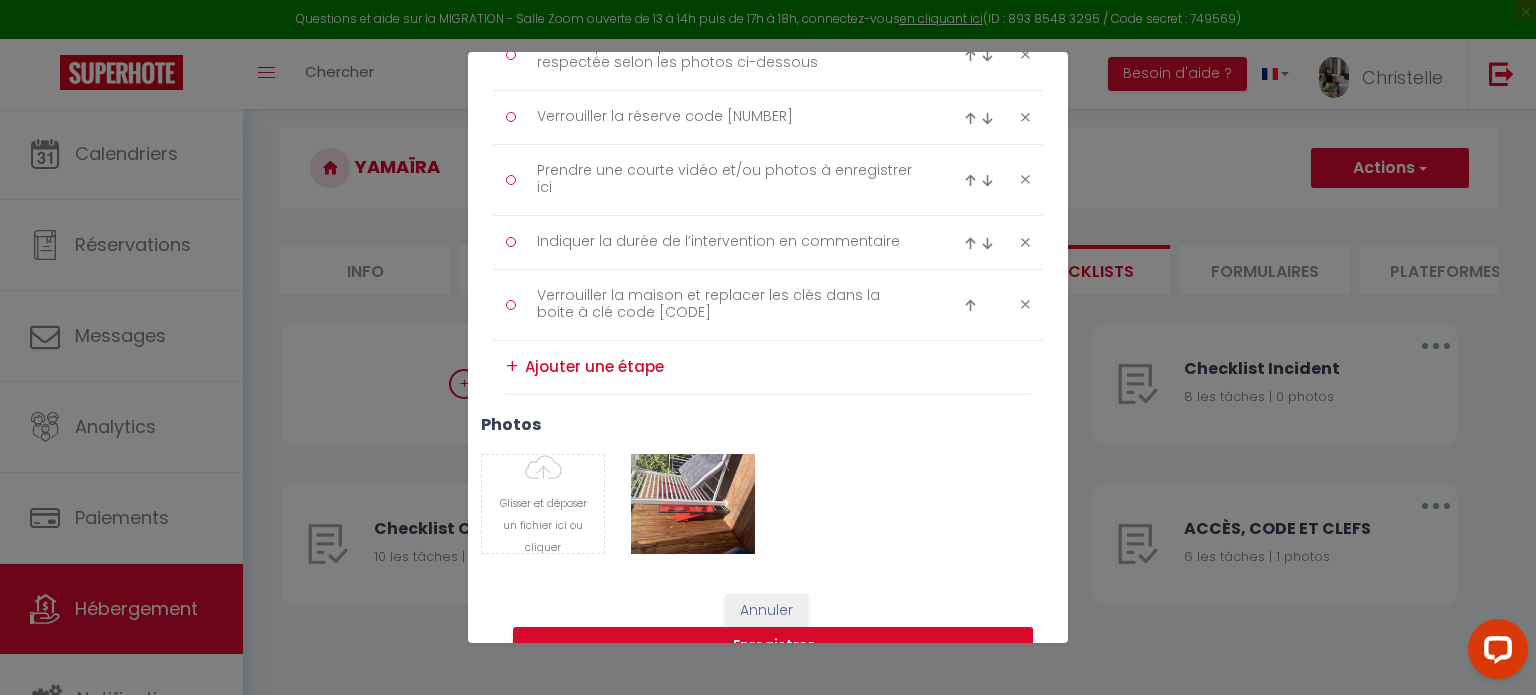 scroll, scrollTop: 3256, scrollLeft: 0, axis: vertical 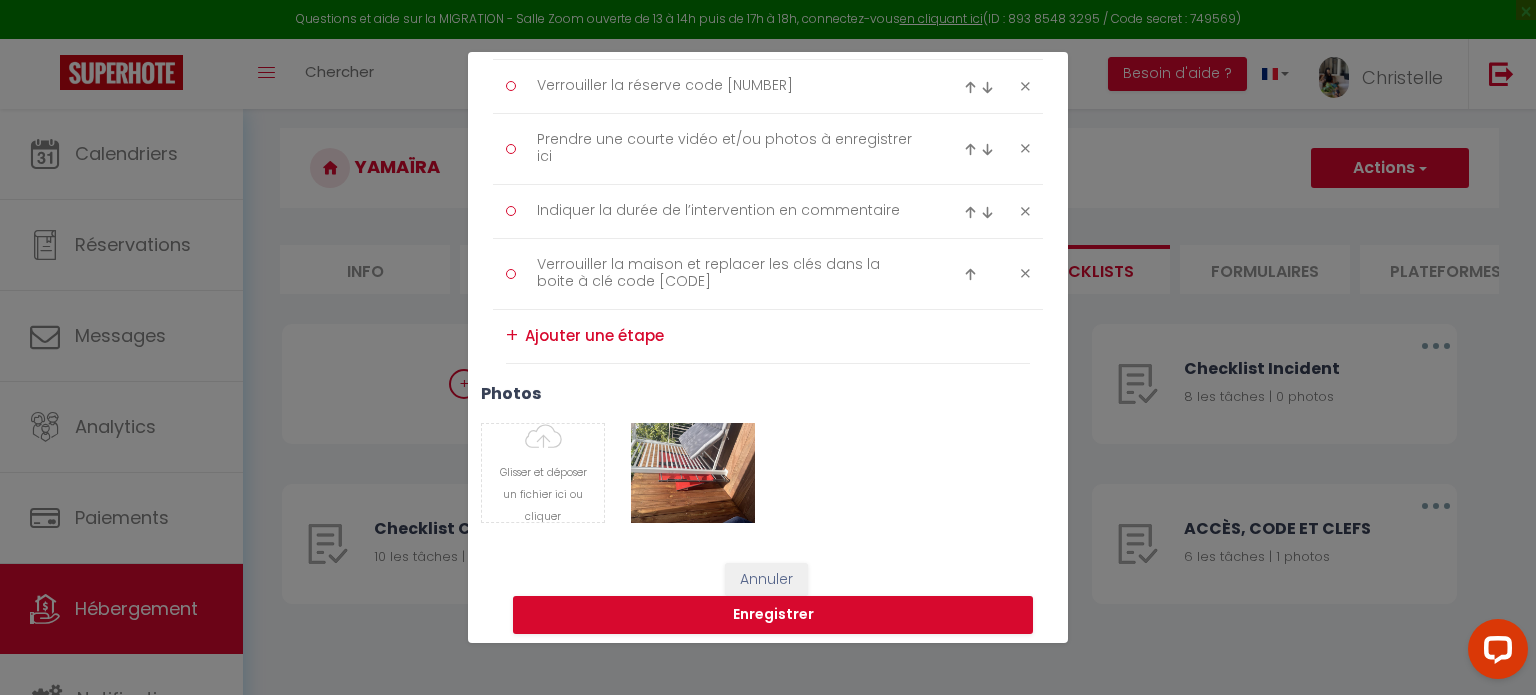 click at bounding box center (777, 336) 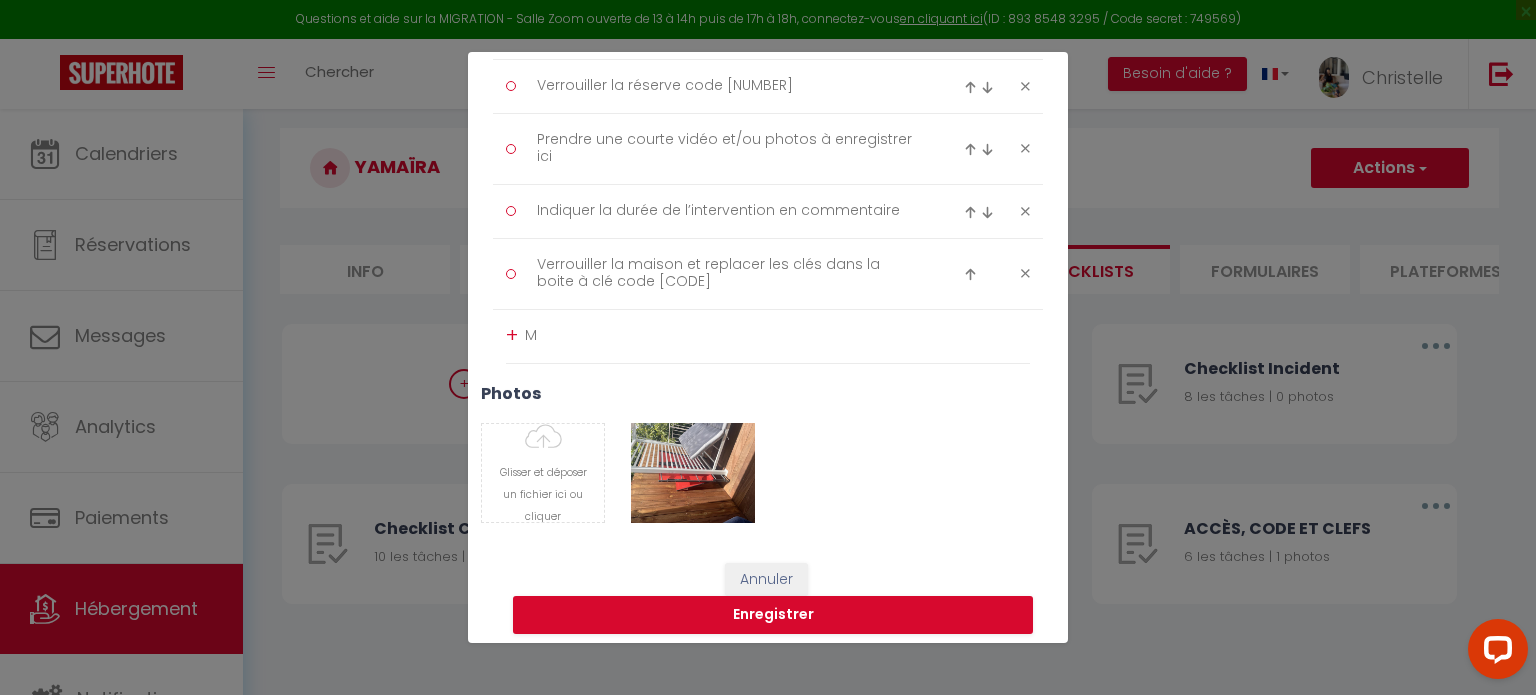 scroll, scrollTop: 3255, scrollLeft: 0, axis: vertical 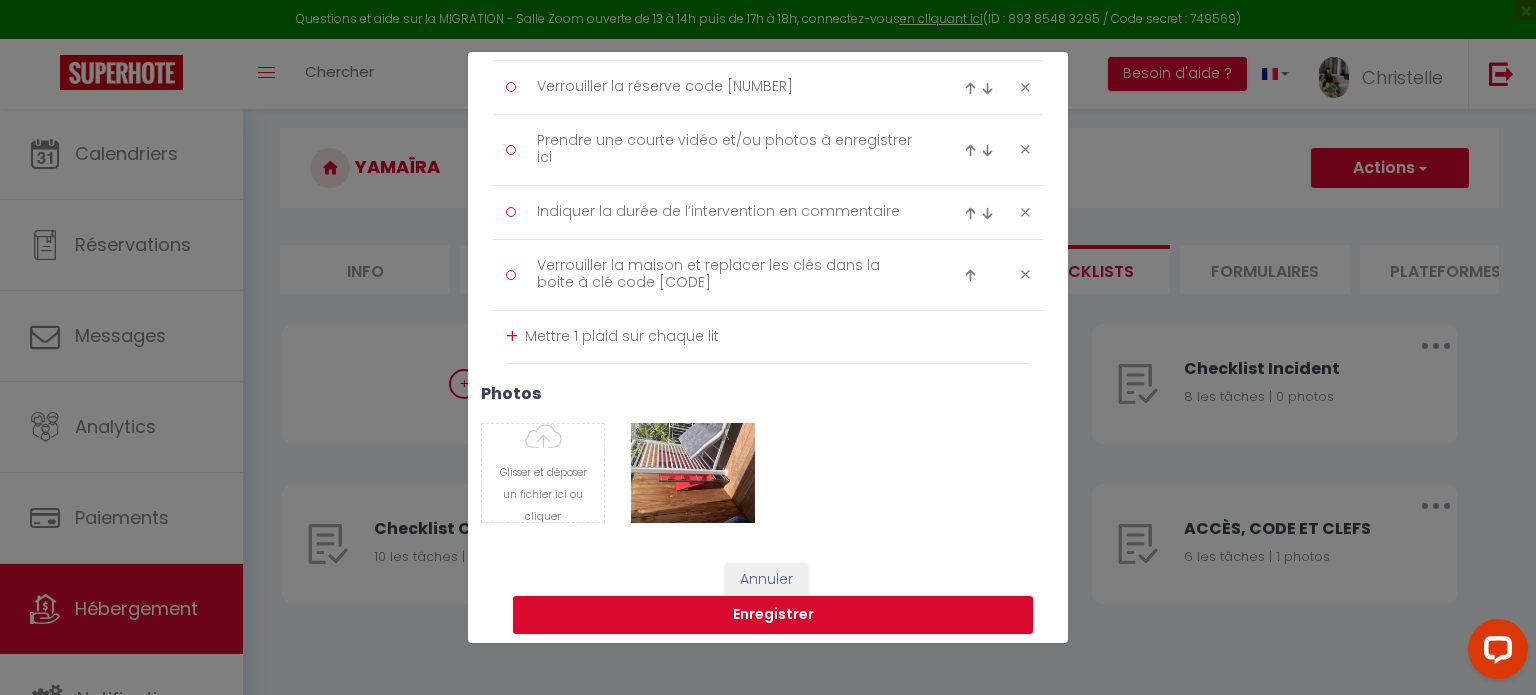 click on "+" at bounding box center [512, 336] 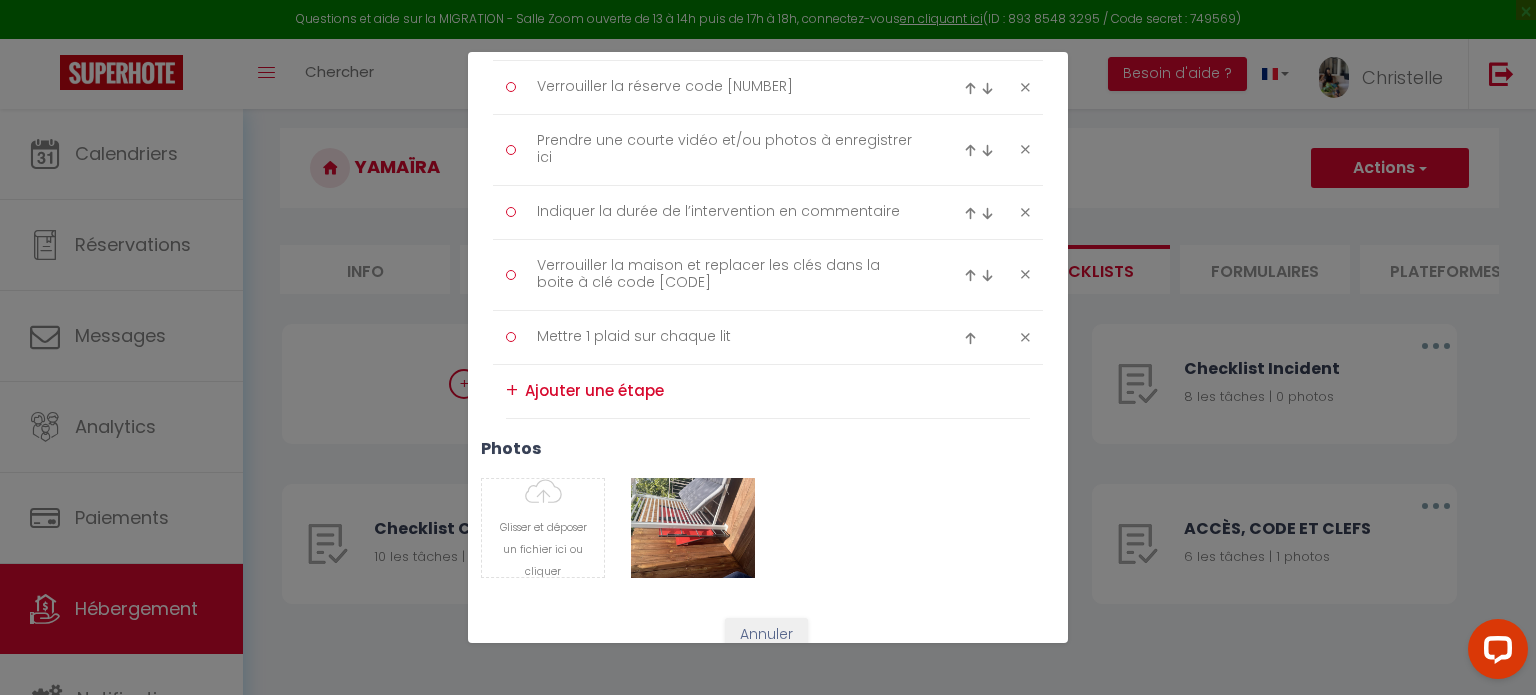 click at bounding box center (970, 338) 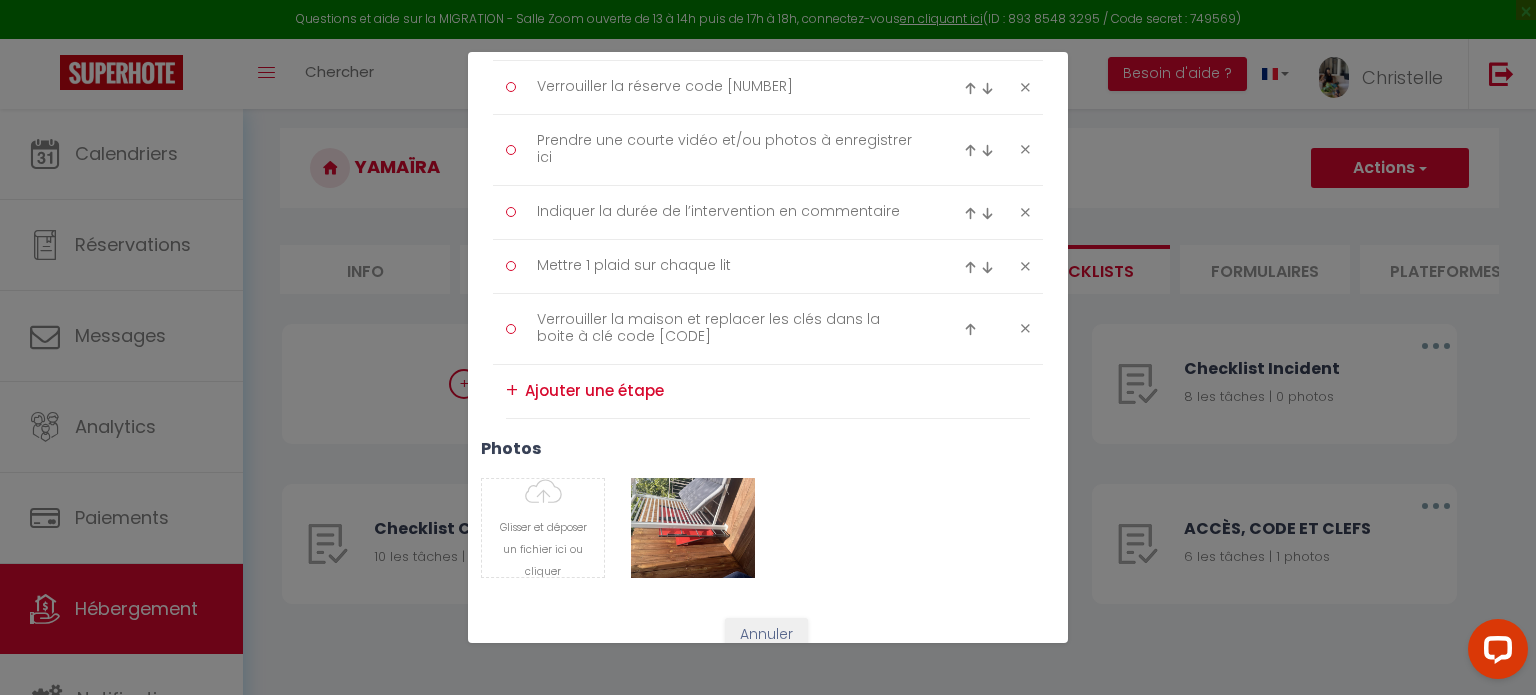 click at bounding box center (982, 266) 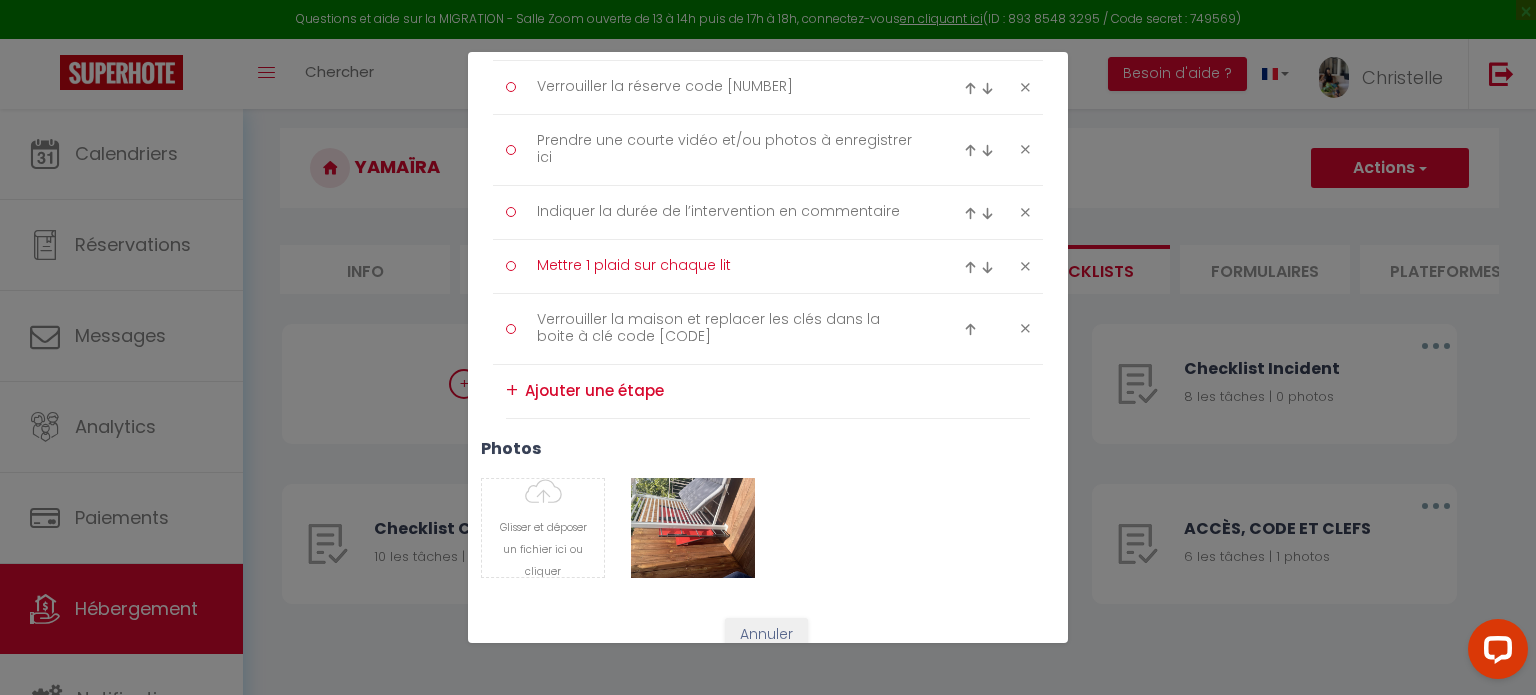 click on "Mettre 1 plaid sur chaque lit" at bounding box center [728, 266] 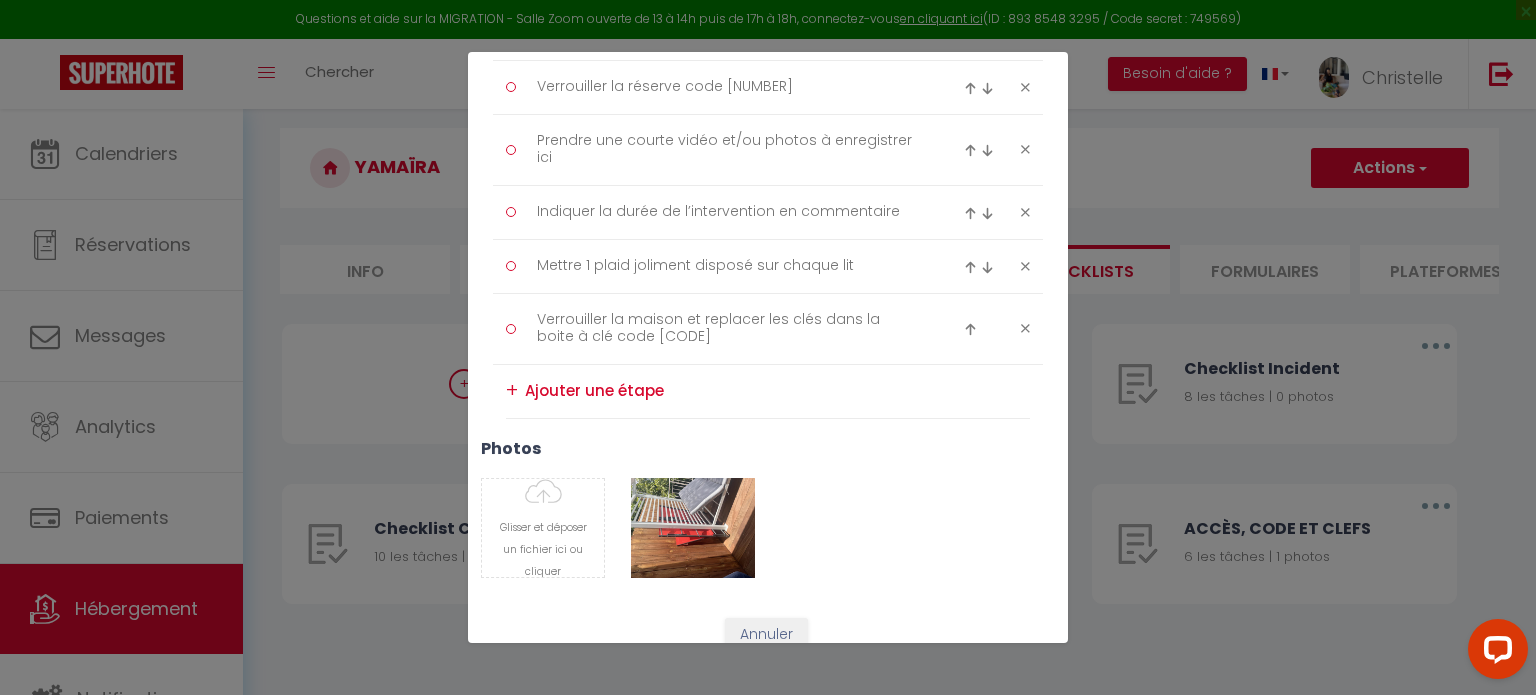 click at bounding box center (970, 267) 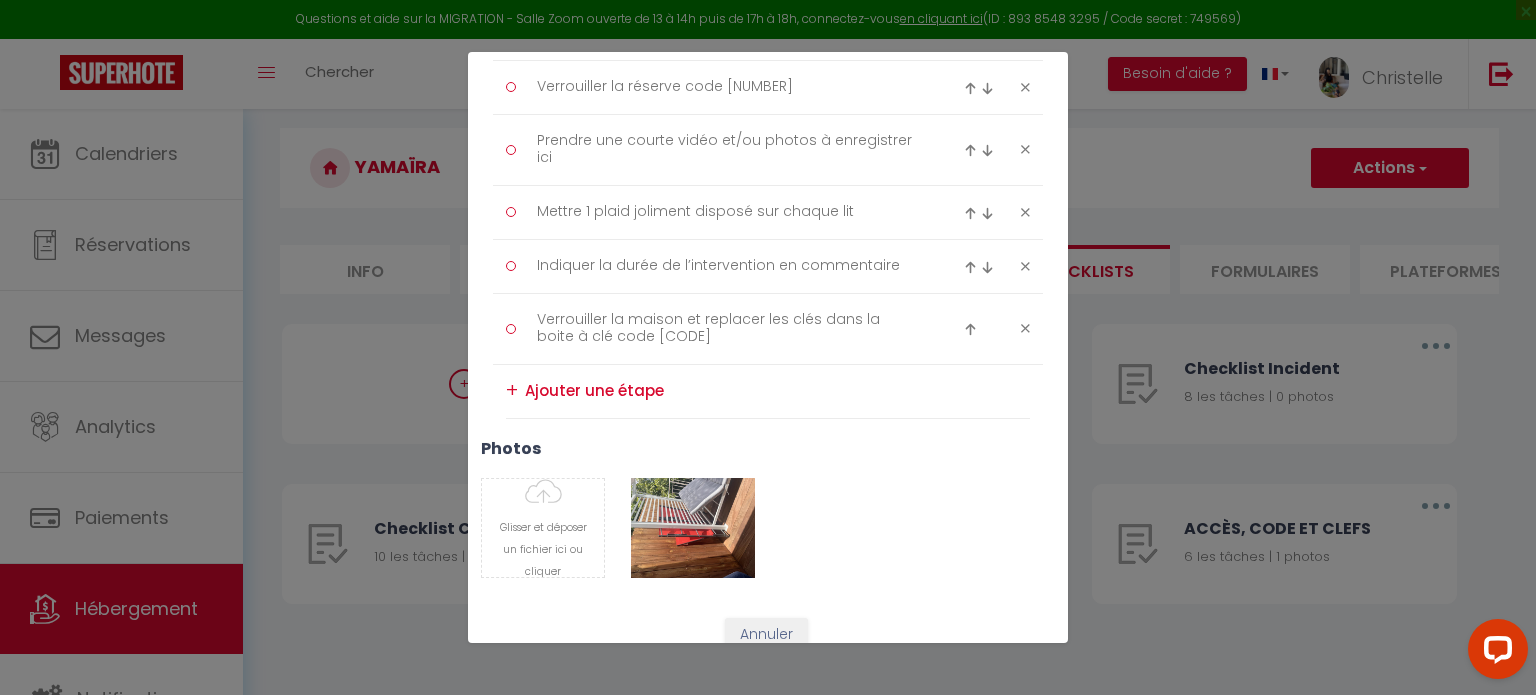 click at bounding box center (970, 213) 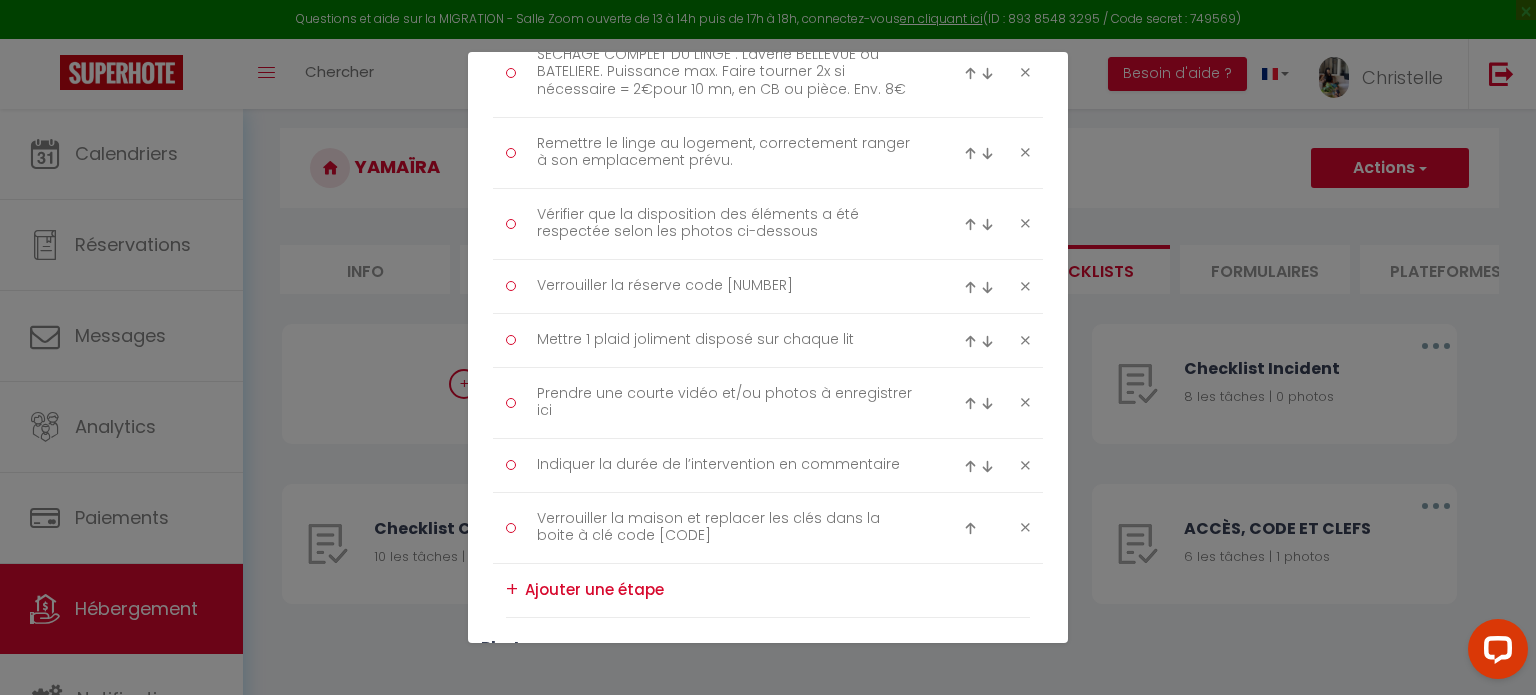 scroll, scrollTop: 3055, scrollLeft: 0, axis: vertical 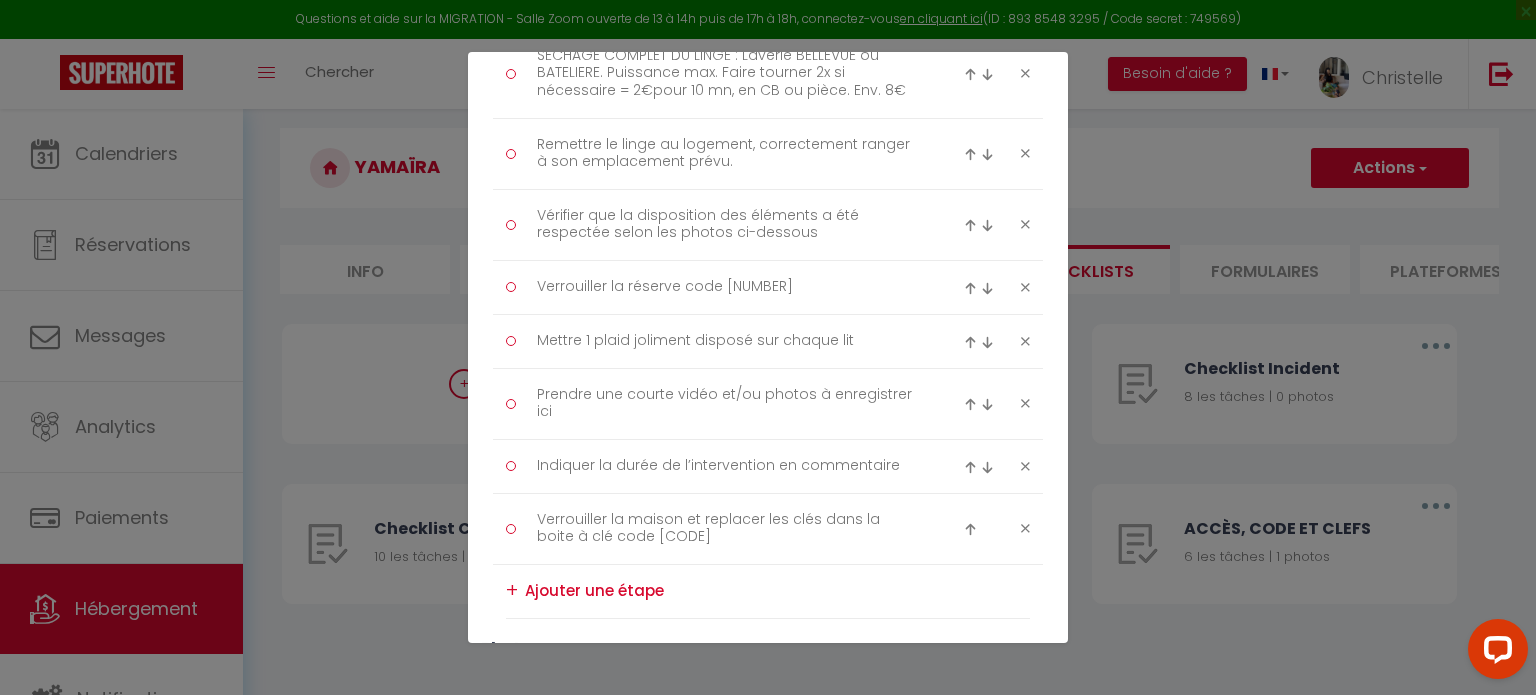 click at bounding box center [970, 342] 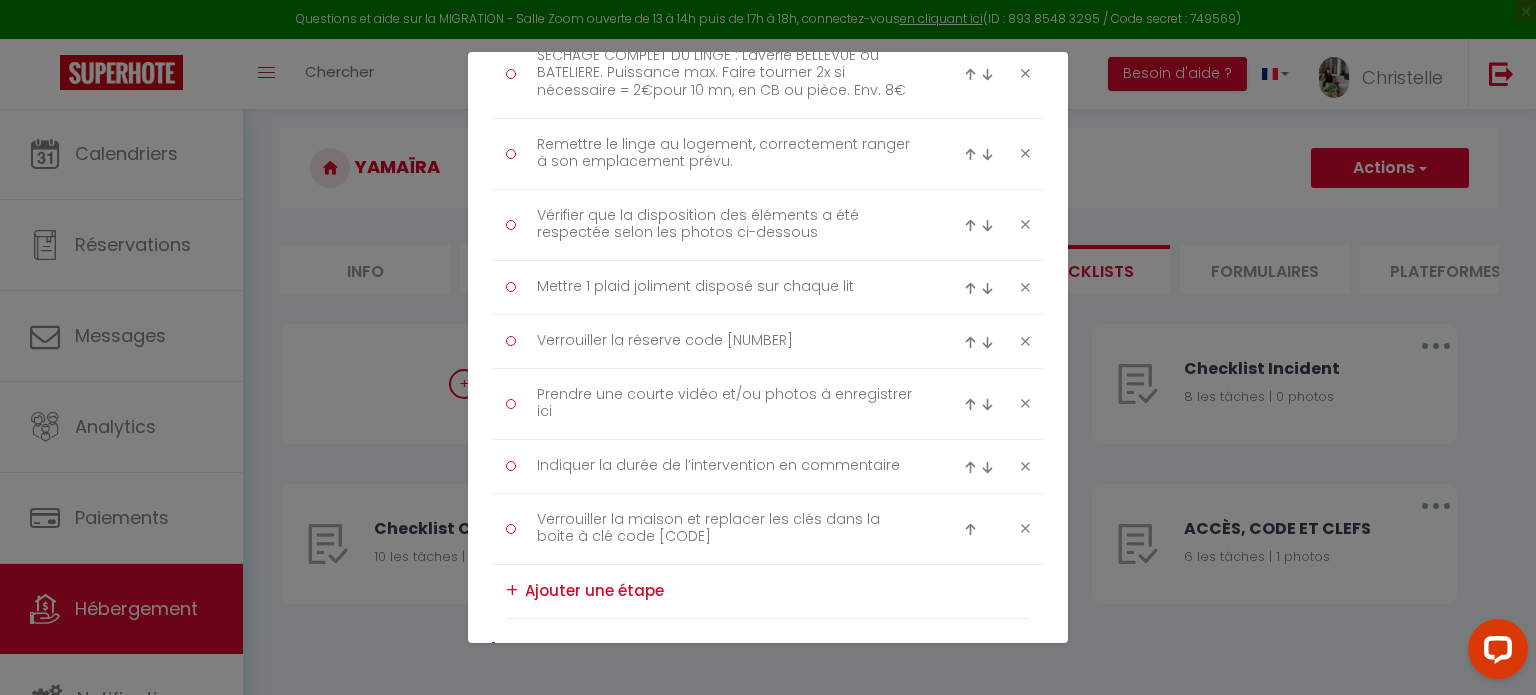 click at bounding box center (970, 288) 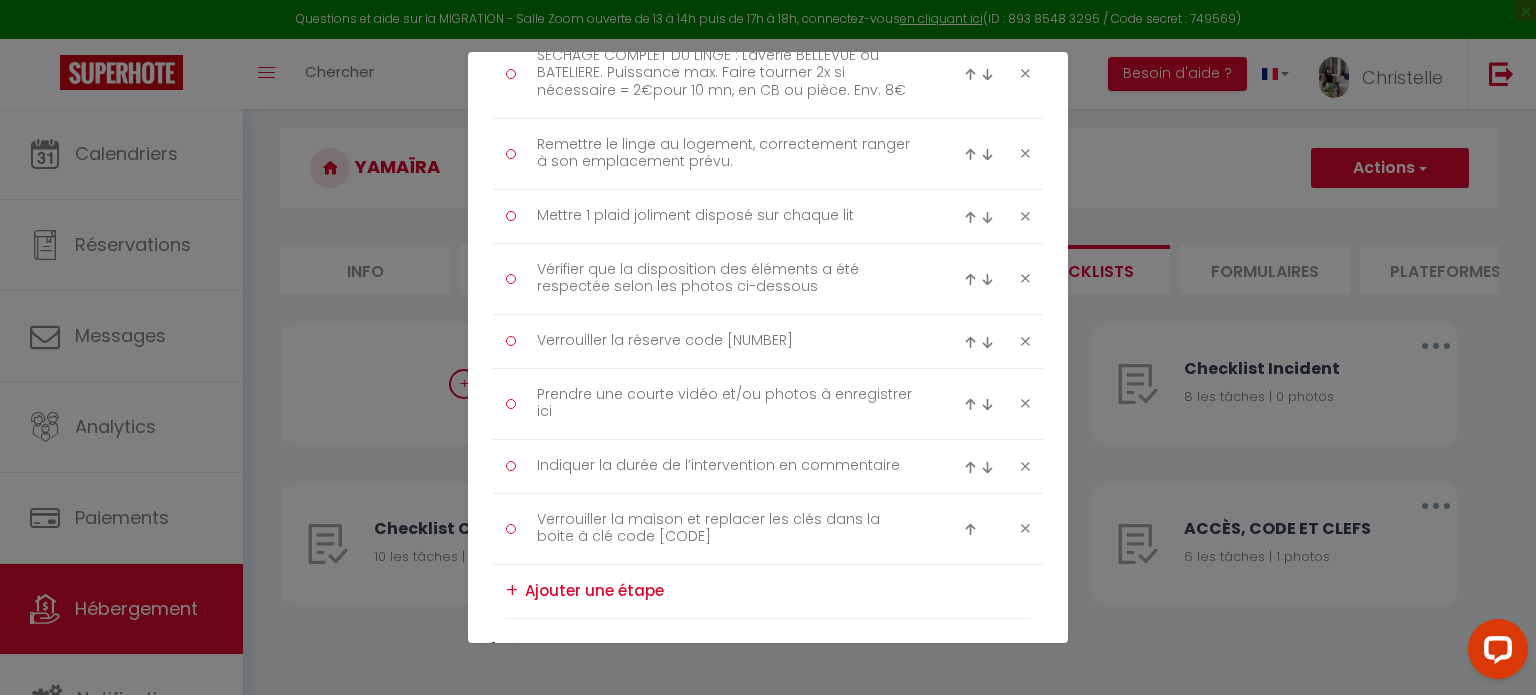 click at bounding box center (970, 217) 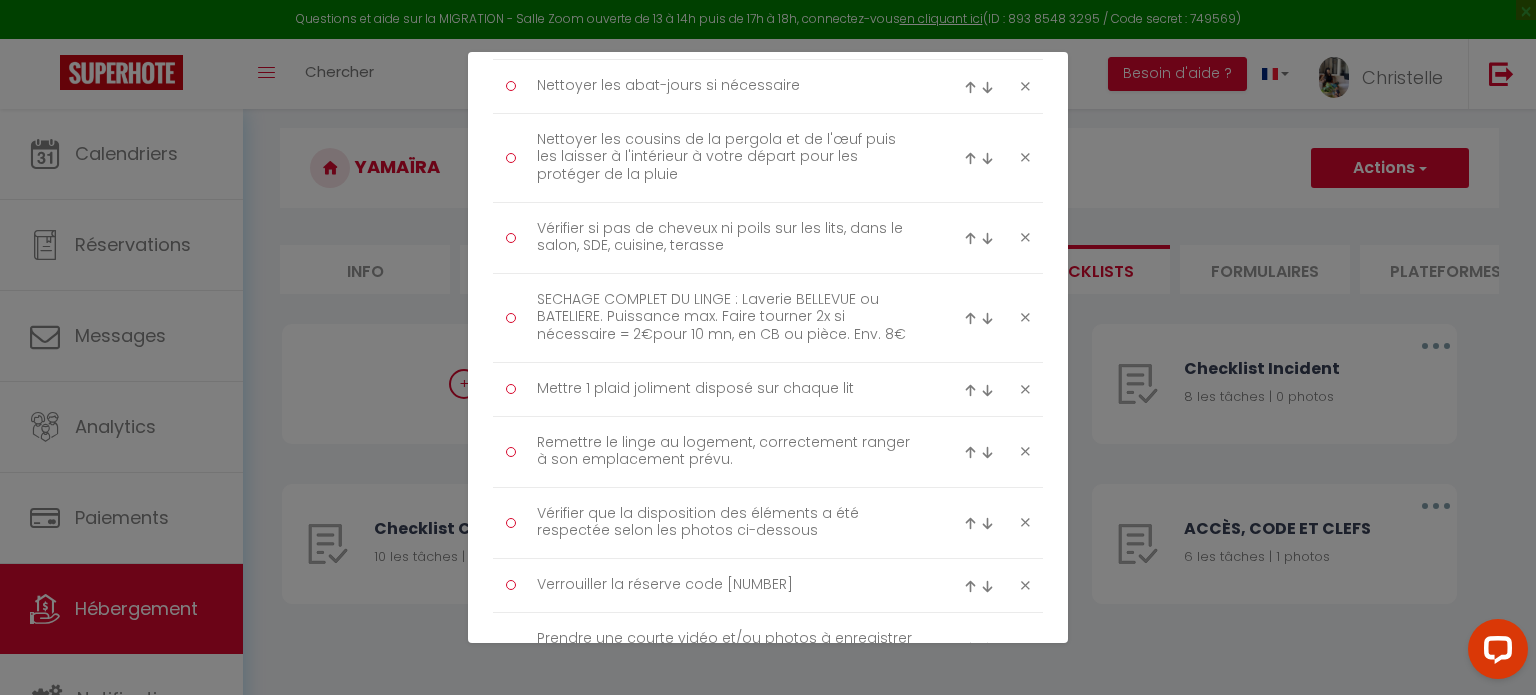 scroll, scrollTop: 2755, scrollLeft: 0, axis: vertical 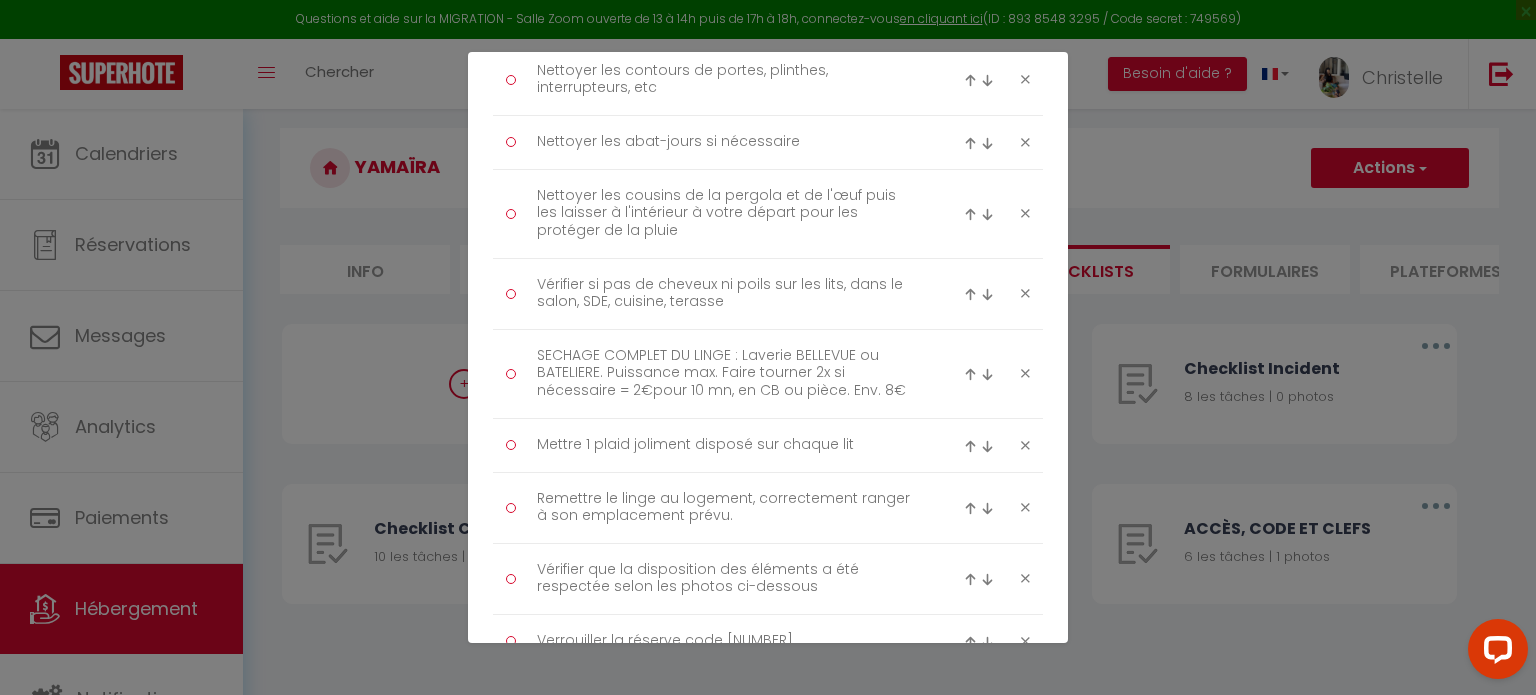 click at bounding box center (970, 446) 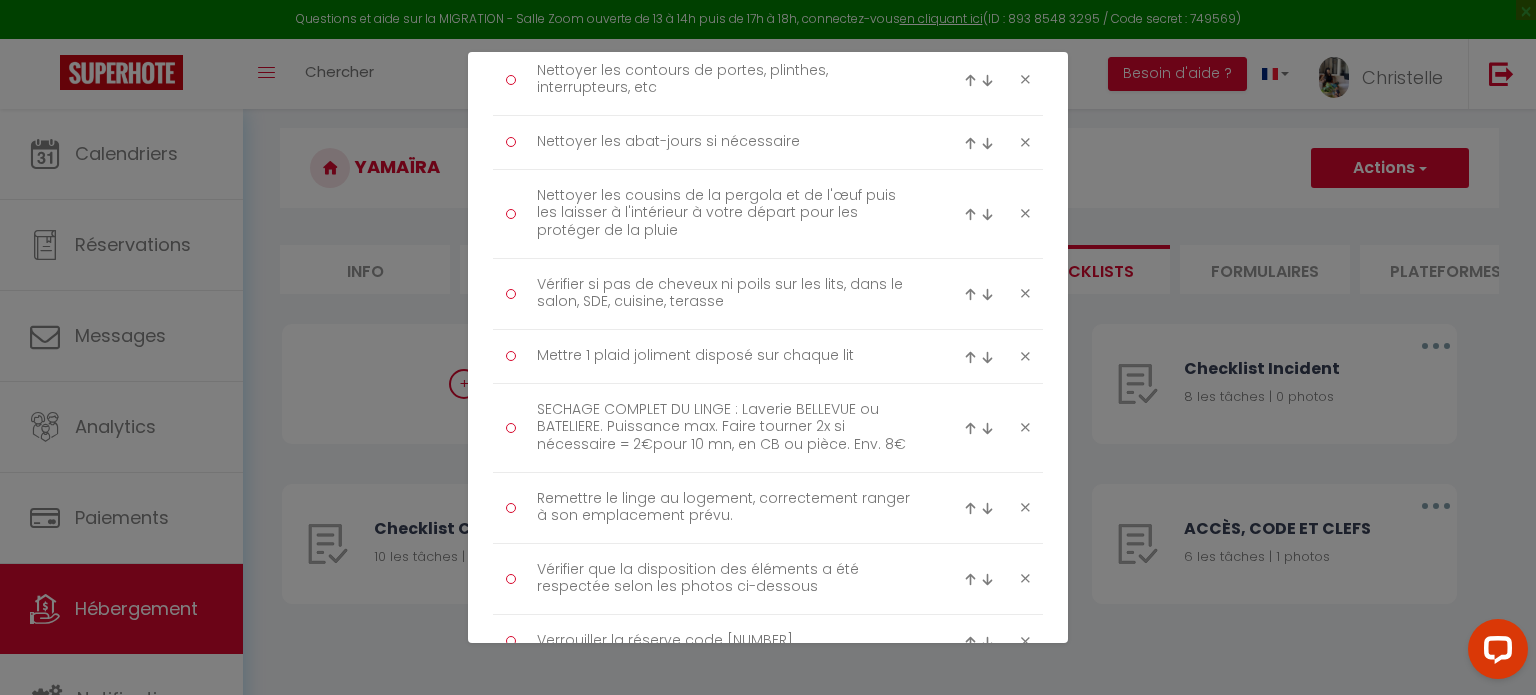 click at bounding box center [970, 357] 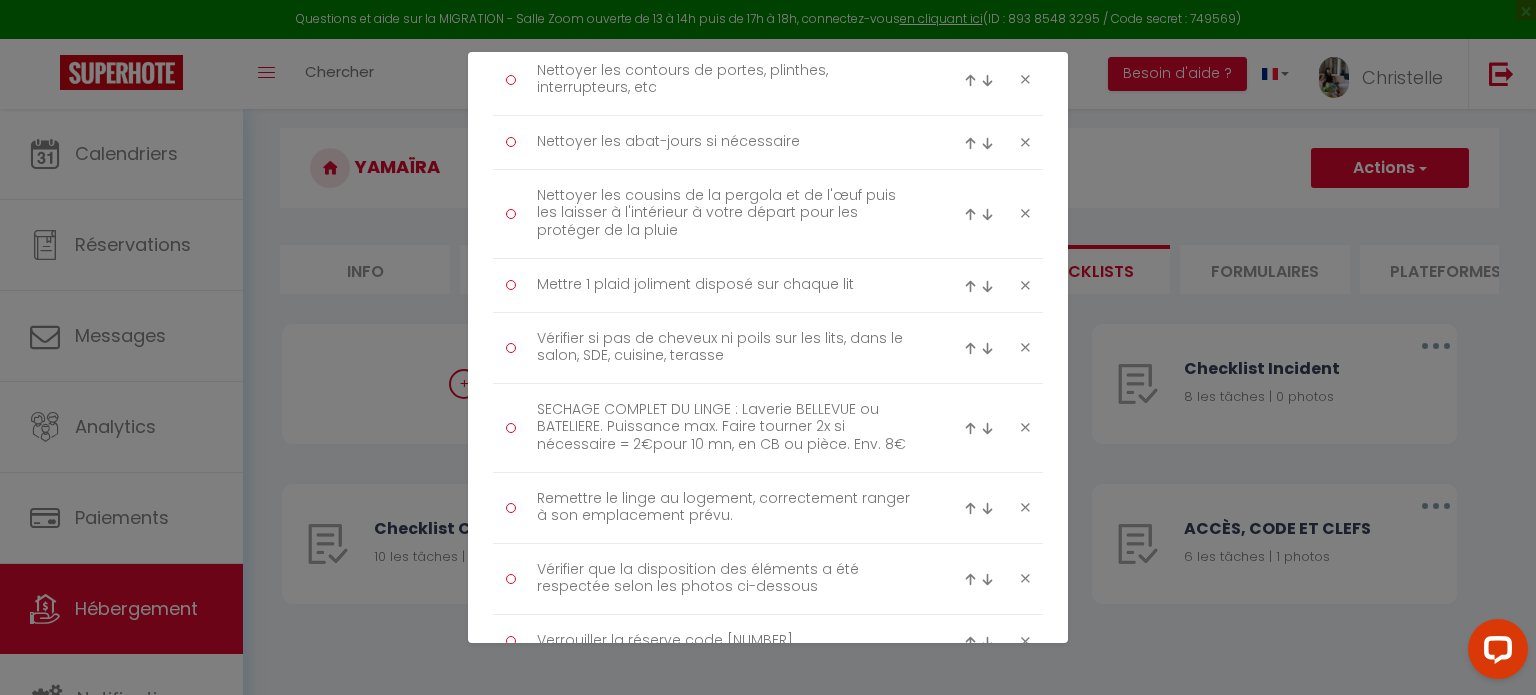 click at bounding box center (970, 286) 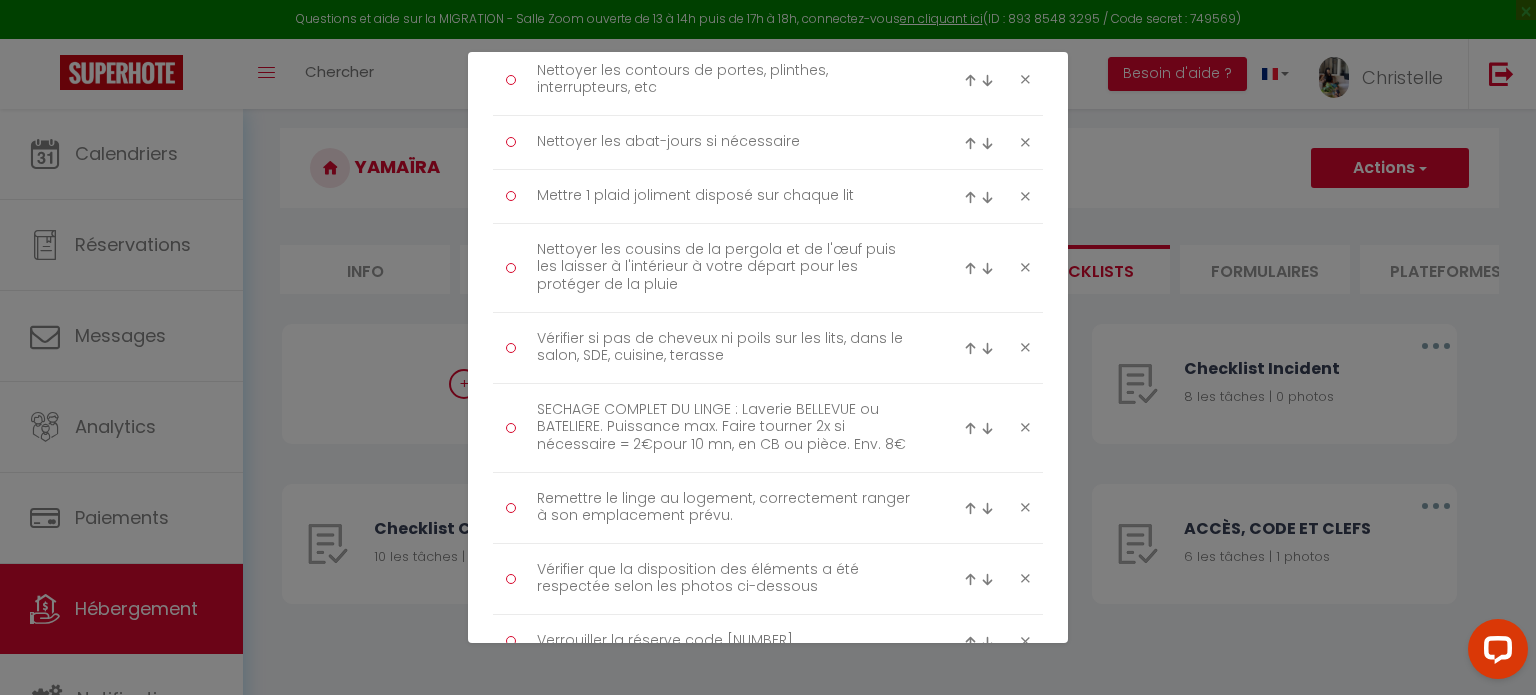 click at bounding box center [970, 197] 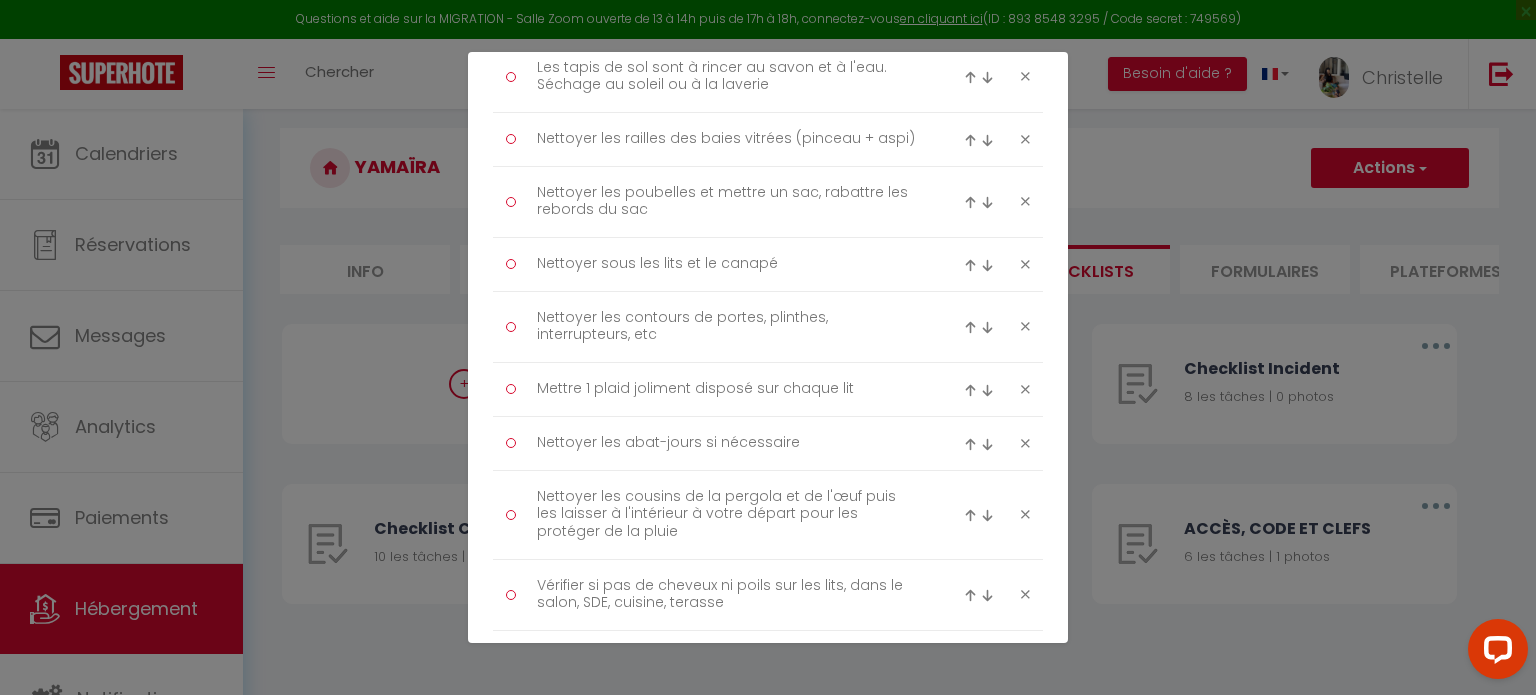 scroll, scrollTop: 2455, scrollLeft: 0, axis: vertical 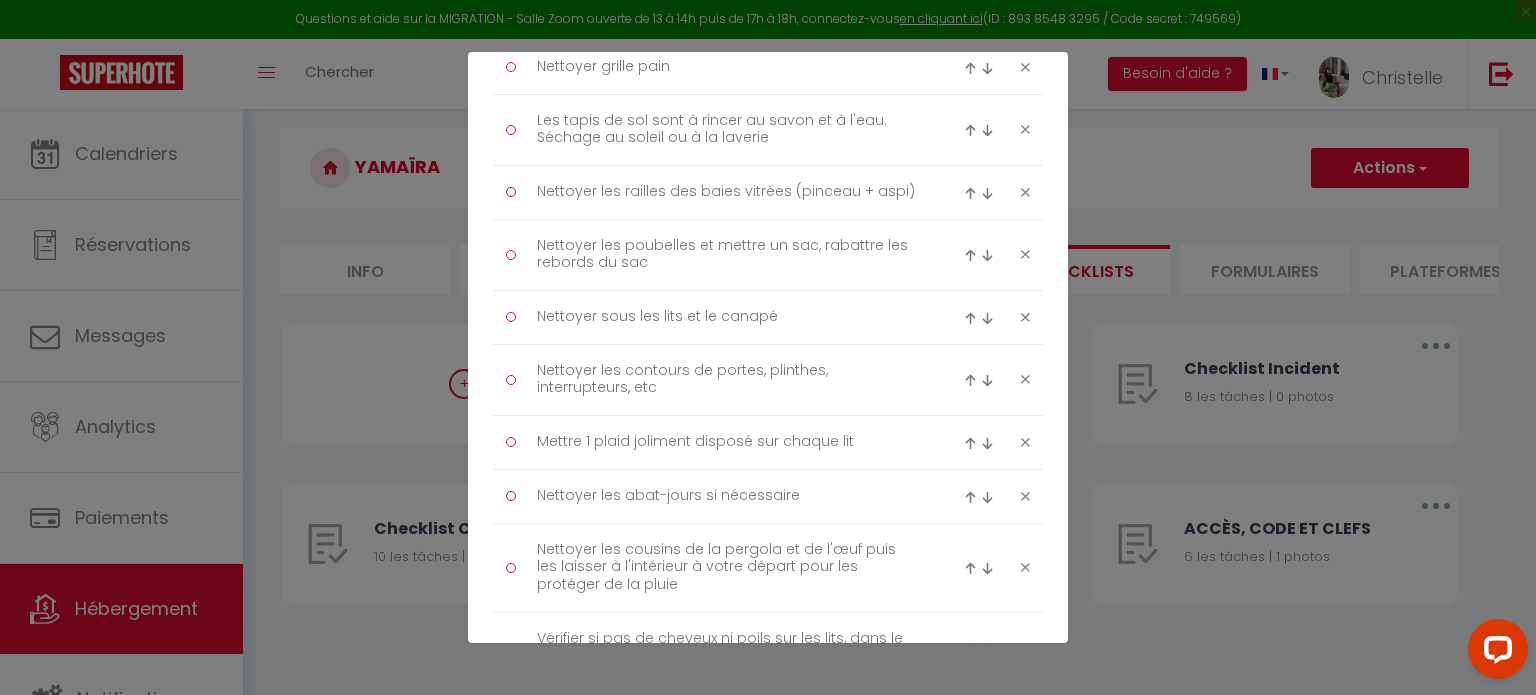 click at bounding box center [970, 443] 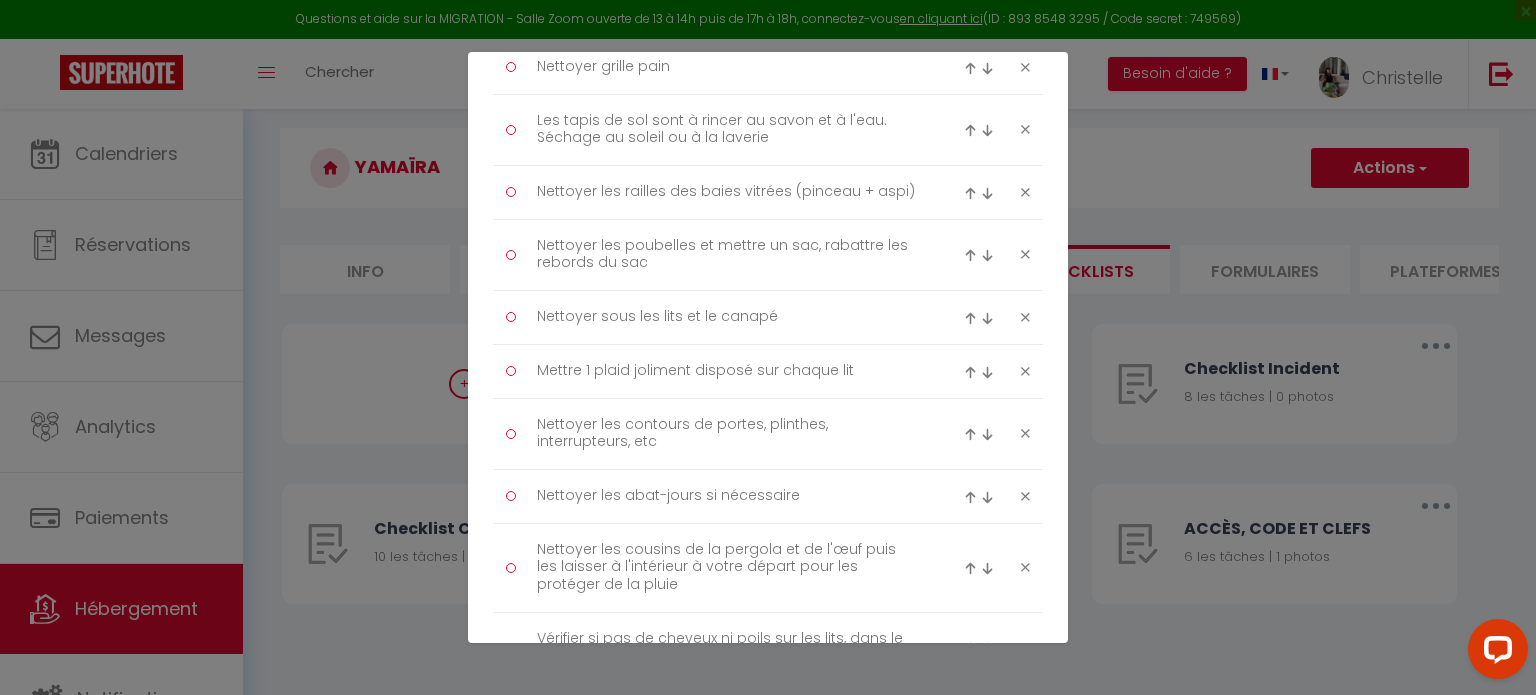 click at bounding box center (970, 372) 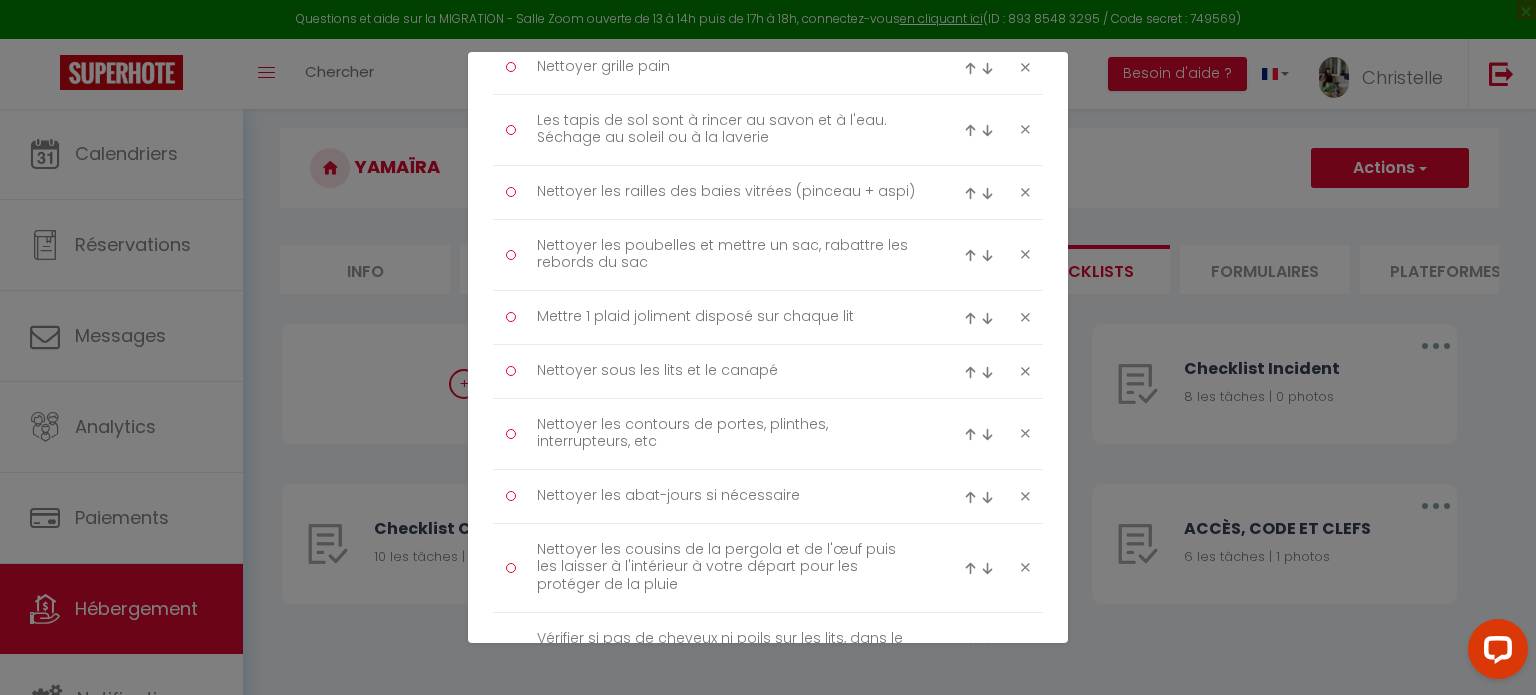 click at bounding box center (970, 318) 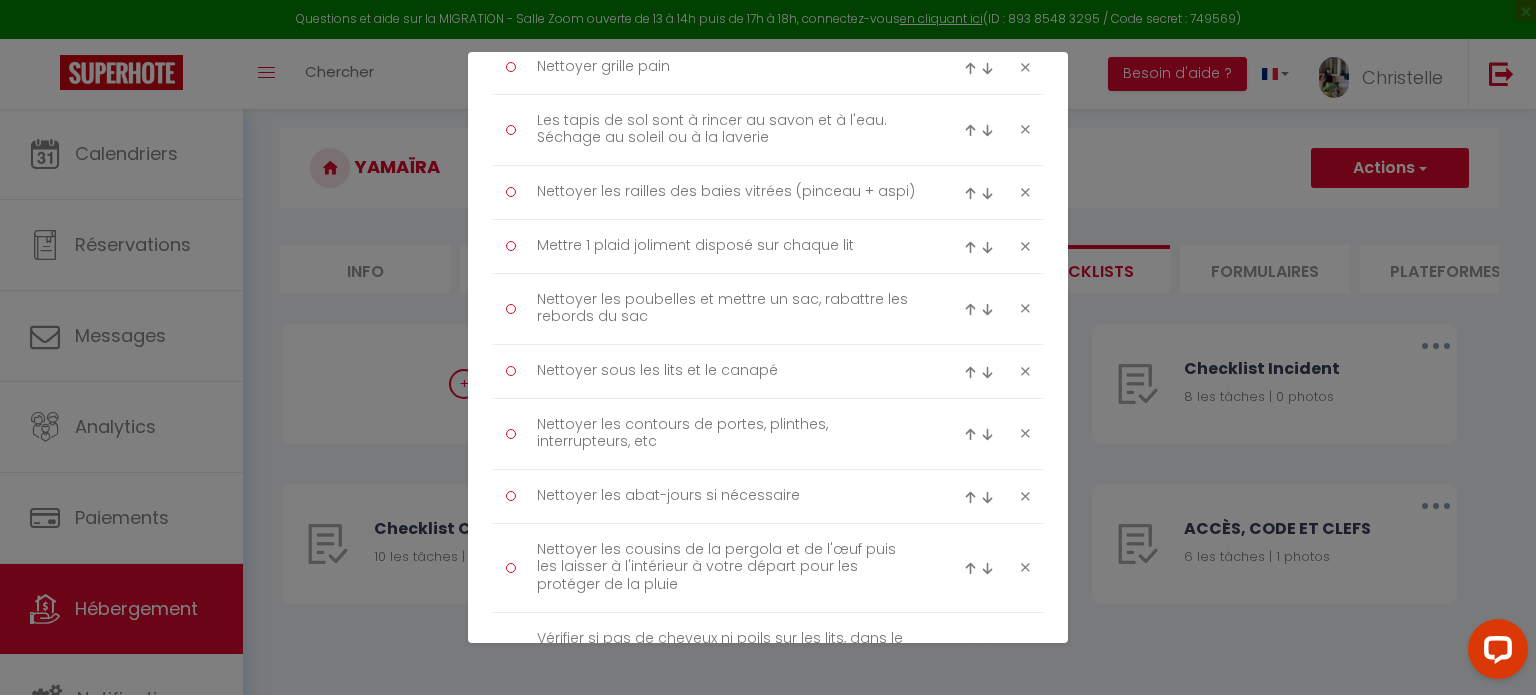 click at bounding box center (970, 247) 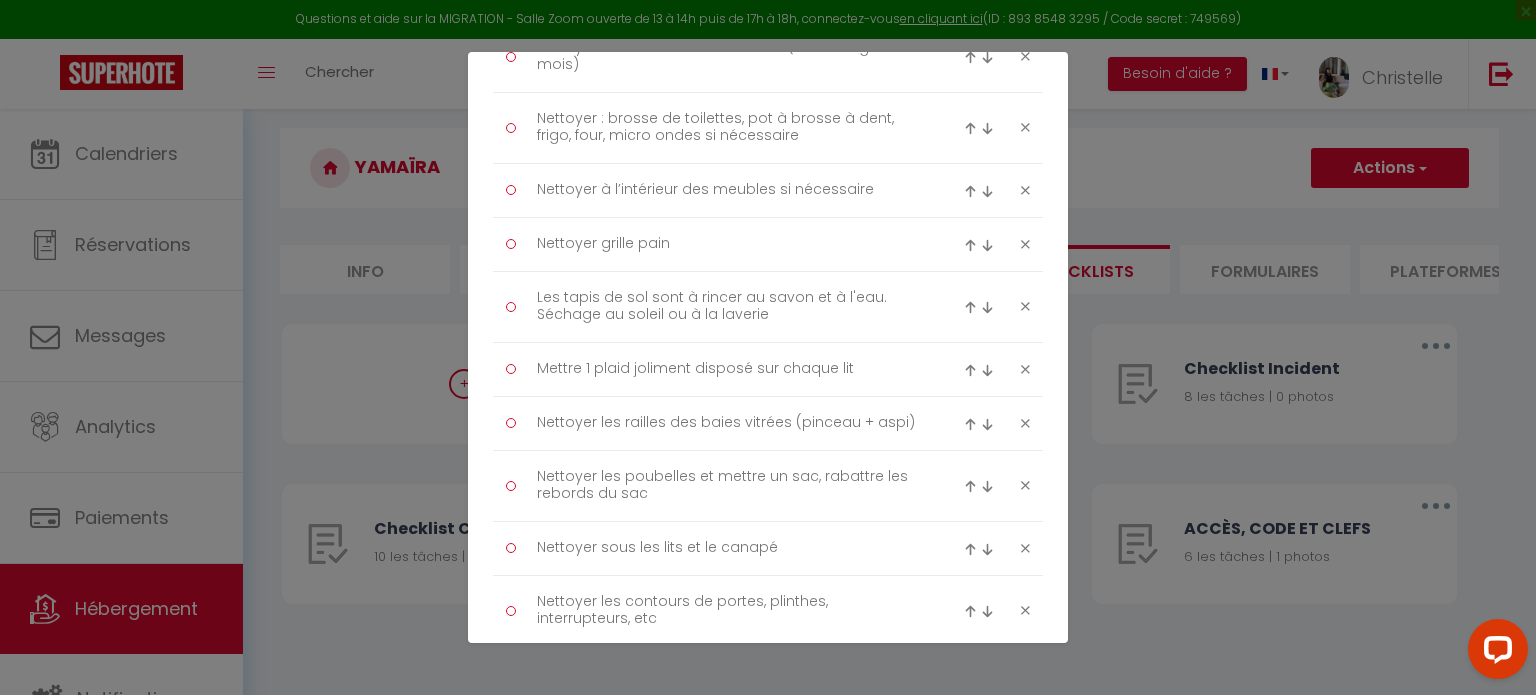 scroll, scrollTop: 2255, scrollLeft: 0, axis: vertical 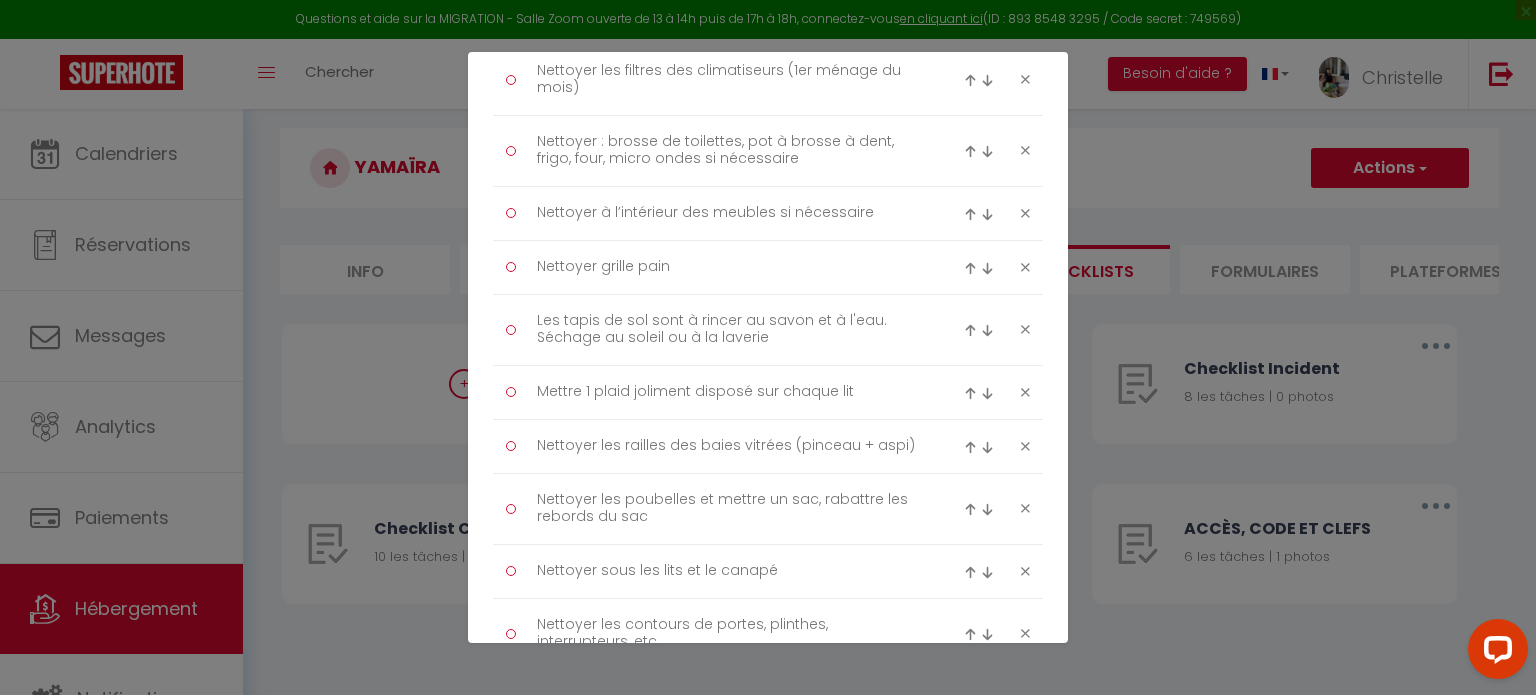 click at bounding box center (970, 393) 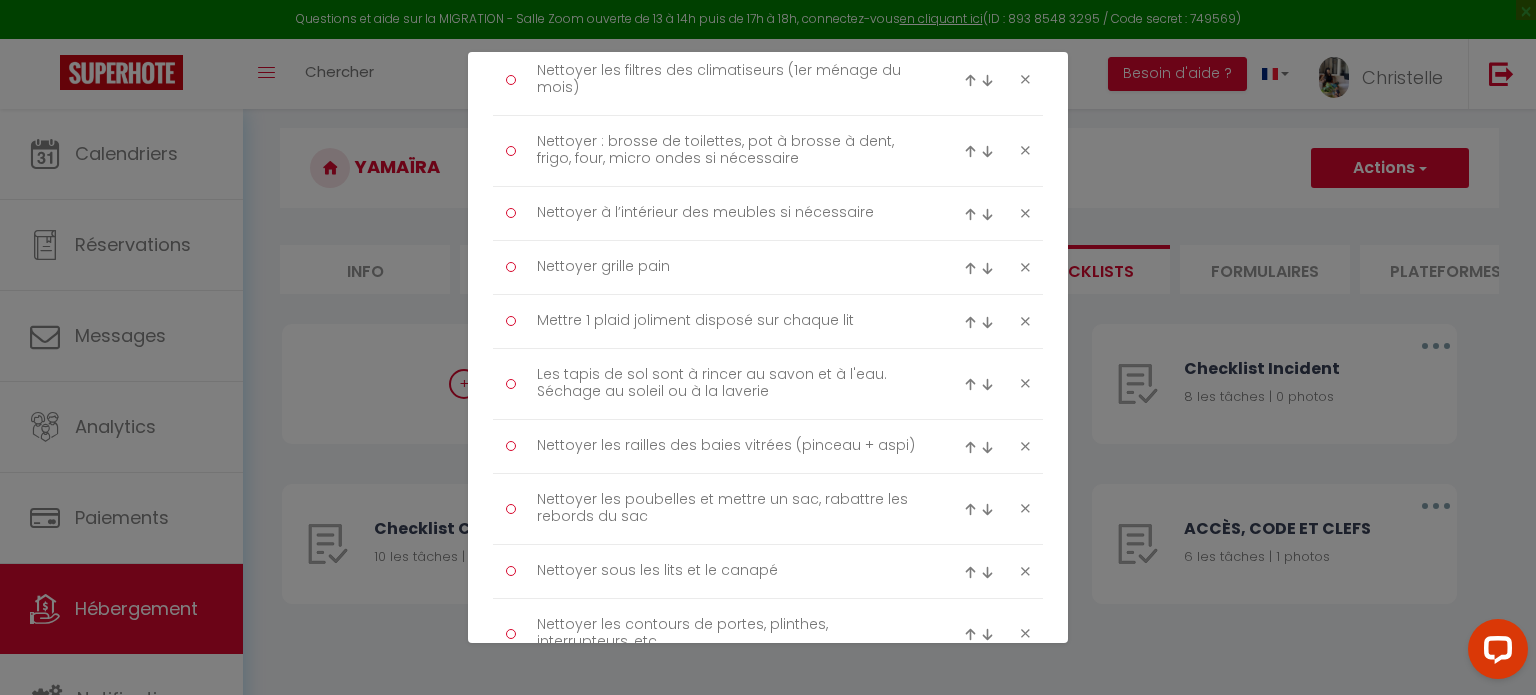 click at bounding box center [970, 322] 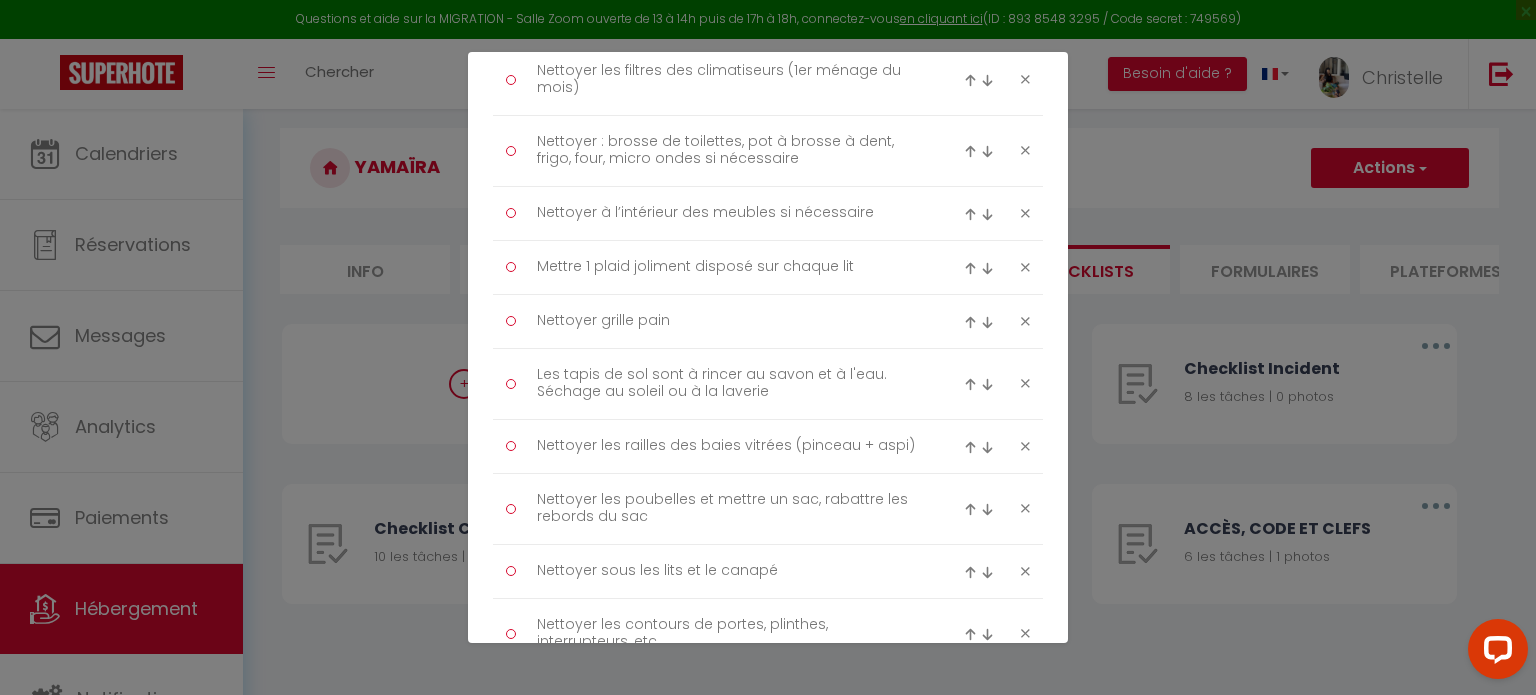 click at bounding box center (970, 268) 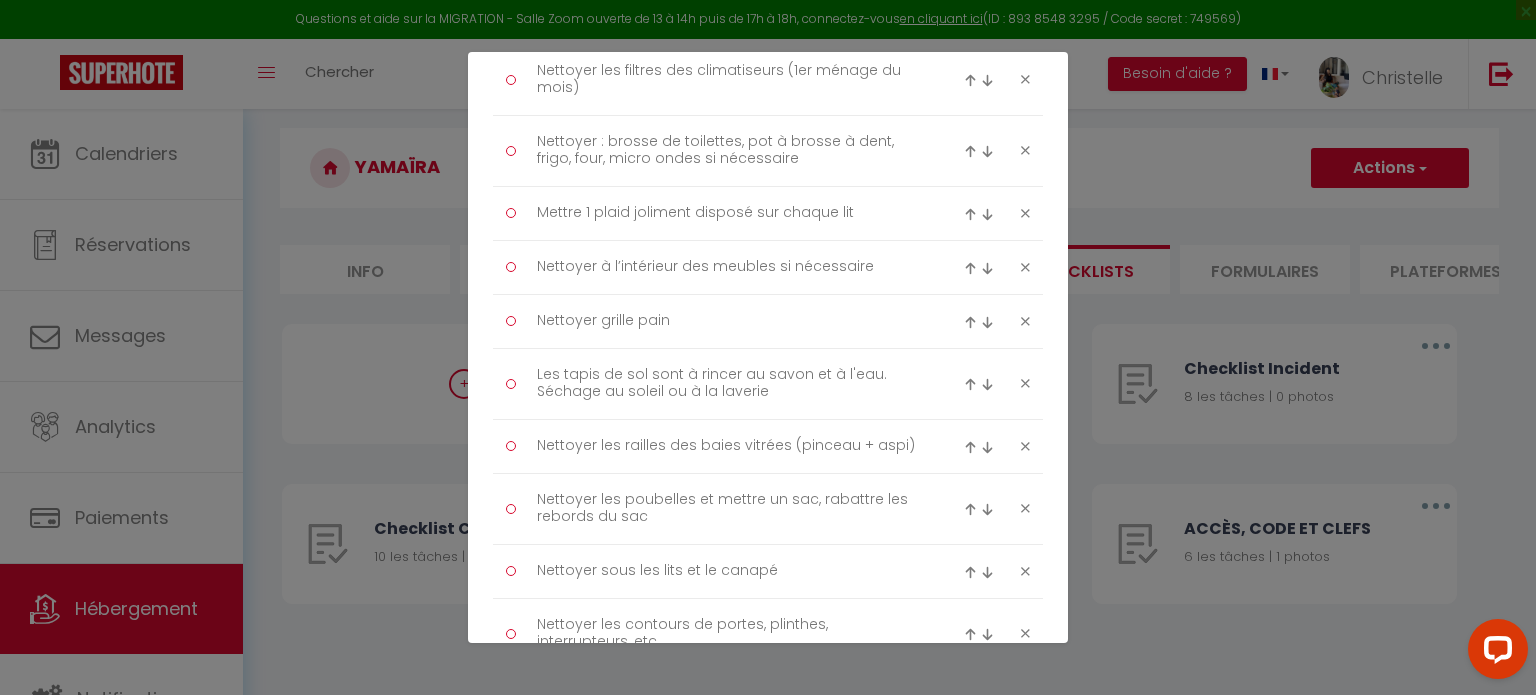 click at bounding box center (970, 214) 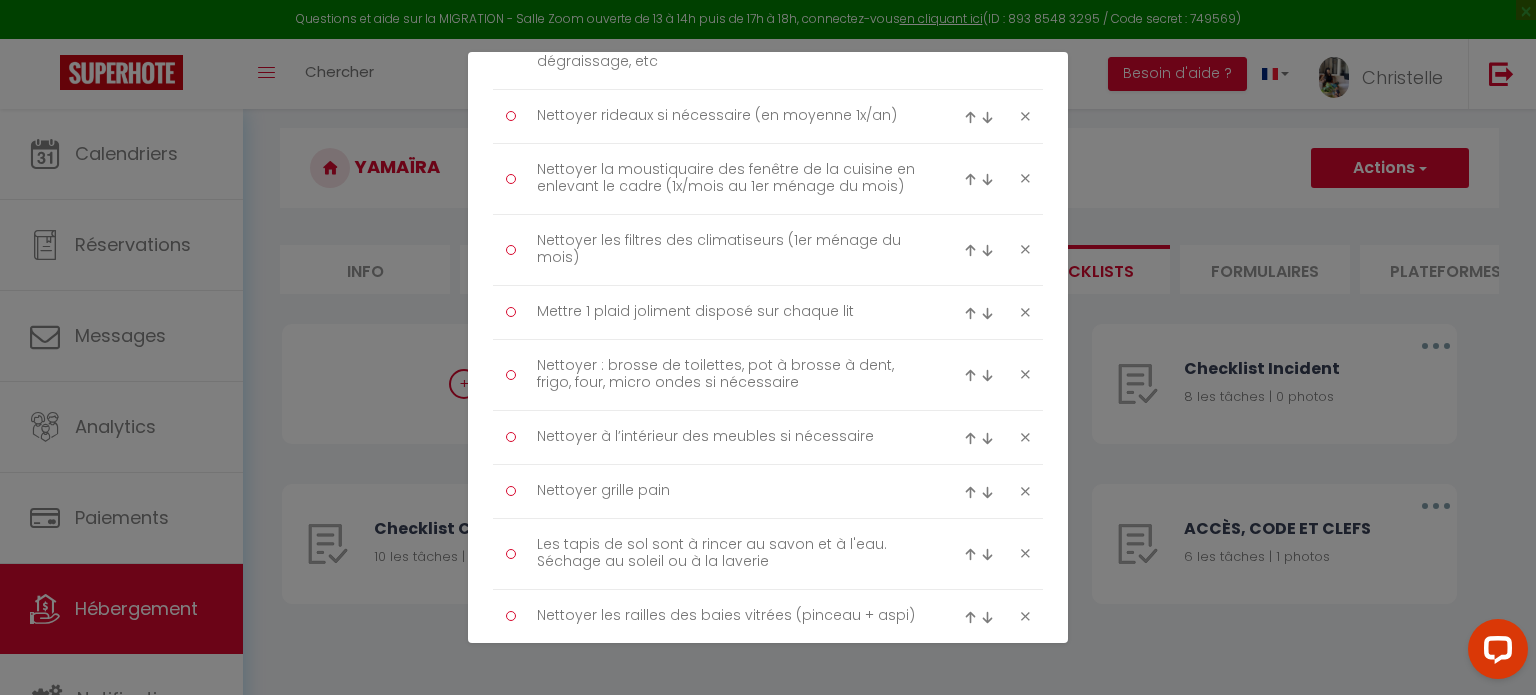 scroll, scrollTop: 2055, scrollLeft: 0, axis: vertical 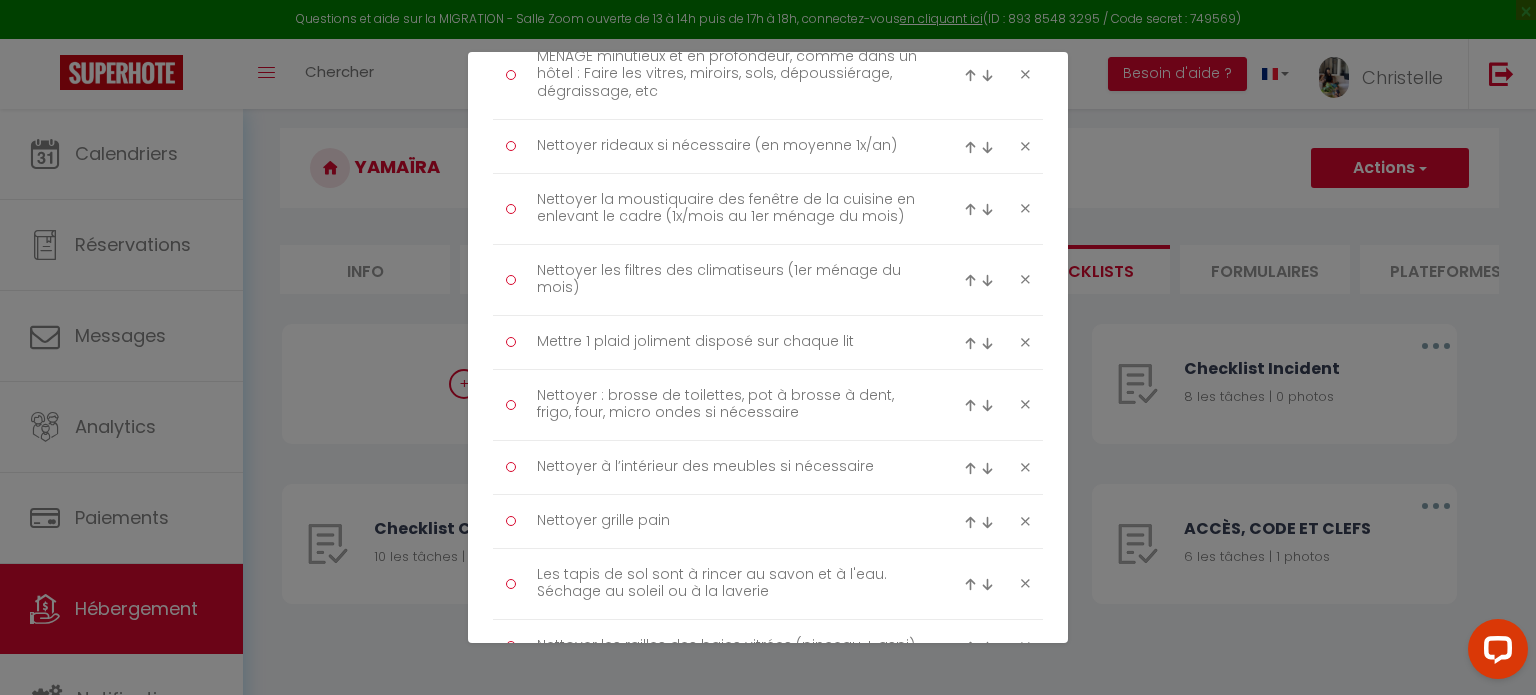 click at bounding box center [970, 343] 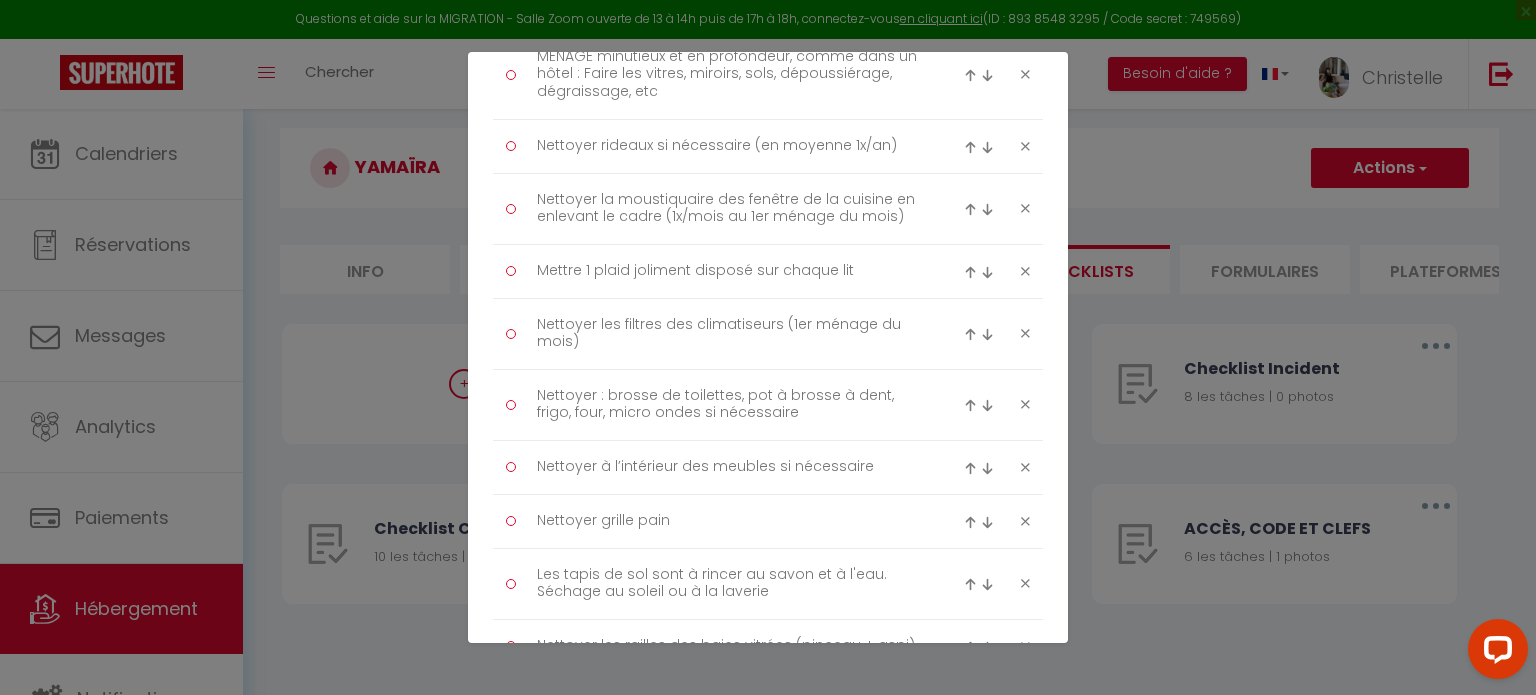 click at bounding box center (970, 272) 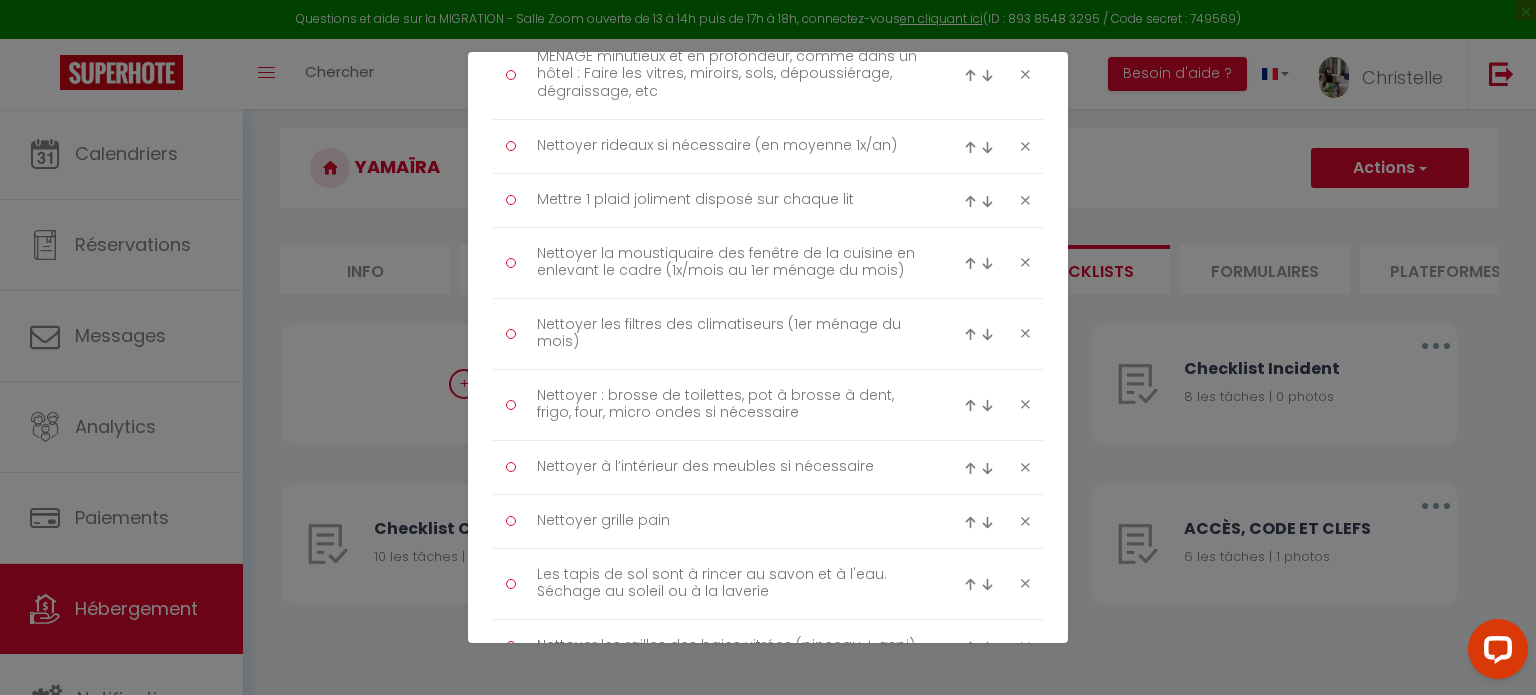 click at bounding box center [970, 201] 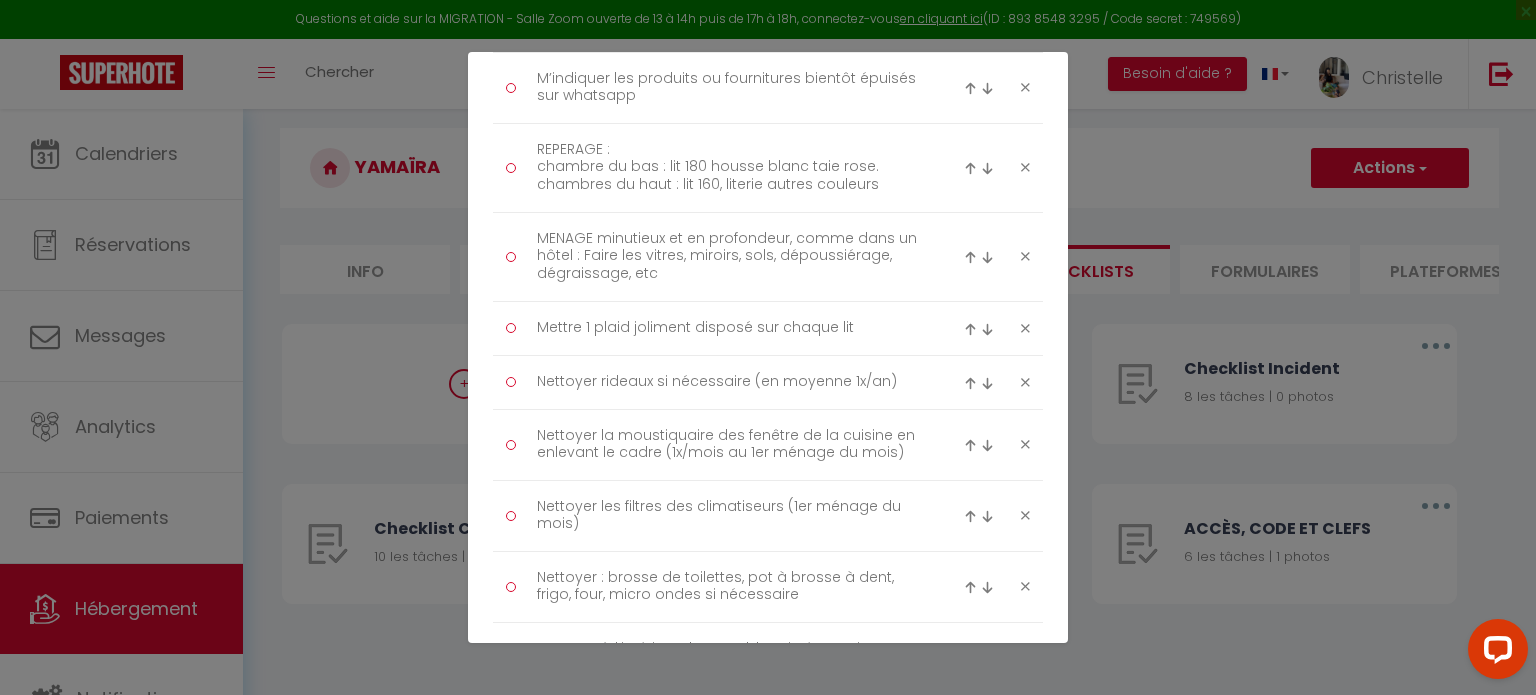 scroll, scrollTop: 1855, scrollLeft: 0, axis: vertical 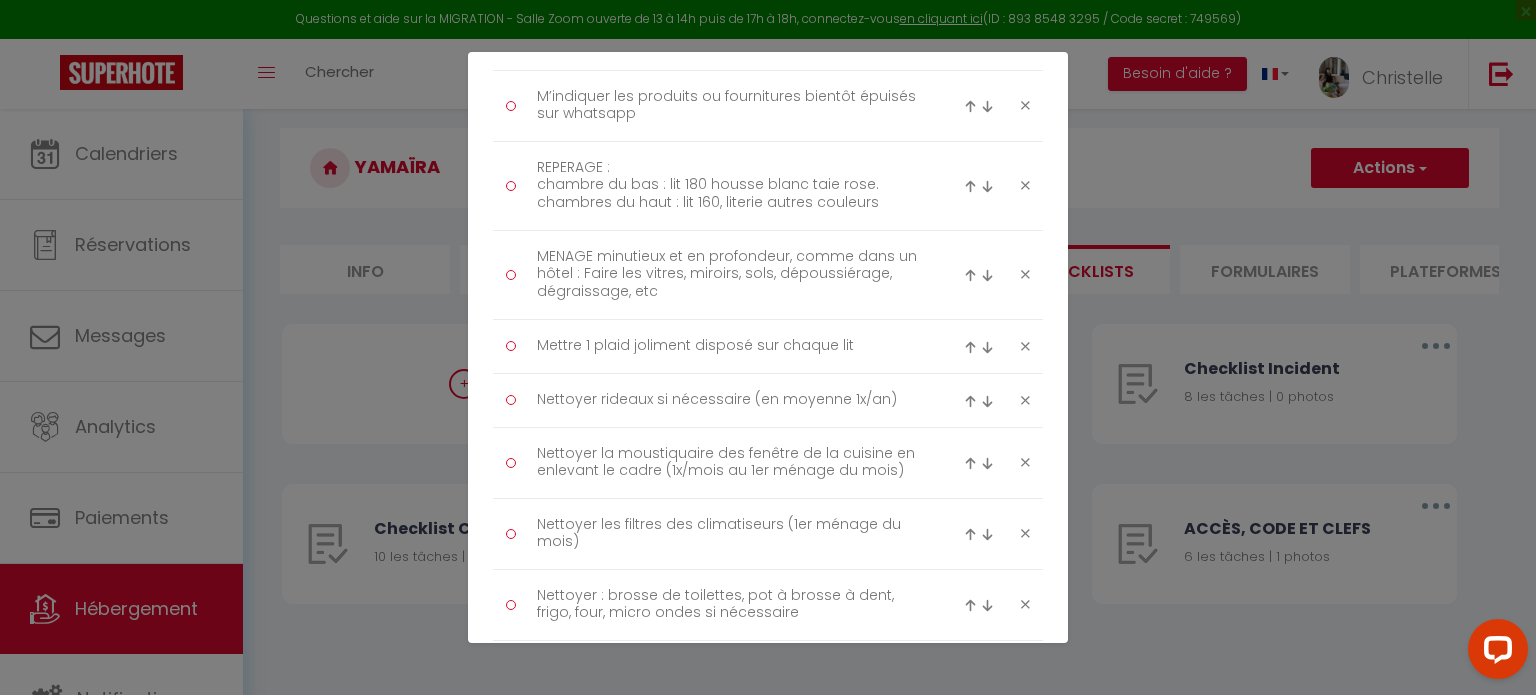 click at bounding box center [970, 347] 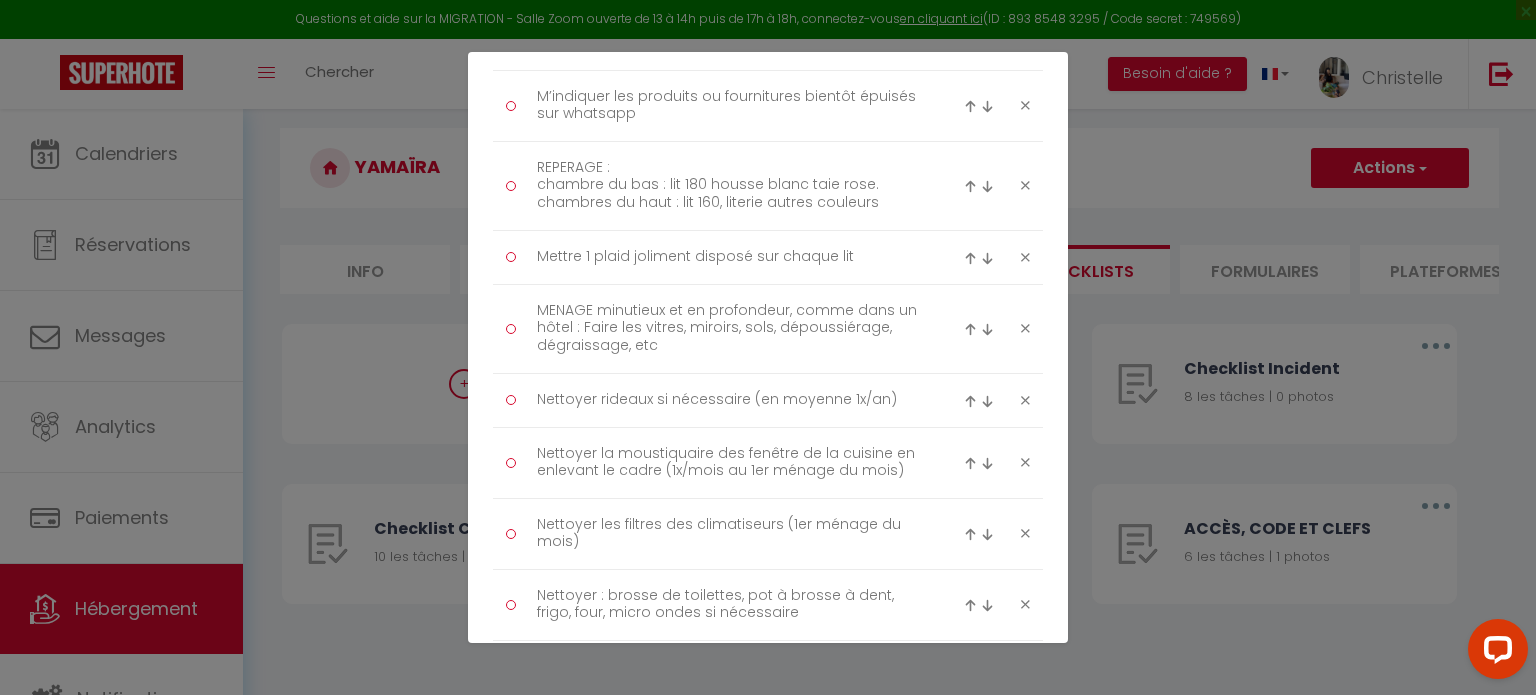 click at bounding box center [970, 258] 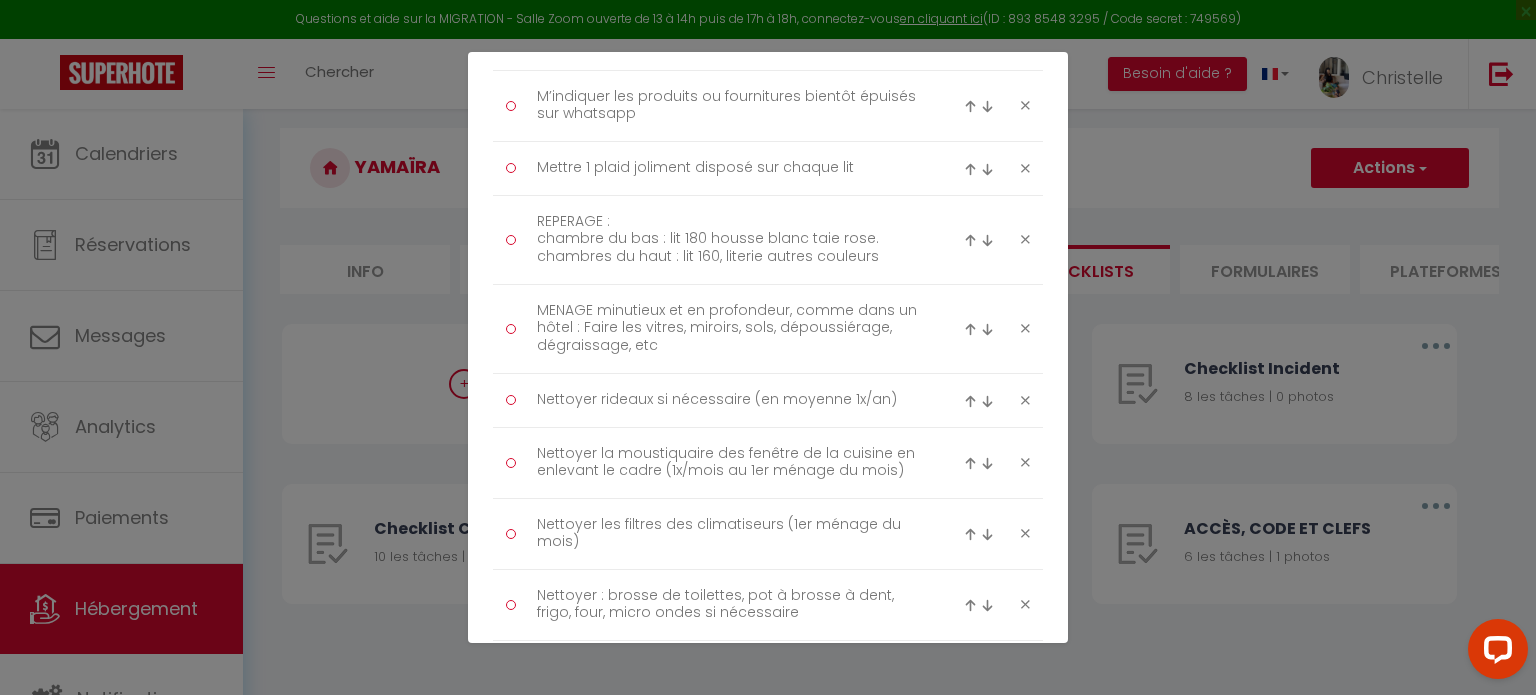 click at bounding box center (970, 169) 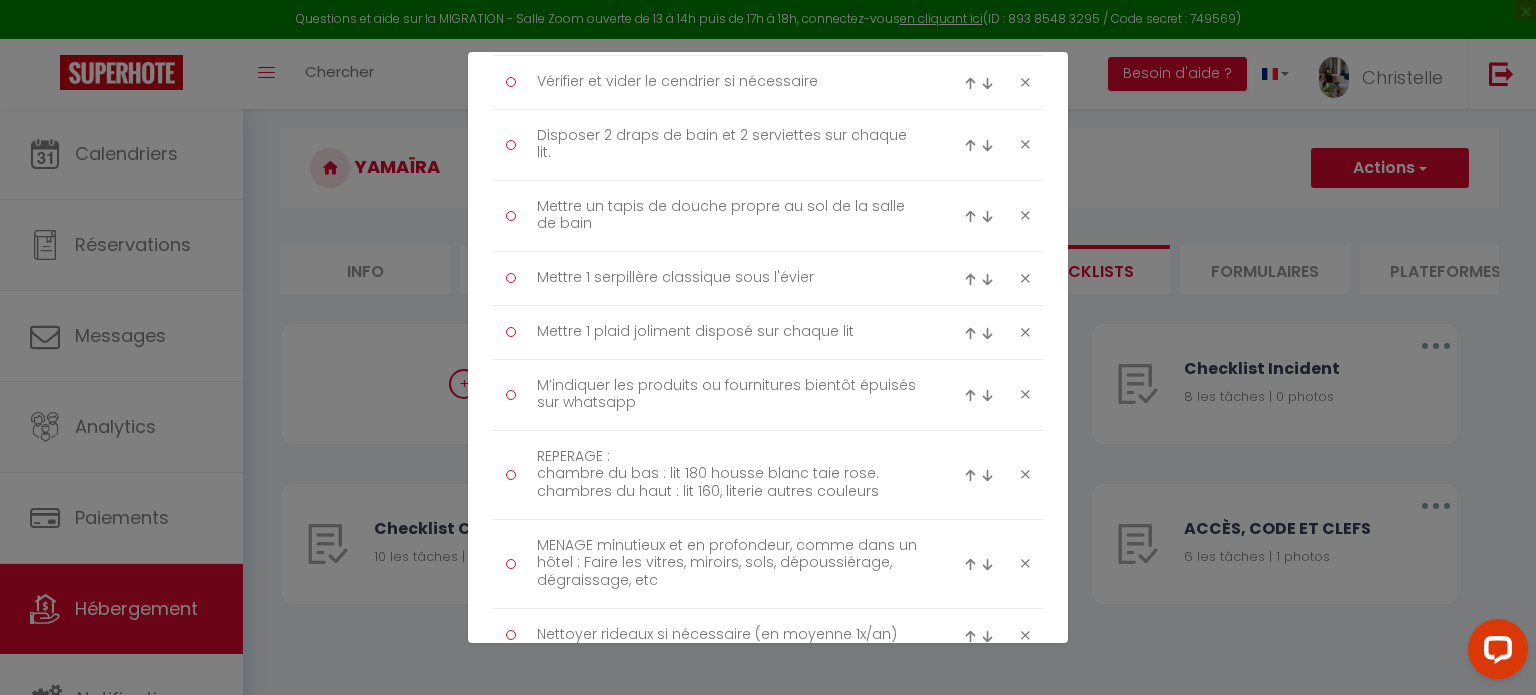 scroll, scrollTop: 1555, scrollLeft: 0, axis: vertical 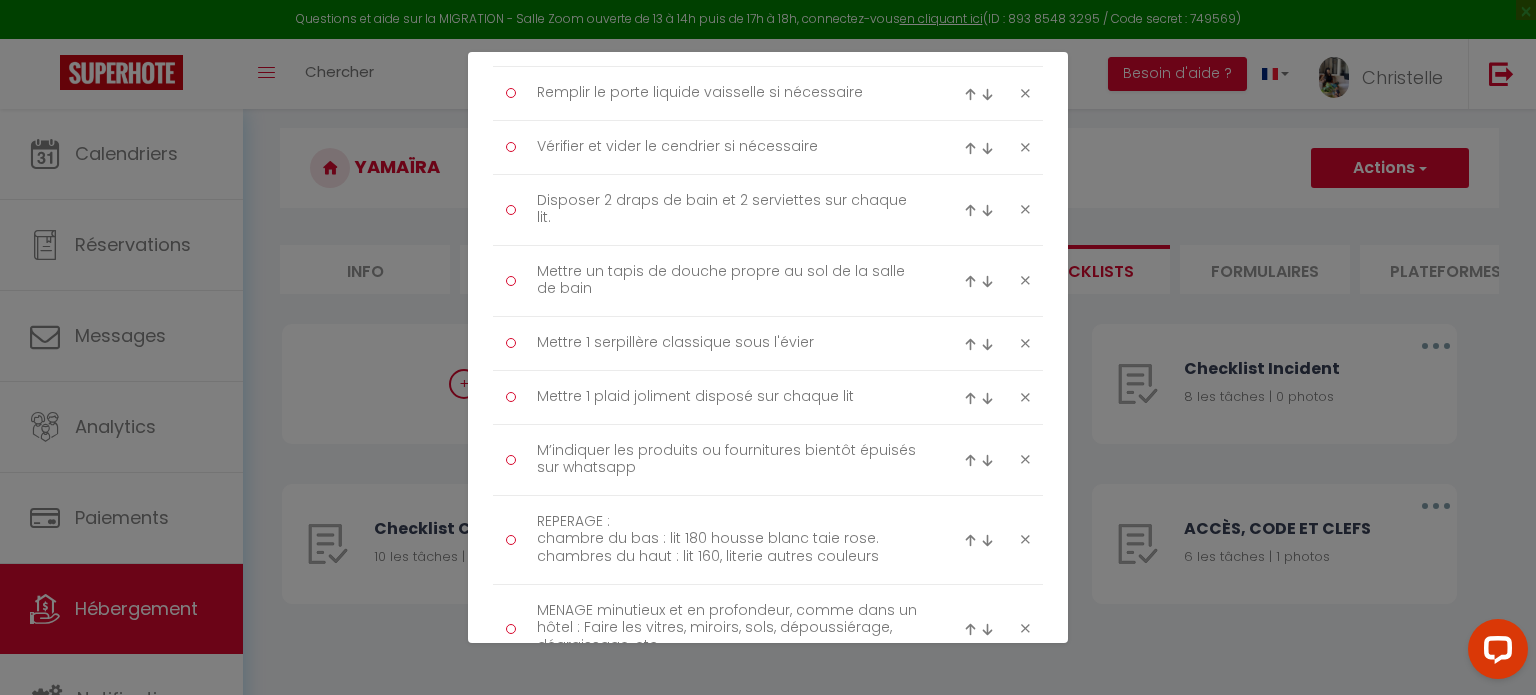 click at bounding box center [970, 398] 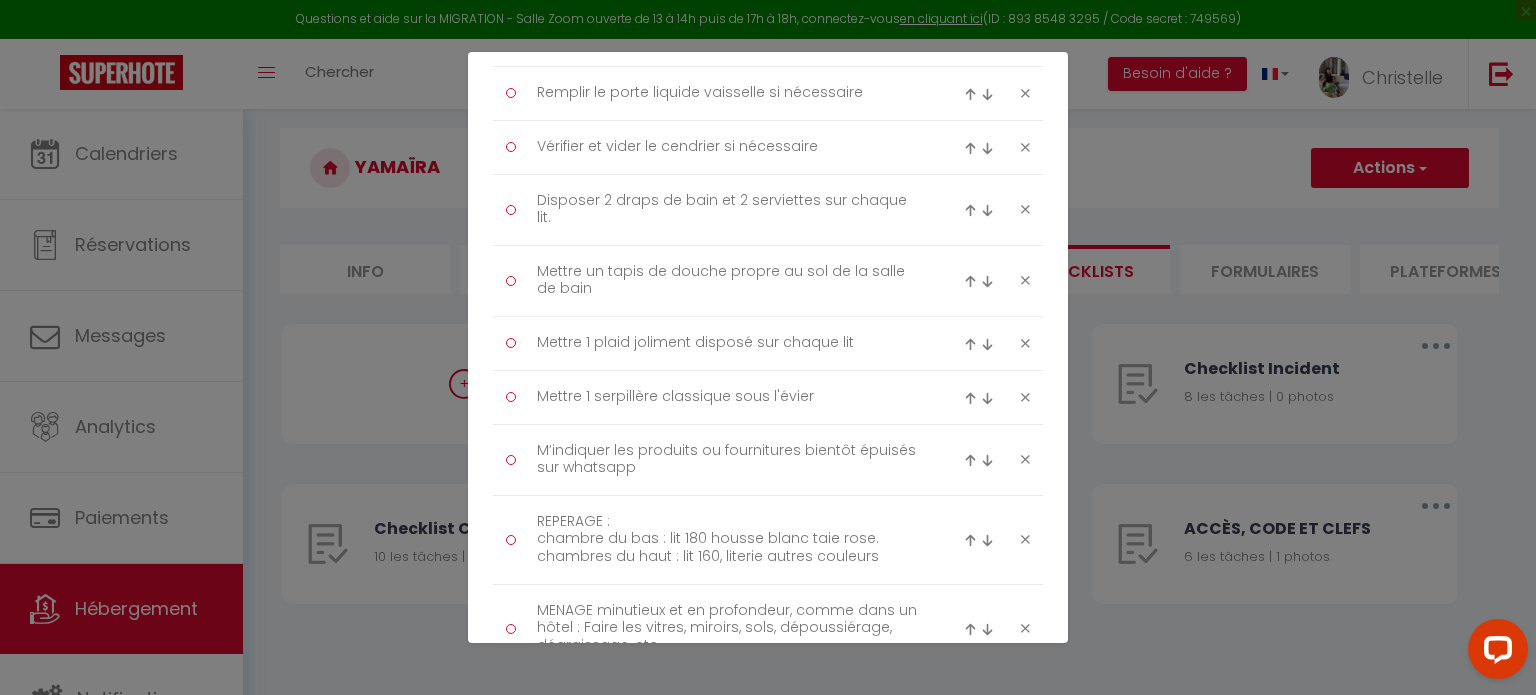 click at bounding box center (970, 344) 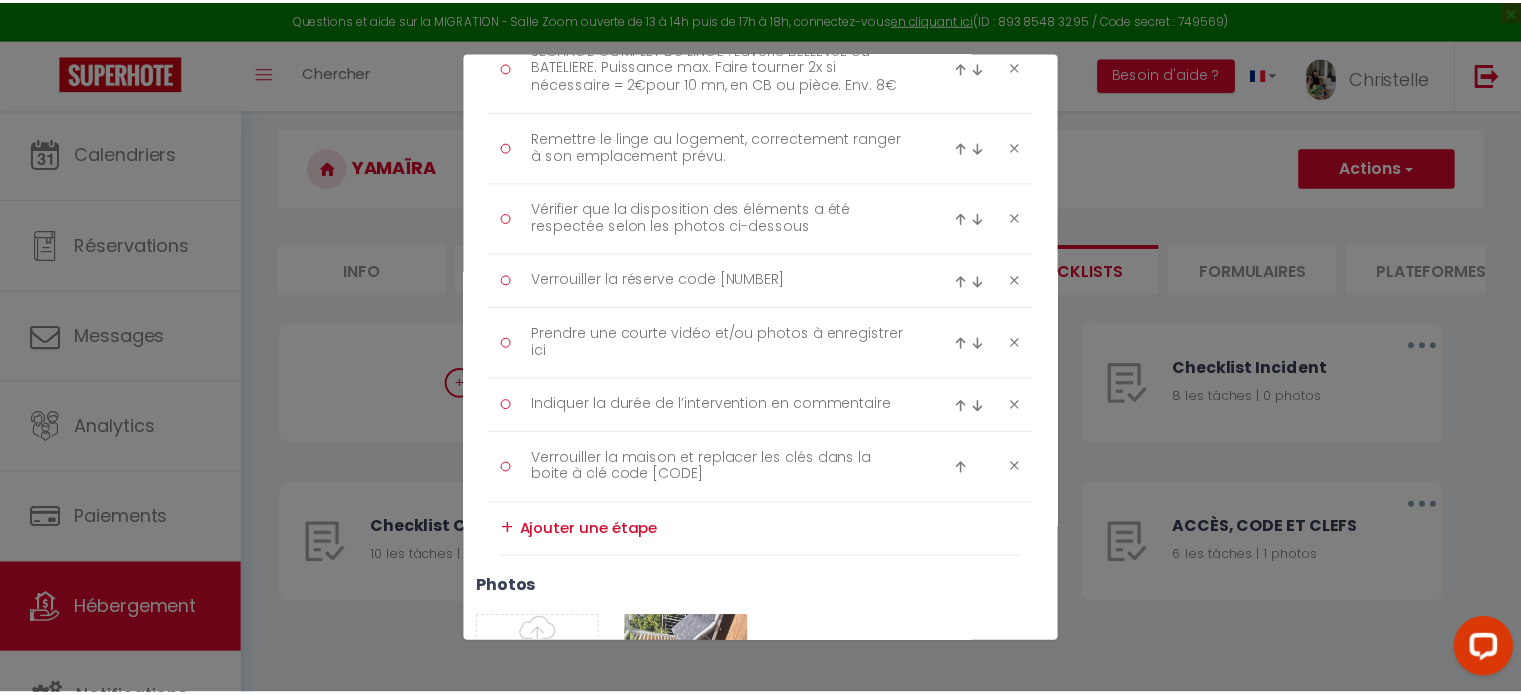 scroll, scrollTop: 3310, scrollLeft: 0, axis: vertical 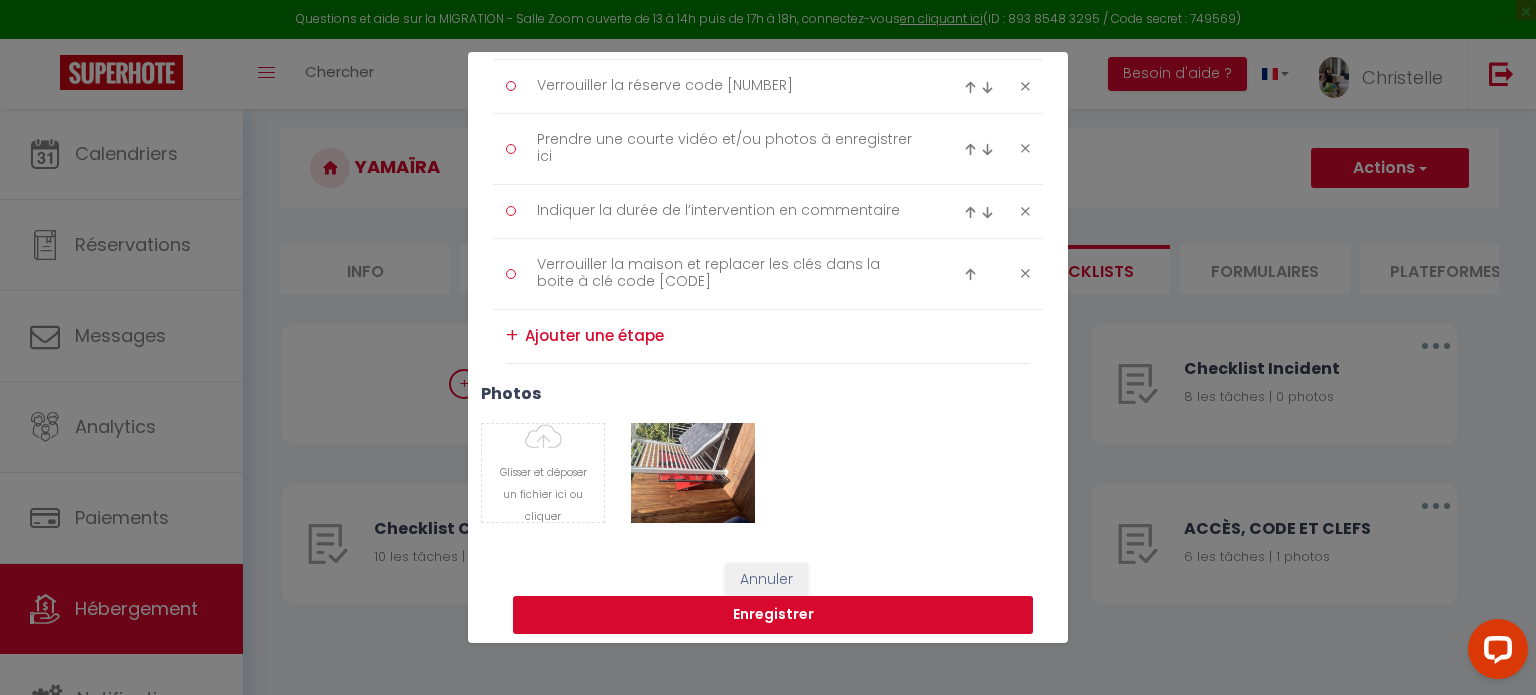 drag, startPoint x: 796, startPoint y: 609, endPoint x: 795, endPoint y: 591, distance: 18.027756 